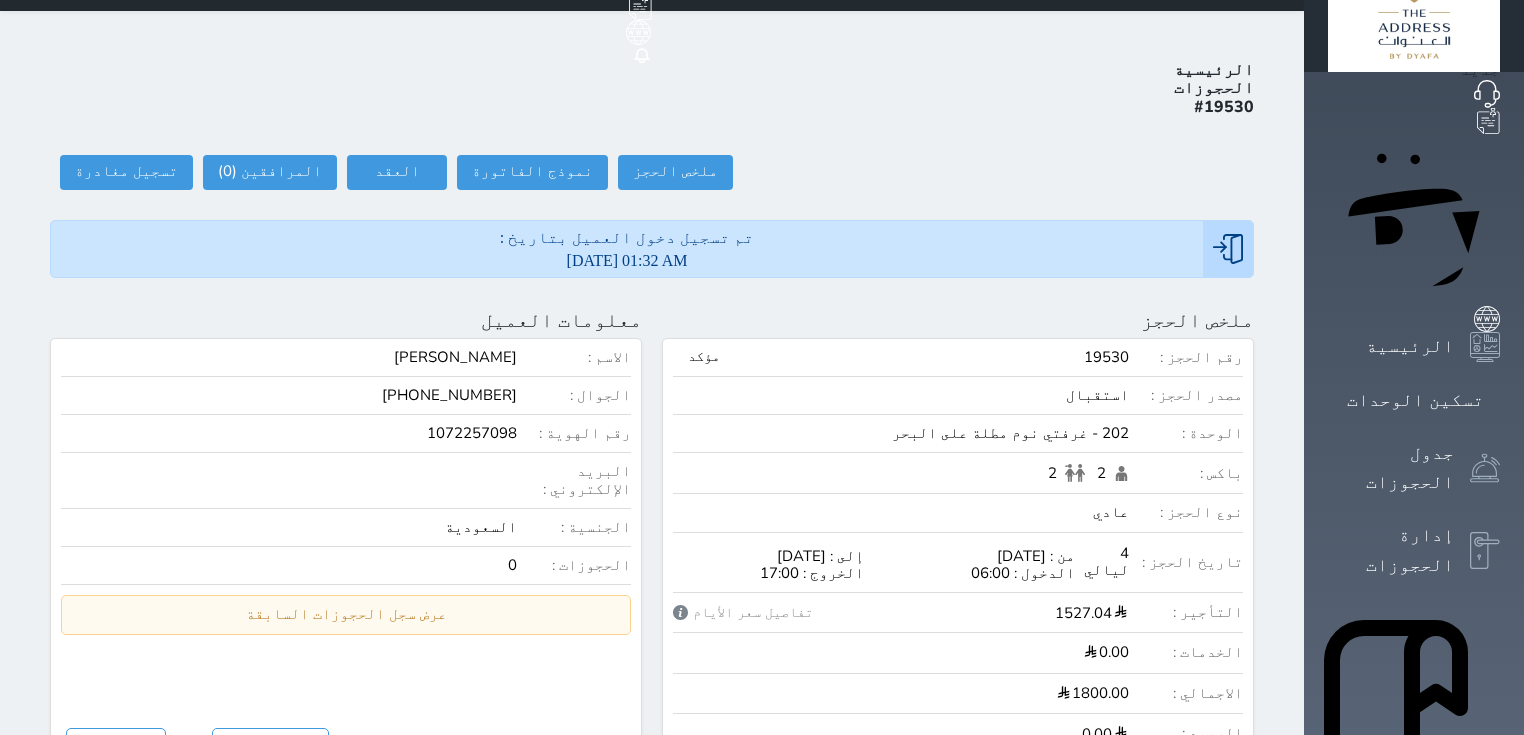 scroll, scrollTop: 0, scrollLeft: 0, axis: both 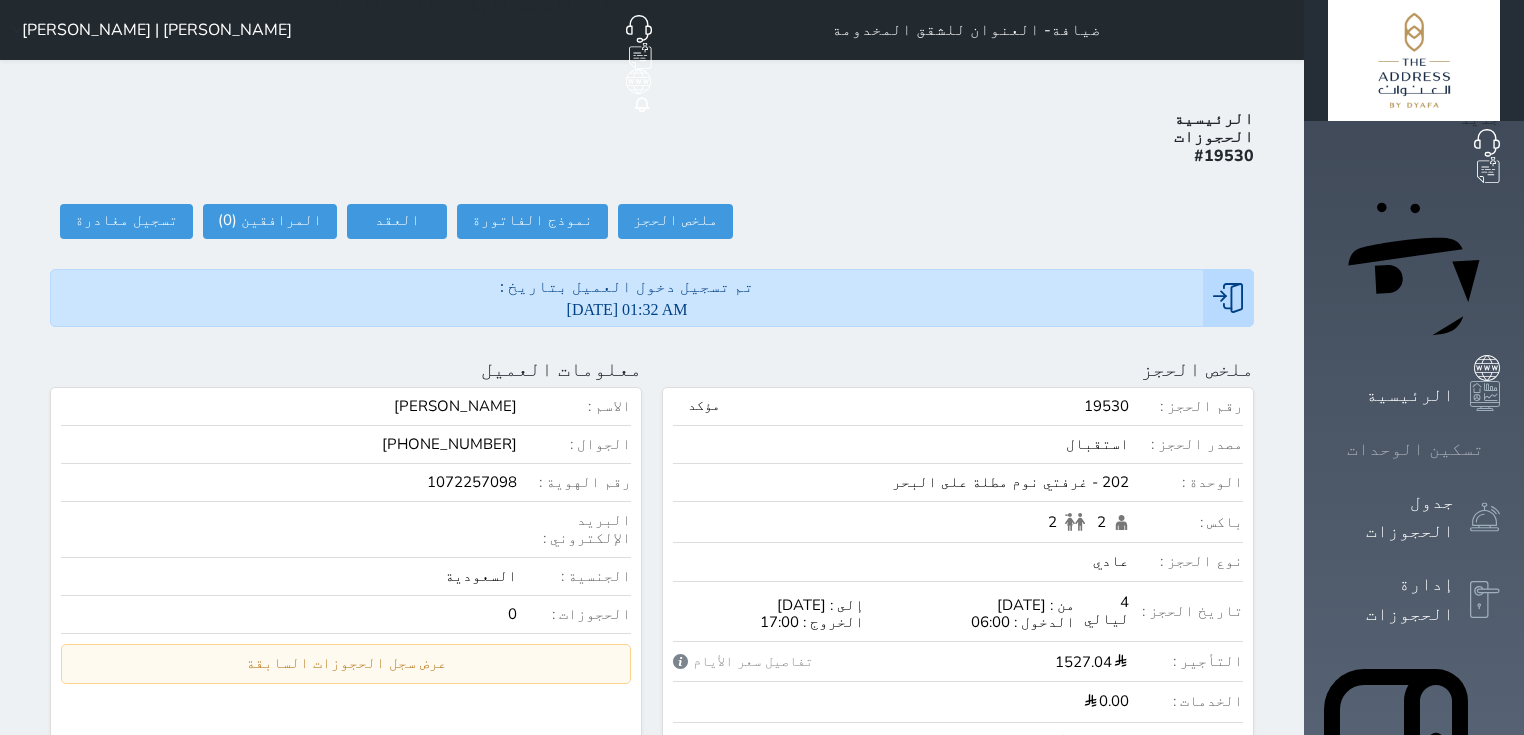 click at bounding box center [1500, 449] 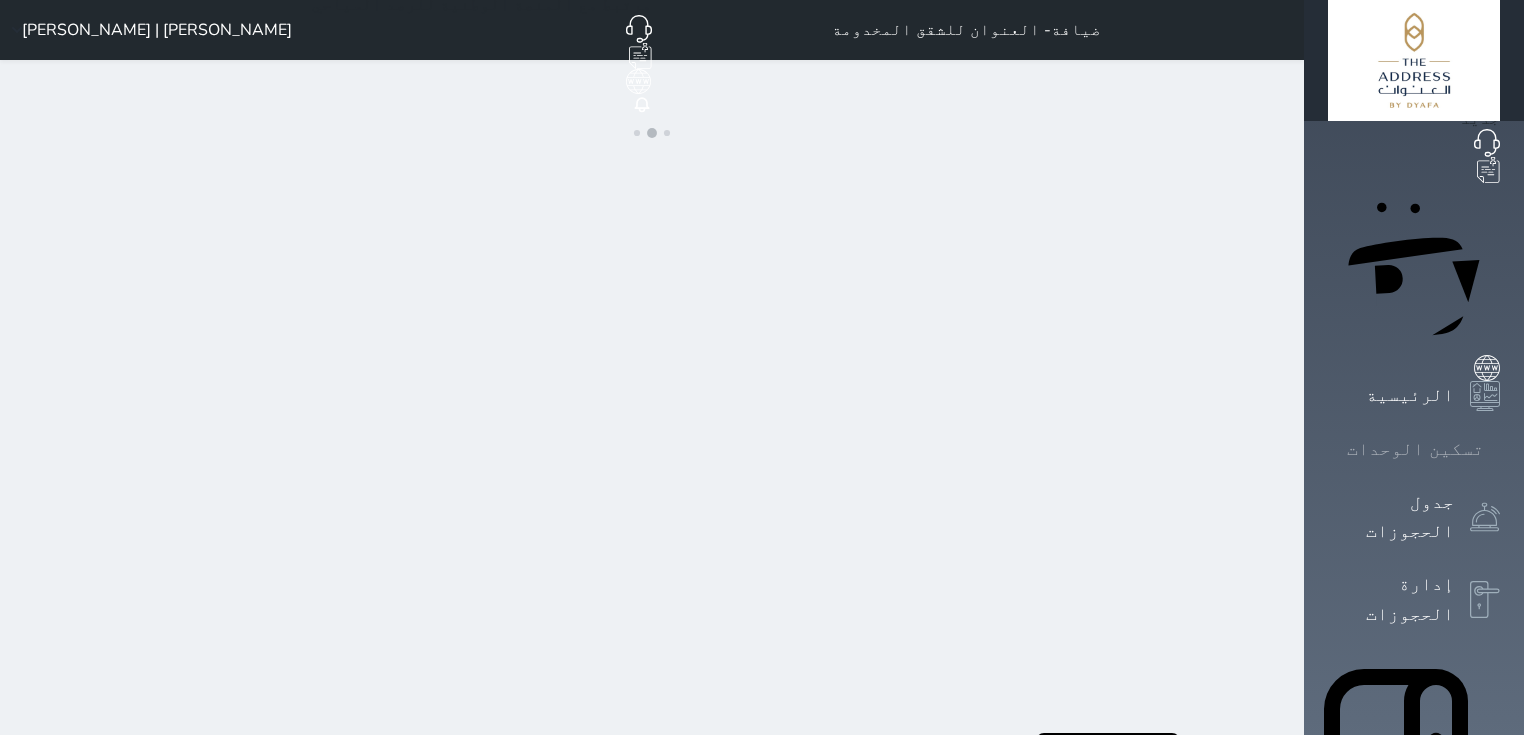 click 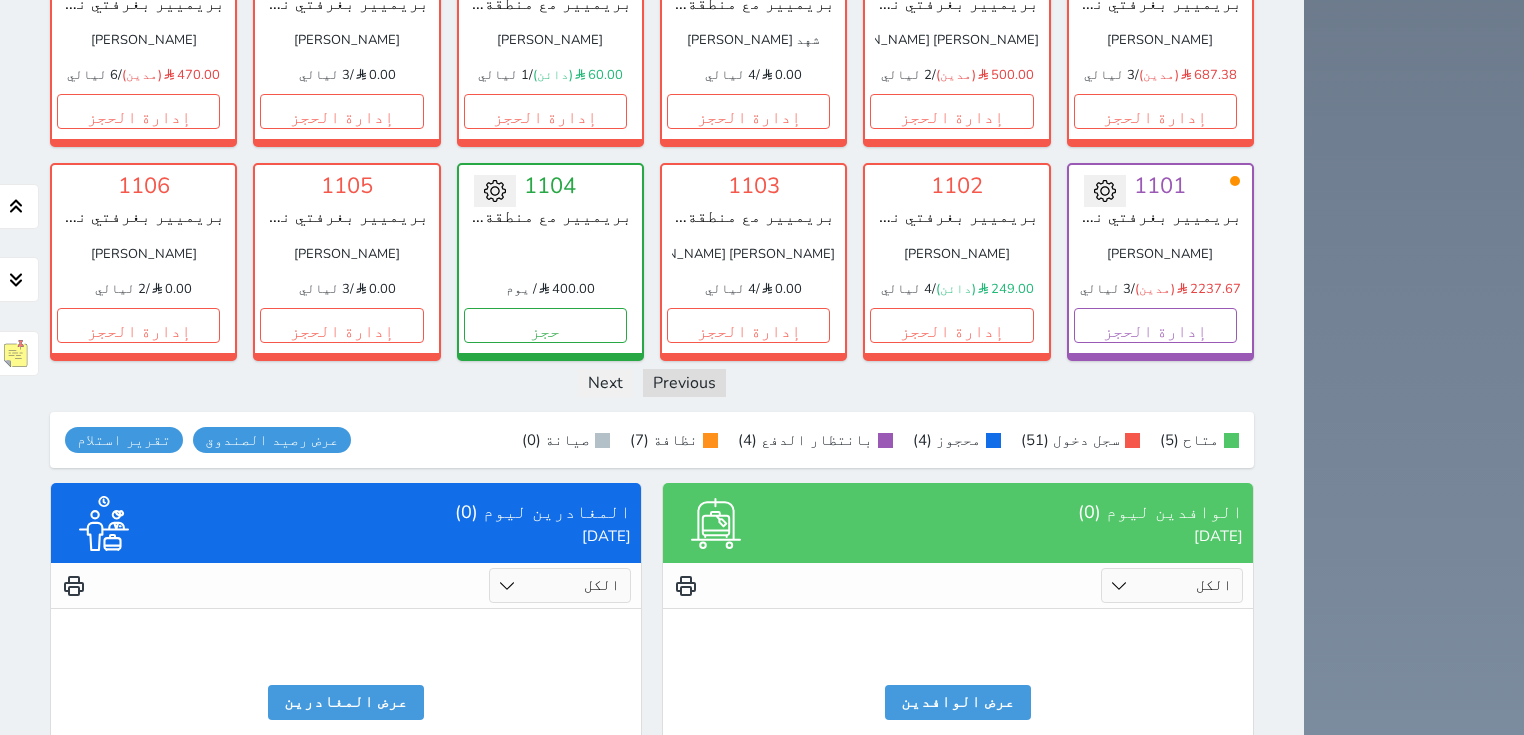 scroll, scrollTop: 2320, scrollLeft: 0, axis: vertical 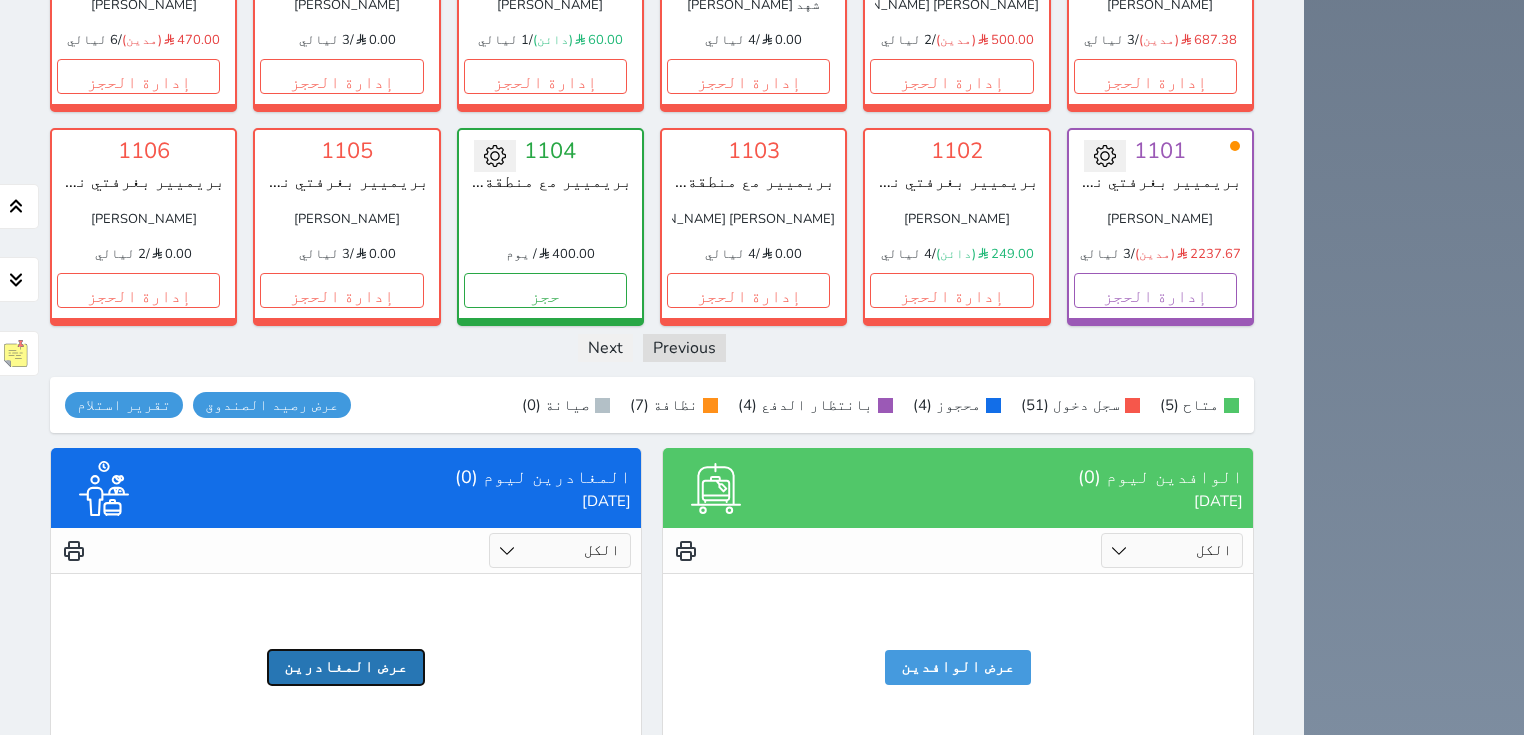 click on "عرض المغادرين" at bounding box center (346, 667) 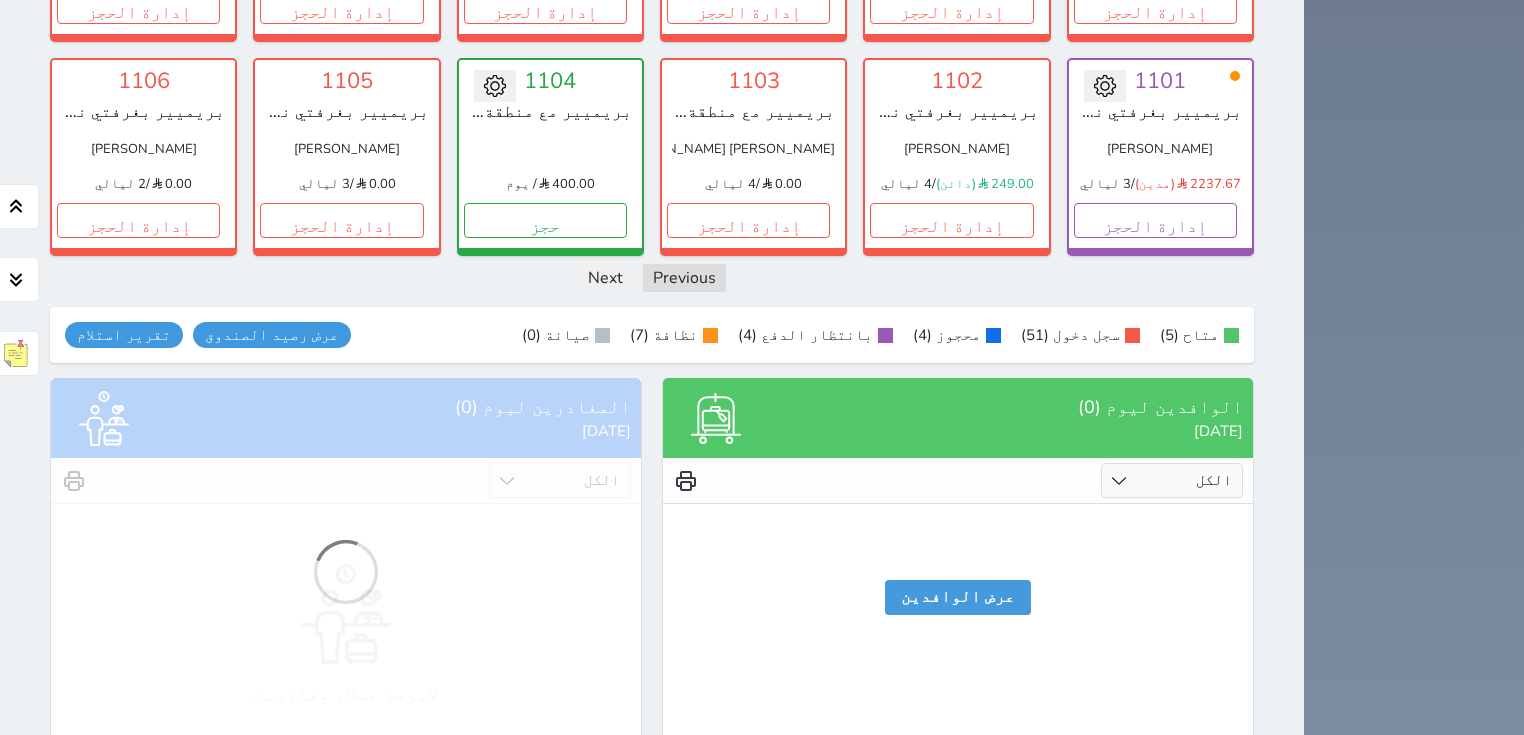 scroll, scrollTop: 2411, scrollLeft: 0, axis: vertical 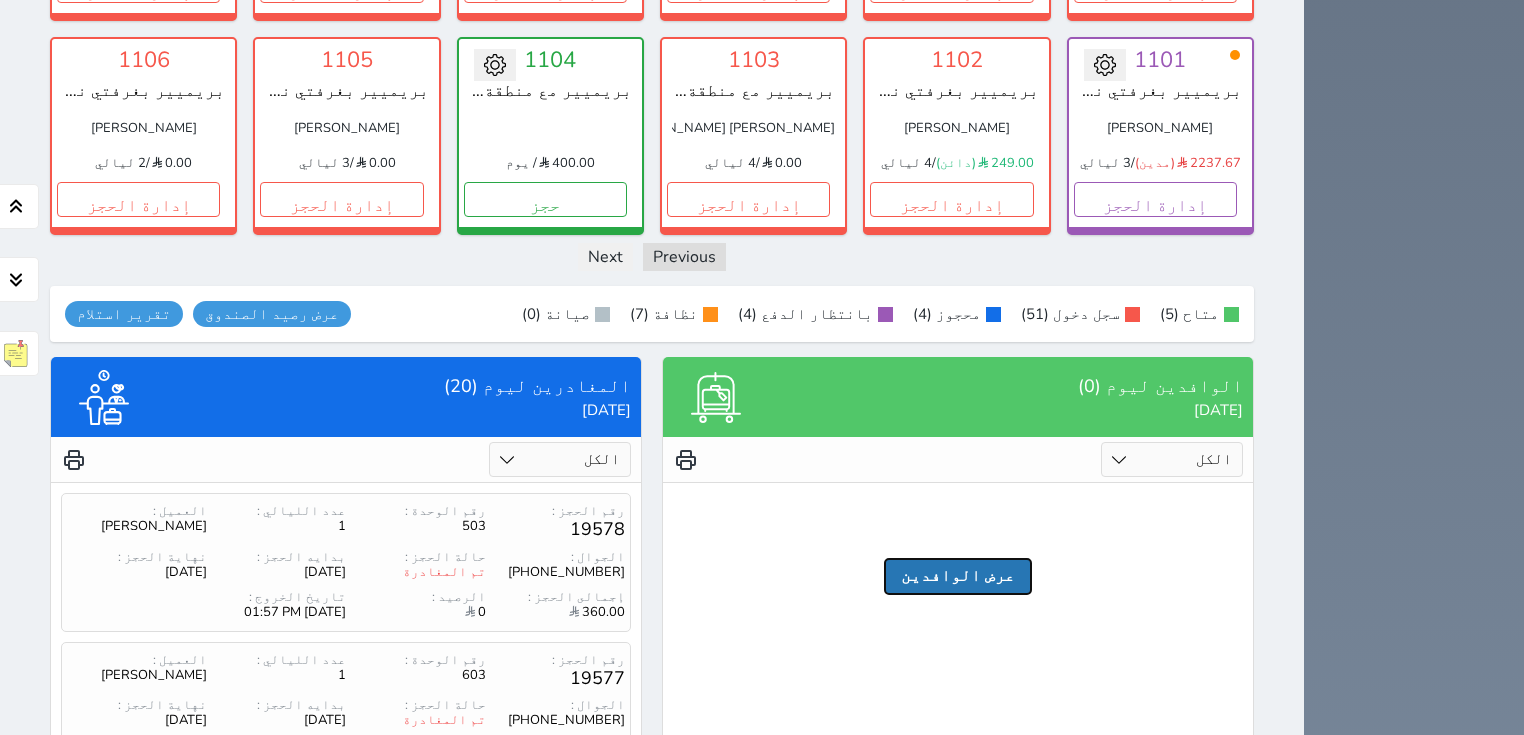 click on "عرض الوافدين" at bounding box center [958, 576] 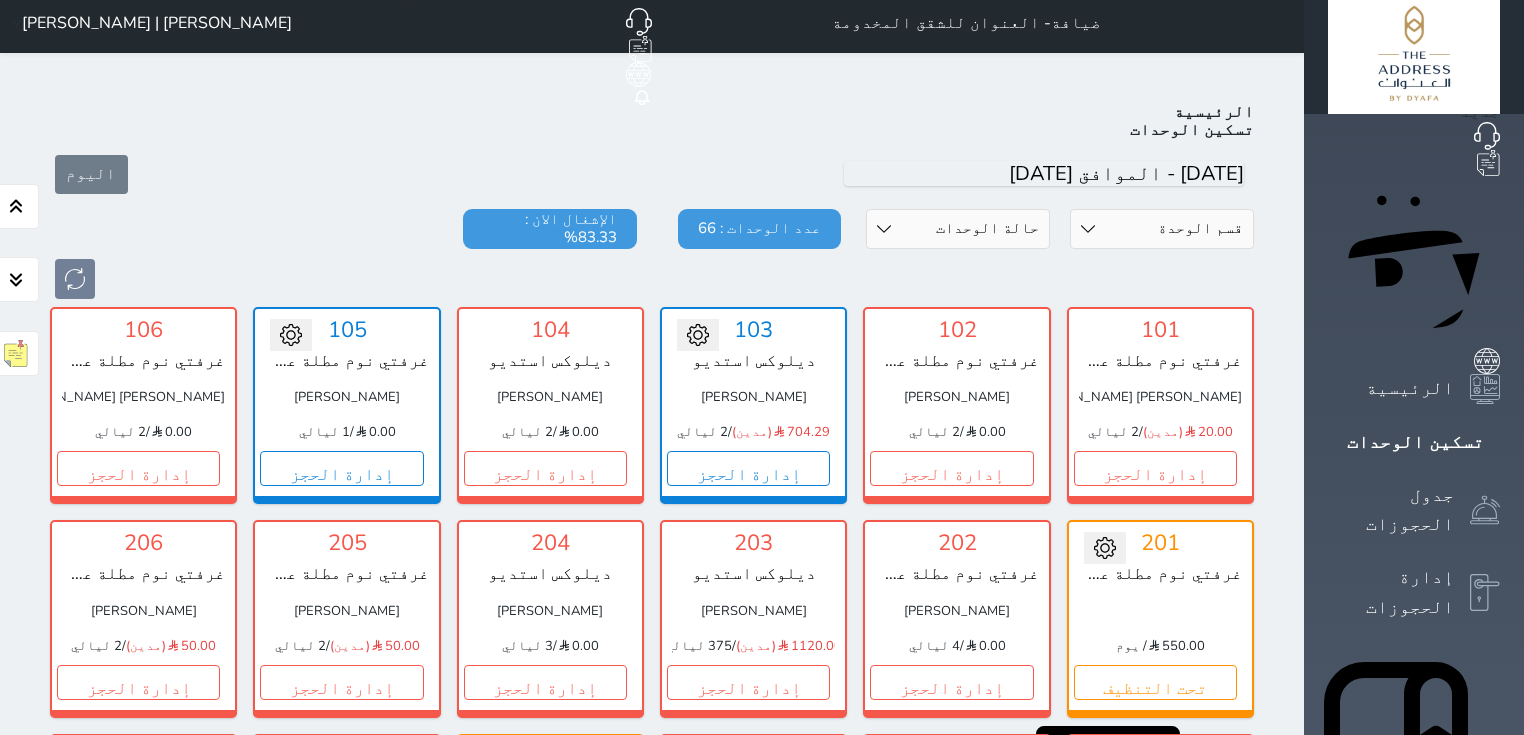 scroll, scrollTop: 0, scrollLeft: 0, axis: both 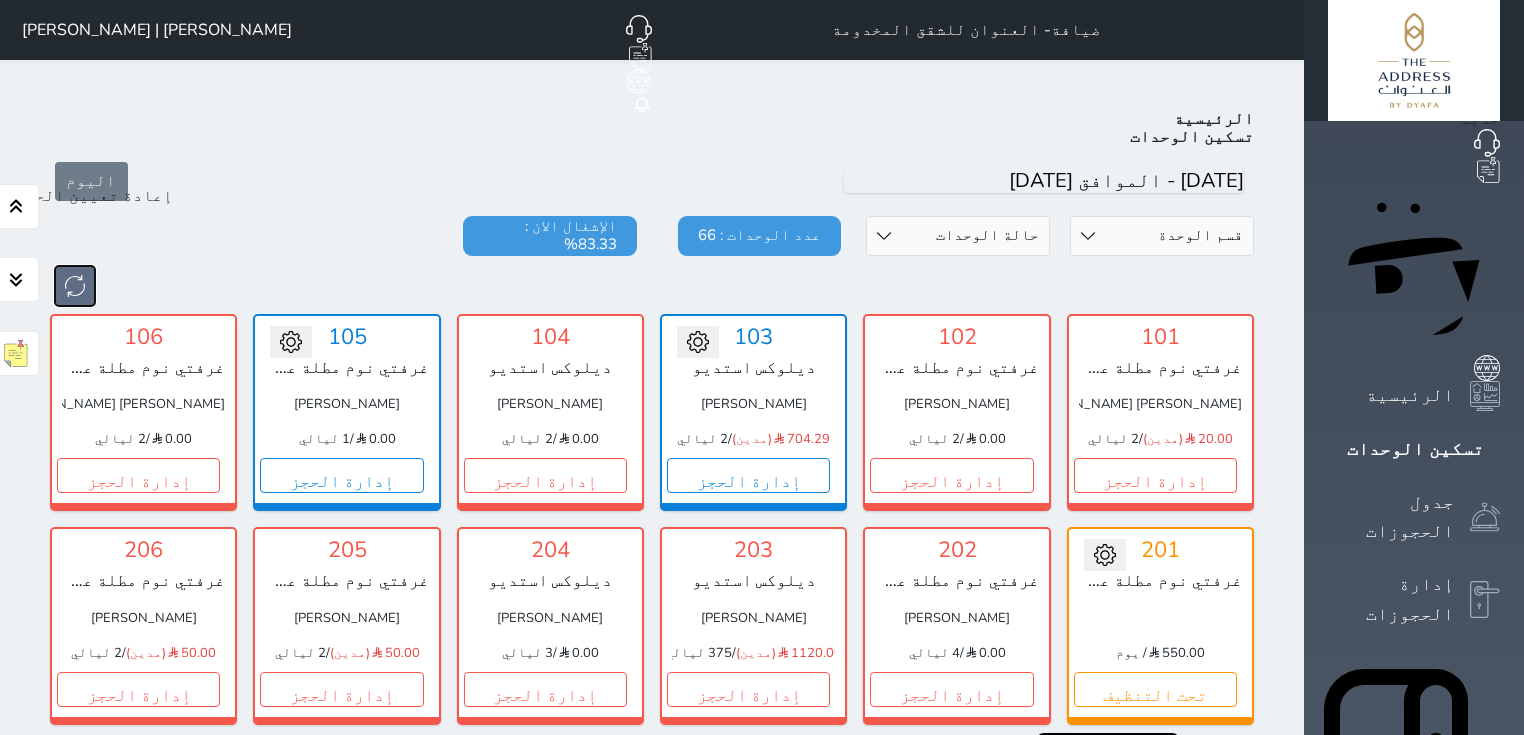 click at bounding box center (75, 286) 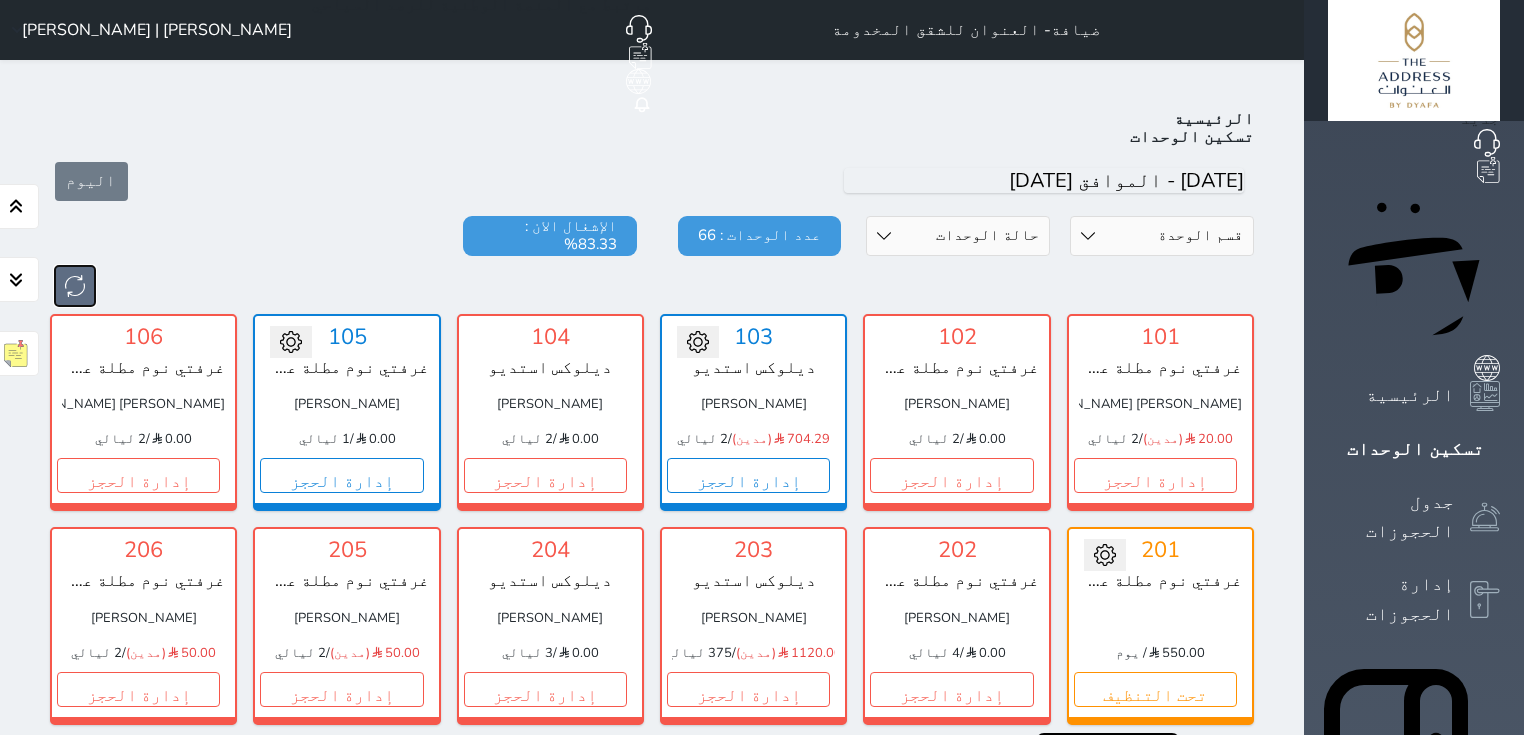 scroll, scrollTop: 78, scrollLeft: 0, axis: vertical 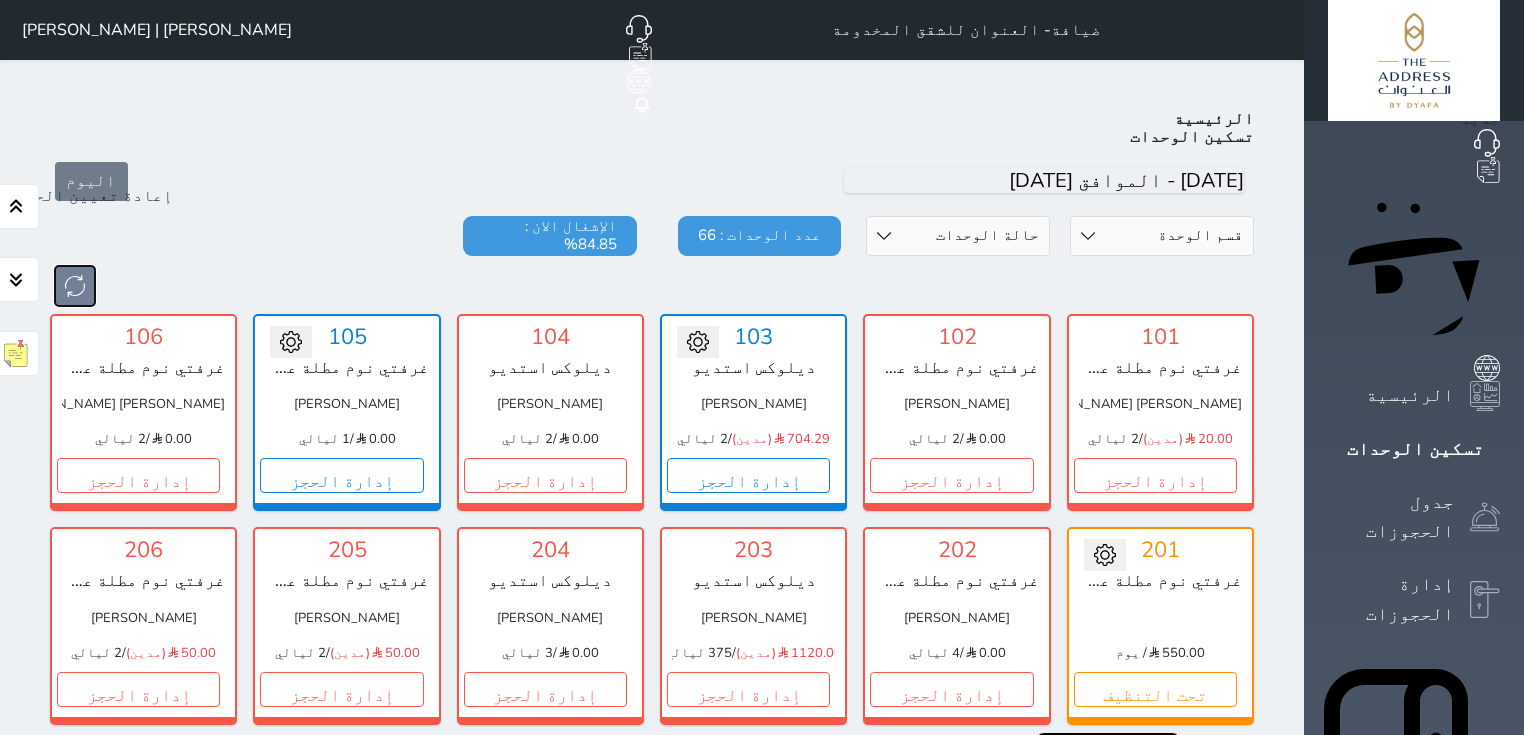 type 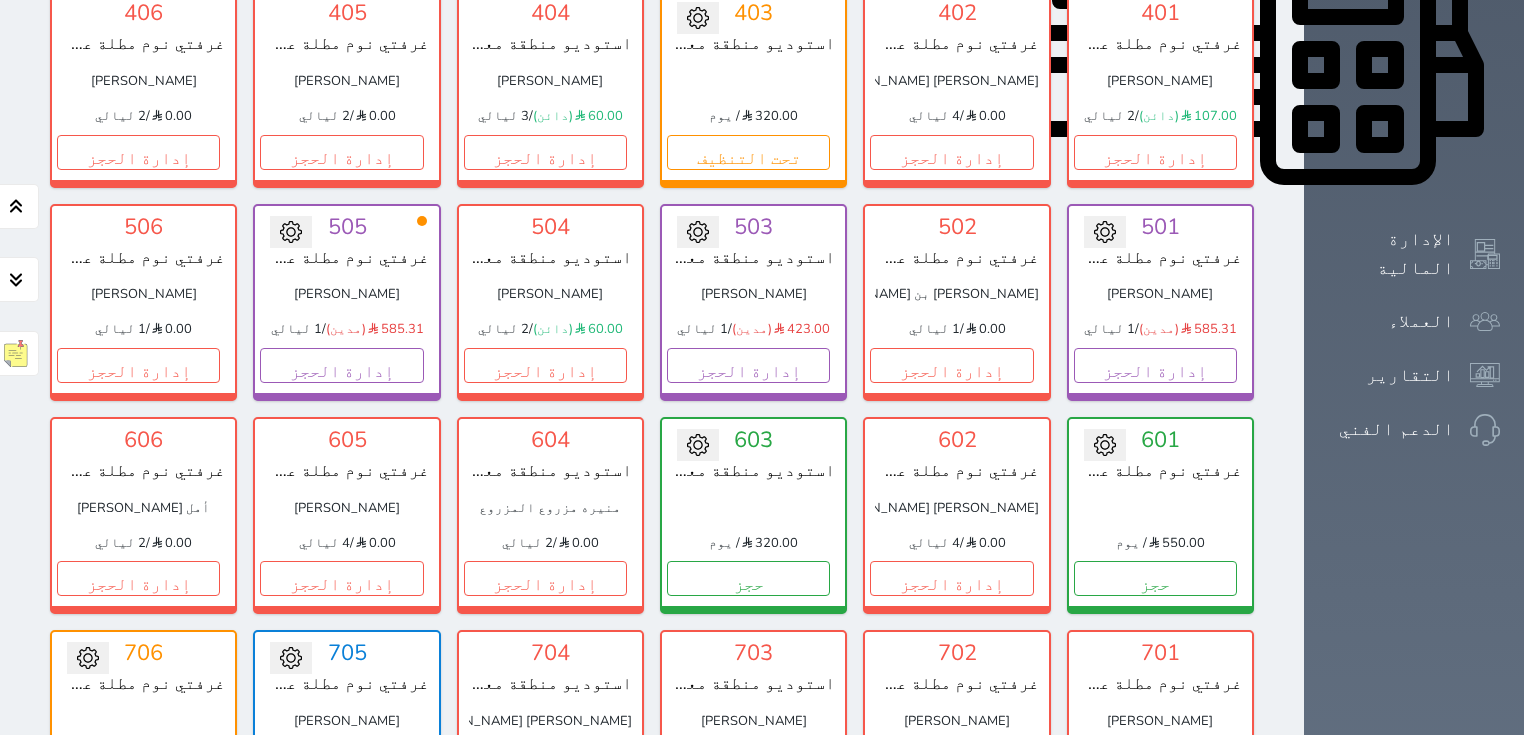 scroll, scrollTop: 958, scrollLeft: 0, axis: vertical 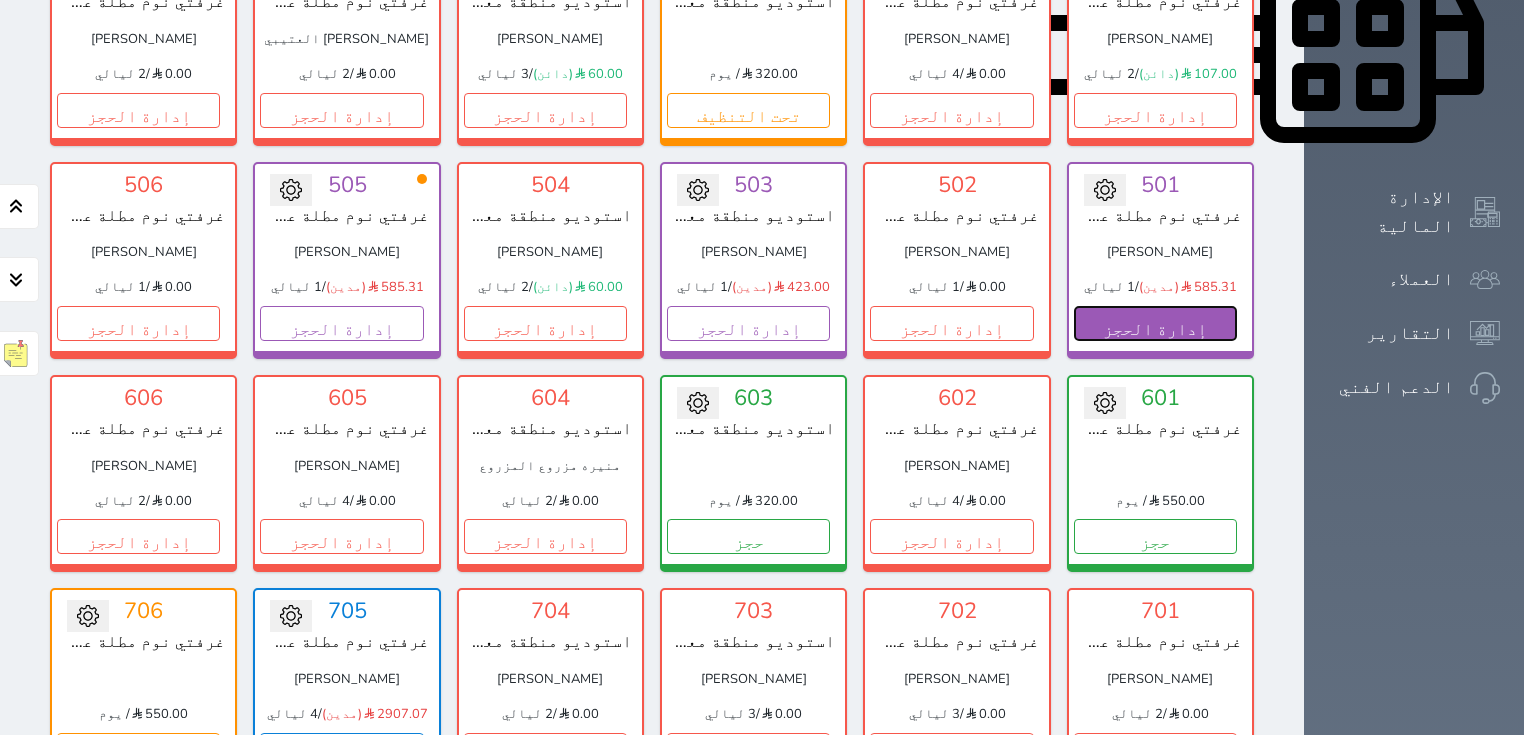 click on "إدارة الحجز" at bounding box center (1155, 323) 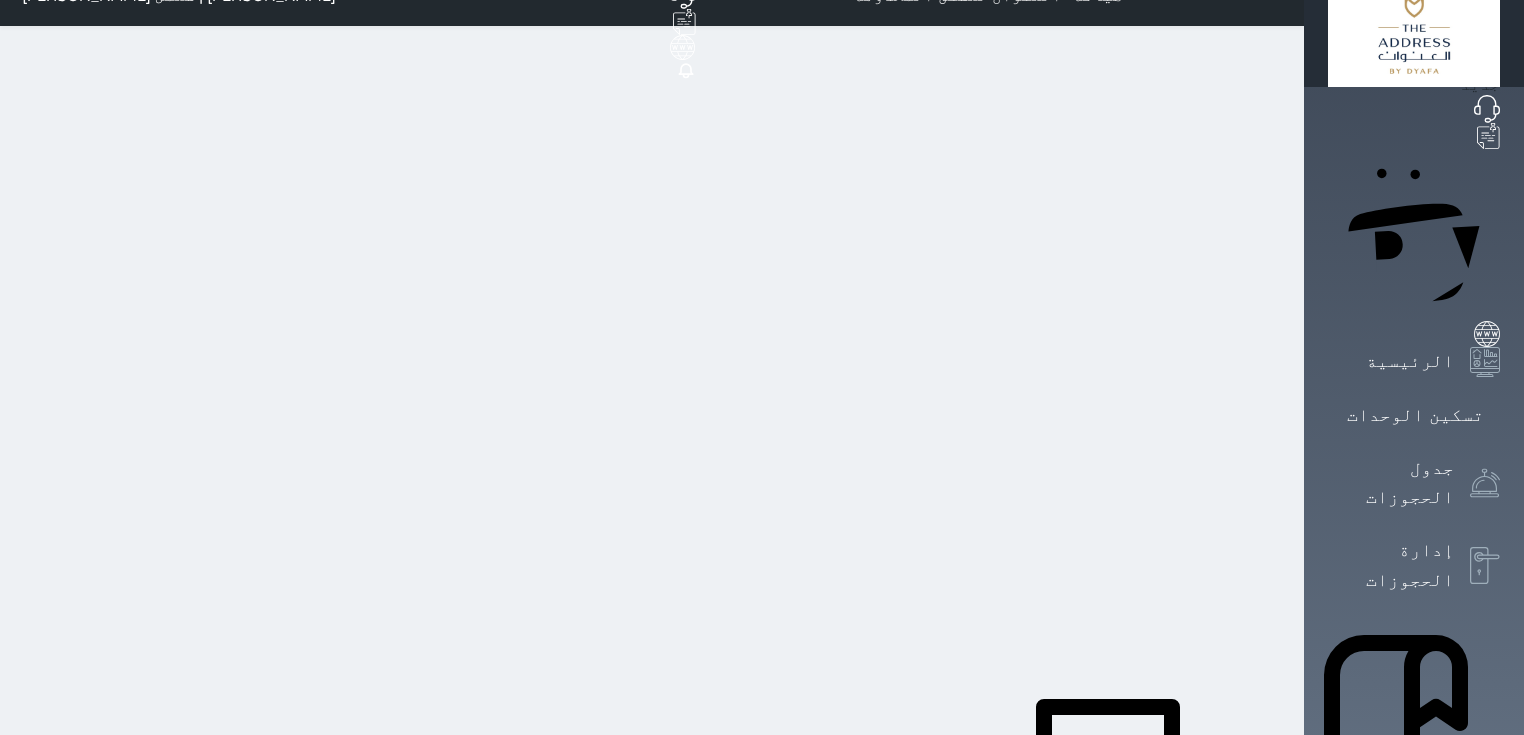 scroll, scrollTop: 0, scrollLeft: 0, axis: both 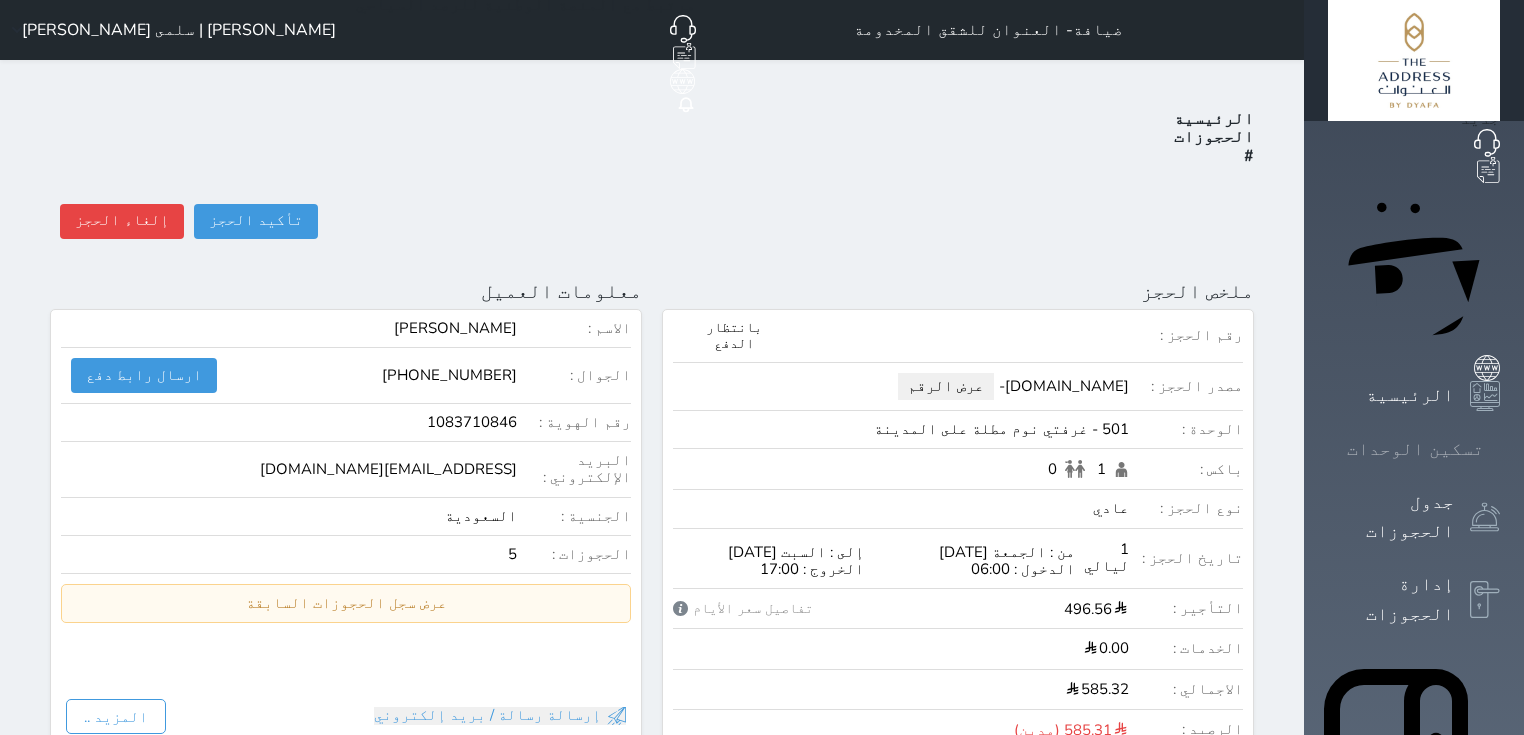 click 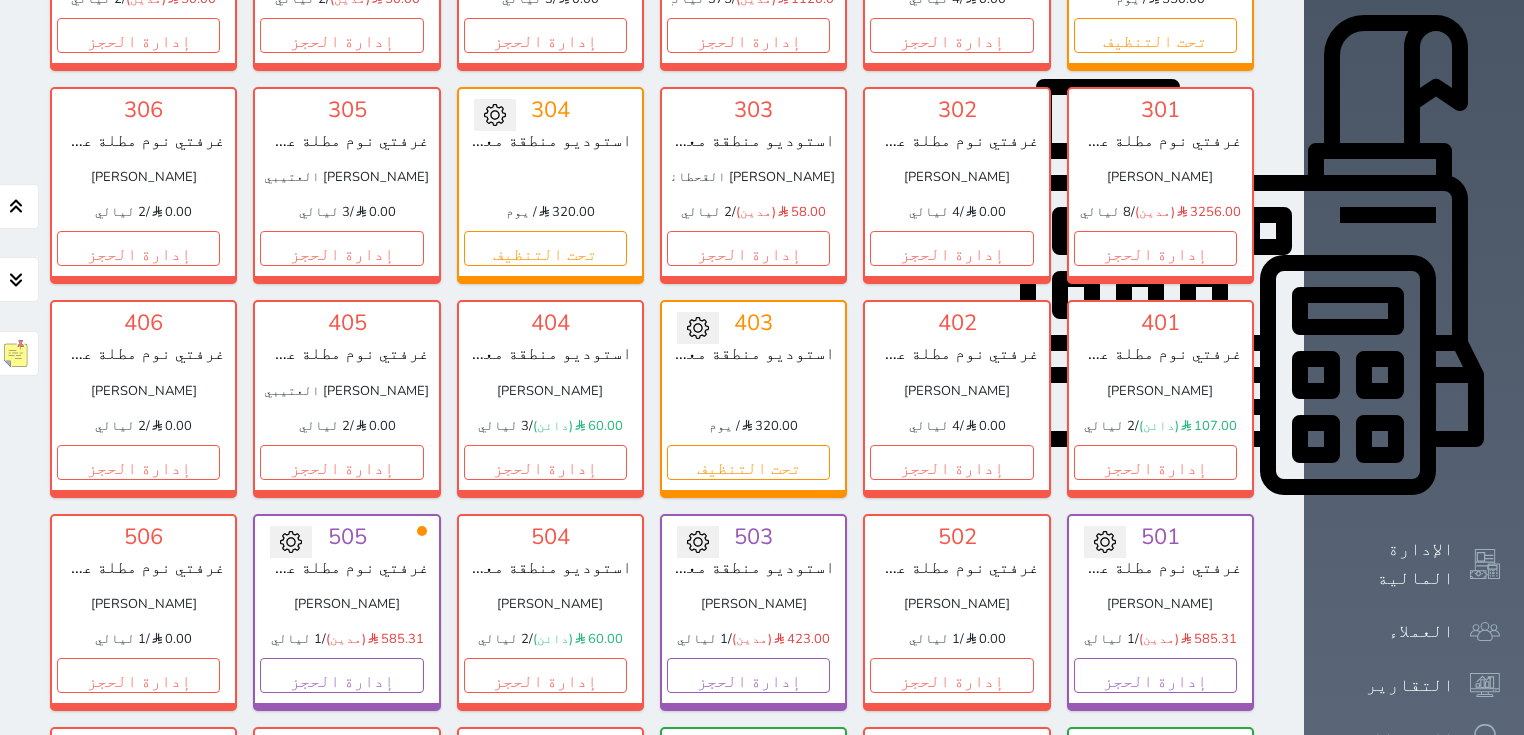 scroll, scrollTop: 664, scrollLeft: 0, axis: vertical 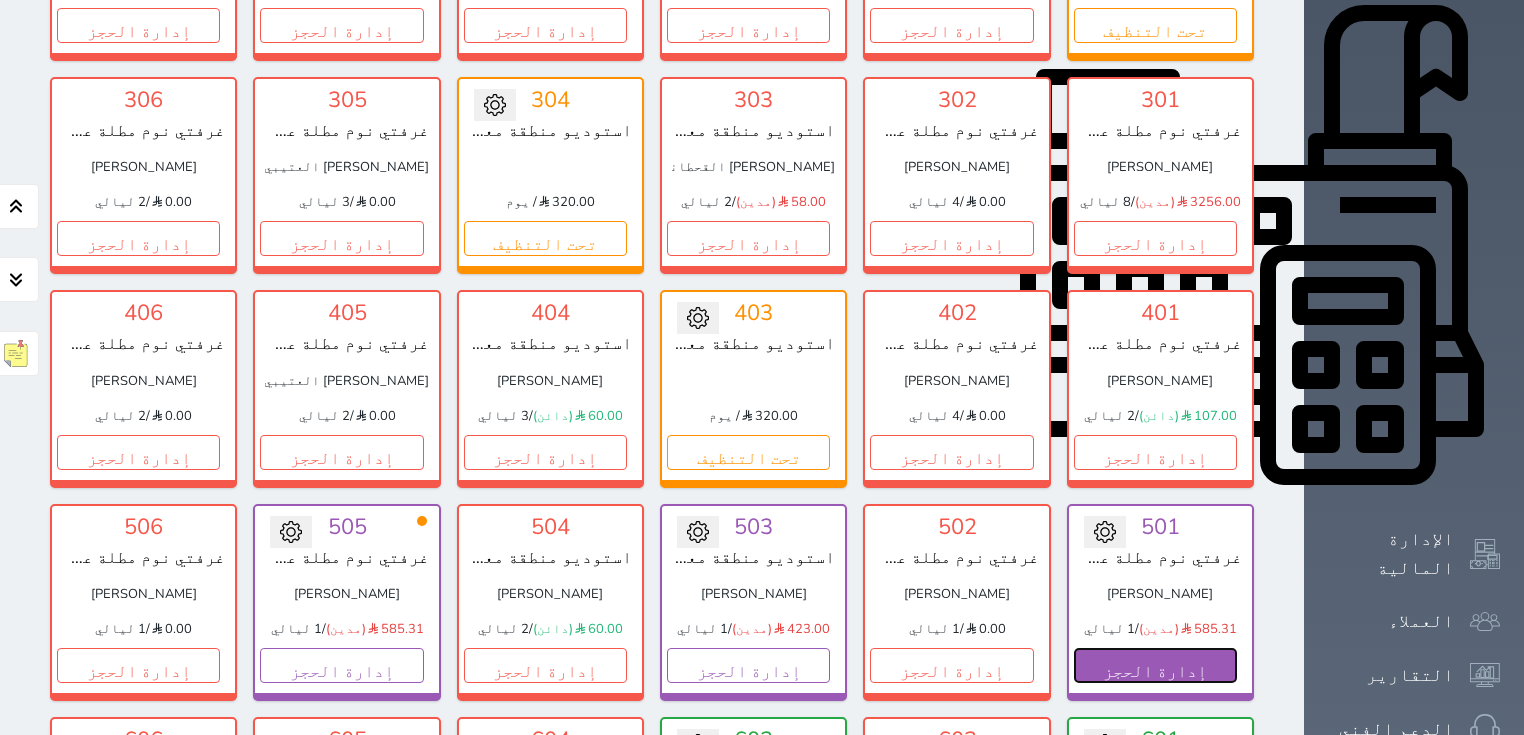 click on "إدارة الحجز" at bounding box center [1155, 665] 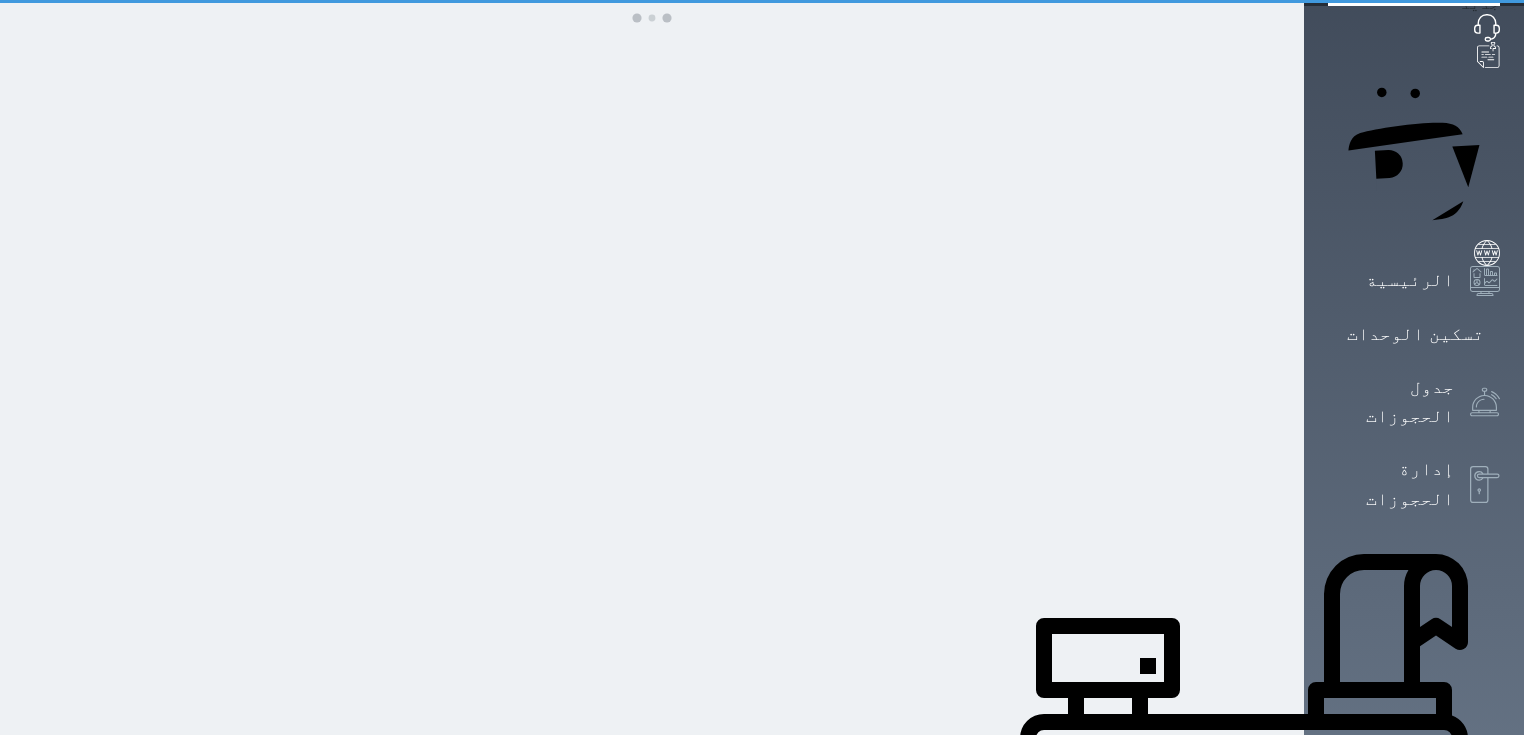 scroll, scrollTop: 0, scrollLeft: 0, axis: both 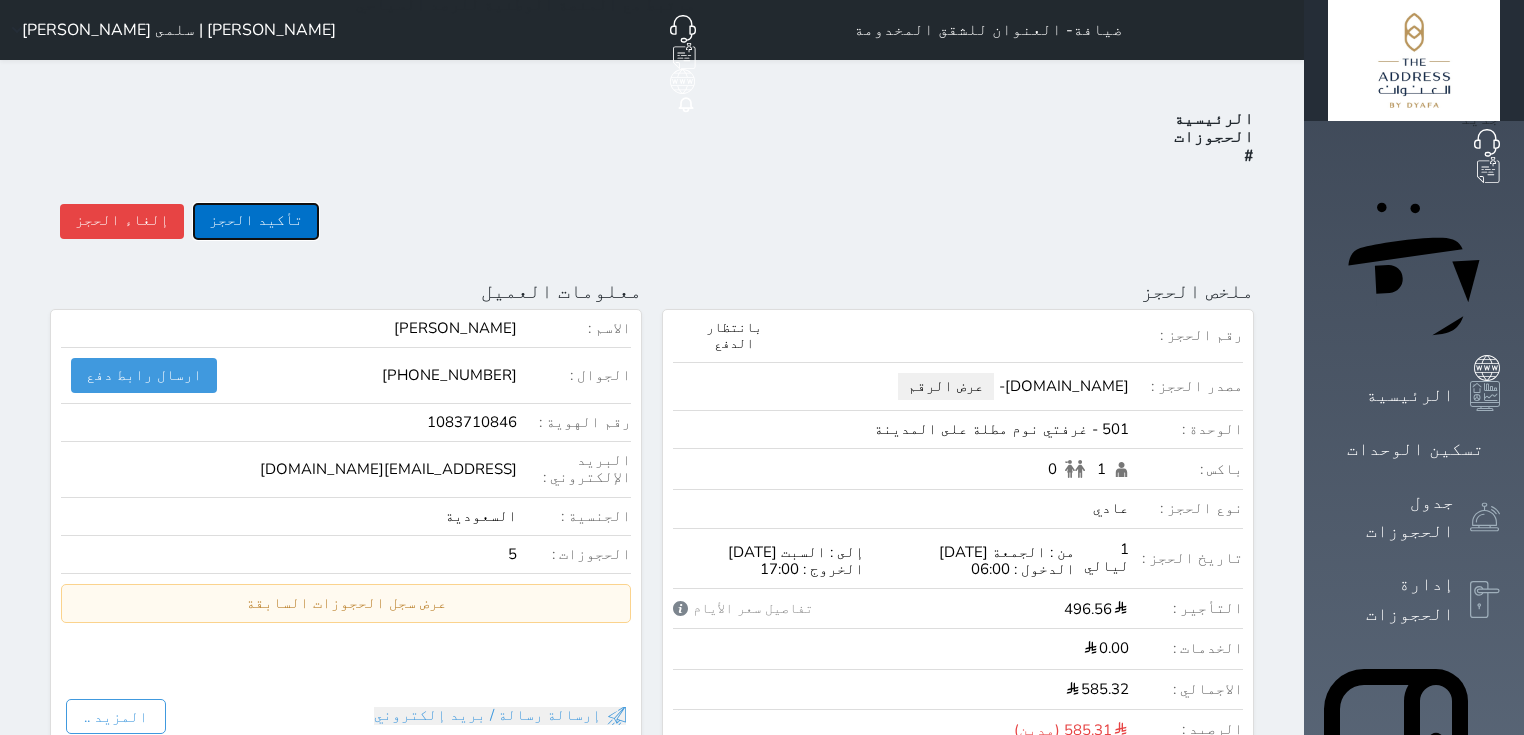 click on "تأكيد الحجز" at bounding box center (256, 221) 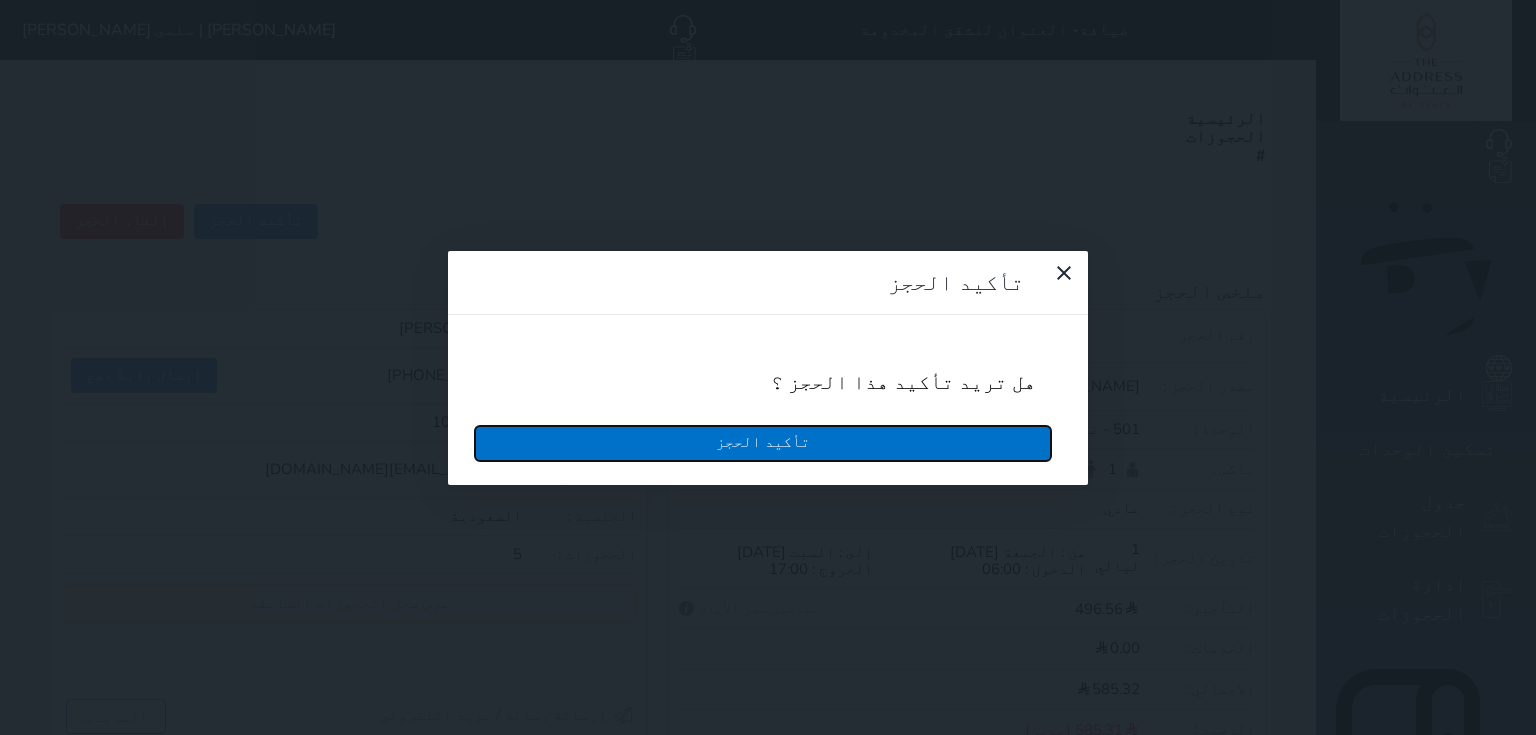 click on "تأكيد الحجز" at bounding box center [763, 443] 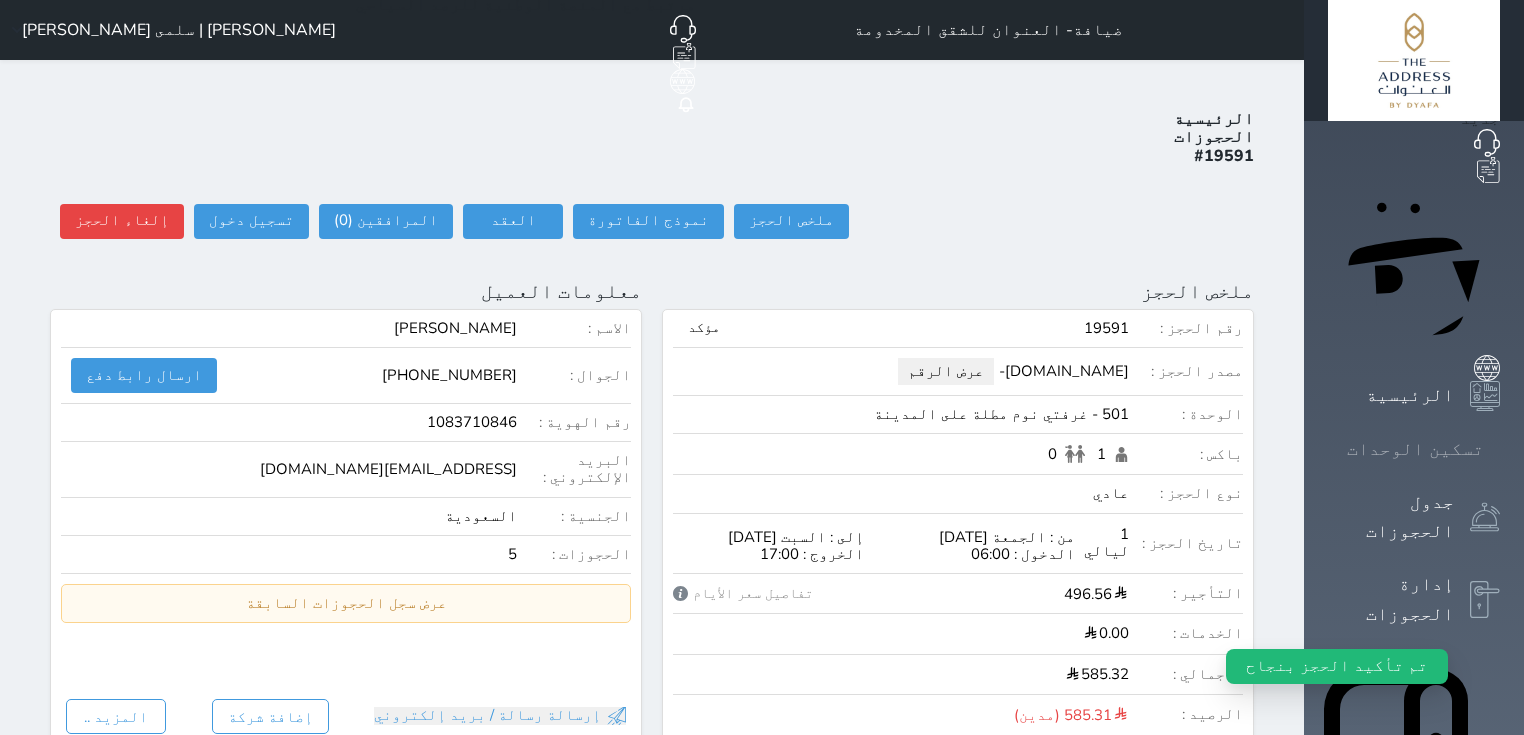 click on "تسكين الوحدات" at bounding box center [1415, 449] 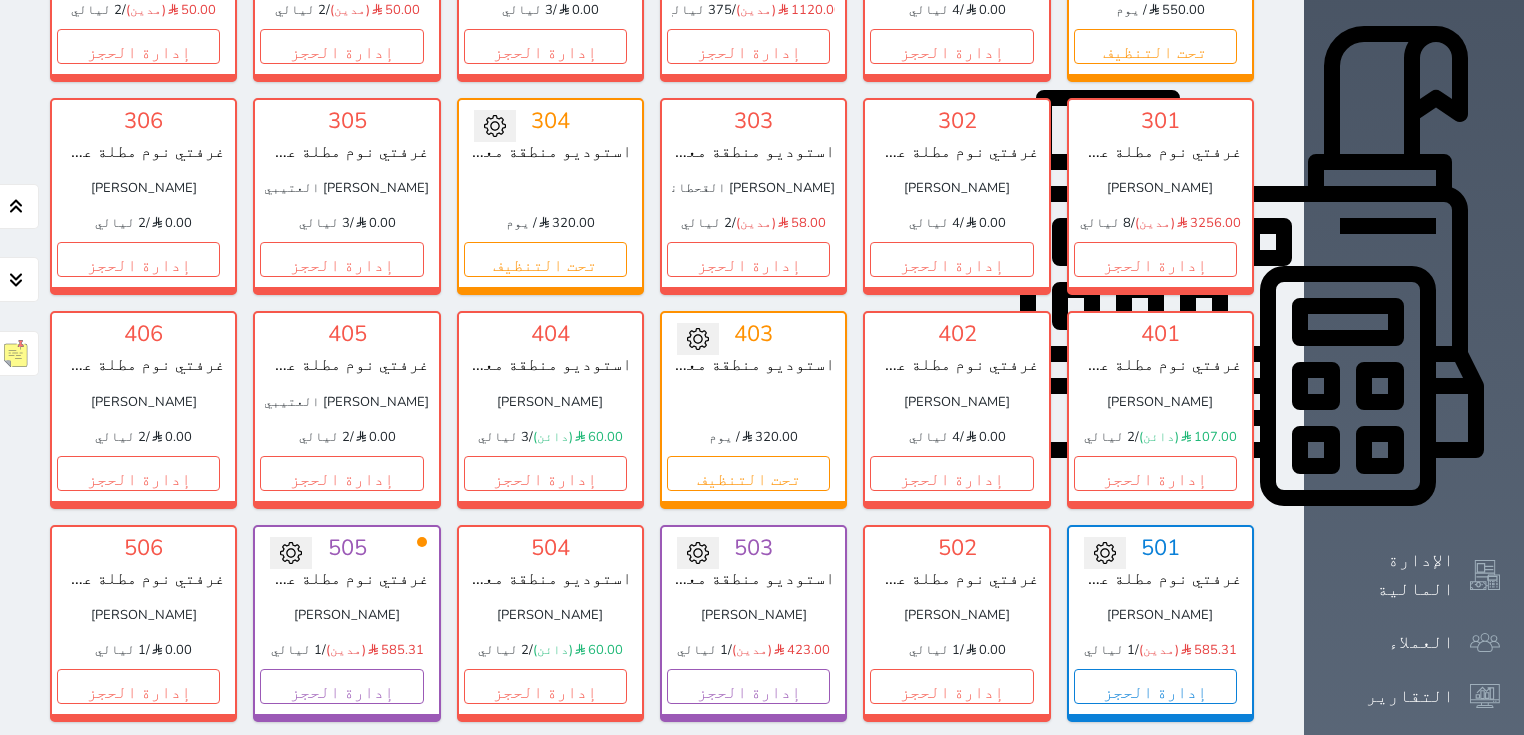 scroll, scrollTop: 664, scrollLeft: 0, axis: vertical 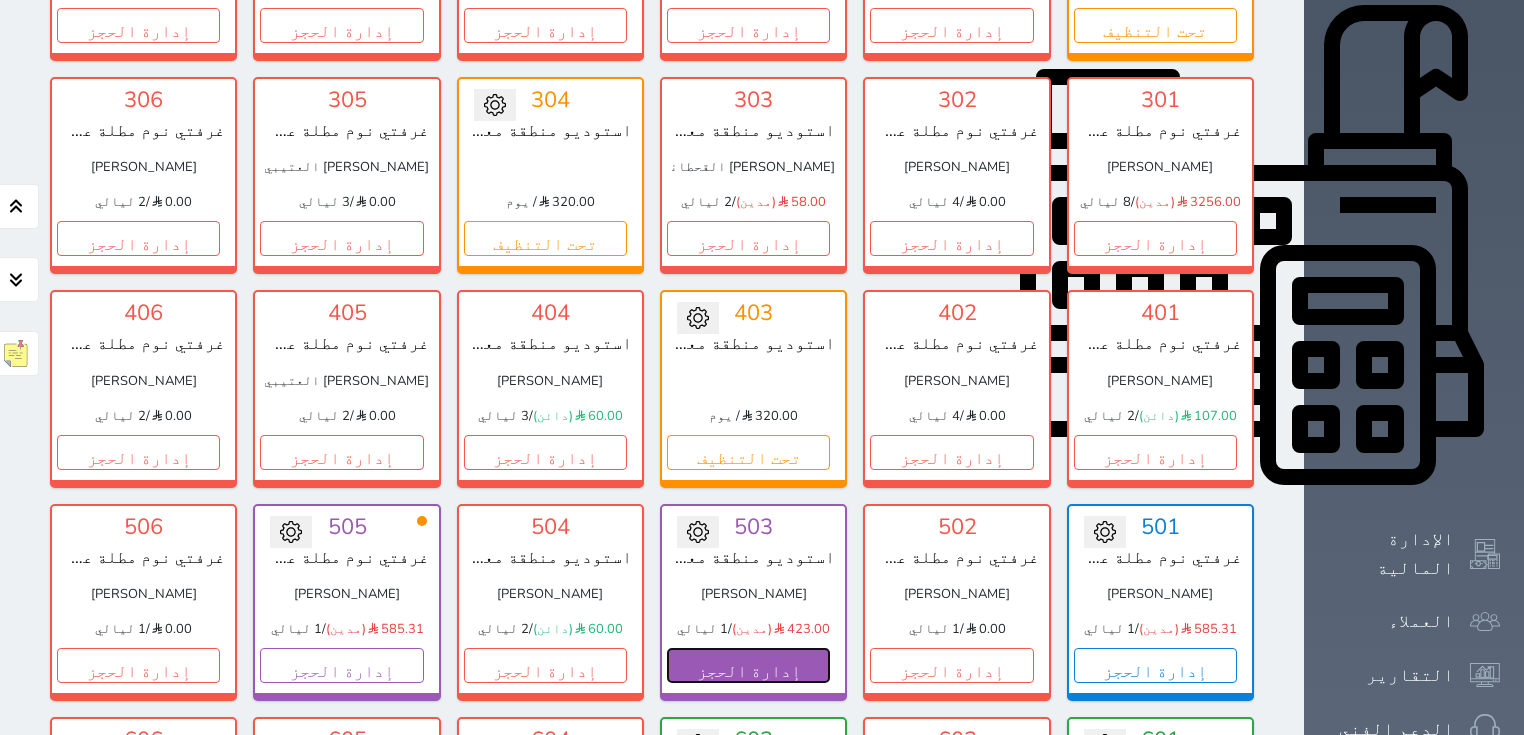 click on "إدارة الحجز" at bounding box center [748, 665] 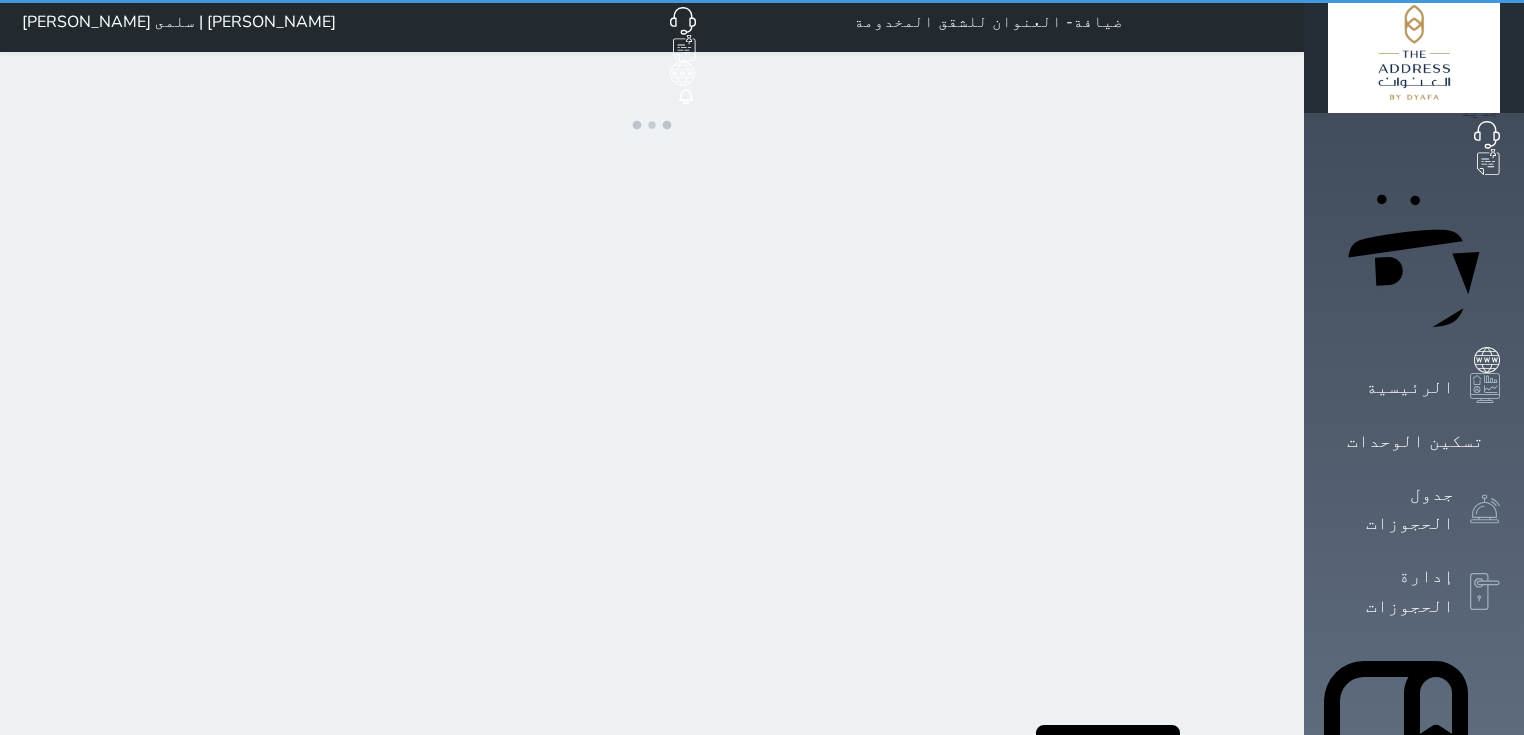 scroll, scrollTop: 0, scrollLeft: 0, axis: both 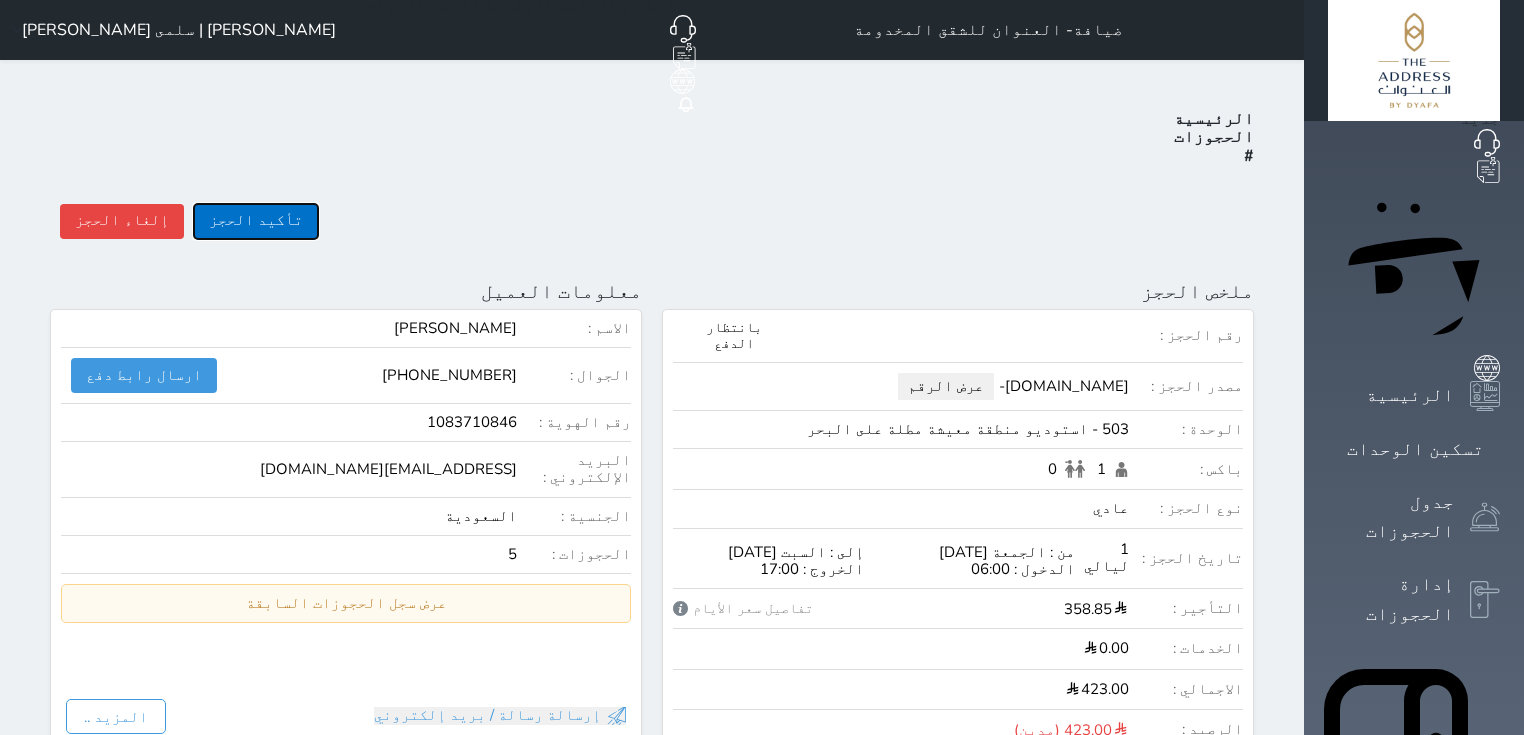 click on "تأكيد الحجز" at bounding box center [256, 221] 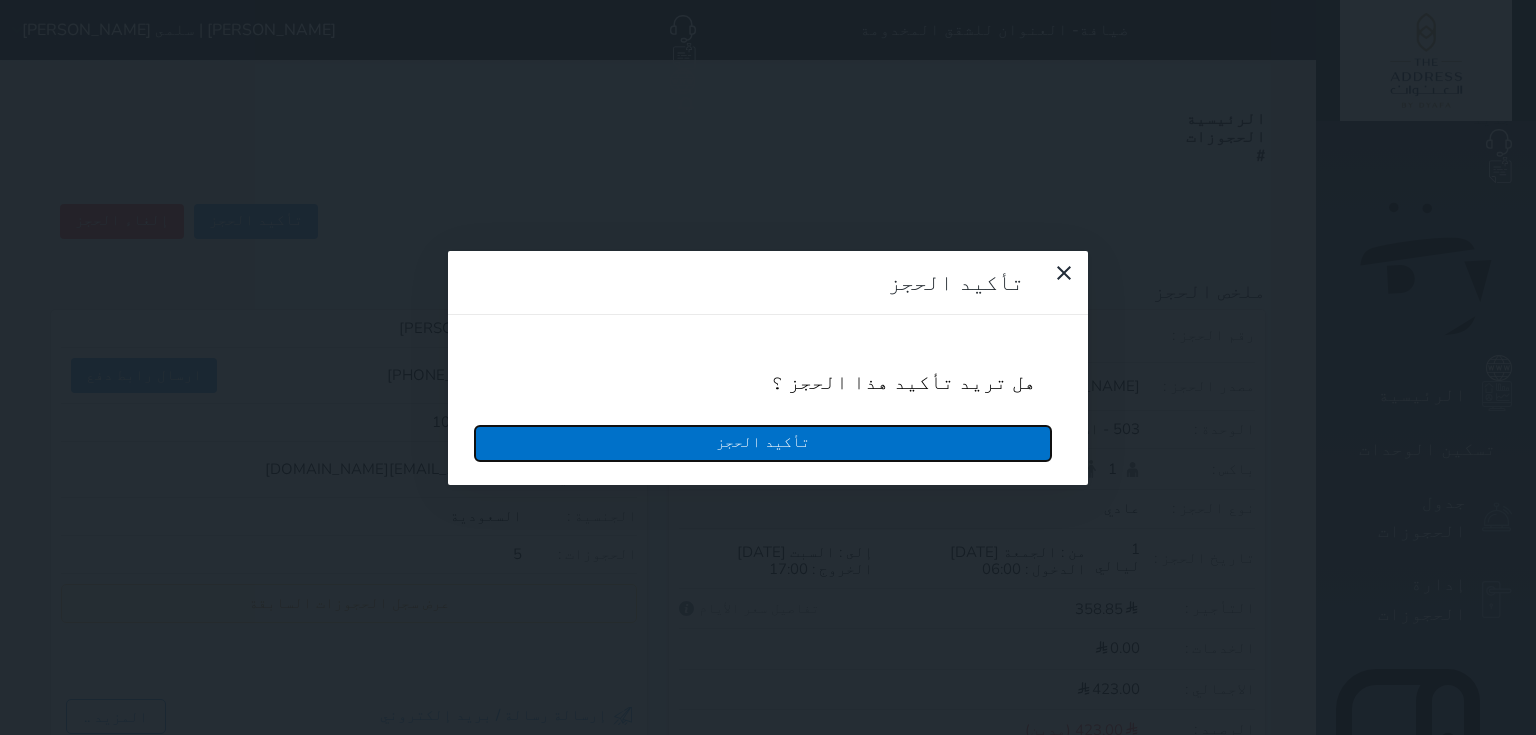 click on "تأكيد الحجز" at bounding box center [763, 443] 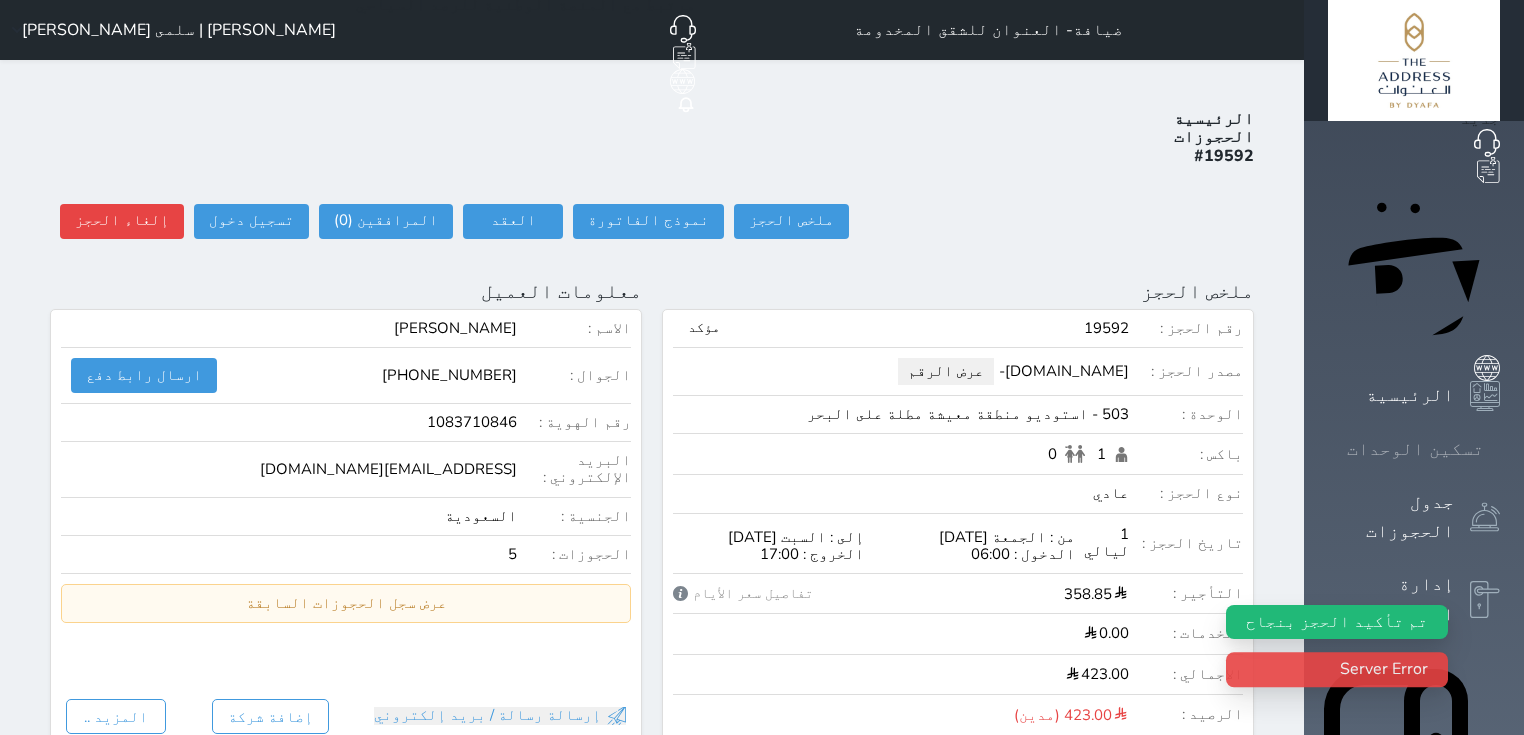 click 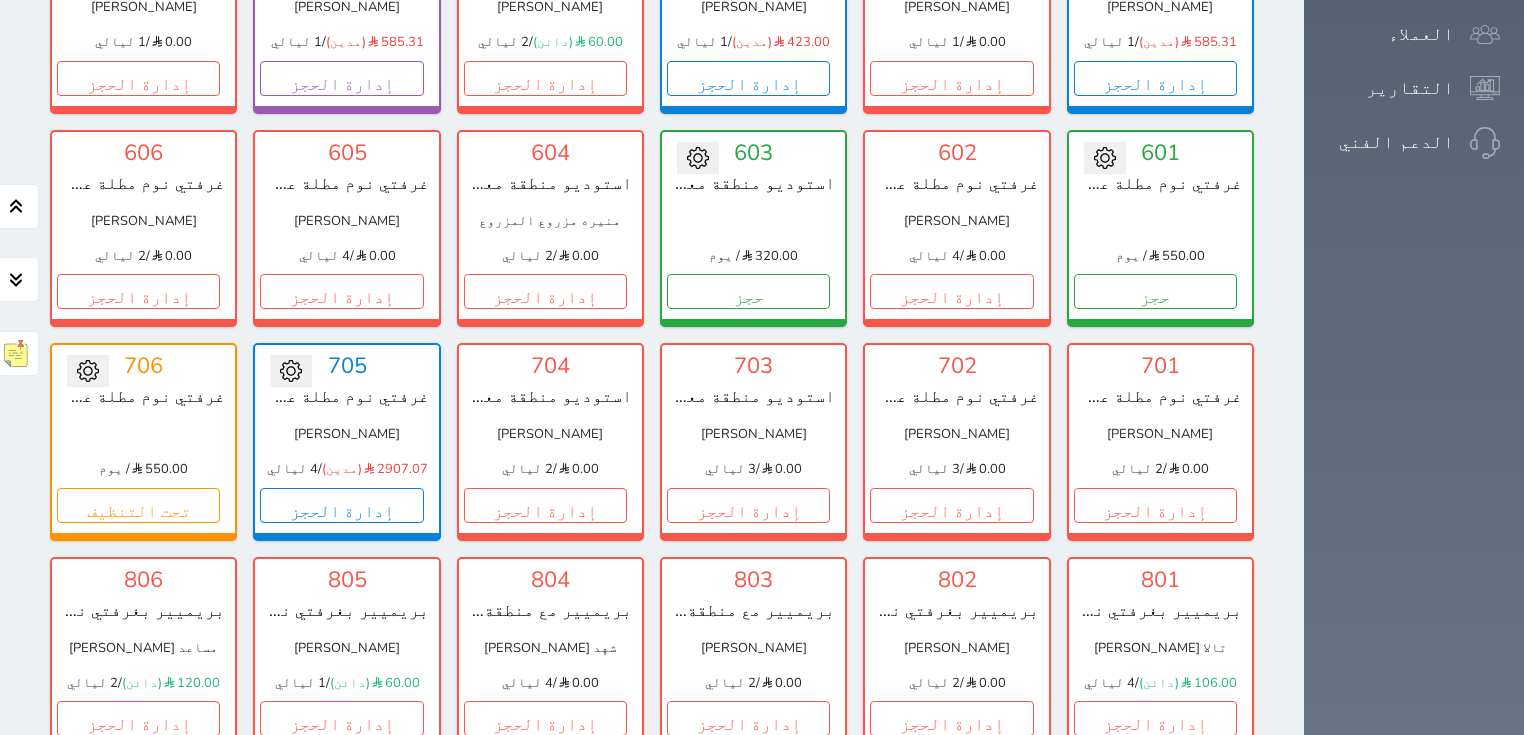 scroll, scrollTop: 958, scrollLeft: 0, axis: vertical 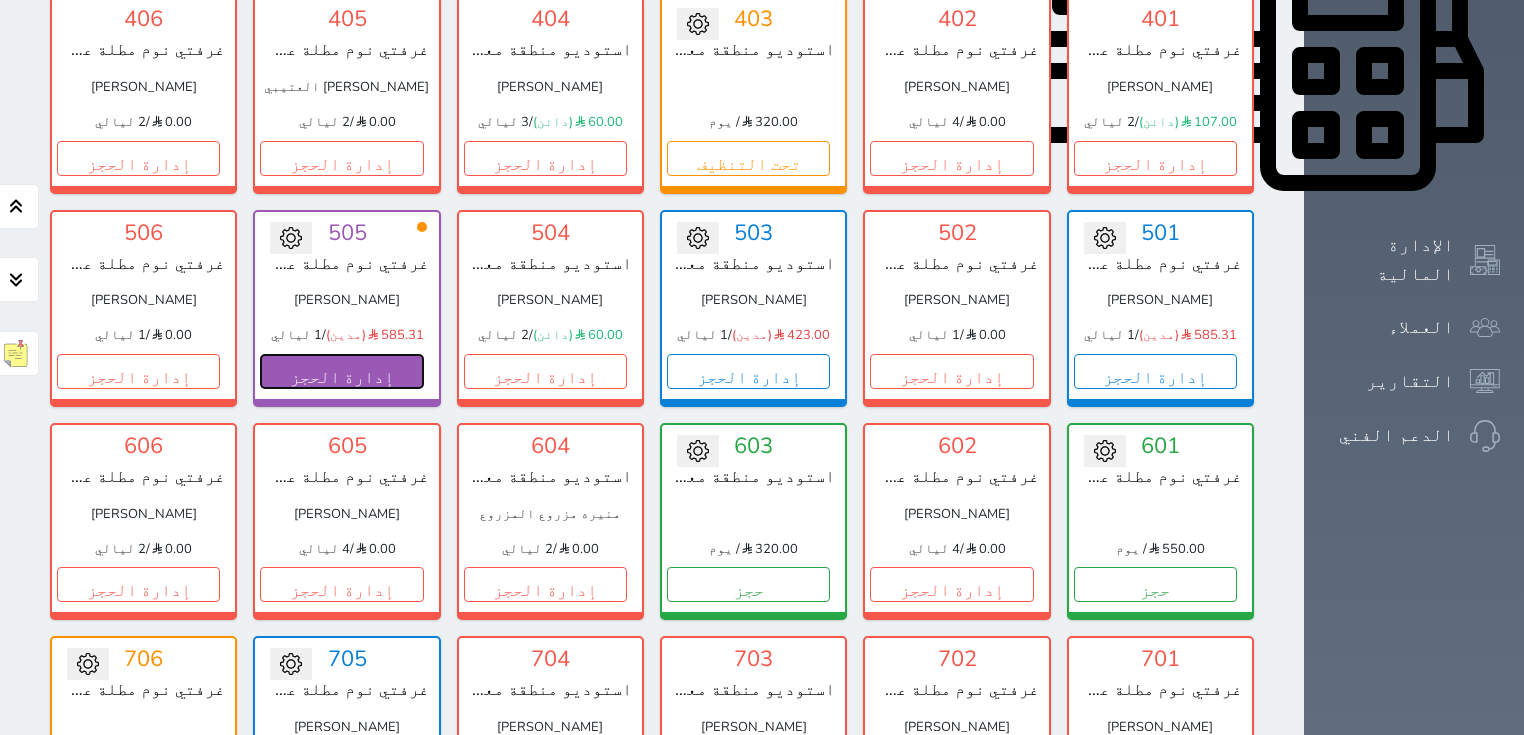 click on "إدارة الحجز" at bounding box center [341, 371] 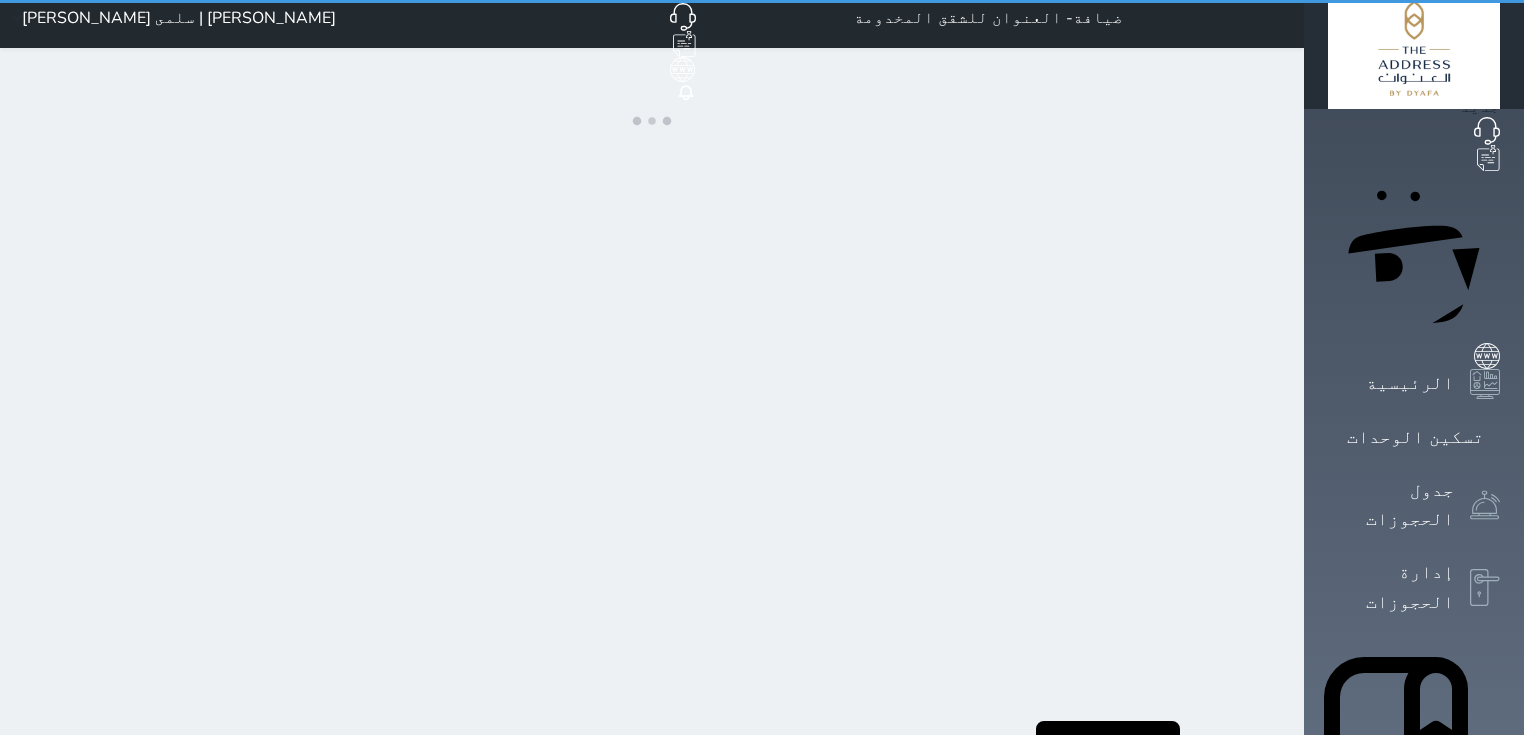 scroll, scrollTop: 0, scrollLeft: 0, axis: both 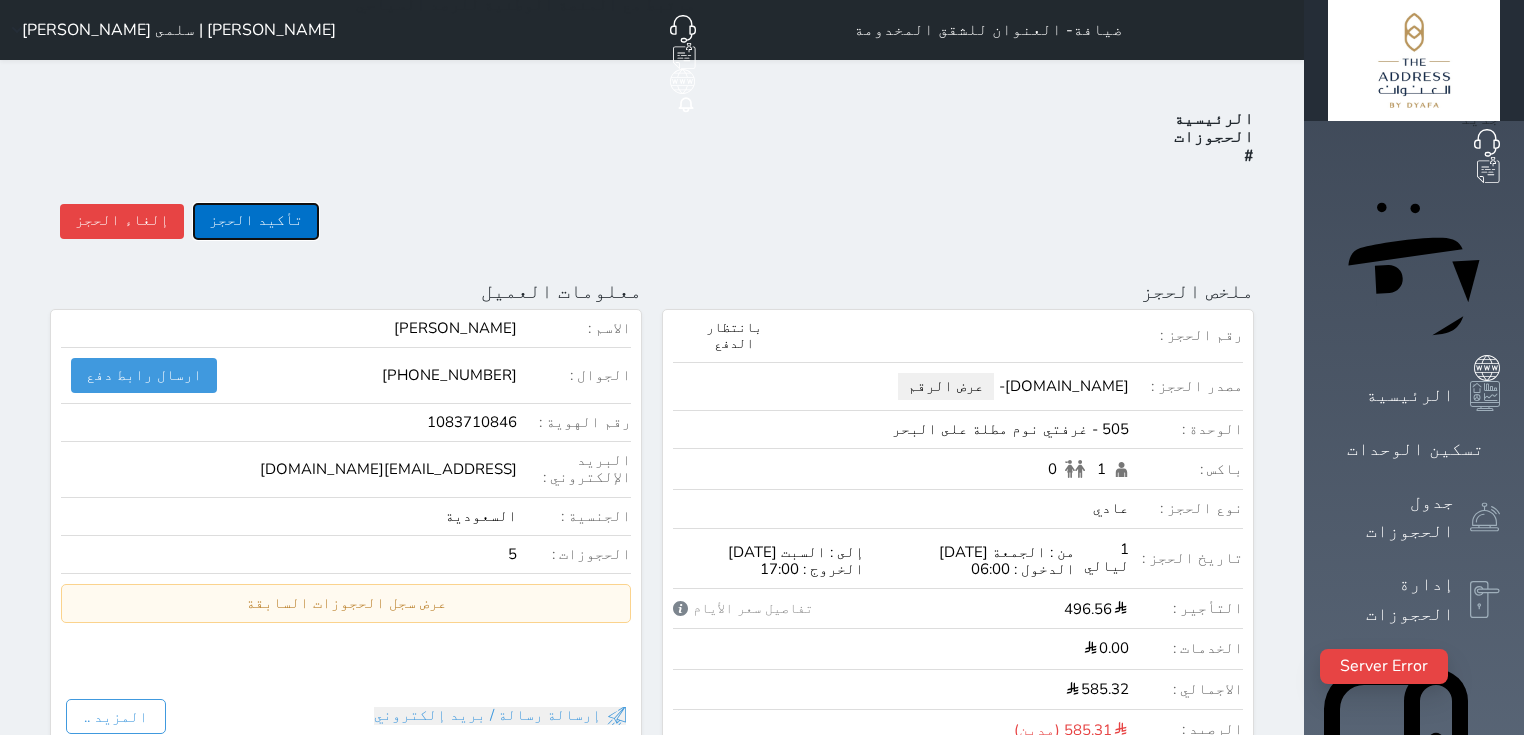 click on "تأكيد الحجز" at bounding box center [256, 221] 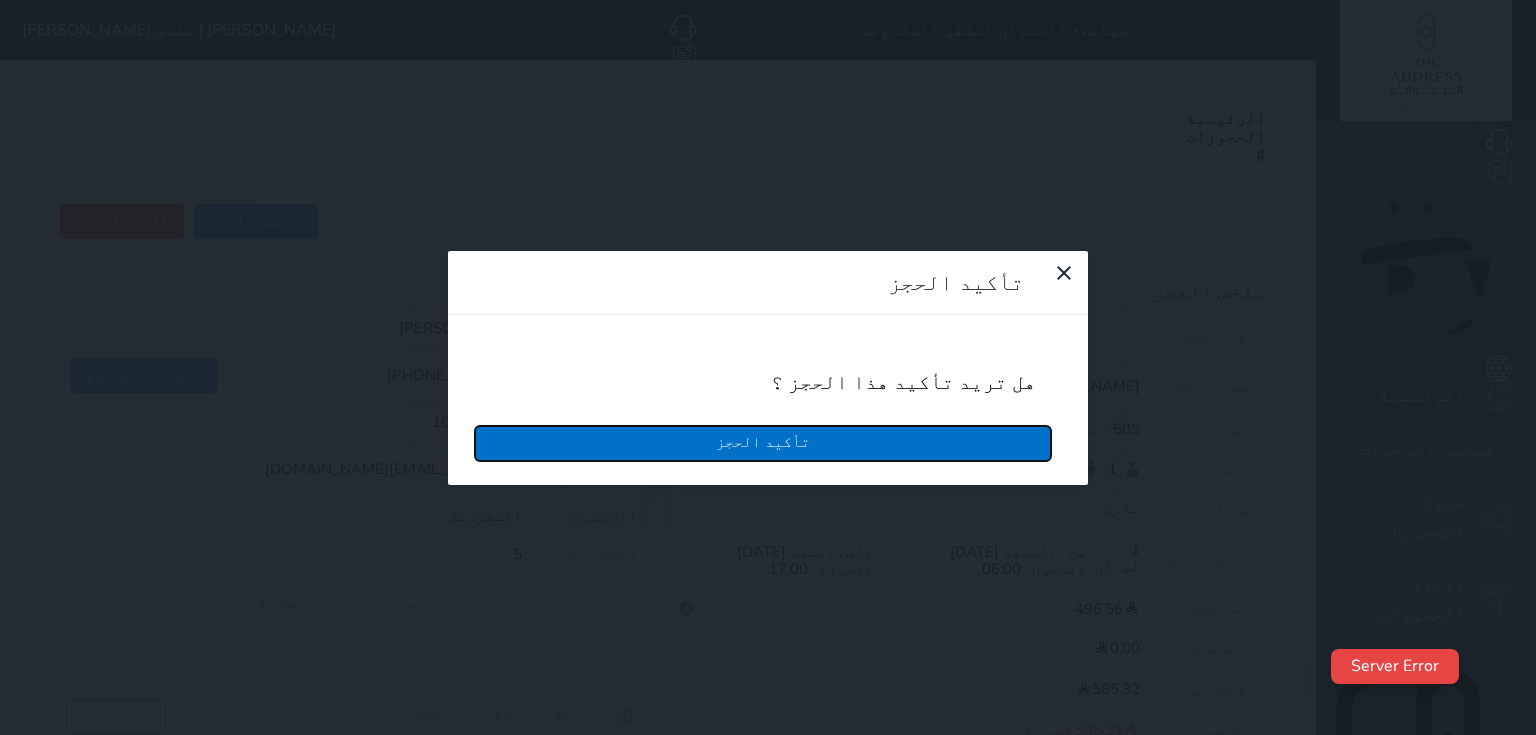 click on "تأكيد الحجز" at bounding box center (763, 443) 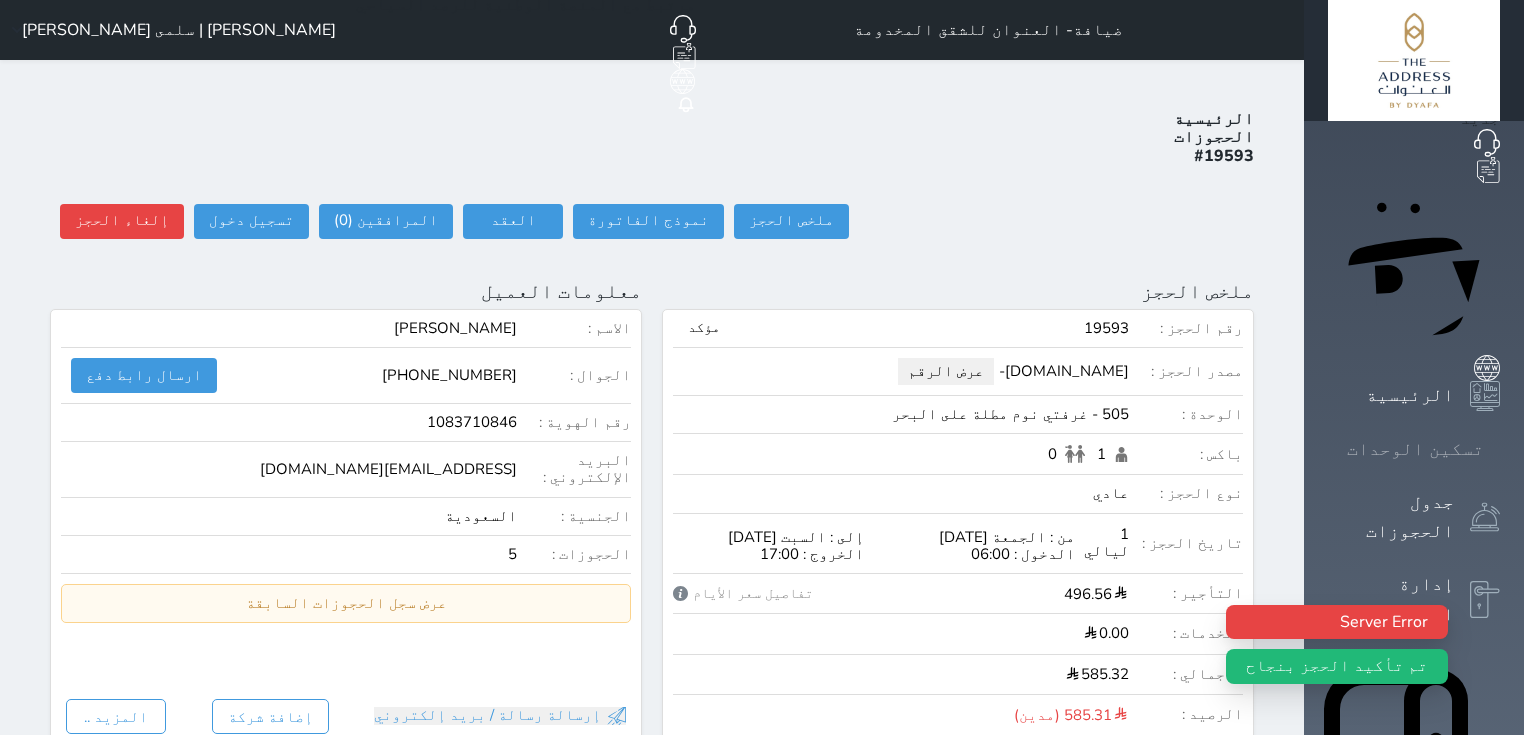 click 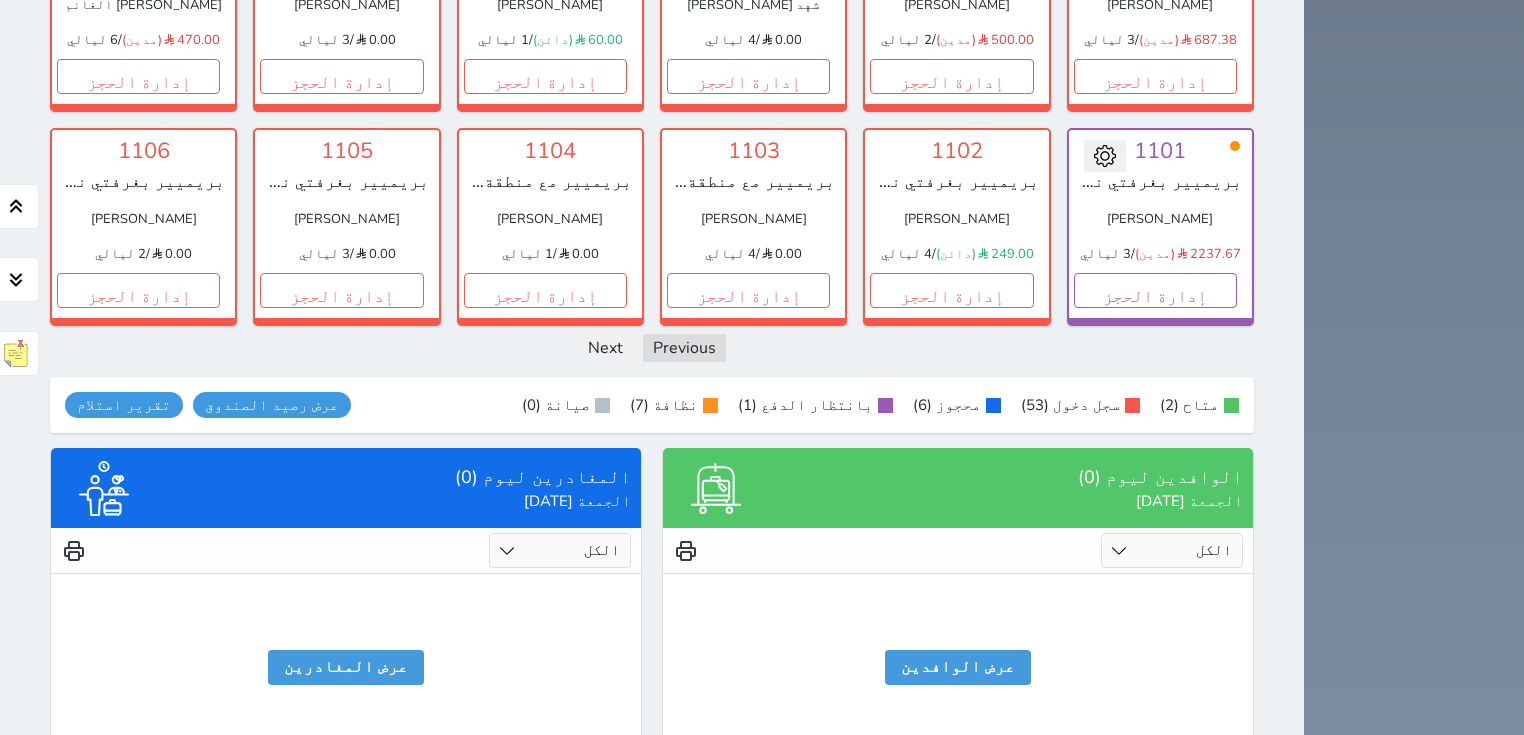 scroll, scrollTop: 2027, scrollLeft: 0, axis: vertical 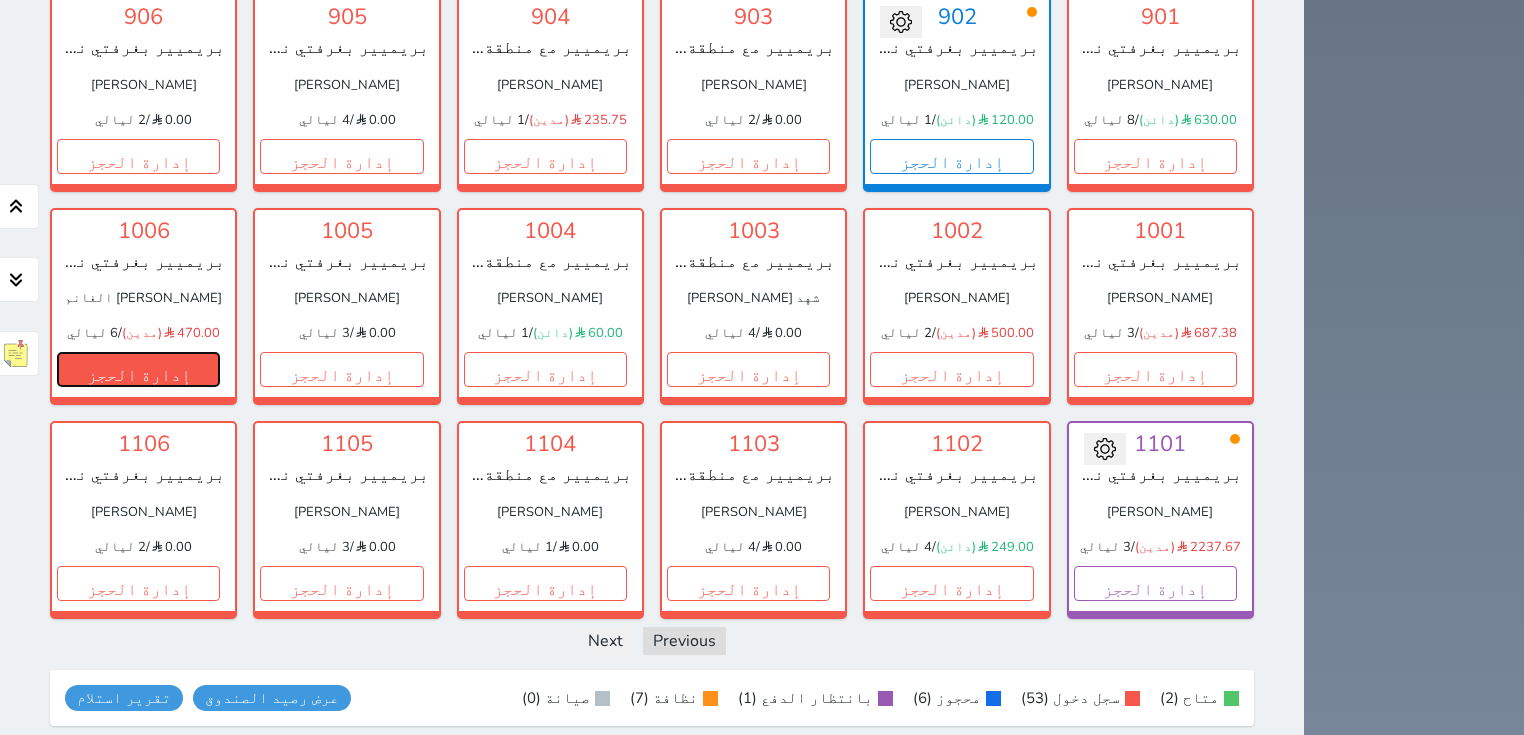 click on "إدارة الحجز" at bounding box center [138, 369] 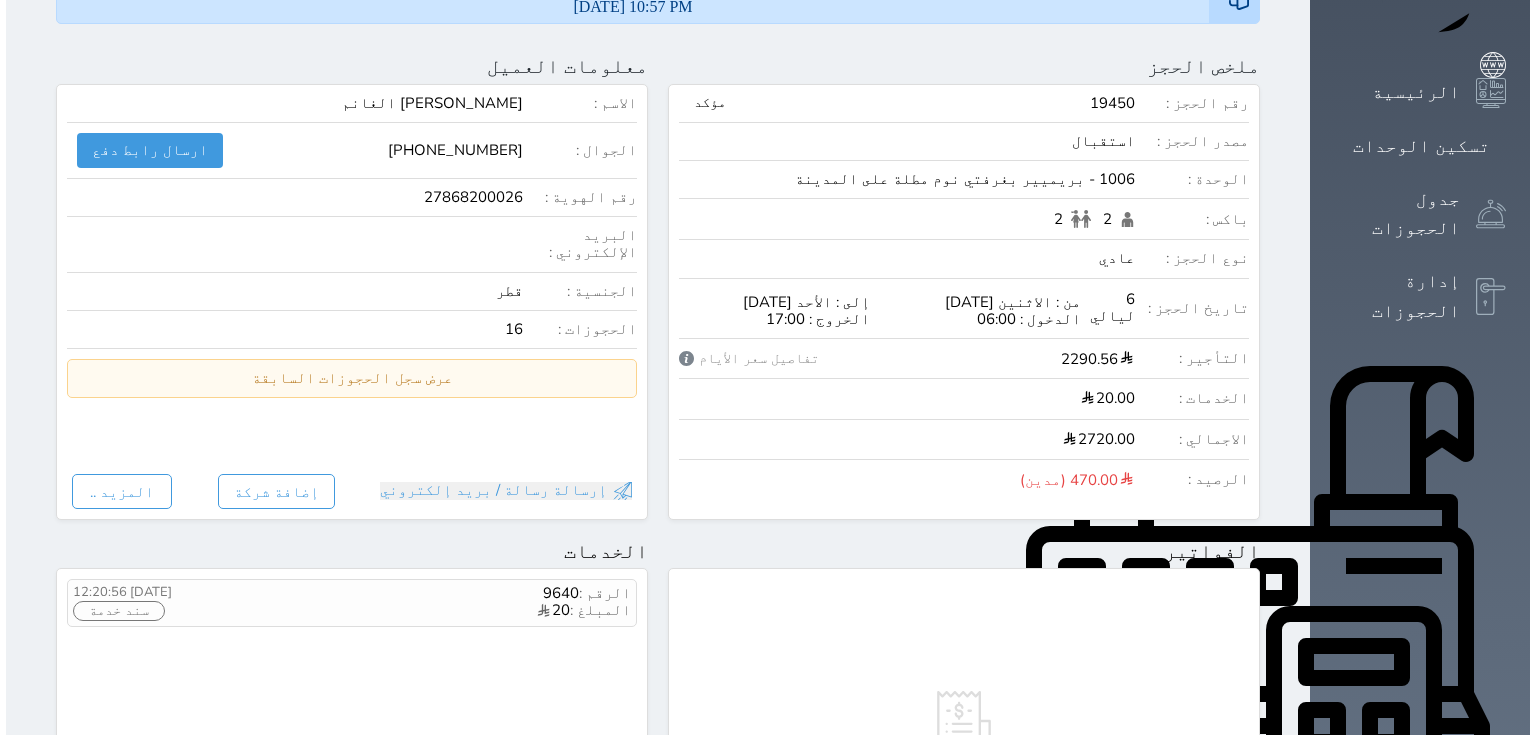 scroll, scrollTop: 586, scrollLeft: 0, axis: vertical 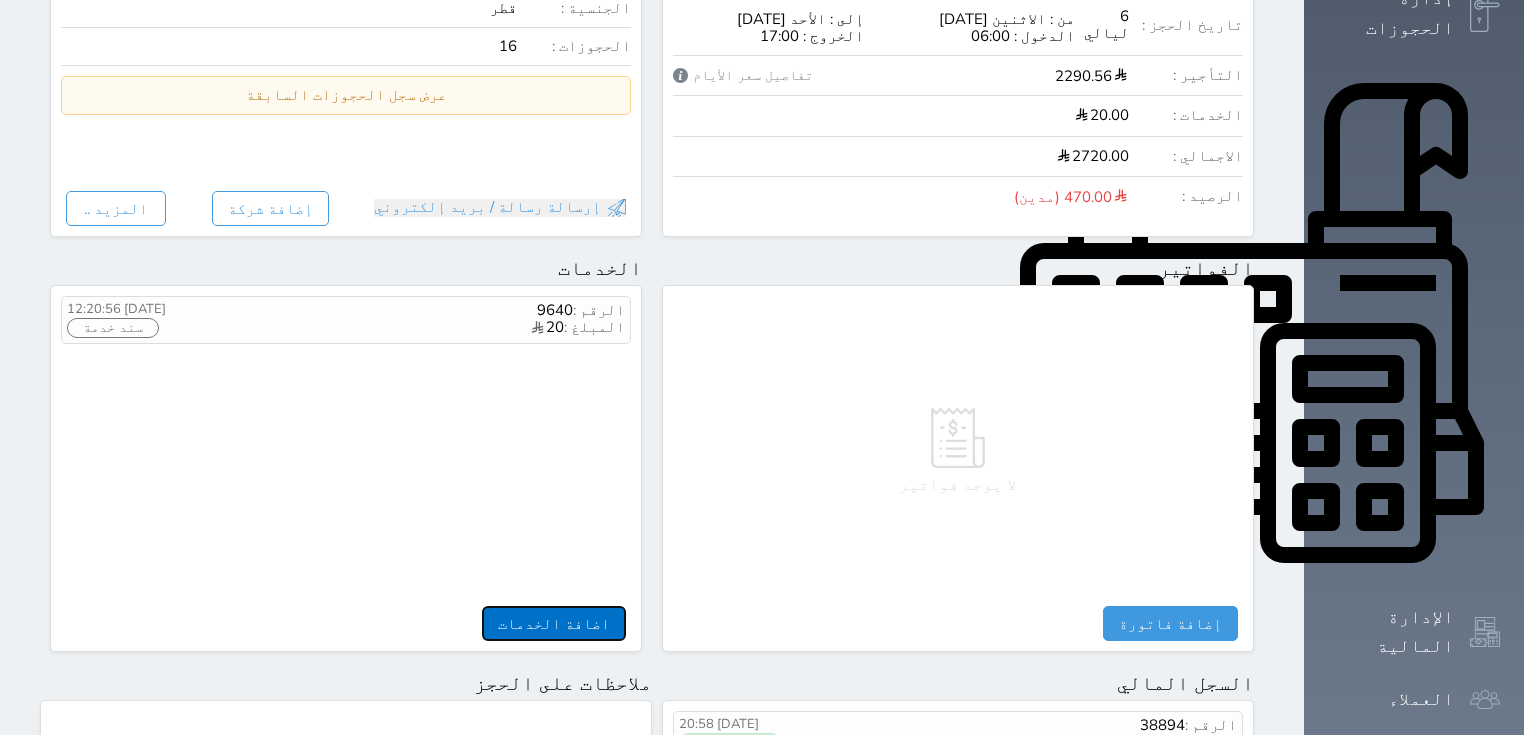 click on "اضافة الخدمات" at bounding box center [554, 623] 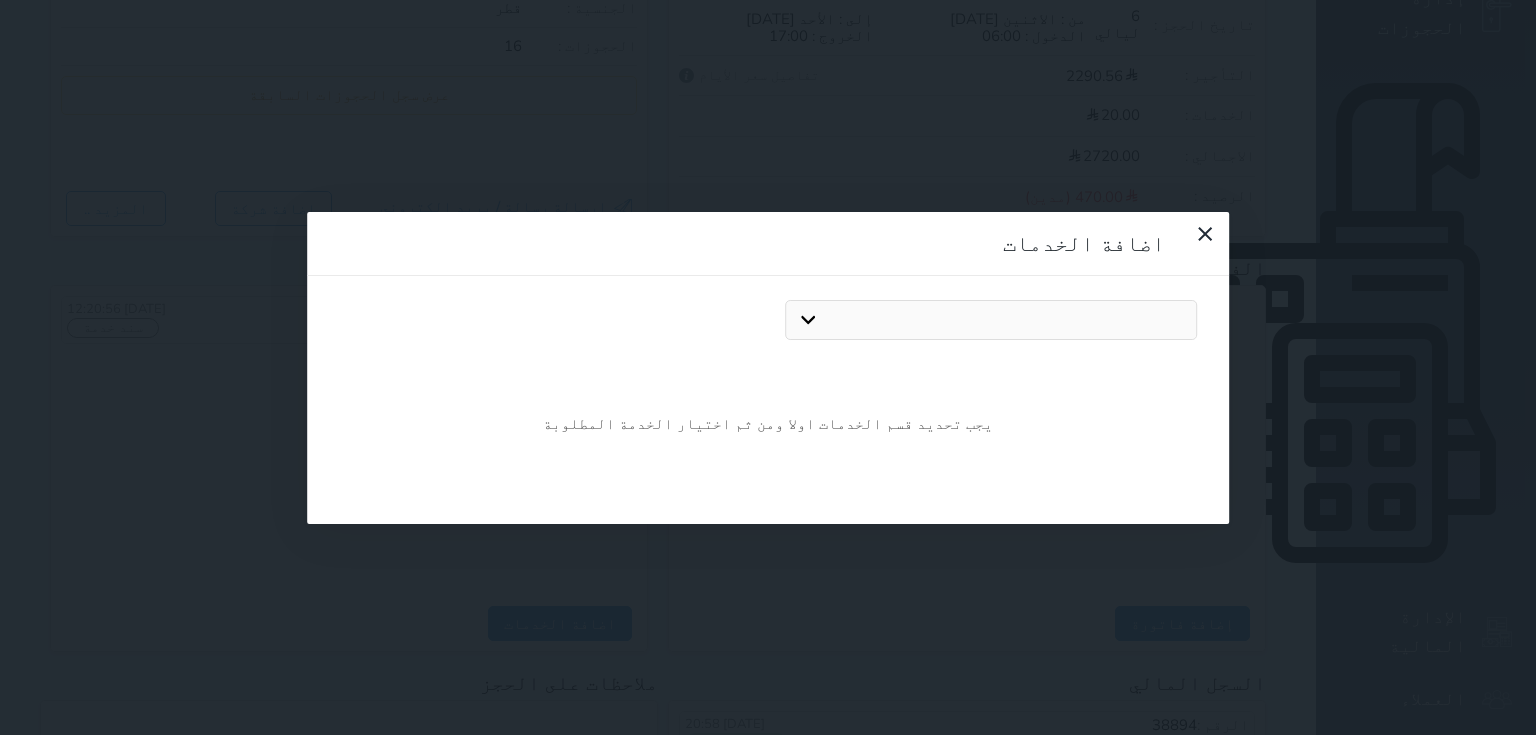 click on "فطور كوفي شوب تلفيات مغسلة فرق ايجار سرير اضافي باقة شهر العسل مساج إيجار القاعة عشاء افطار رمضان سحور رمضان" at bounding box center [991, 320] 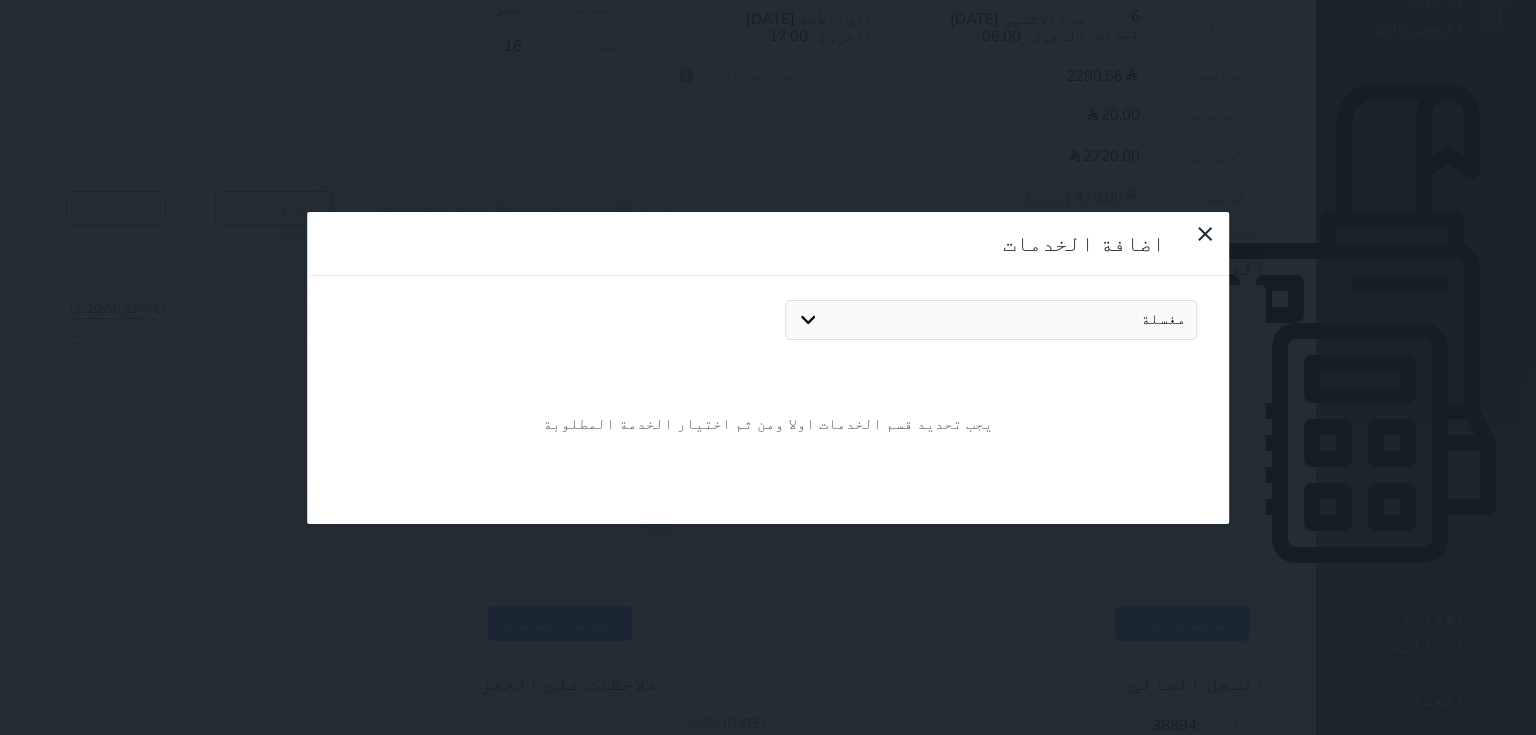 click on "فطور كوفي شوب تلفيات مغسلة فرق ايجار سرير اضافي باقة شهر العسل مساج إيجار القاعة عشاء افطار رمضان سحور رمضان" at bounding box center [991, 320] 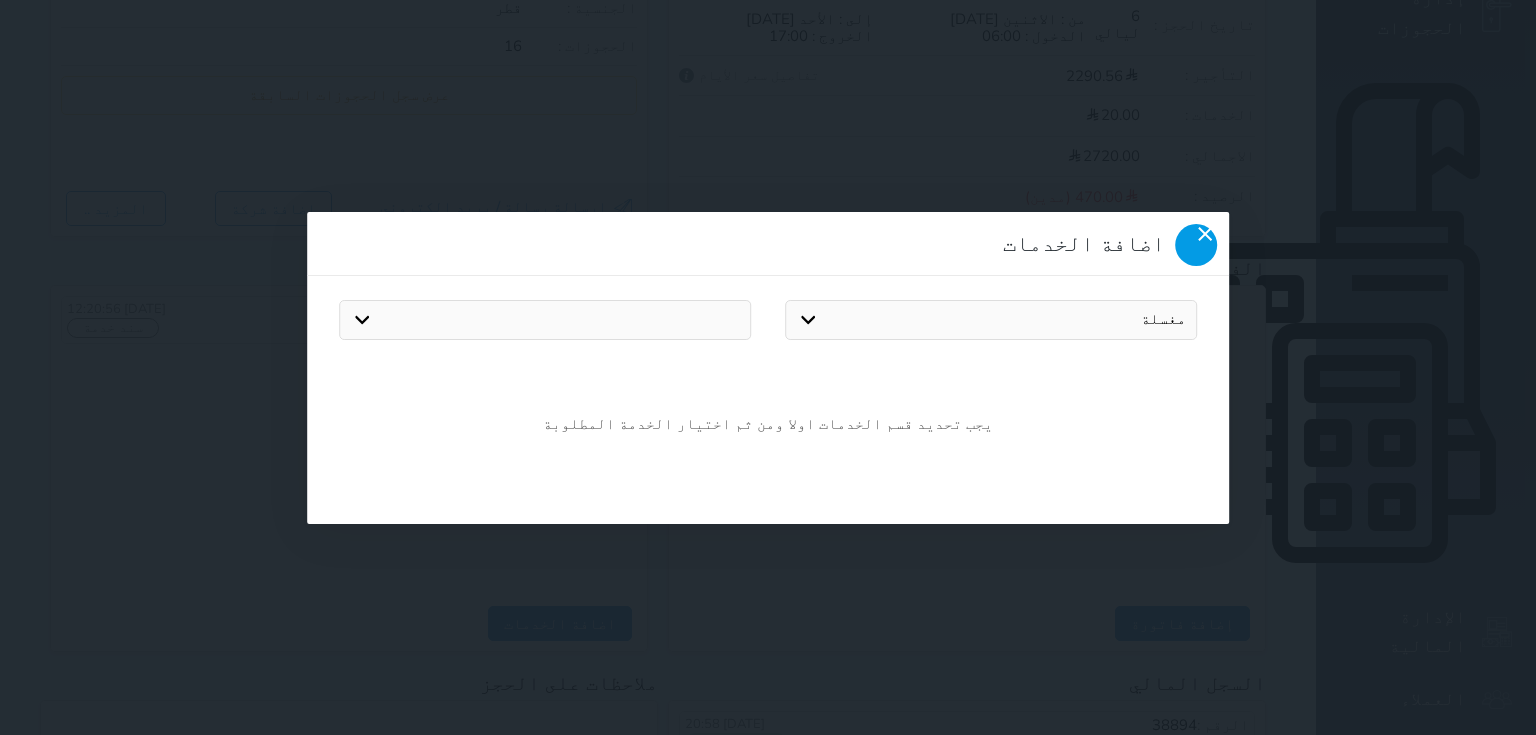 click at bounding box center [1196, 245] 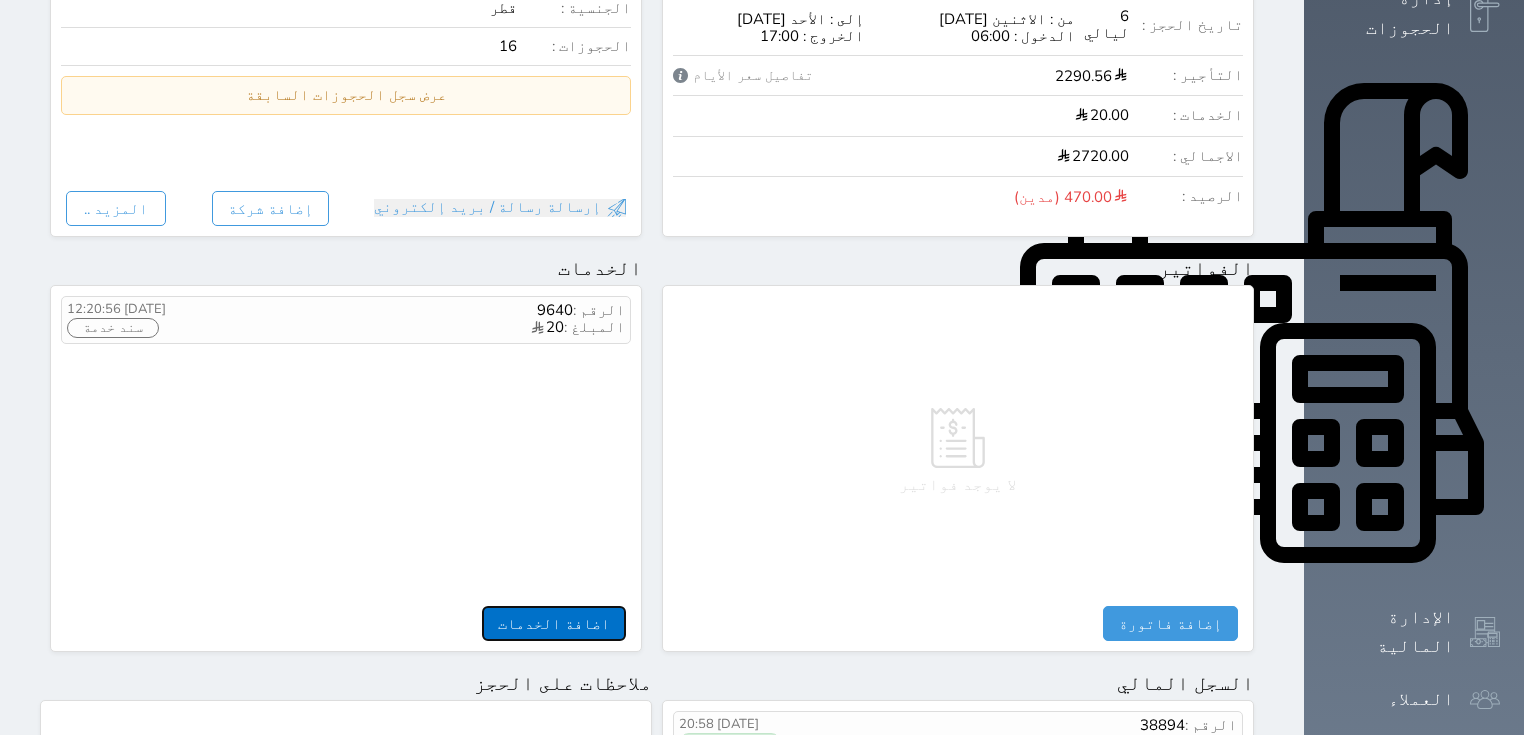 click on "اضافة الخدمات" at bounding box center [554, 623] 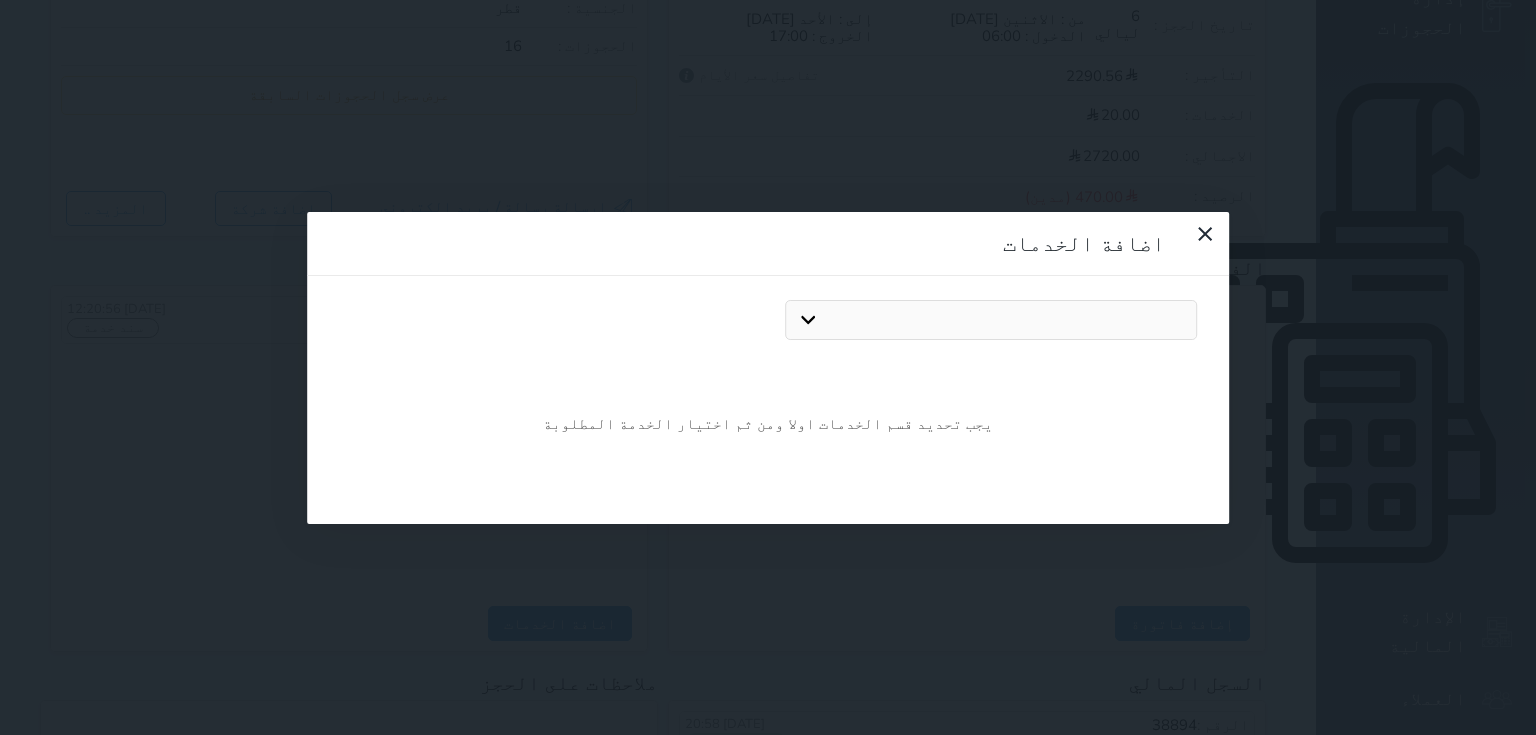 click on "فطور كوفي شوب تلفيات مغسلة فرق ايجار سرير اضافي باقة شهر العسل مساج إيجار القاعة عشاء افطار رمضان سحور رمضان" at bounding box center (991, 320) 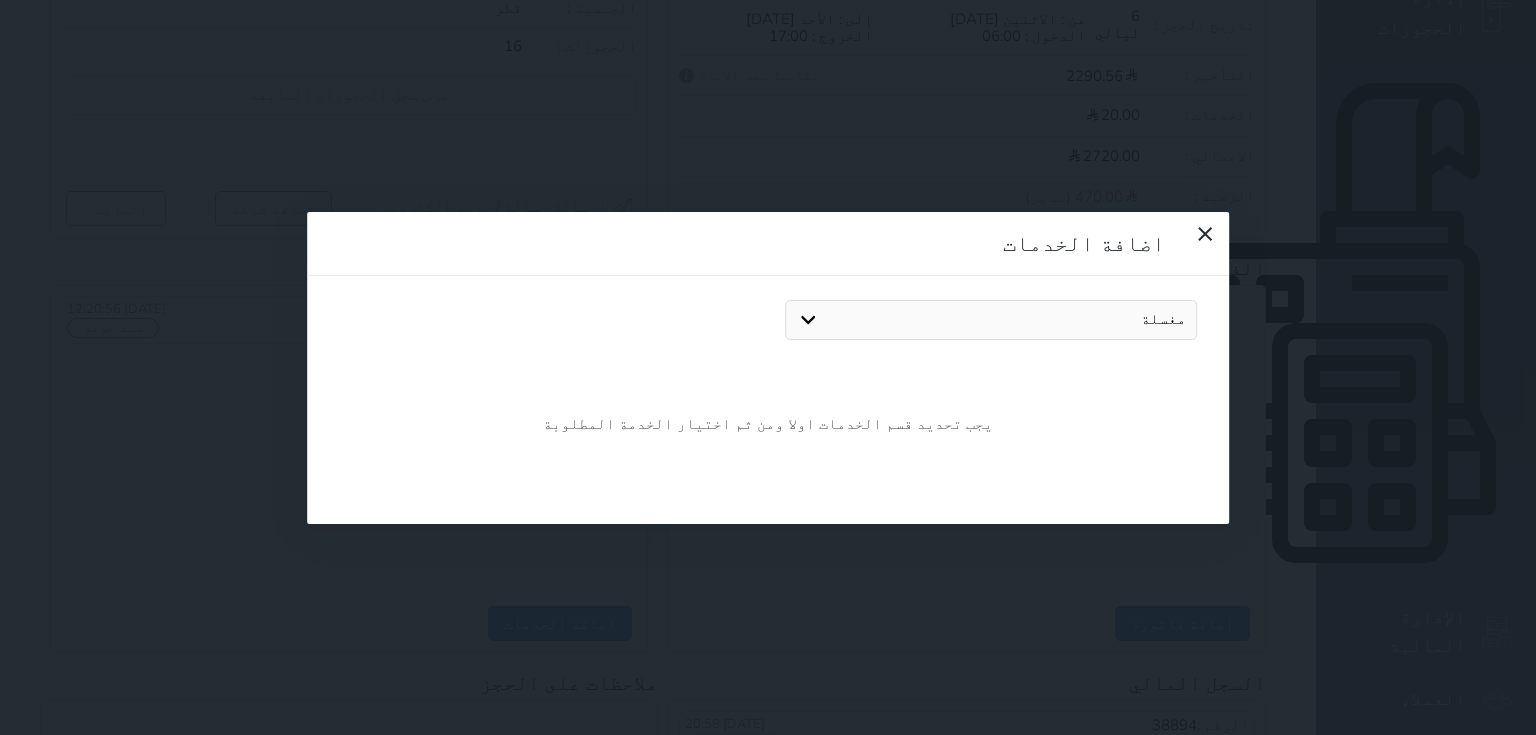 click on "فطور كوفي شوب تلفيات مغسلة فرق ايجار سرير اضافي باقة شهر العسل مساج إيجار القاعة عشاء افطار رمضان سحور رمضان" at bounding box center [991, 320] 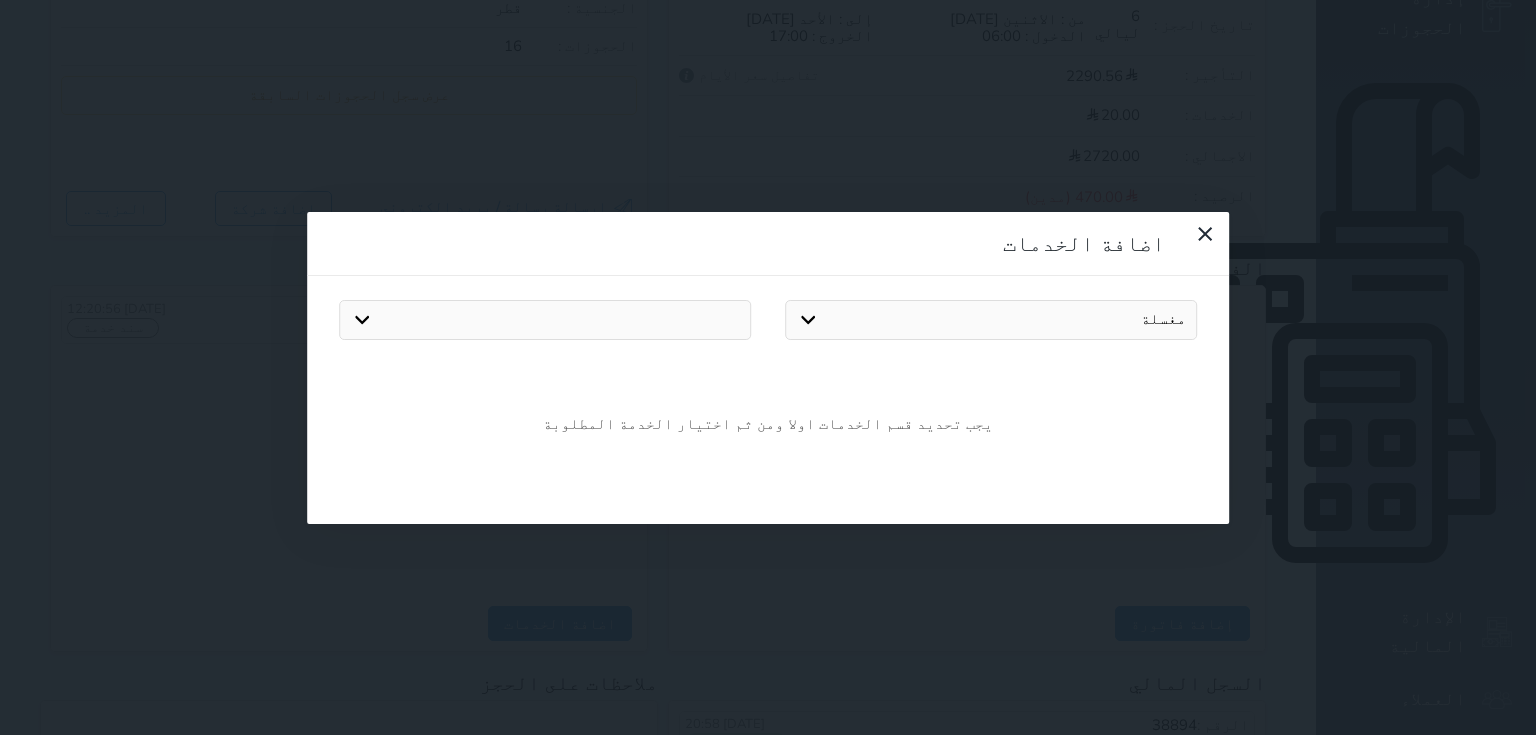 click on "مغسلة" at bounding box center [545, 320] 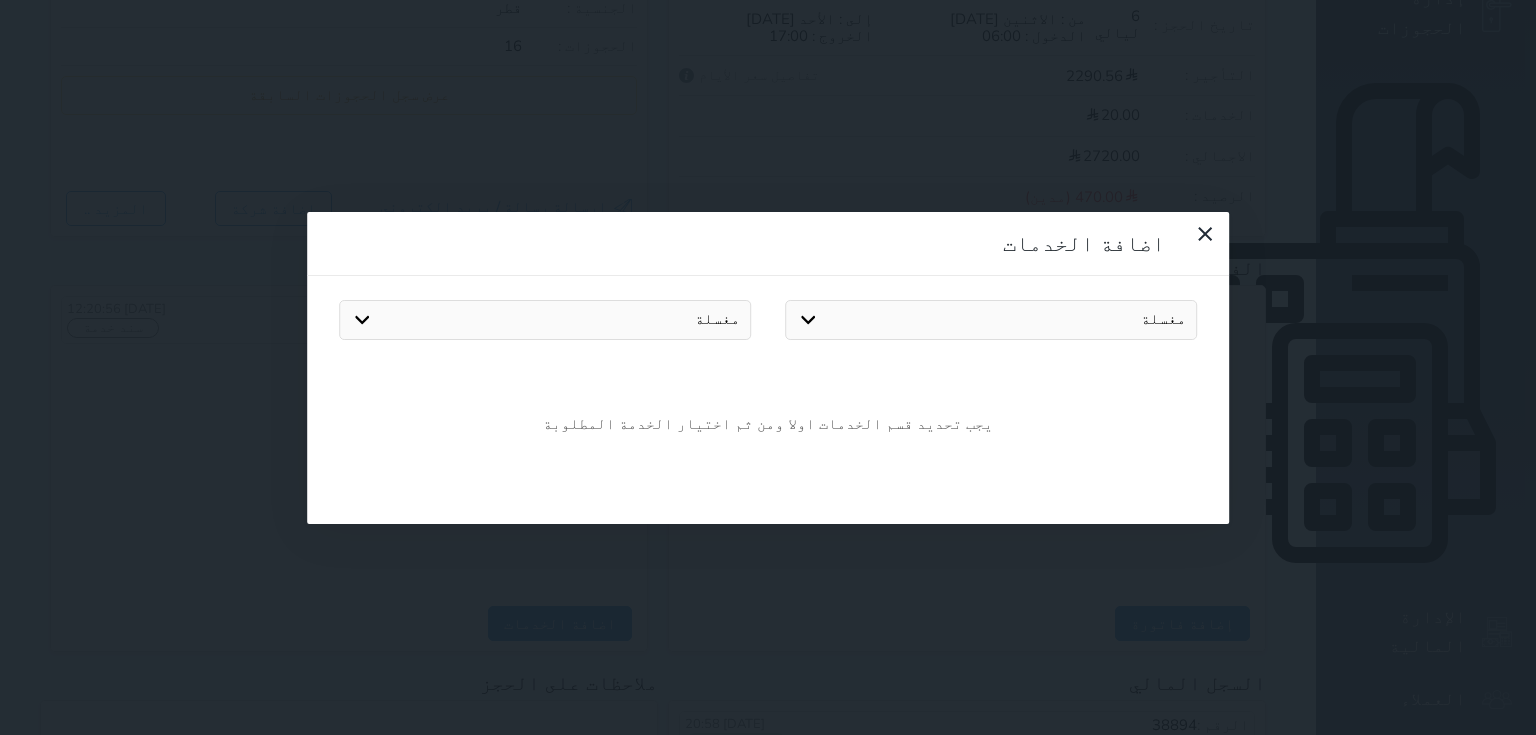 click on "مغسلة" at bounding box center [545, 320] 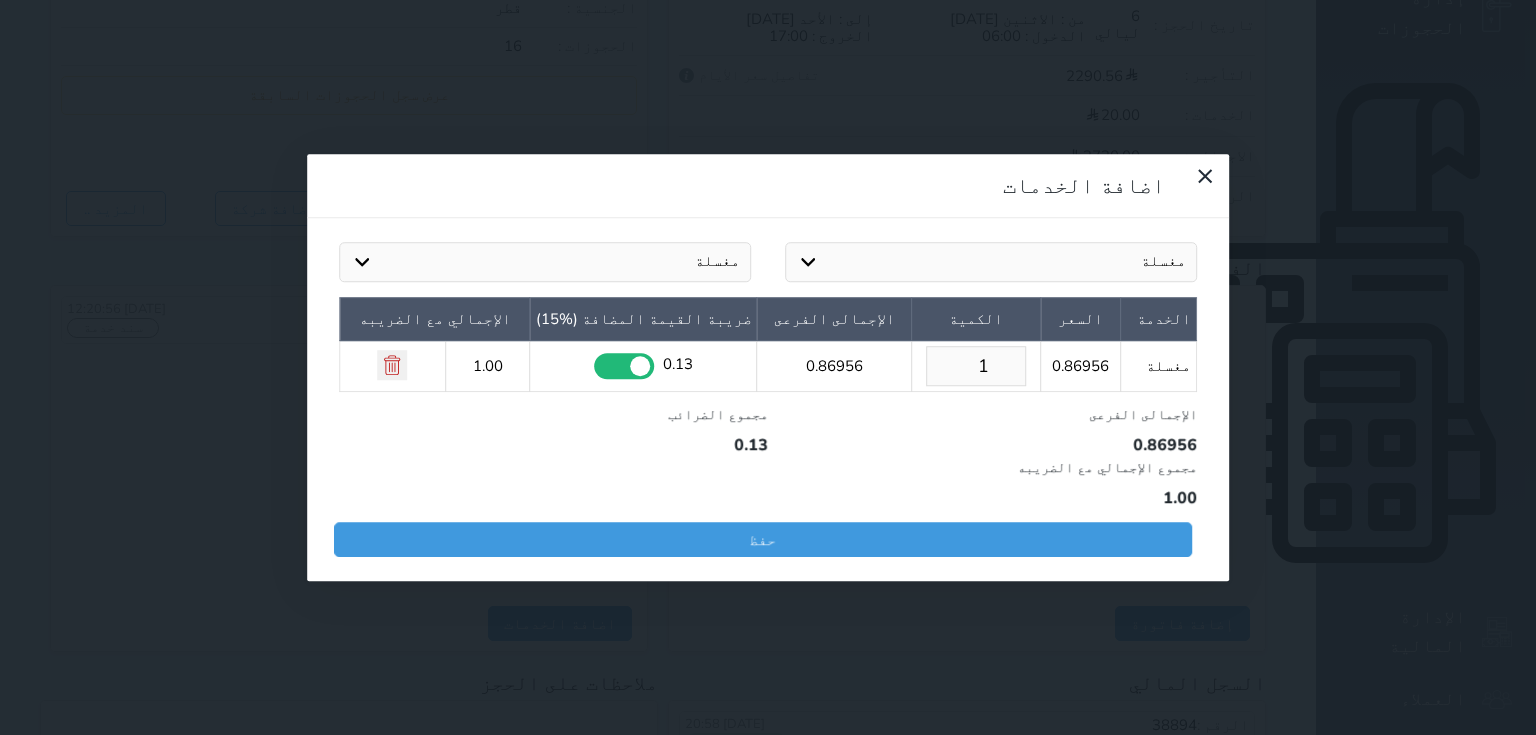 click on "1" at bounding box center (976, 366) 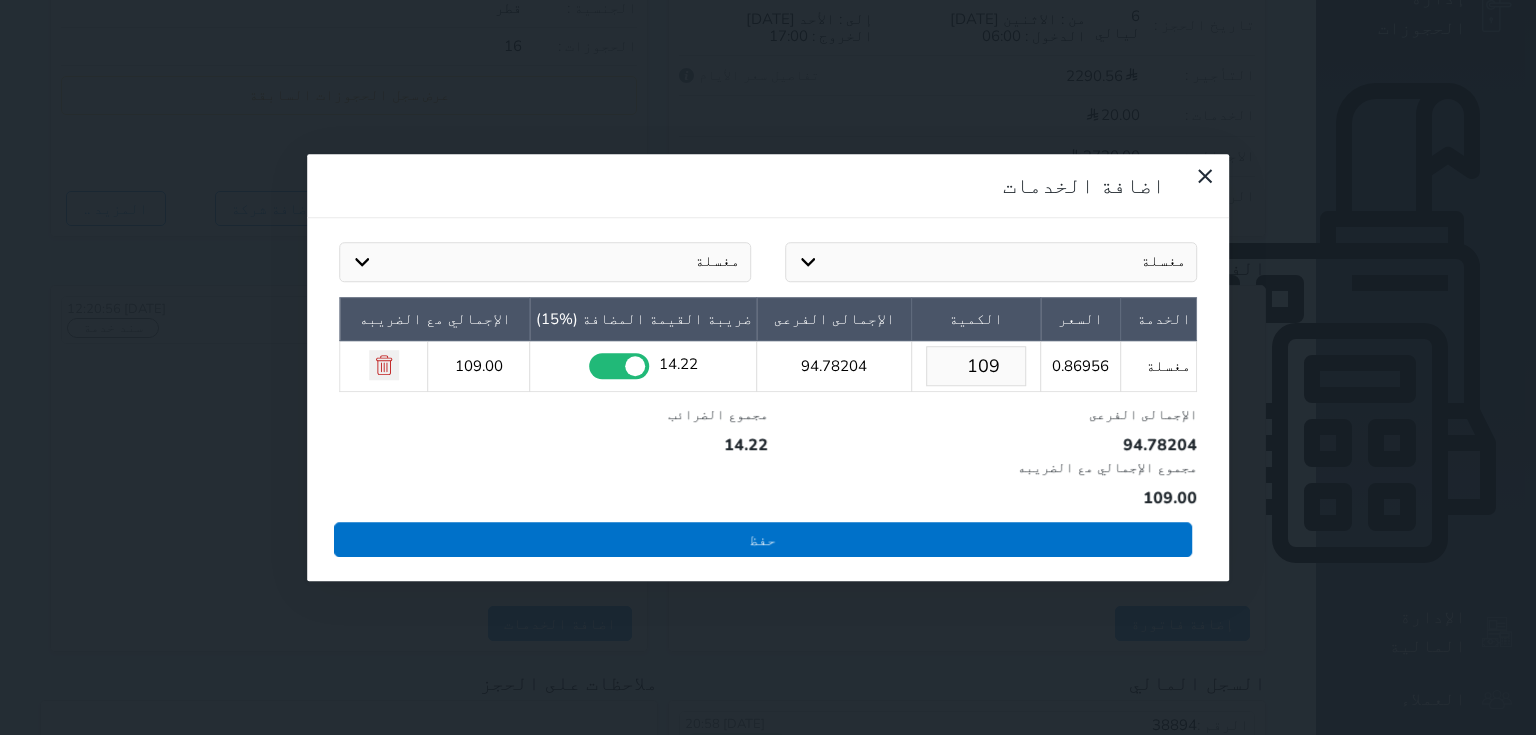 type on "109" 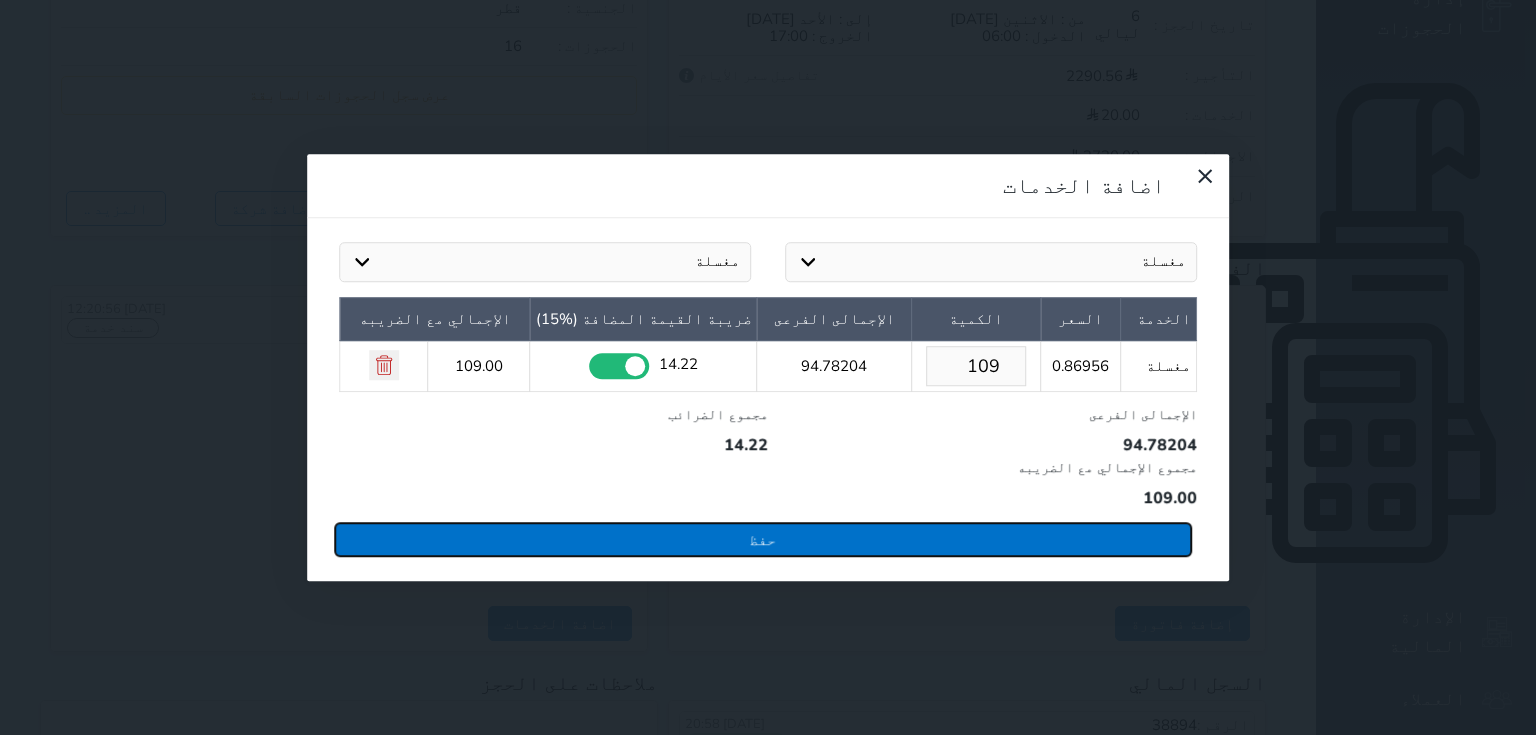 click on "حفظ" at bounding box center [763, 539] 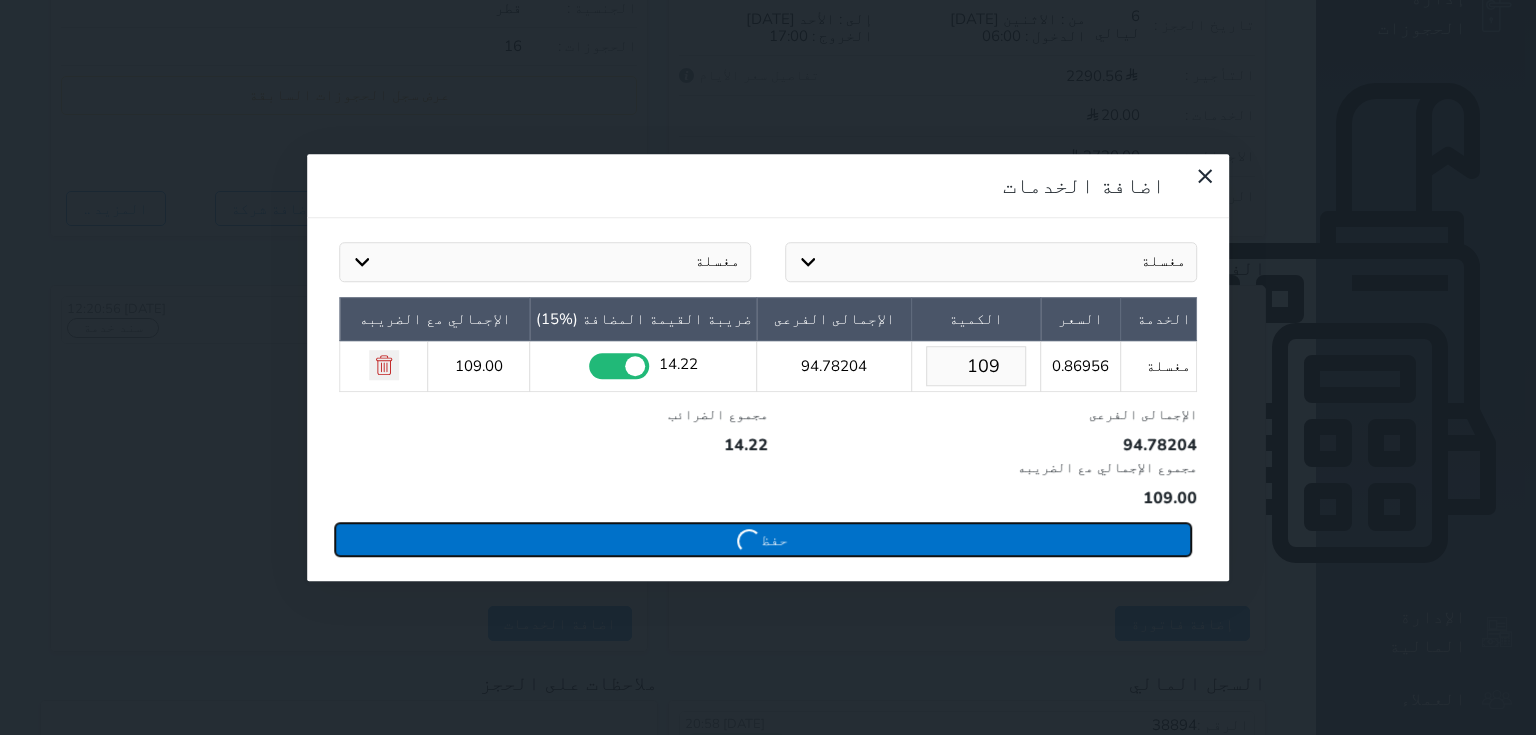 type 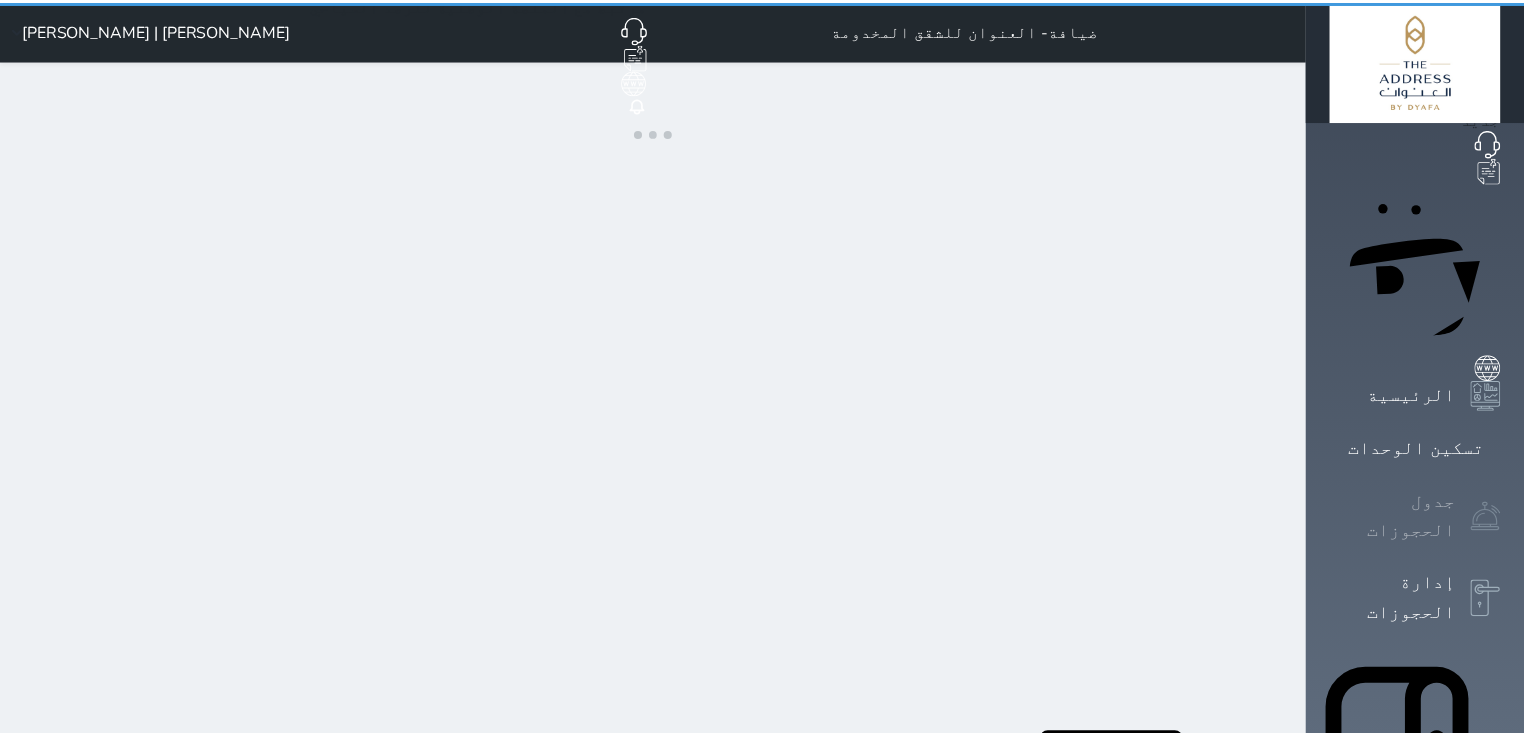 scroll, scrollTop: 0, scrollLeft: 0, axis: both 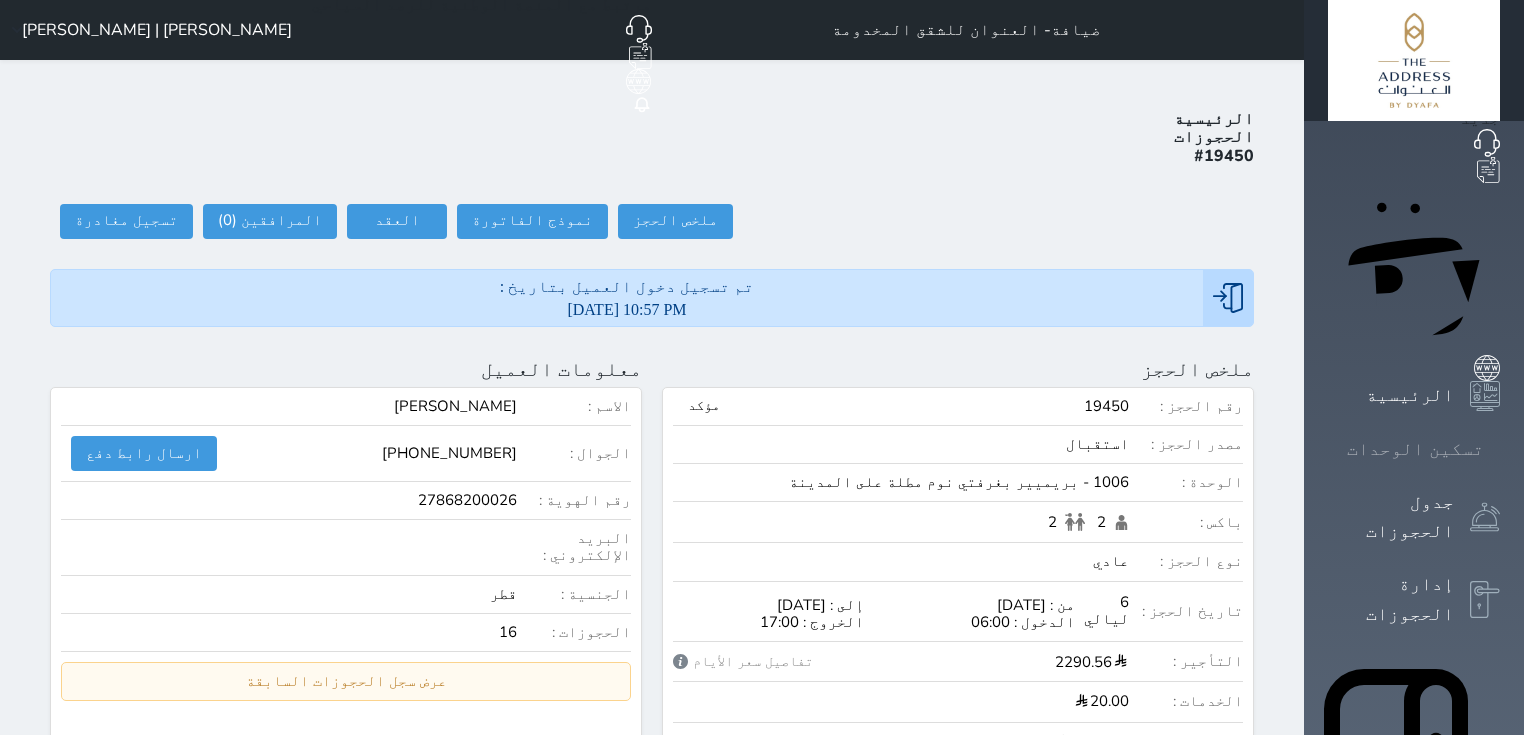 click 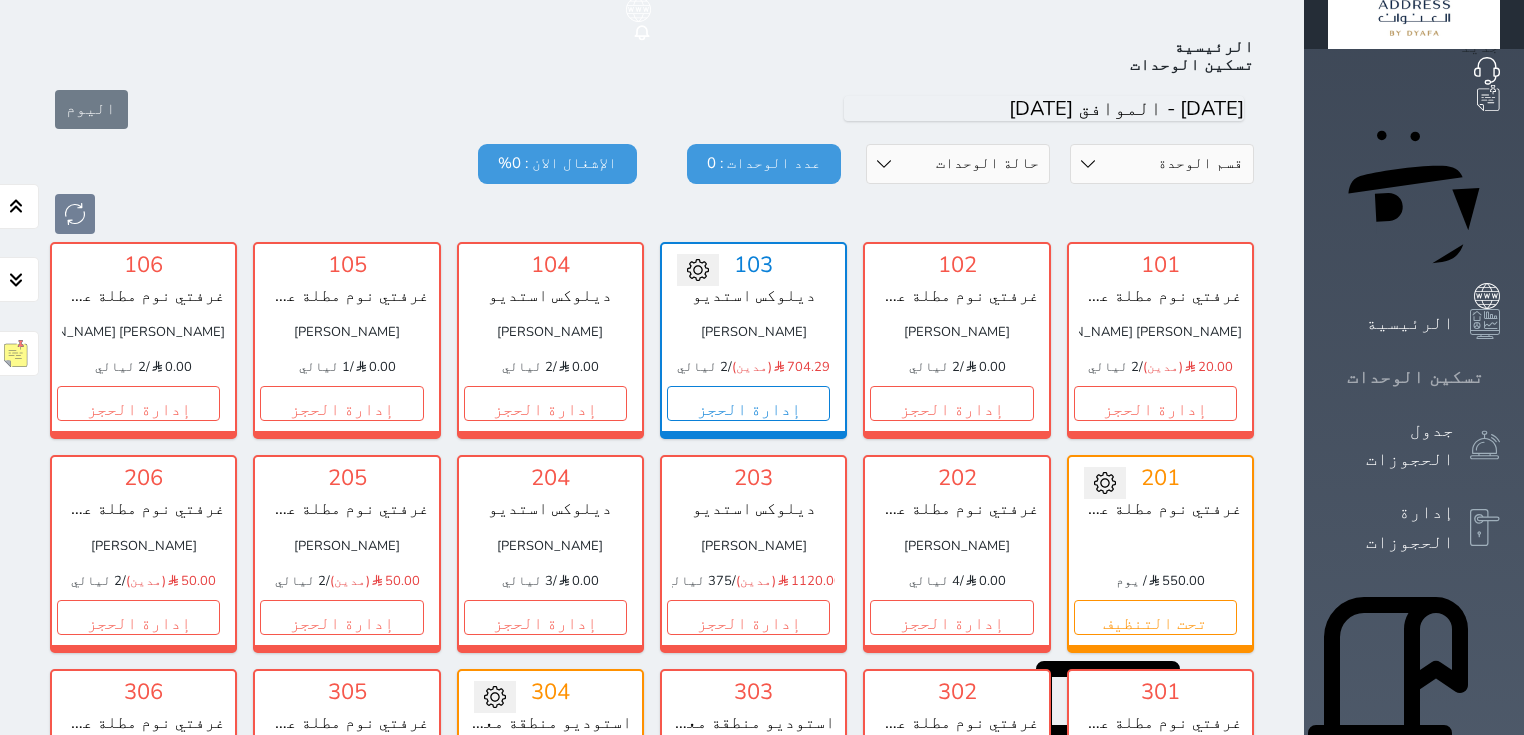 scroll, scrollTop: 78, scrollLeft: 0, axis: vertical 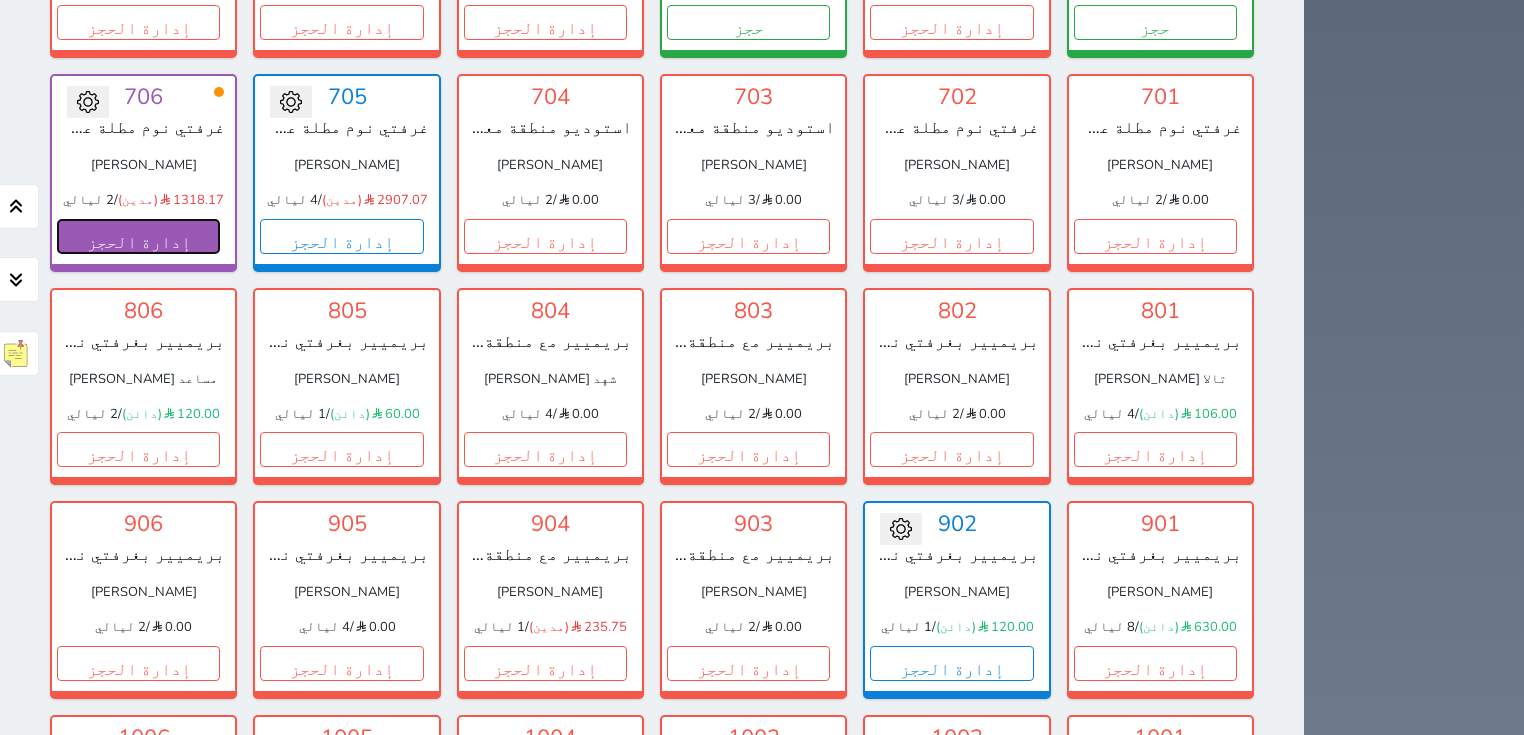 click on "إدارة الحجز" at bounding box center (138, 236) 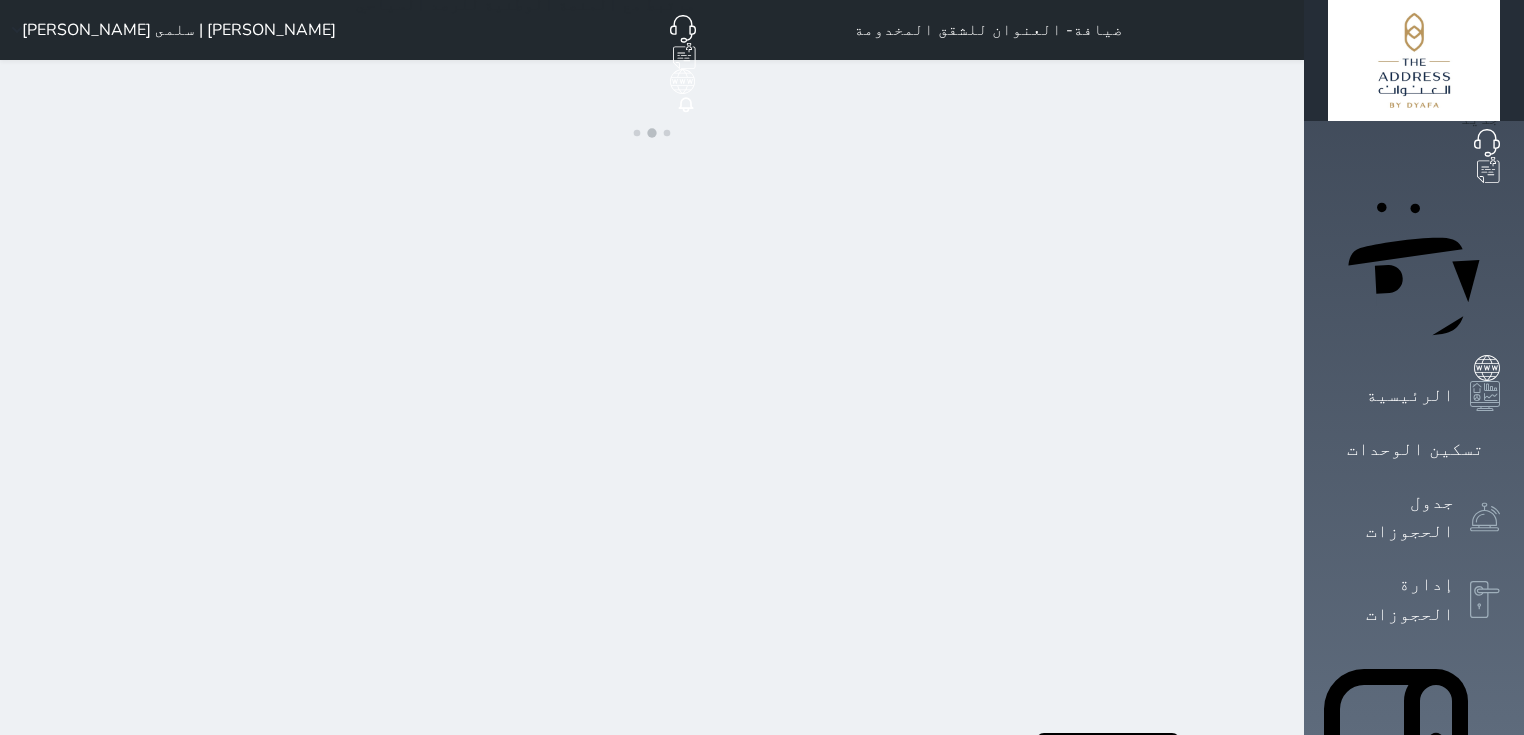 scroll, scrollTop: 0, scrollLeft: 0, axis: both 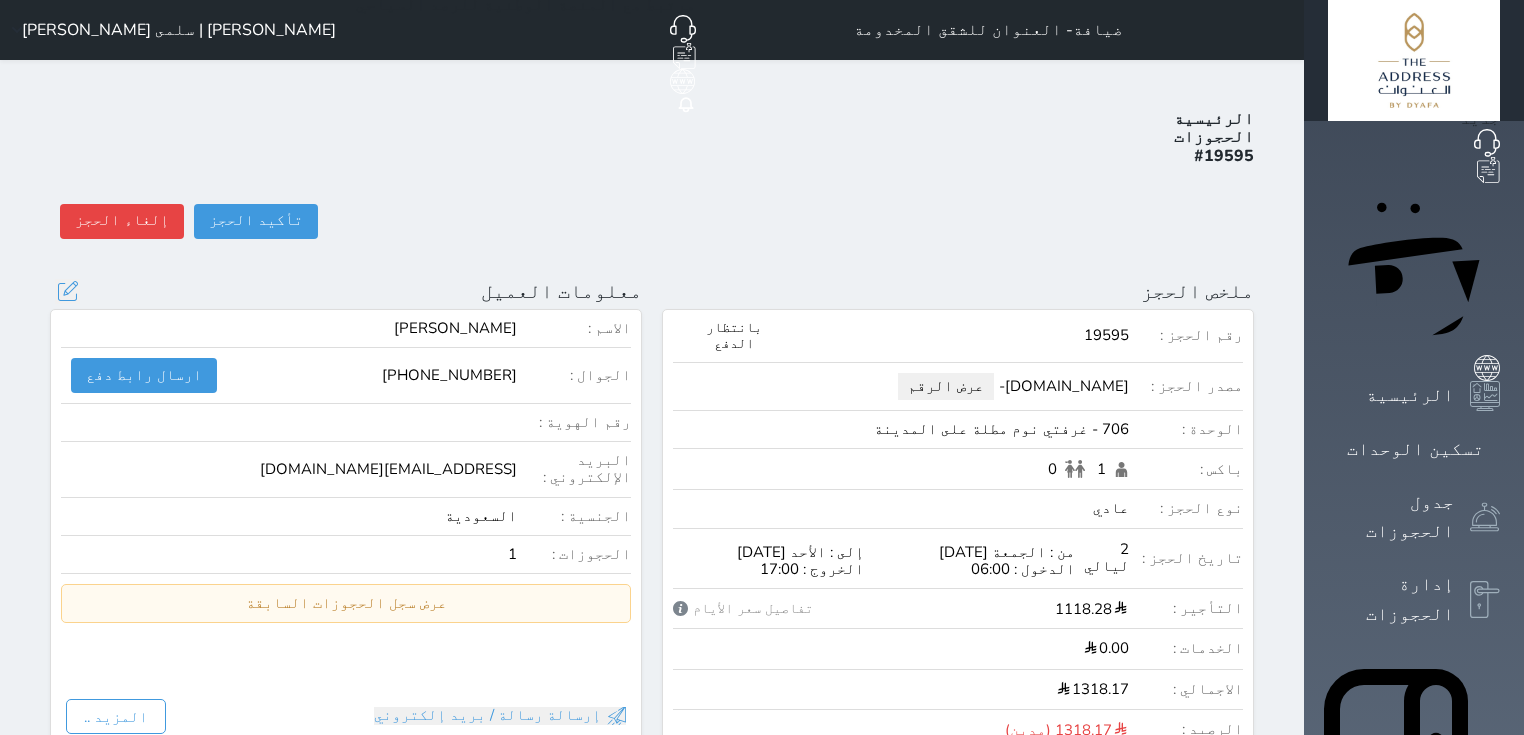 click on "الجوال :   +971 50 222 5717   ارسال رابط دفع" at bounding box center [346, 381] 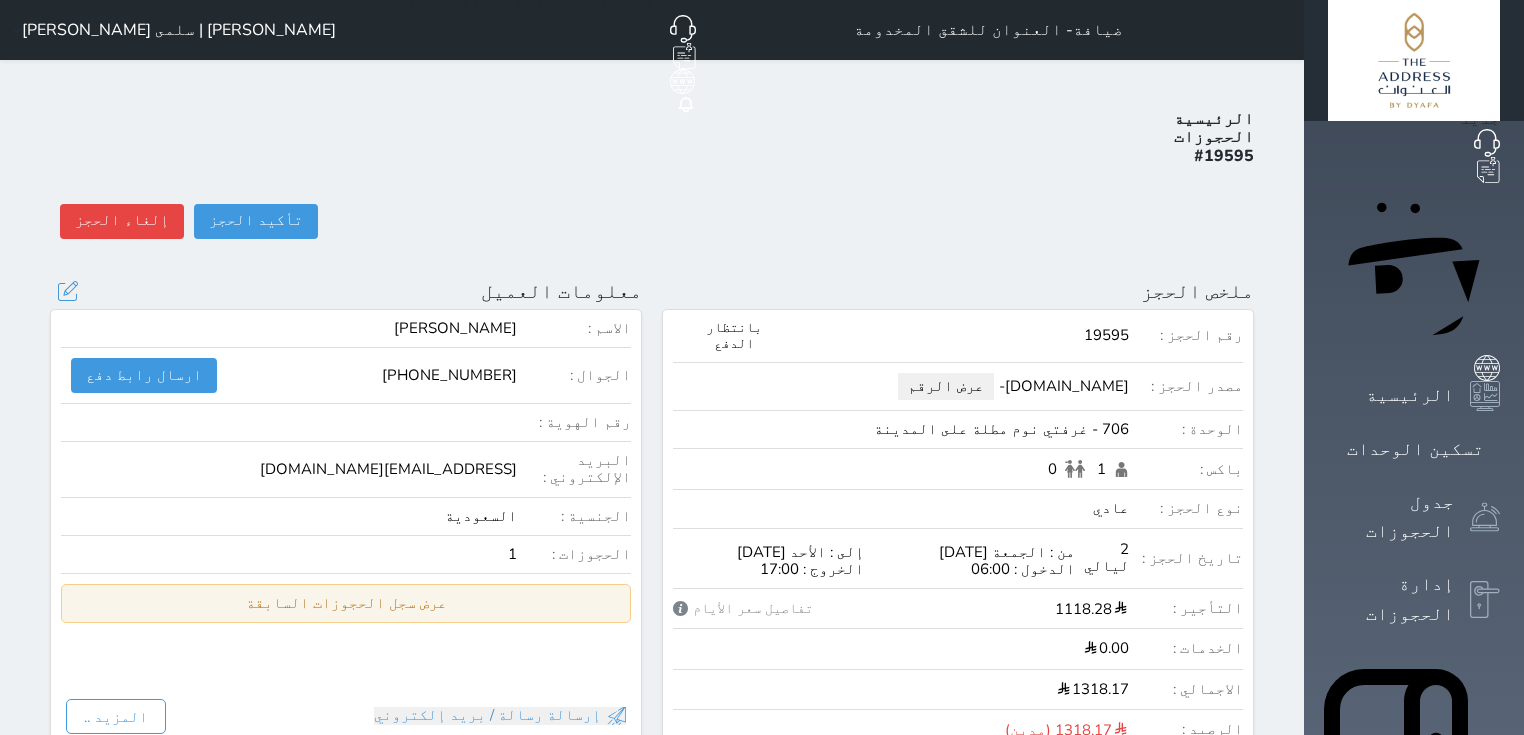 copy on "الجوال :   +971 50 222 5717" 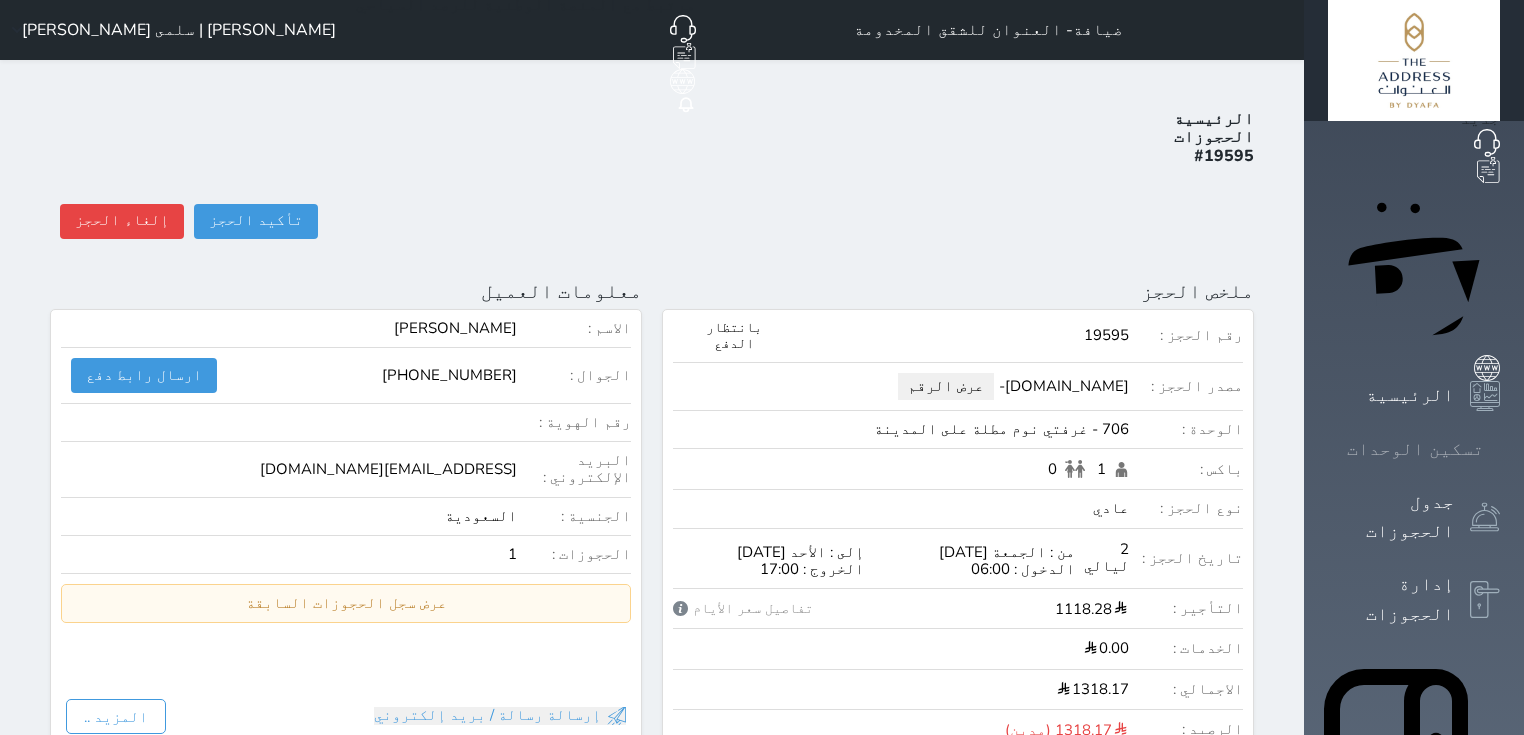 click on "تسكين الوحدات" at bounding box center (1415, 449) 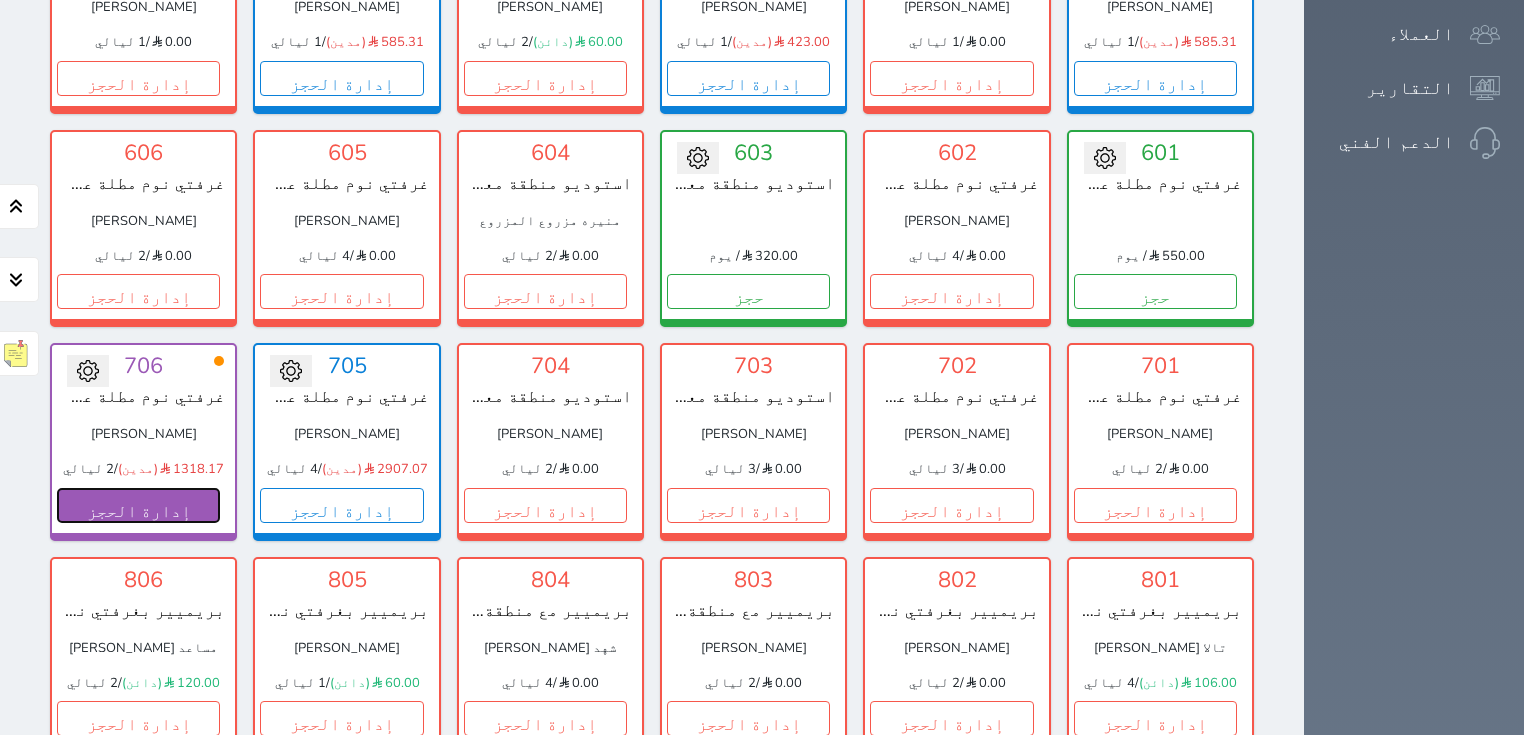 click on "إدارة الحجز" at bounding box center [138, 505] 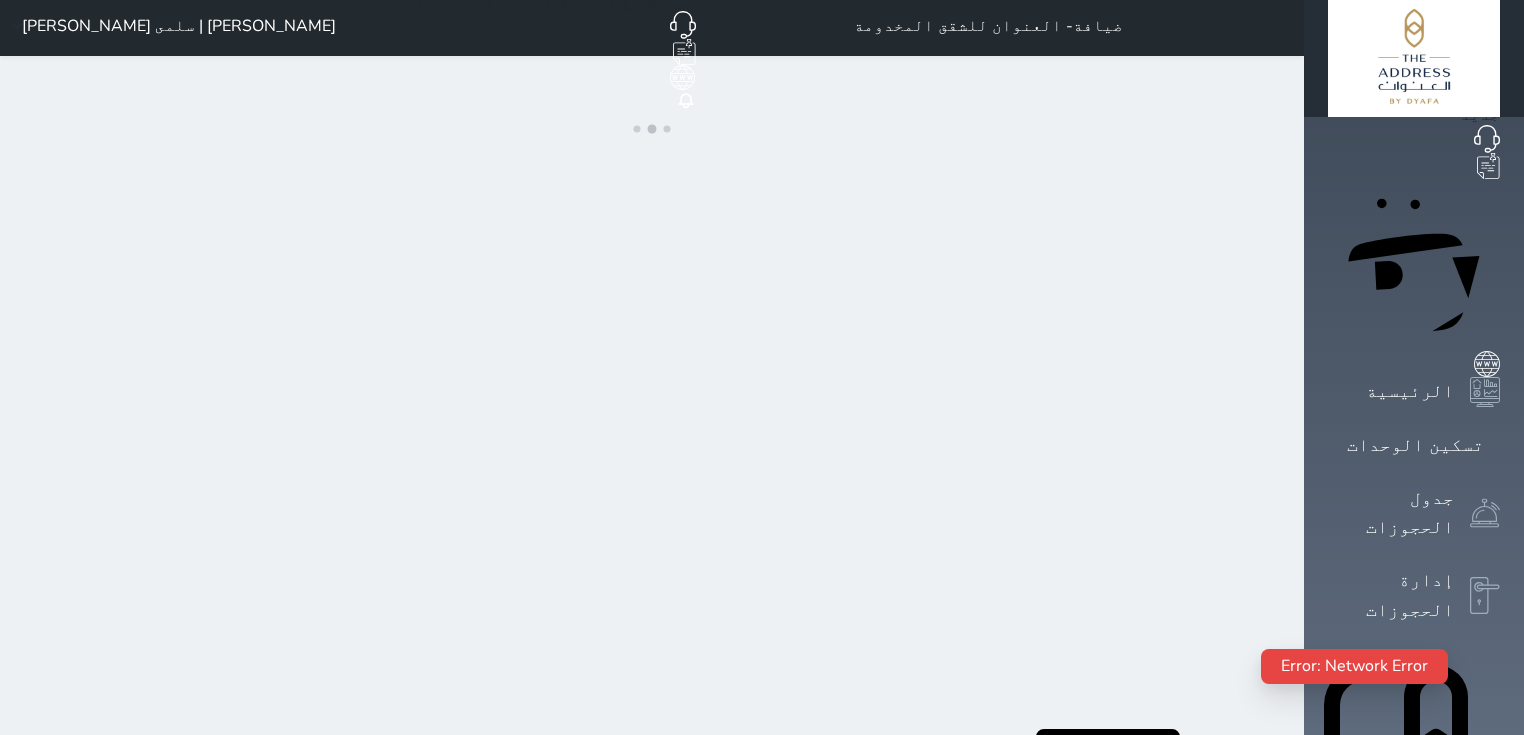 scroll, scrollTop: 0, scrollLeft: 0, axis: both 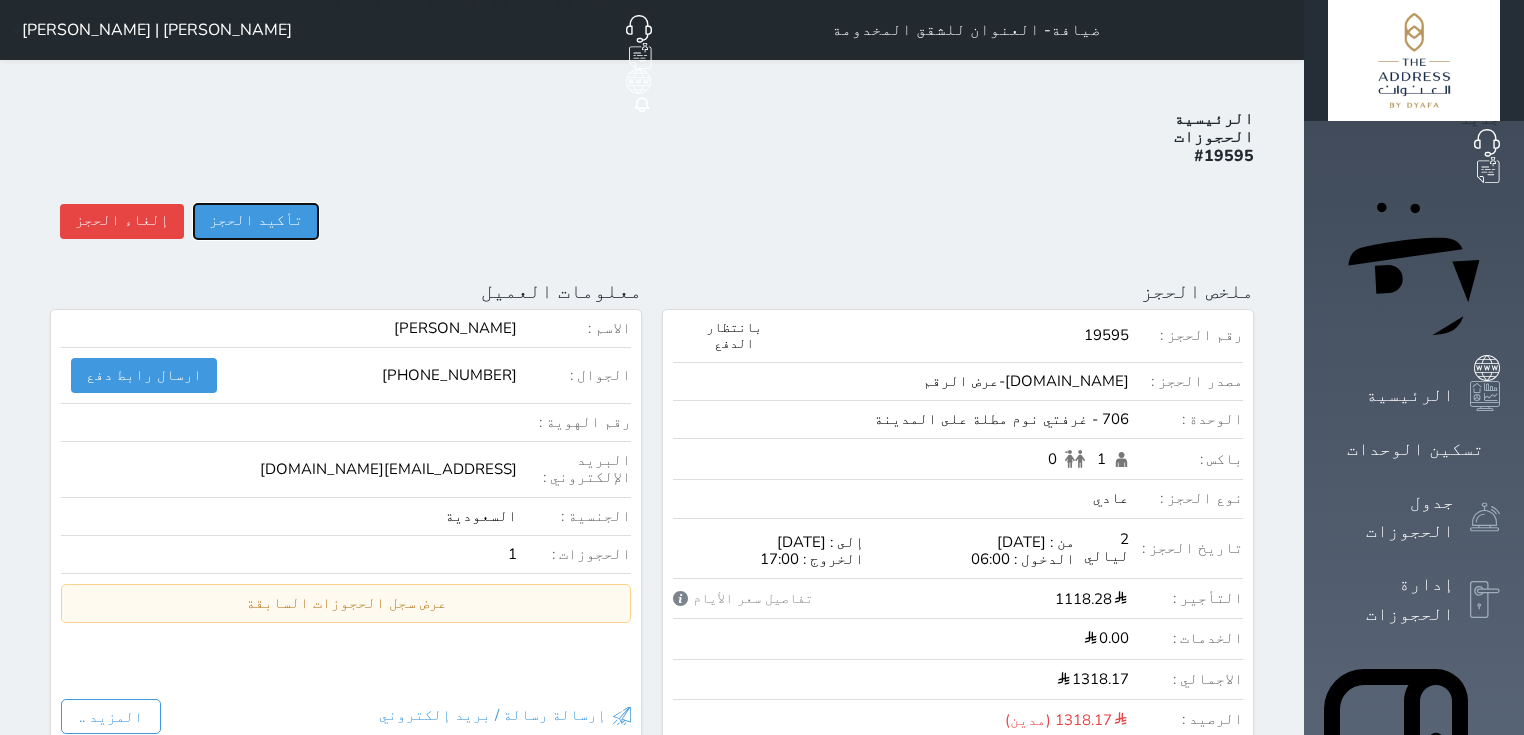 click on "تأكيد الحجز" at bounding box center [256, 221] 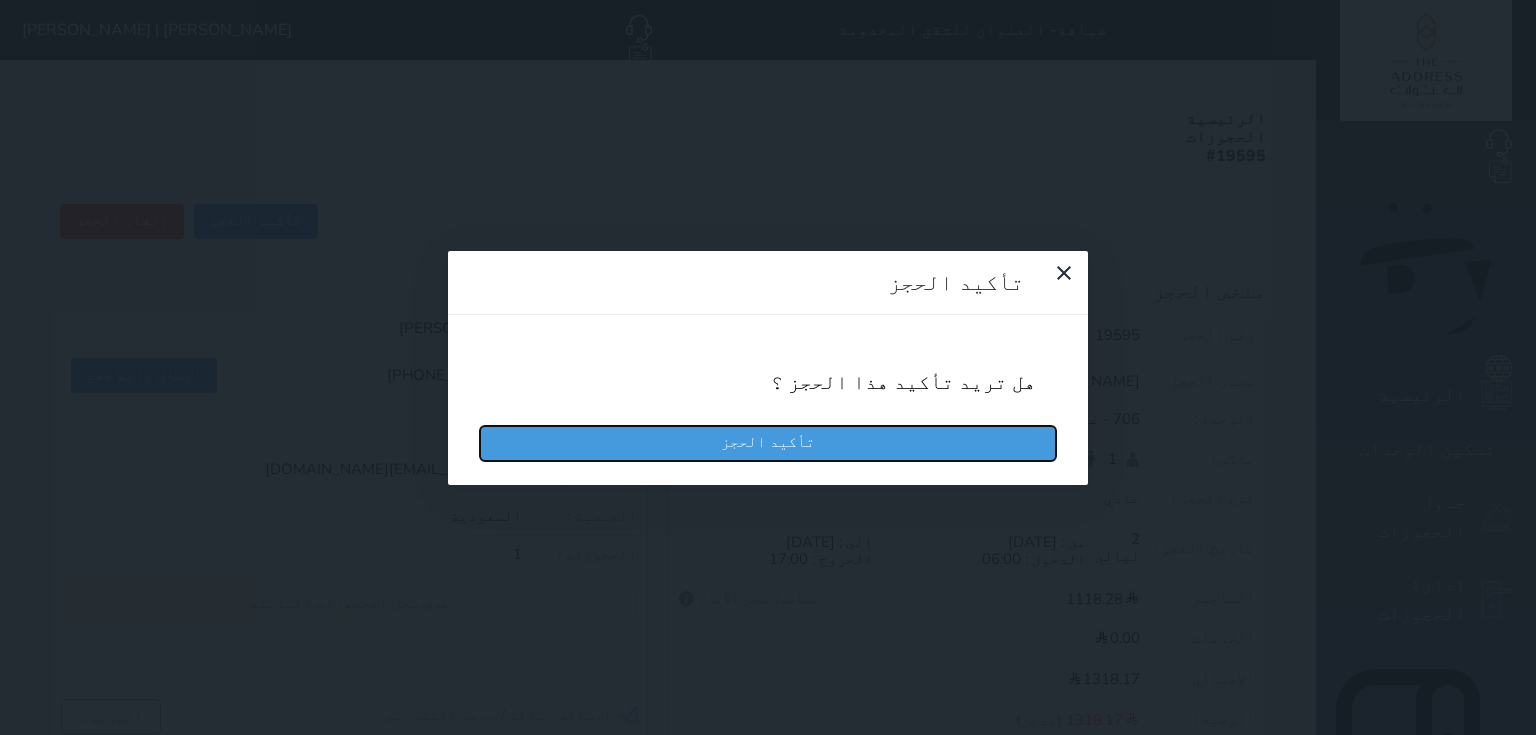 click on "تأكيد الحجز" at bounding box center [768, 443] 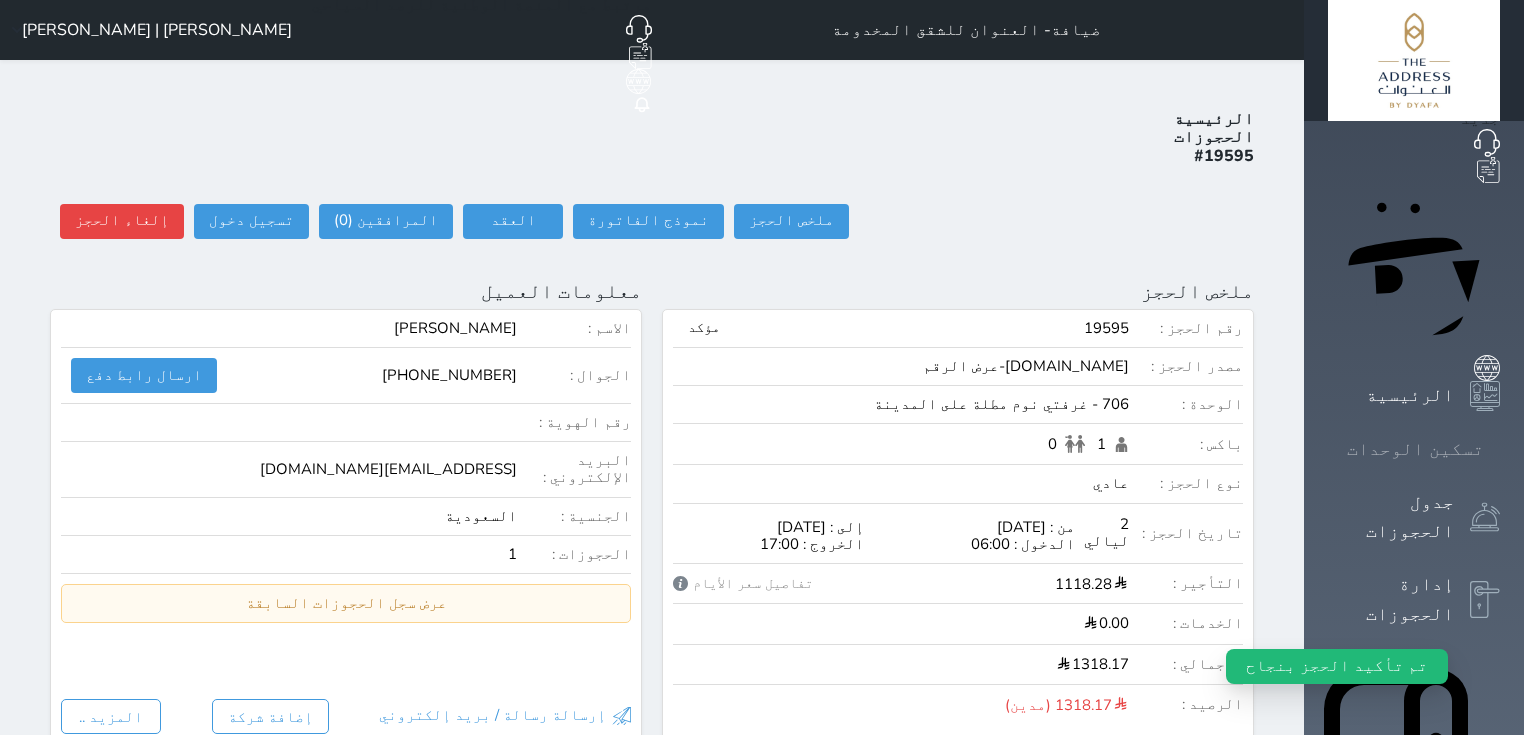 click at bounding box center (1500, 449) 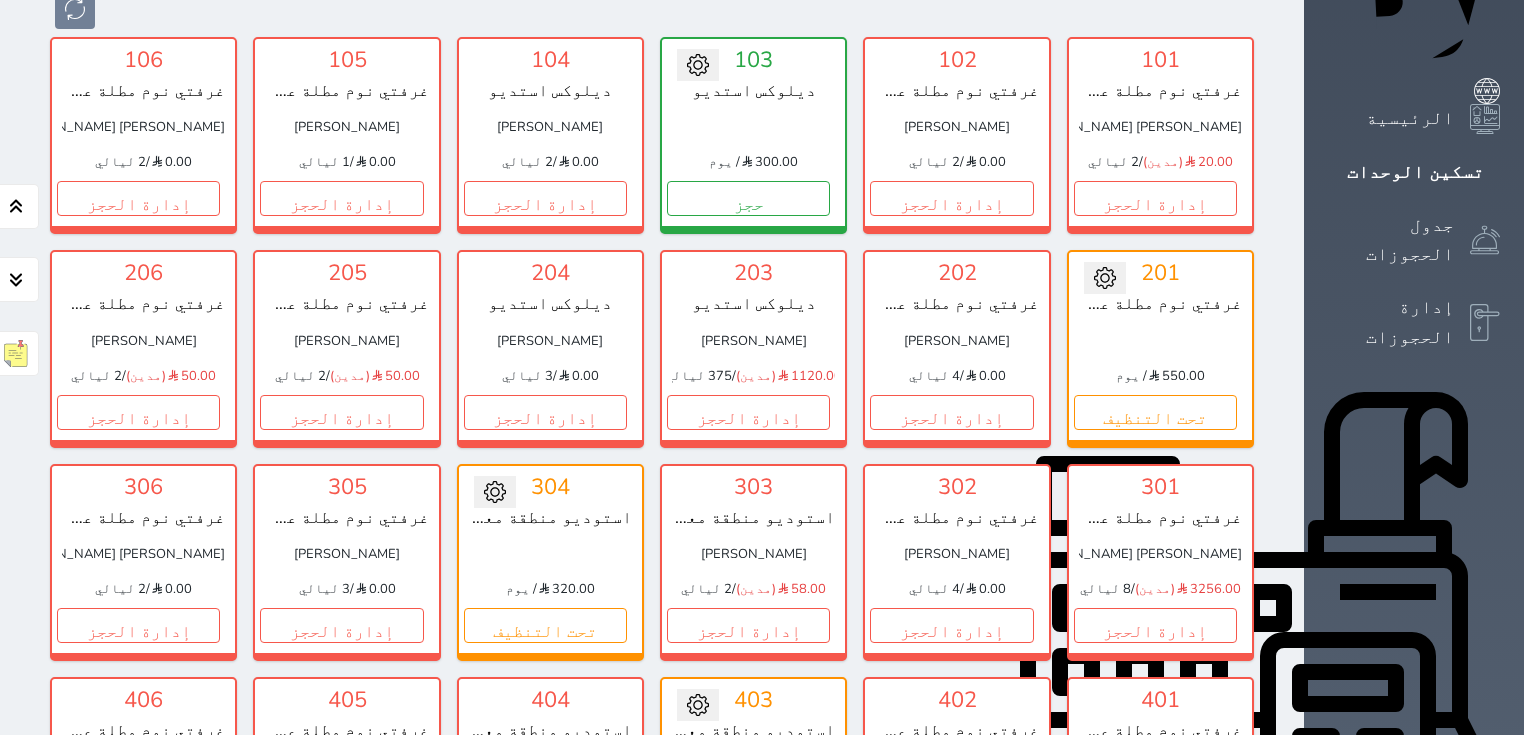 scroll, scrollTop: 0, scrollLeft: 0, axis: both 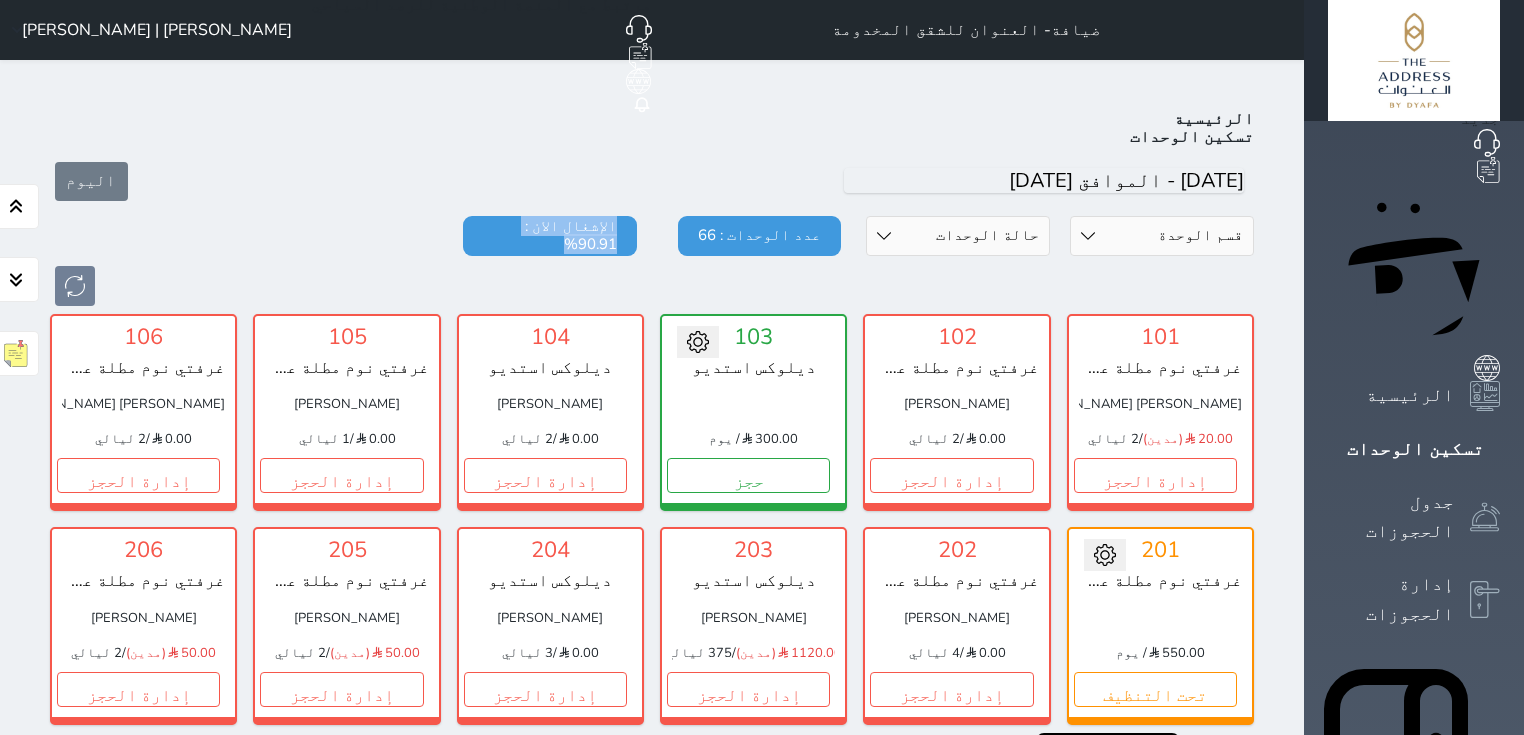 drag, startPoint x: 664, startPoint y: 172, endPoint x: 468, endPoint y: 224, distance: 202.78067 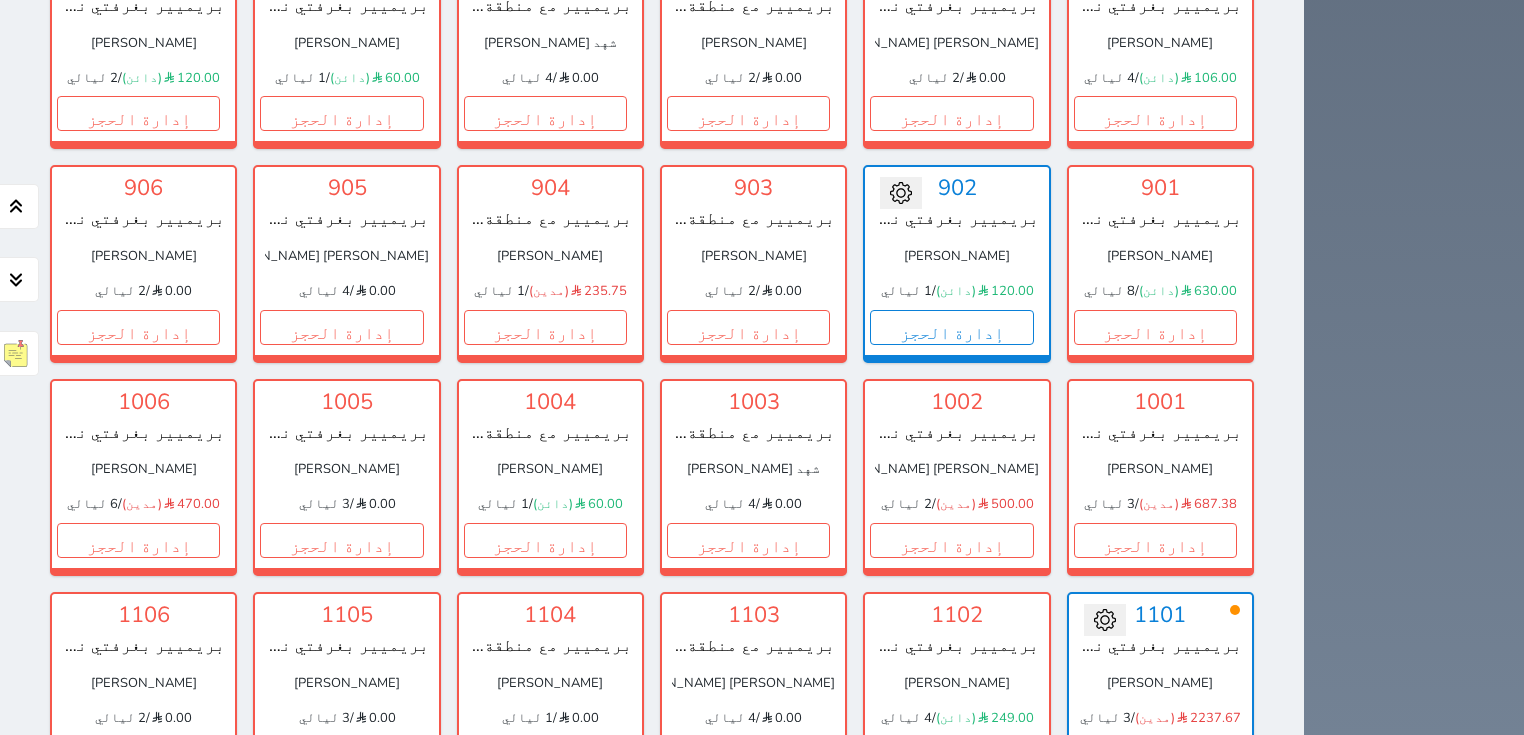 scroll, scrollTop: 1873, scrollLeft: 0, axis: vertical 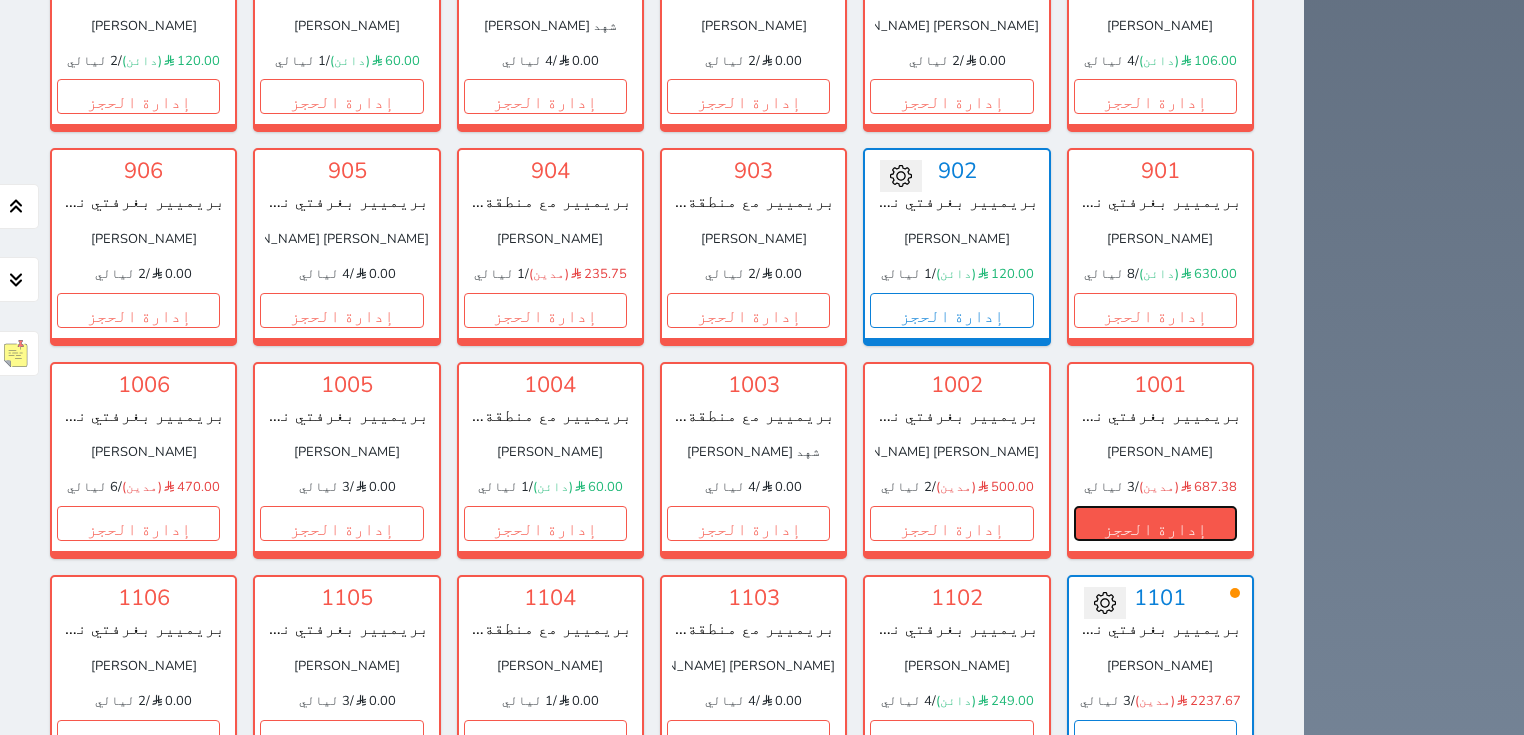 click on "إدارة الحجز" at bounding box center (1155, 523) 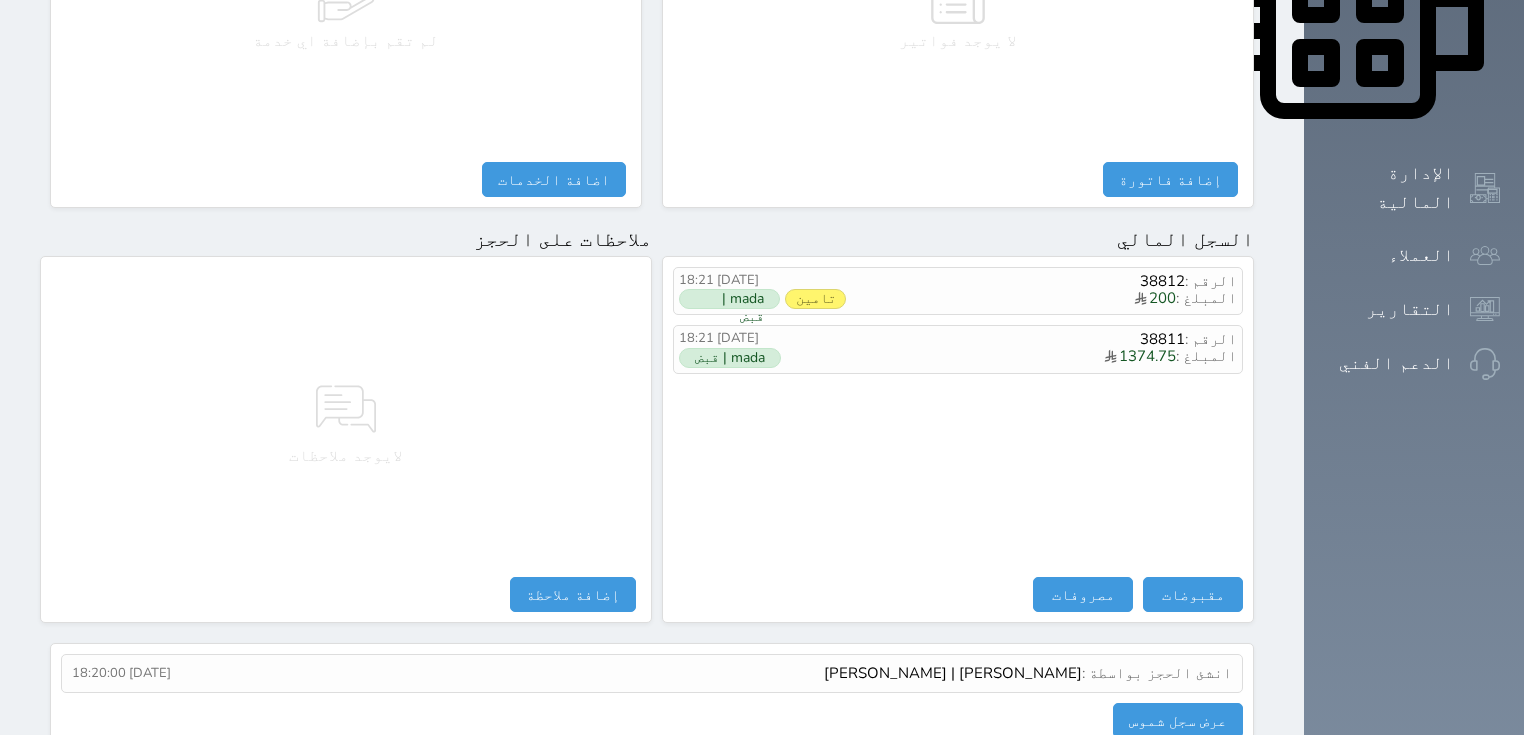 scroll, scrollTop: 1042, scrollLeft: 0, axis: vertical 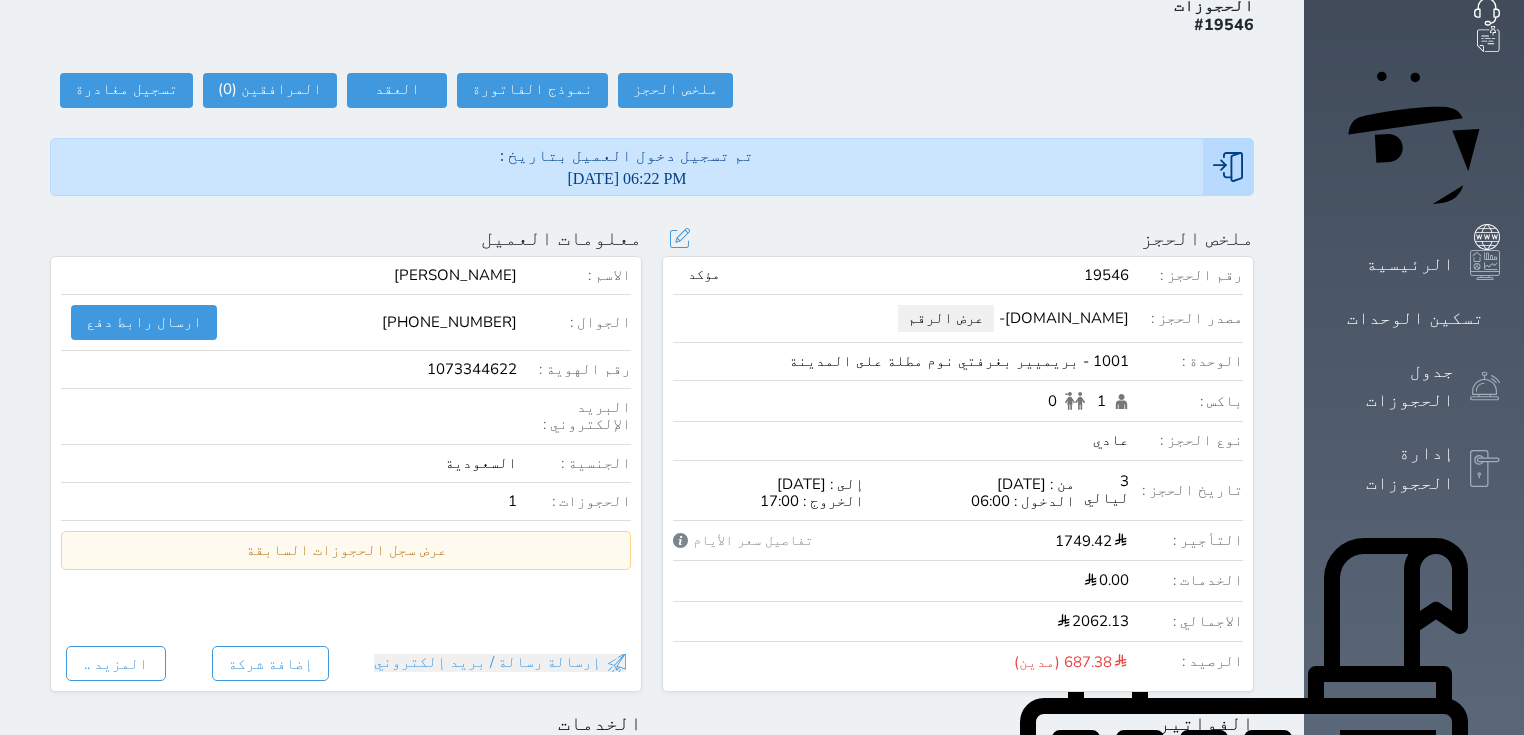 click on "عرض الرقم" at bounding box center [946, 318] 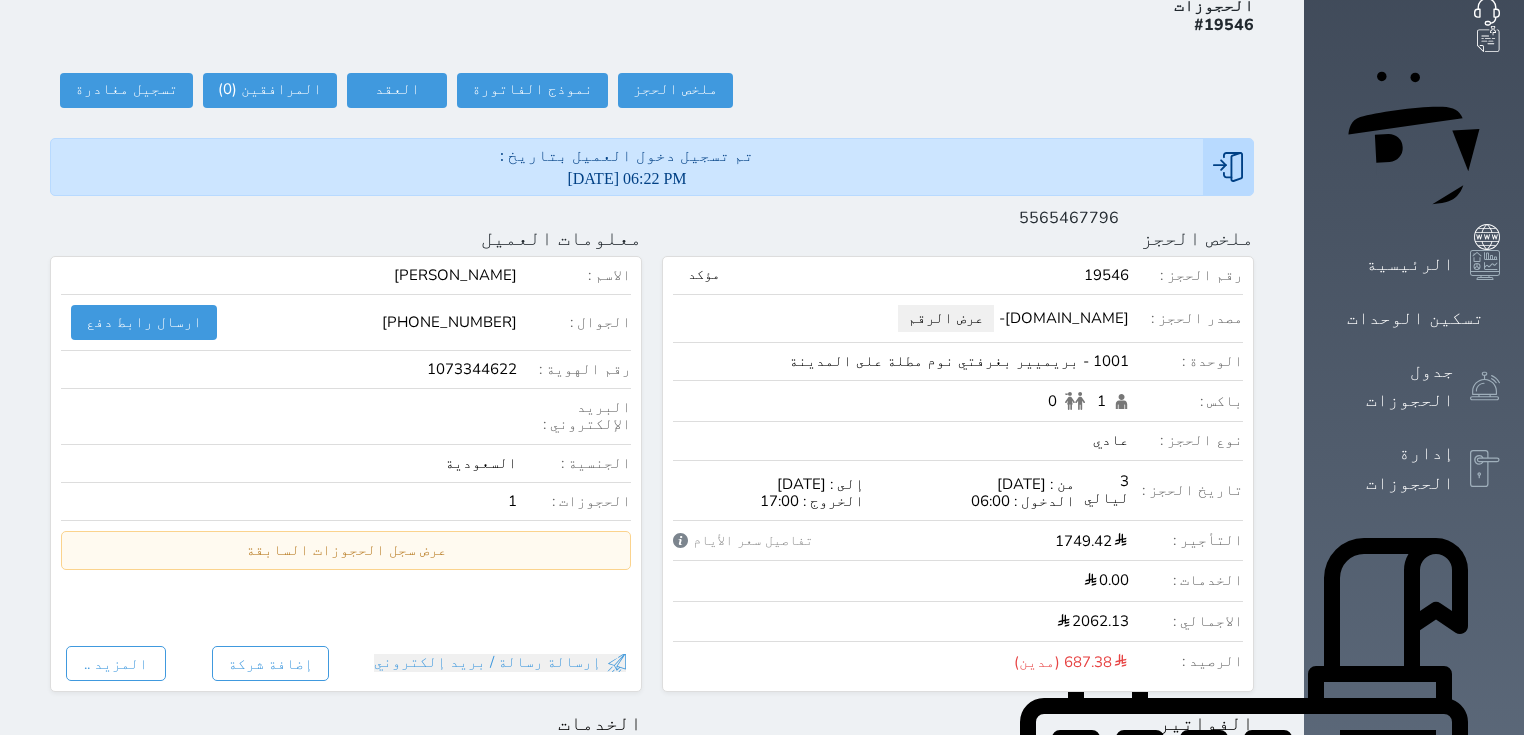 click on "5565467796" at bounding box center (1069, 218) 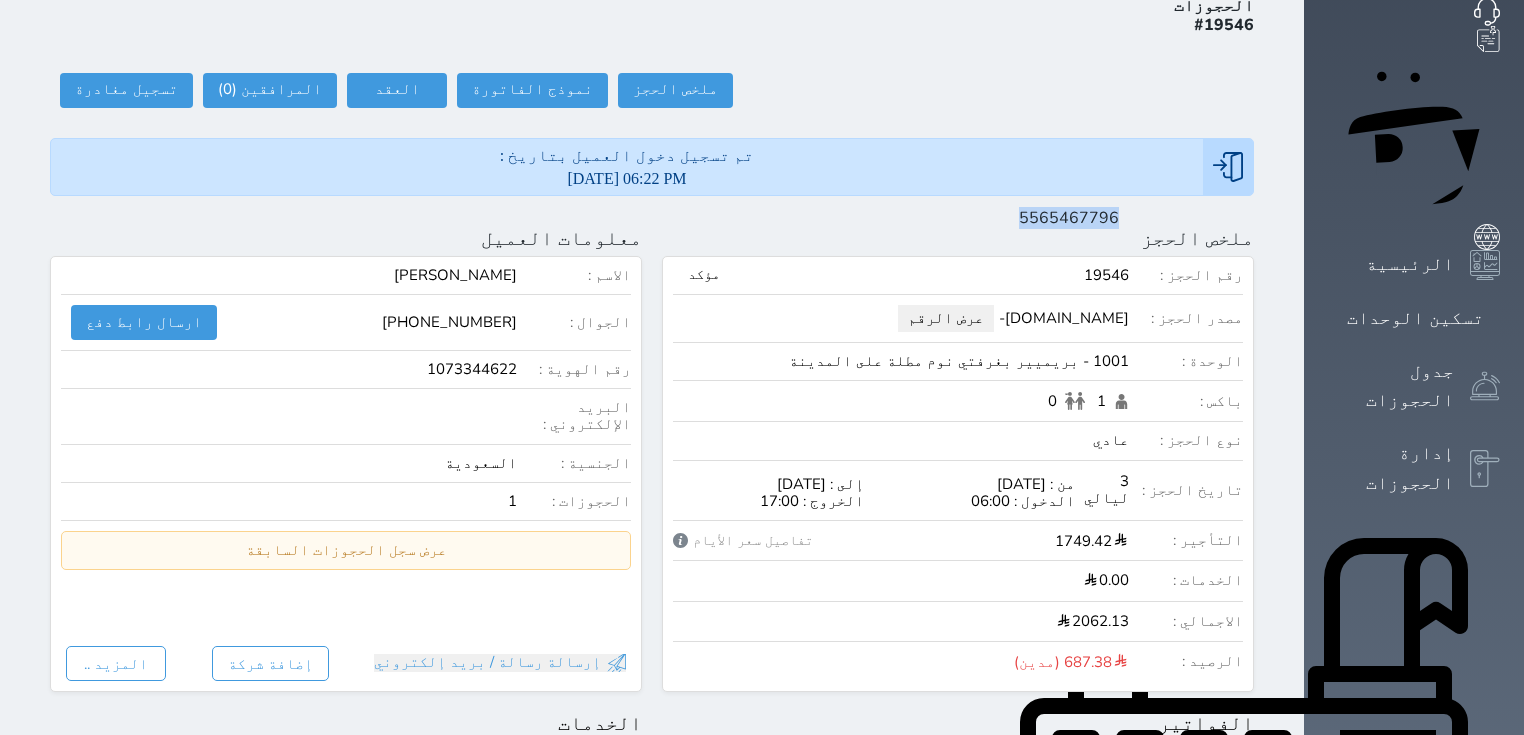 click on "5565467796" at bounding box center (1069, 218) 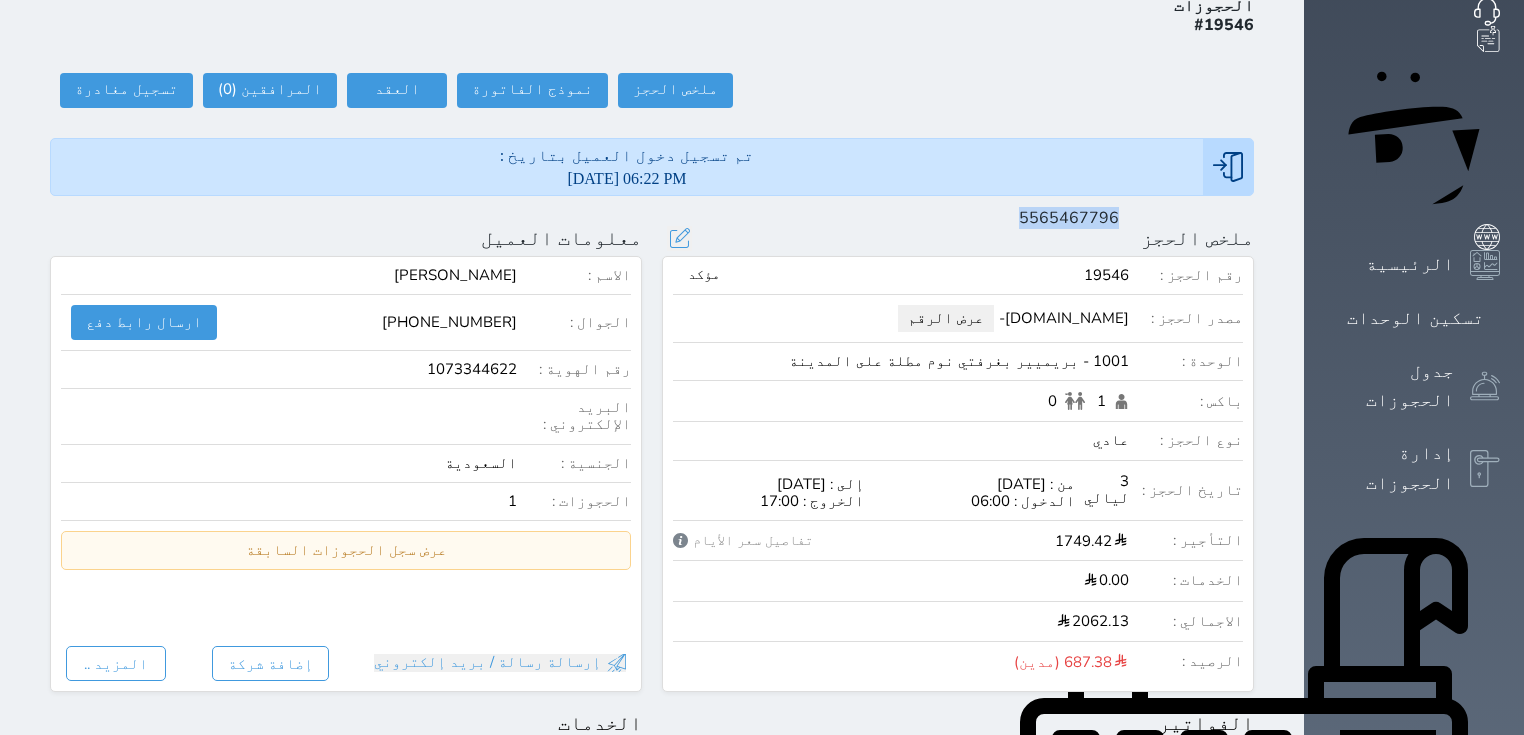 copy on "5565467796" 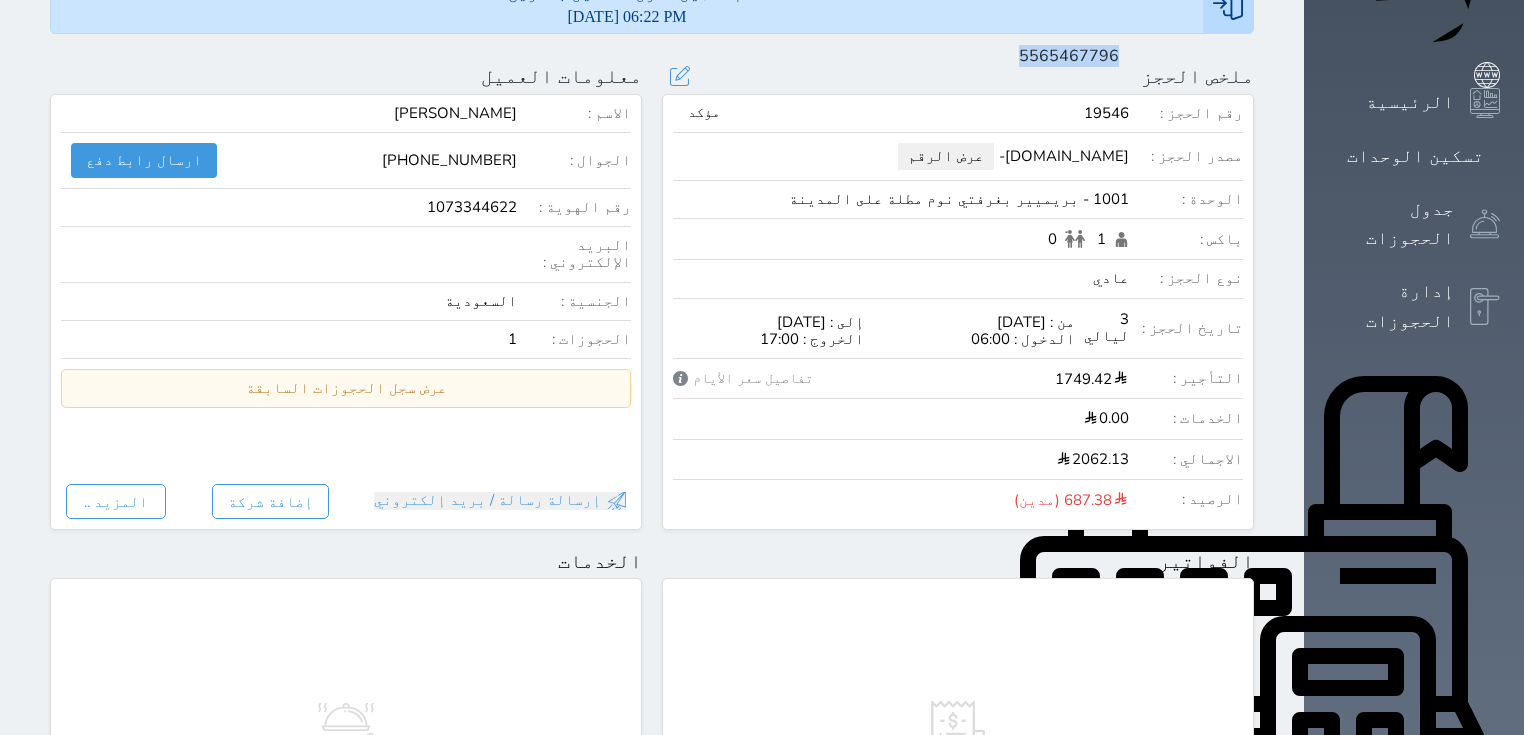 scroll, scrollTop: 0, scrollLeft: 0, axis: both 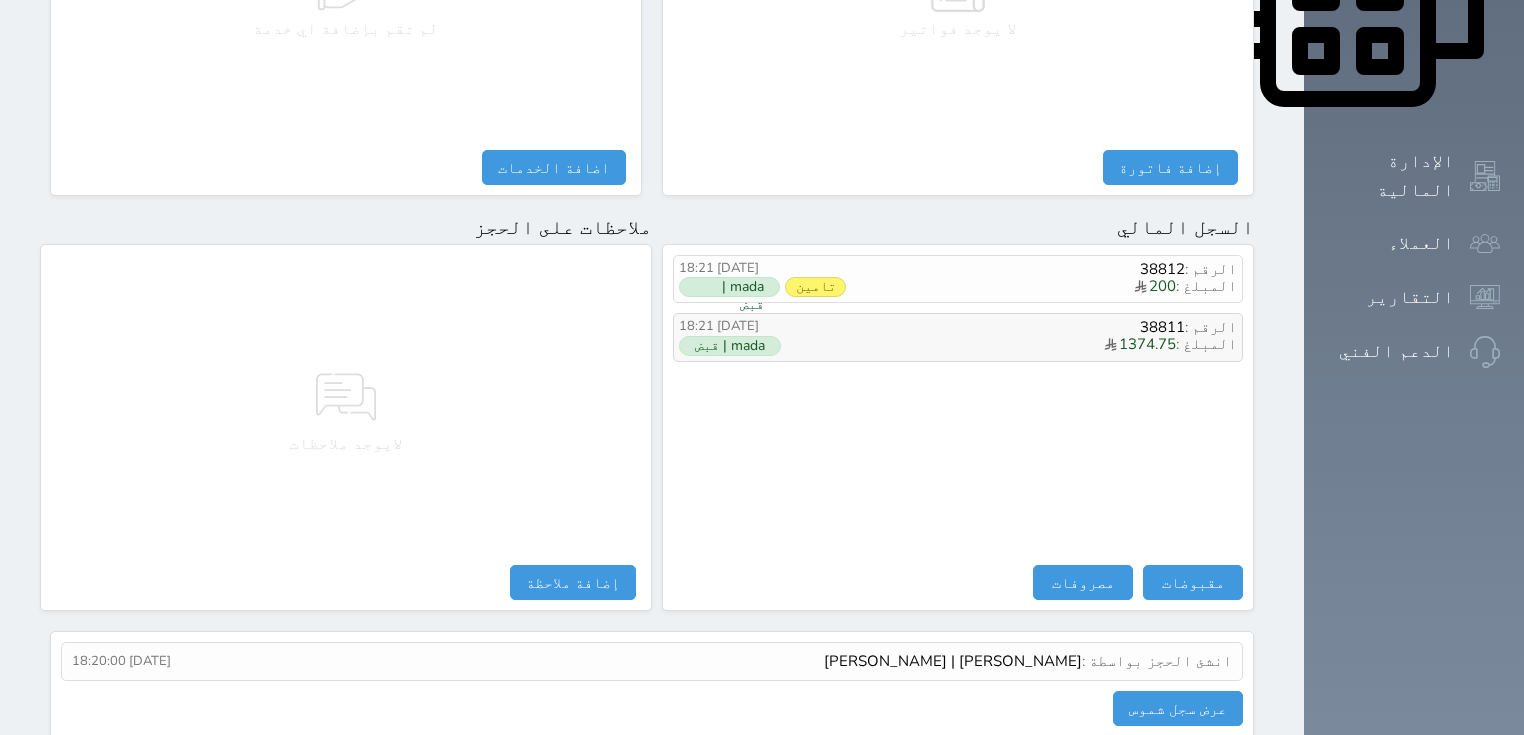 click on "المبلغ :  1374.75" at bounding box center (1041, 345) 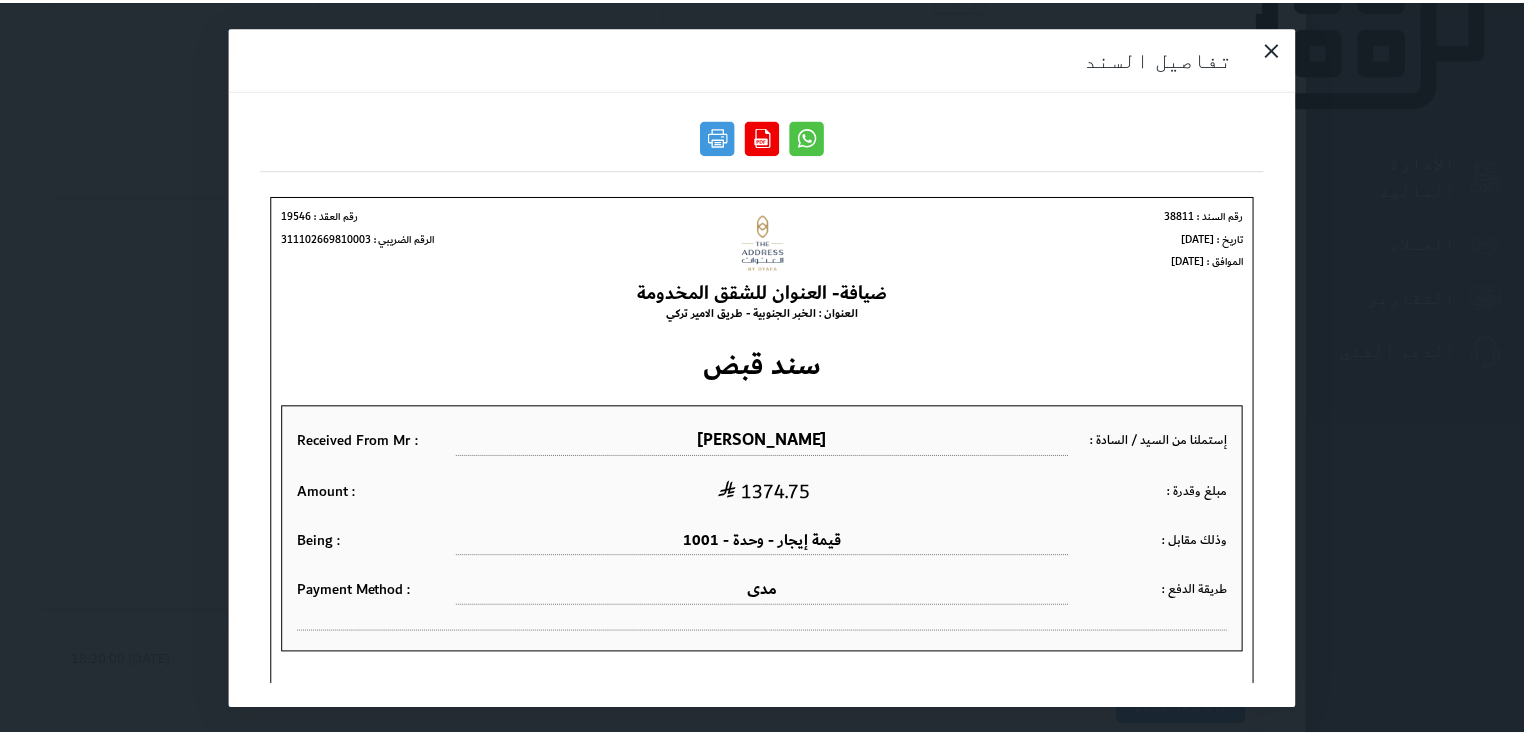 scroll, scrollTop: 0, scrollLeft: 0, axis: both 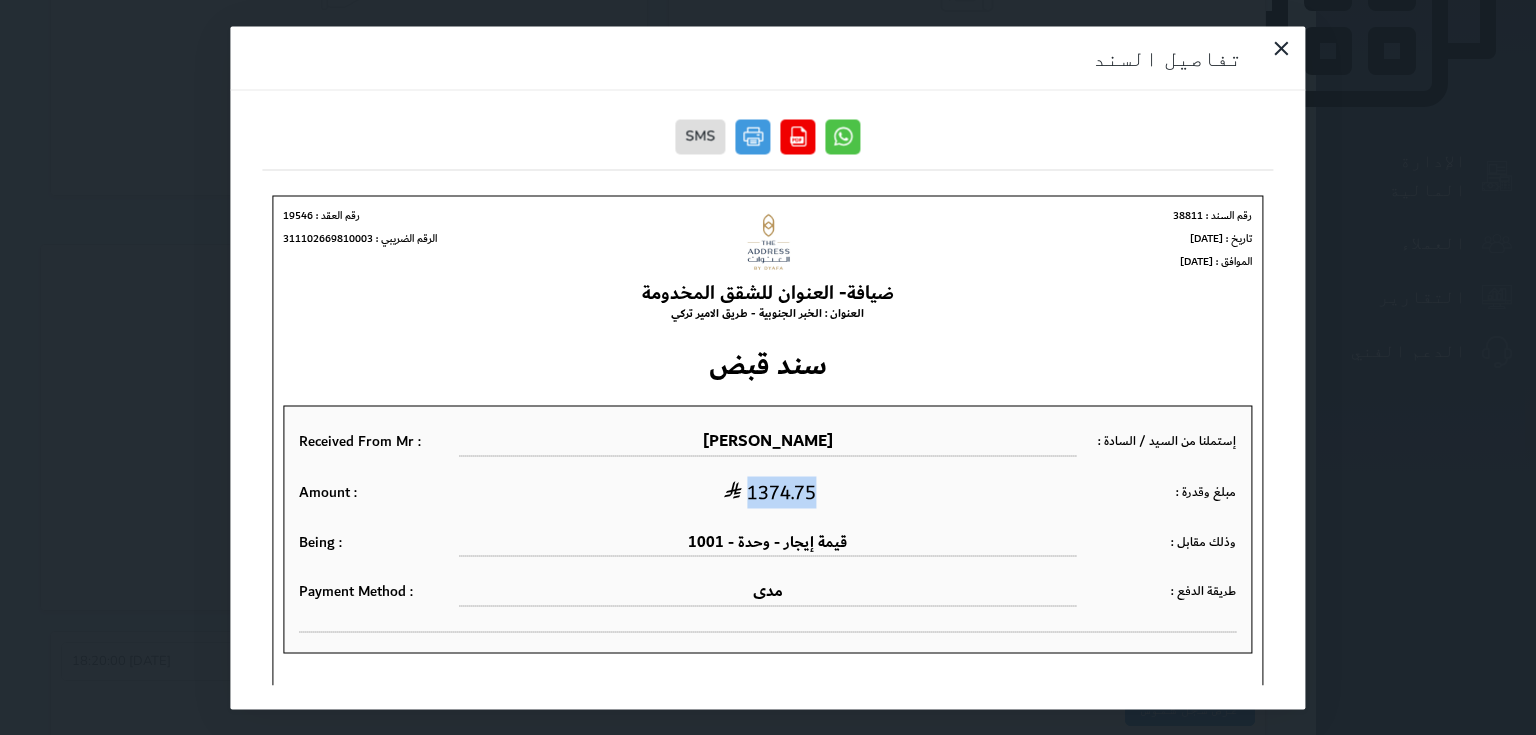 drag, startPoint x: 776, startPoint y: 487, endPoint x: 848, endPoint y: 490, distance: 72.06247 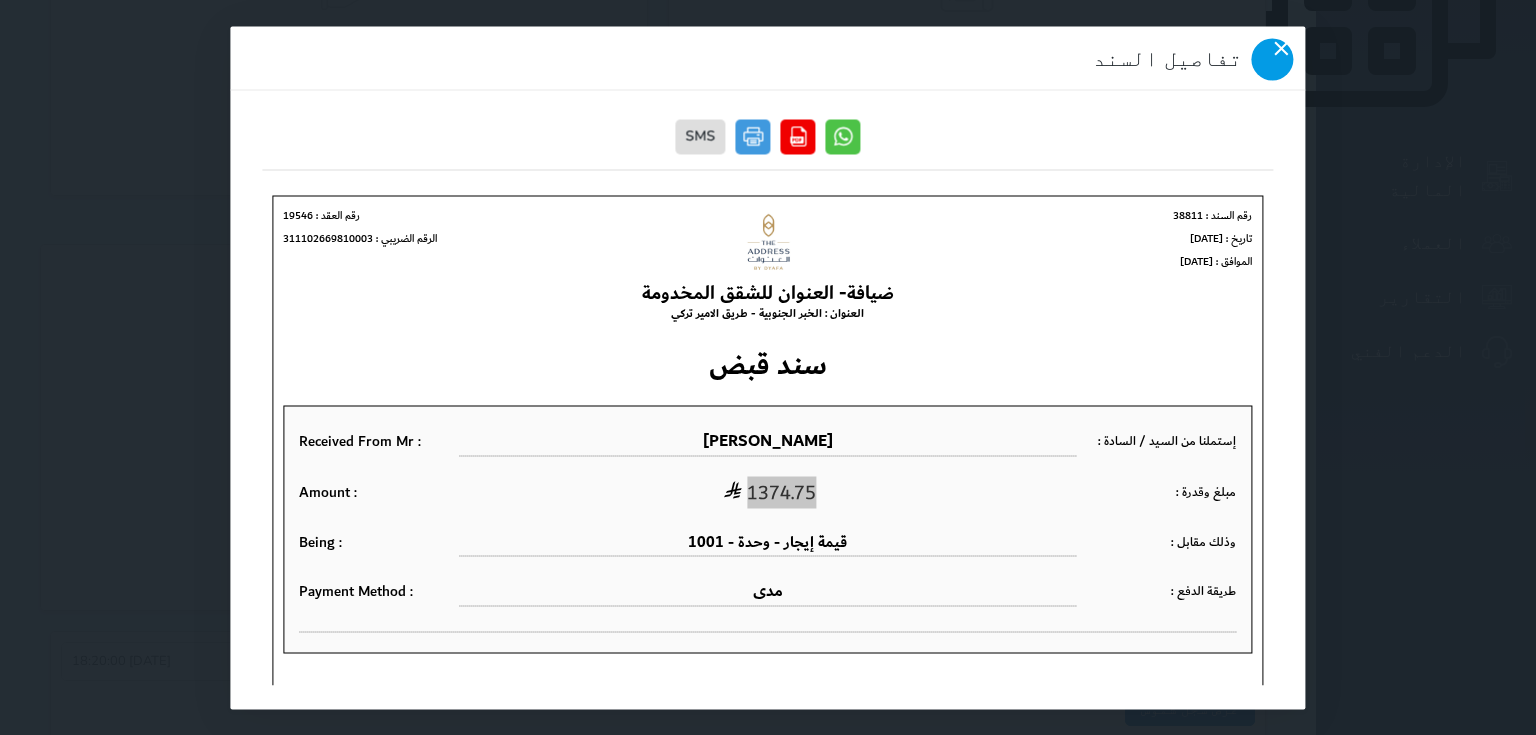 click 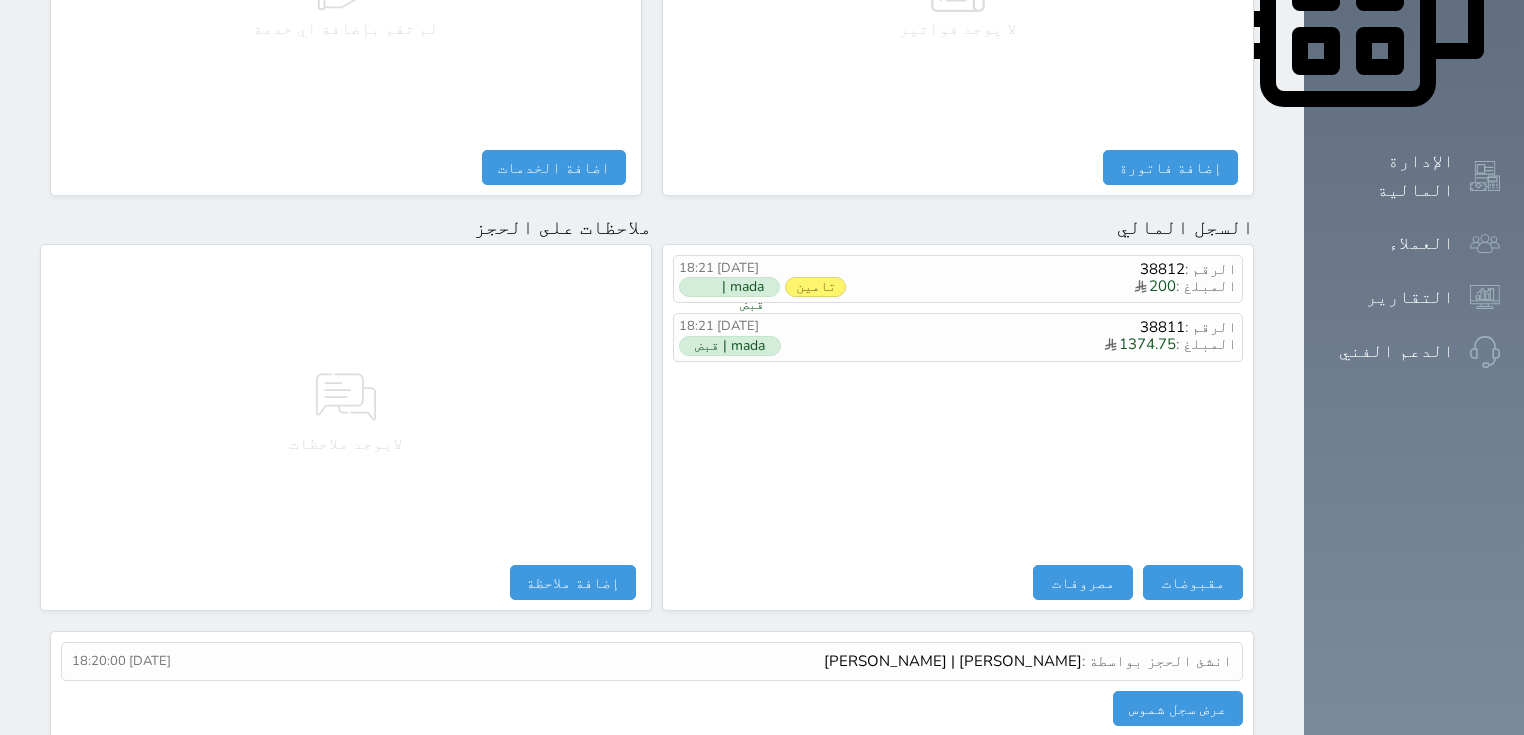 scroll, scrollTop: 0, scrollLeft: 0, axis: both 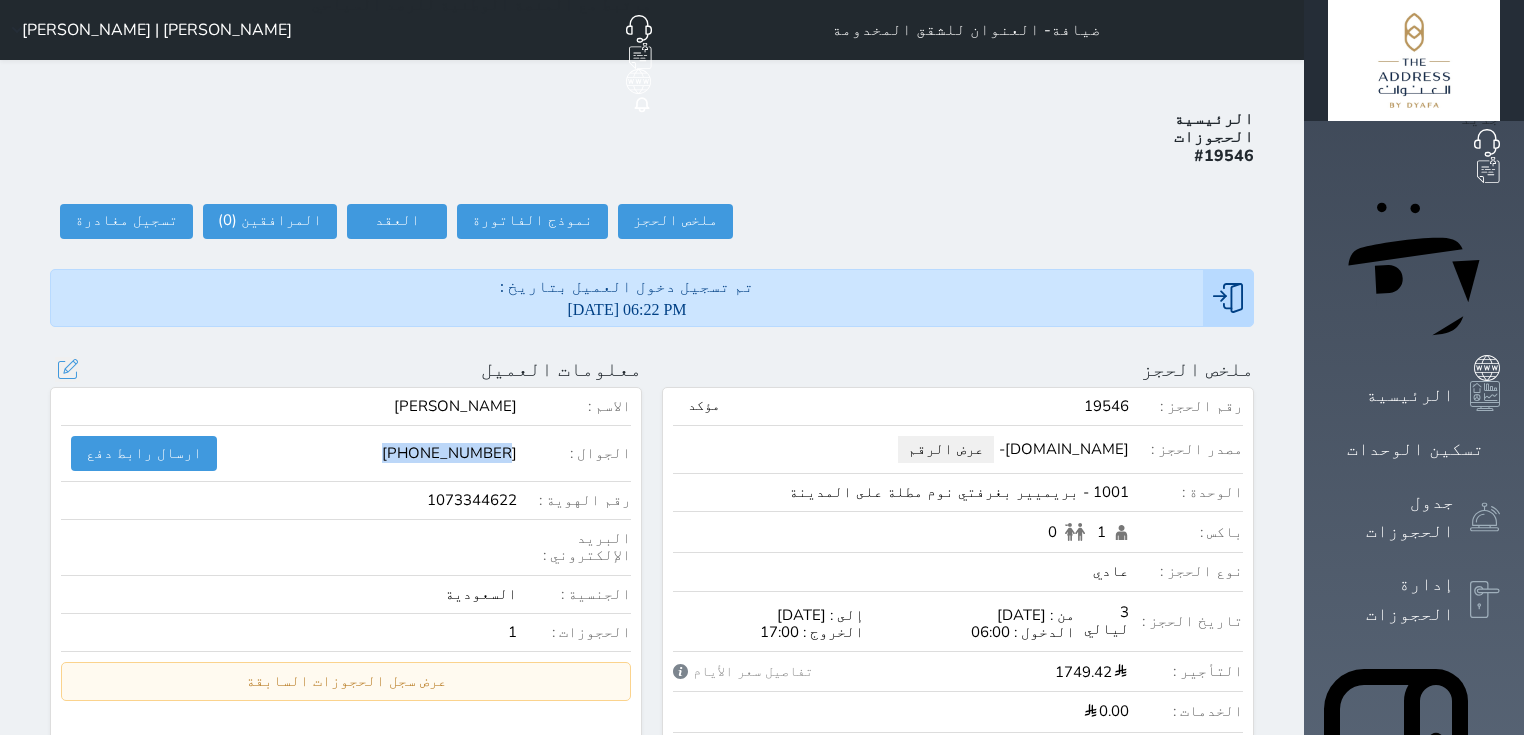 click on "الجوال :   +966554204315   ارسال رابط دفع" at bounding box center [346, 459] 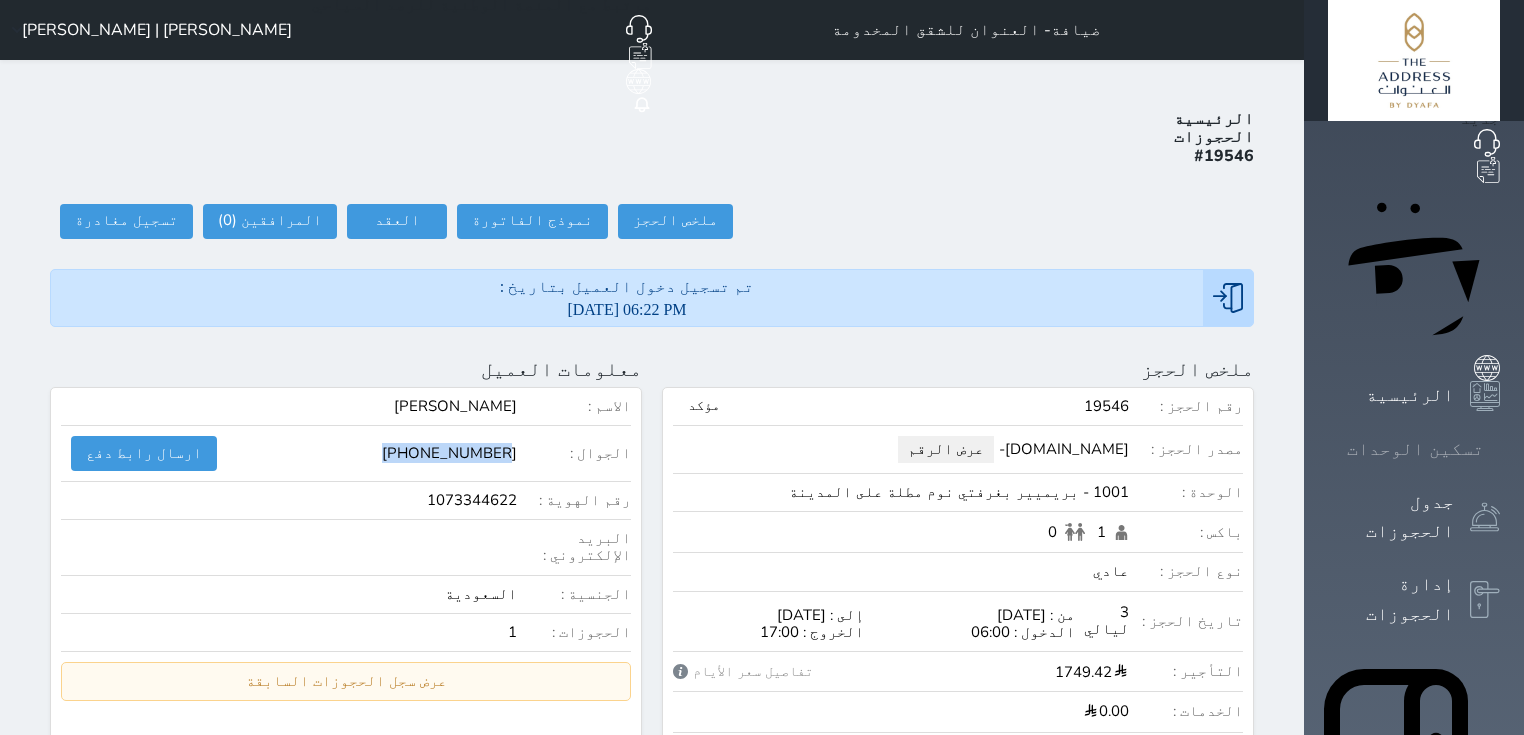 click 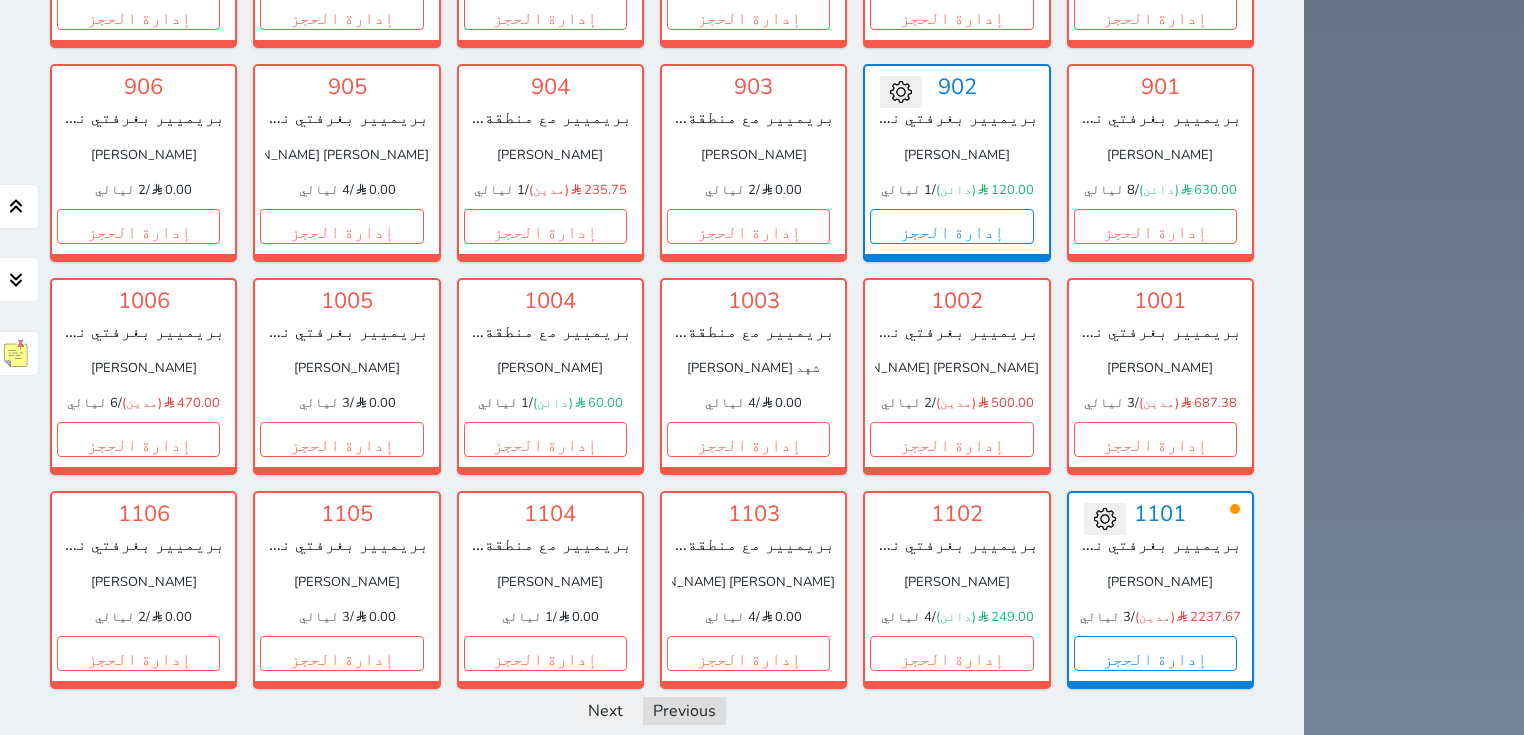 scroll, scrollTop: 1971, scrollLeft: 0, axis: vertical 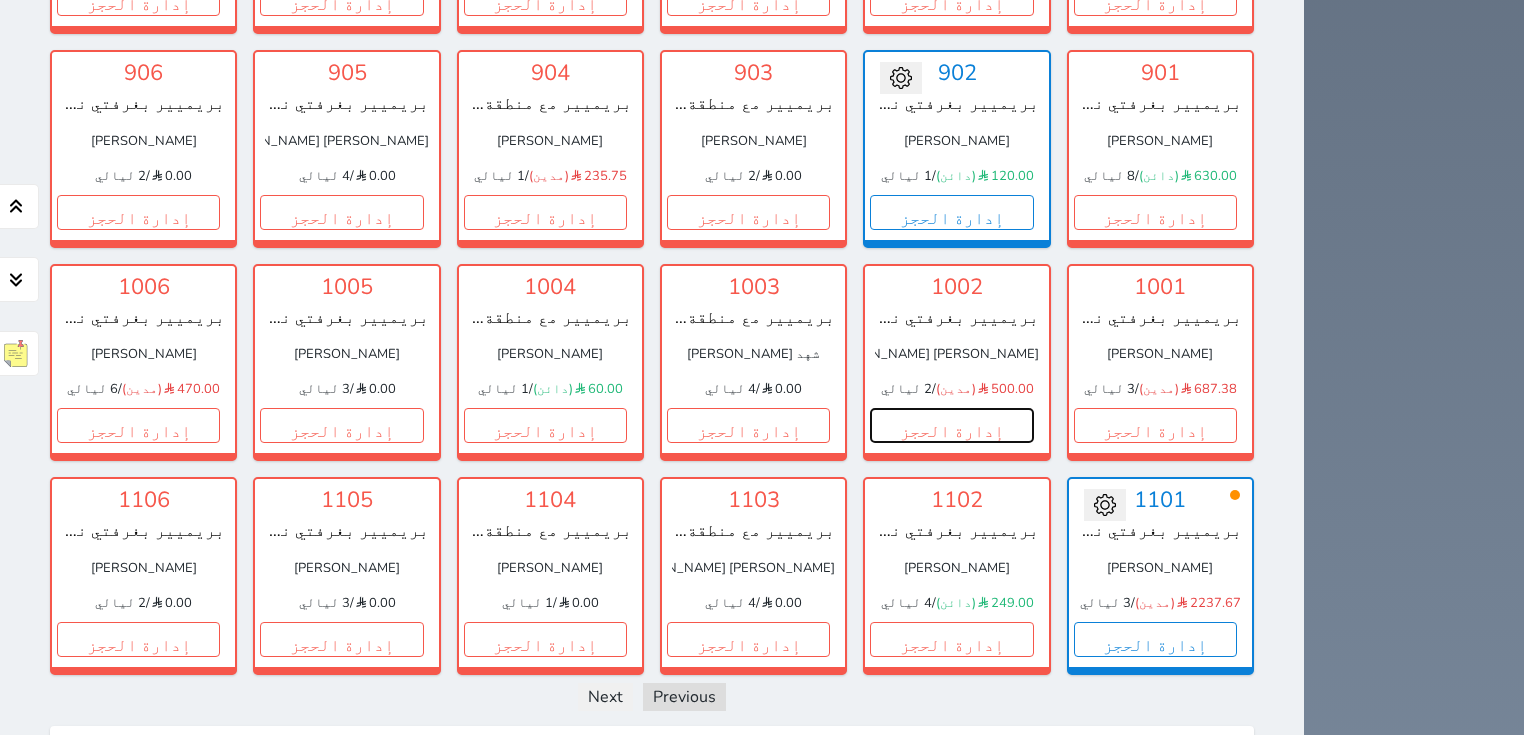 click on "إدارة الحجز" at bounding box center (951, 425) 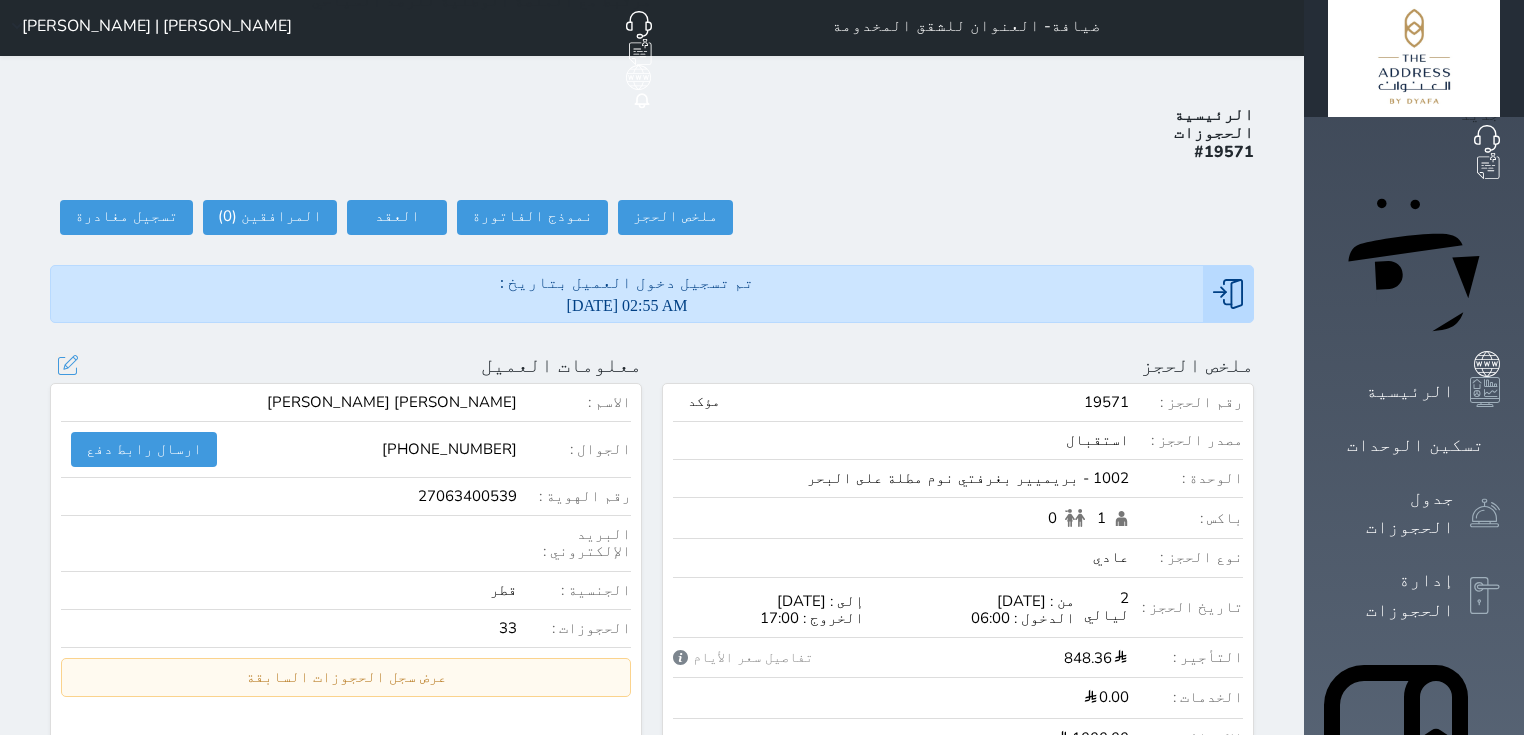 scroll, scrollTop: 0, scrollLeft: 0, axis: both 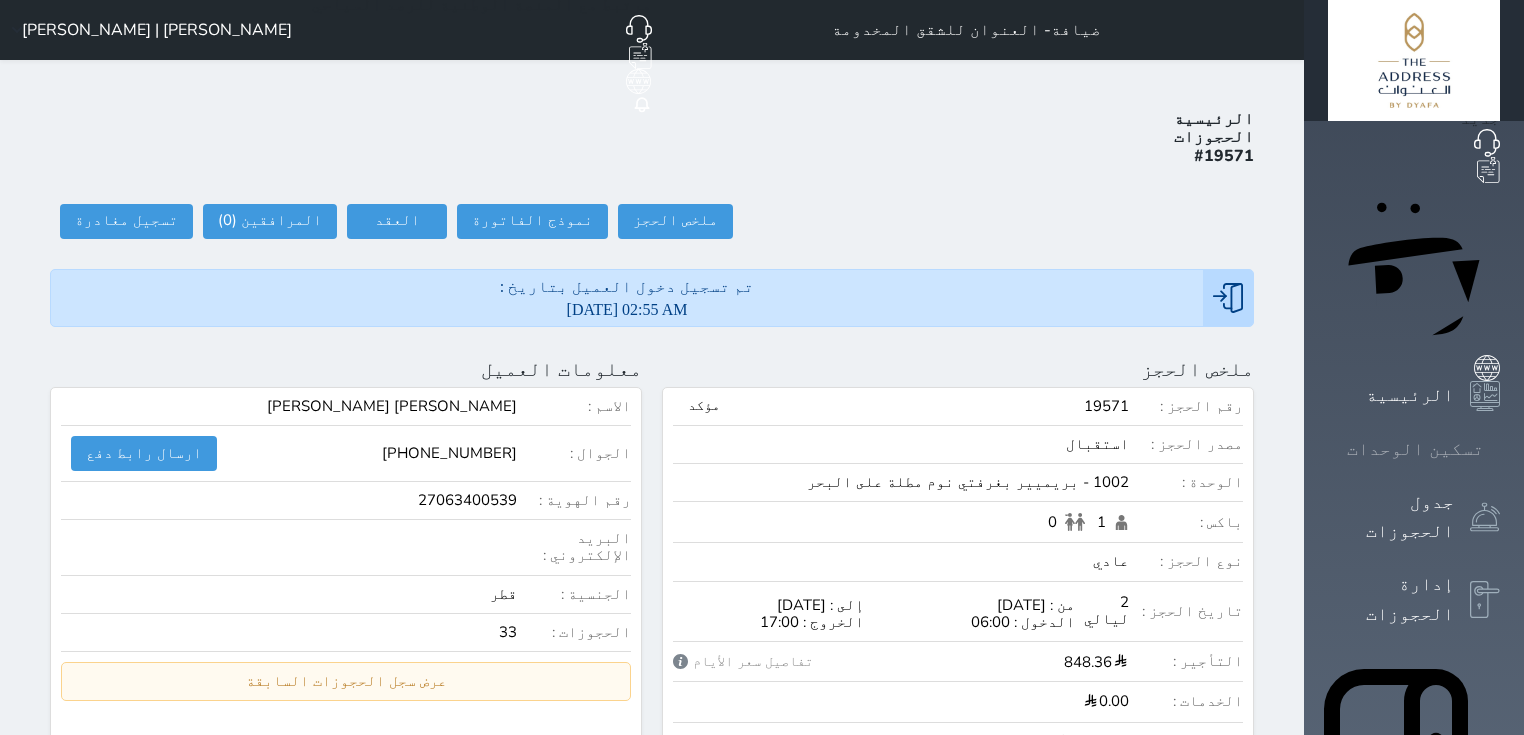 click at bounding box center (1500, 449) 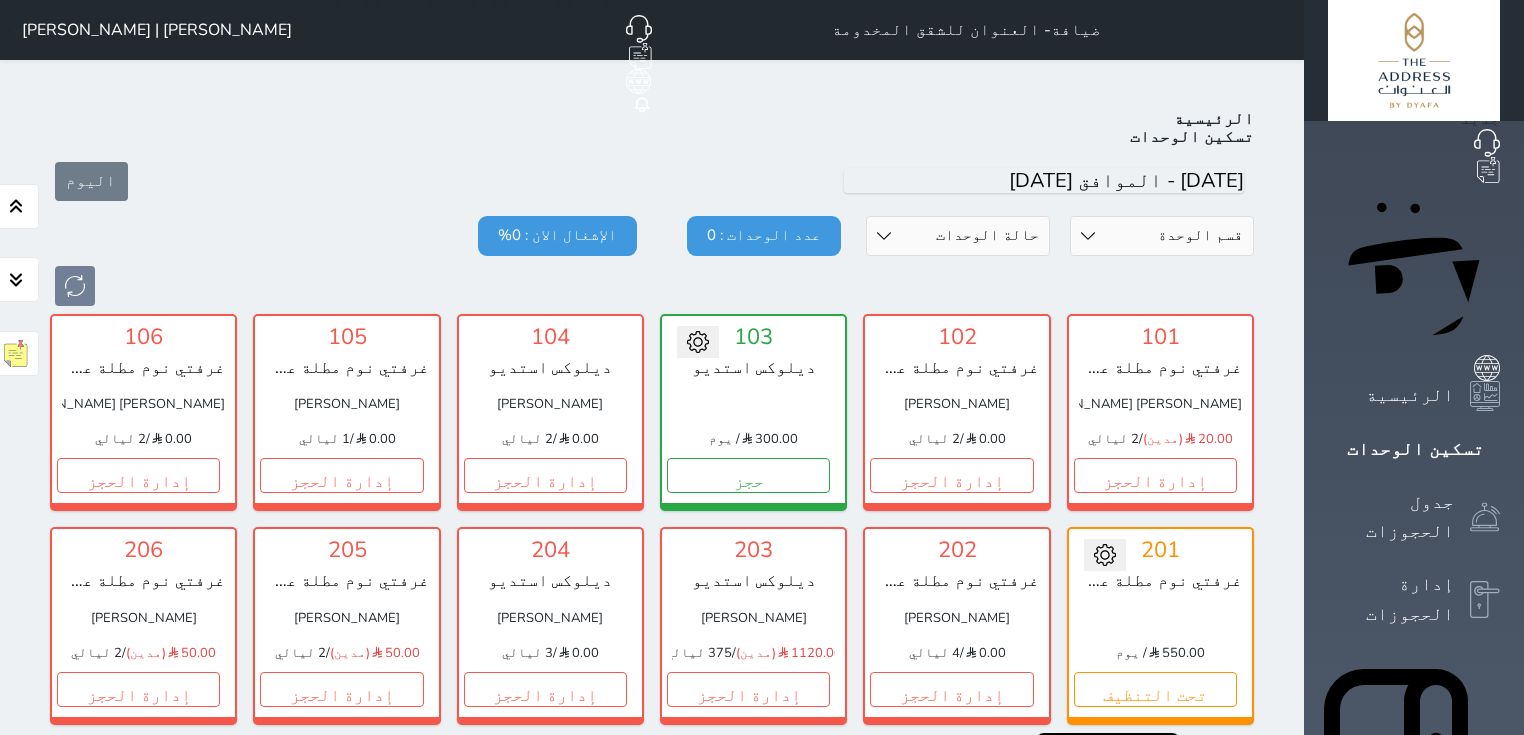scroll, scrollTop: 78, scrollLeft: 0, axis: vertical 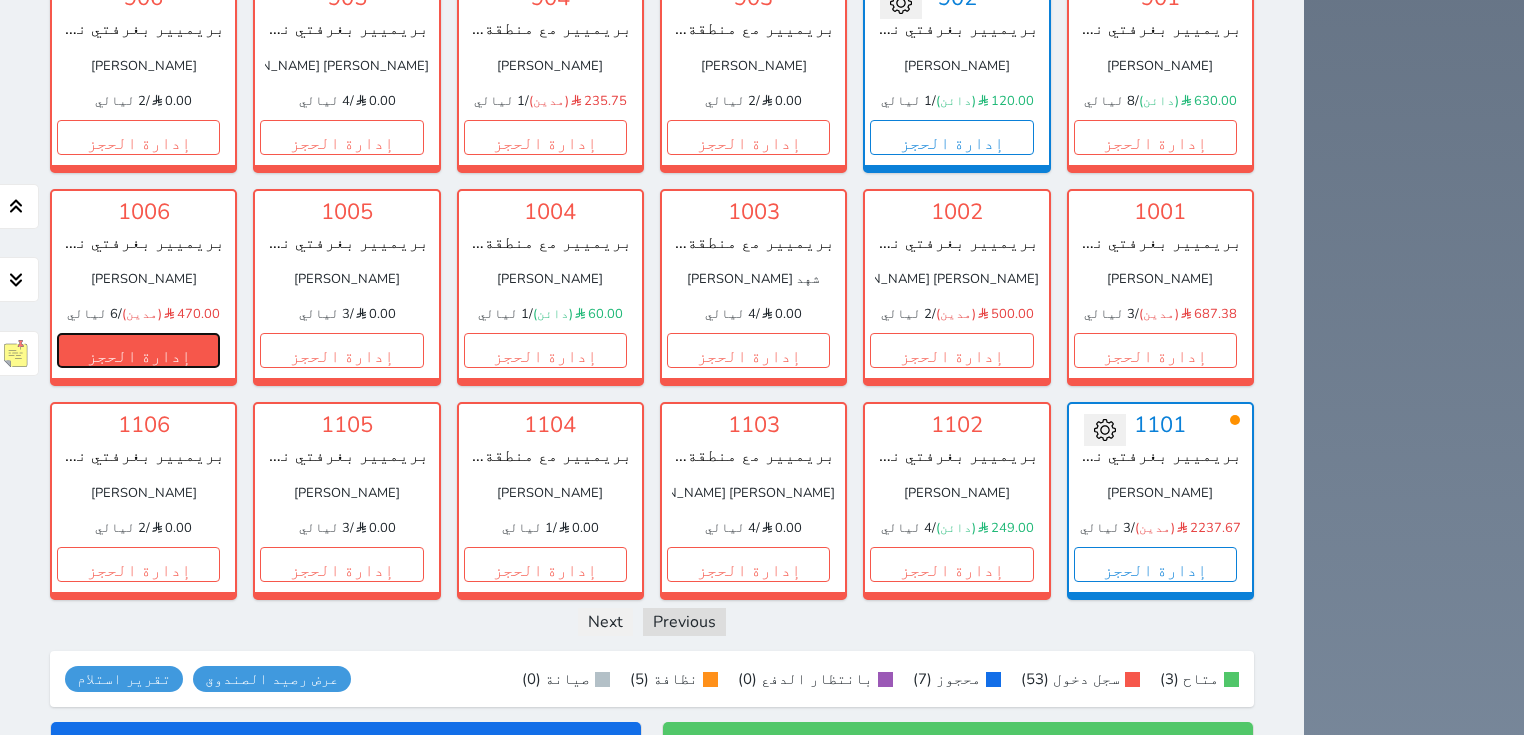 click on "إدارة الحجز" at bounding box center [138, 350] 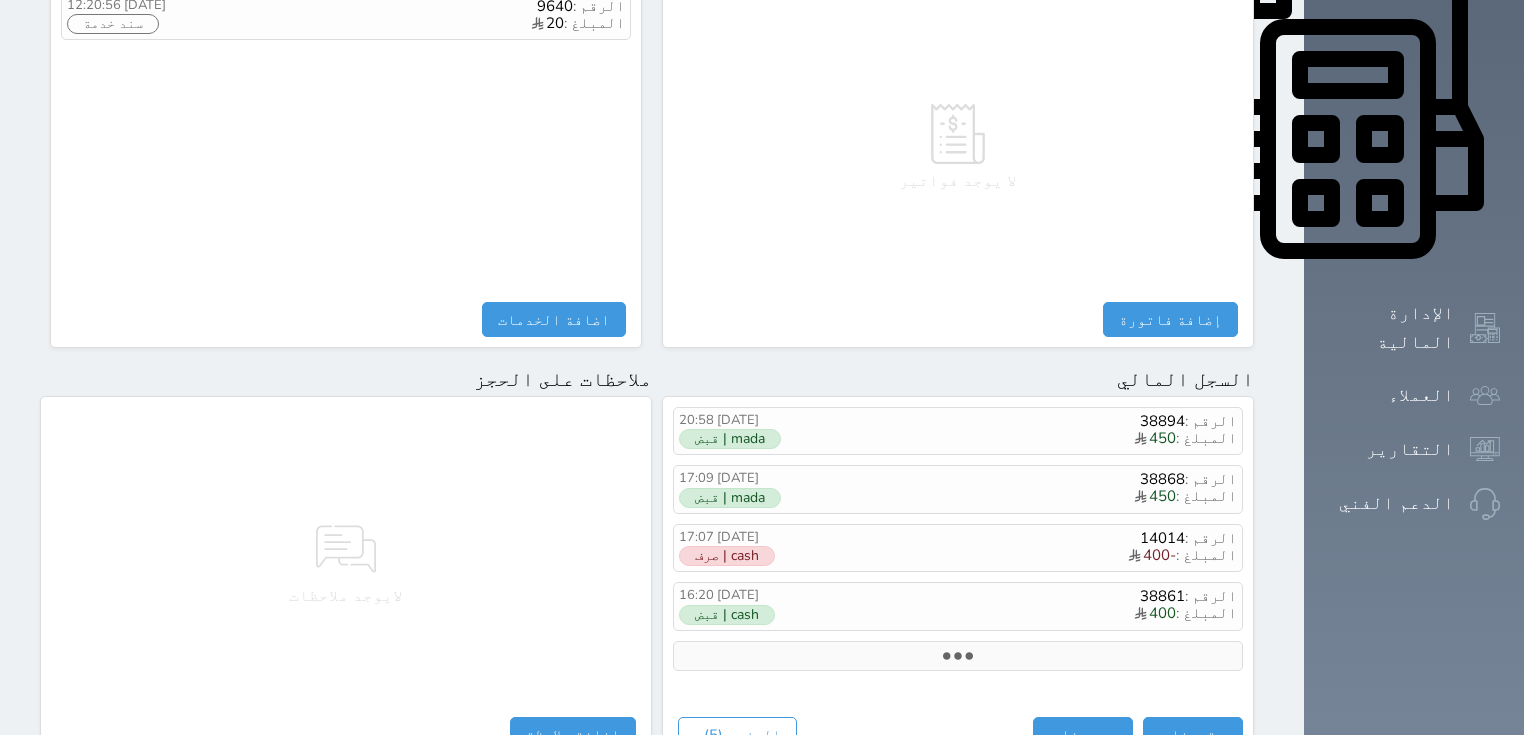 scroll, scrollTop: 748, scrollLeft: 0, axis: vertical 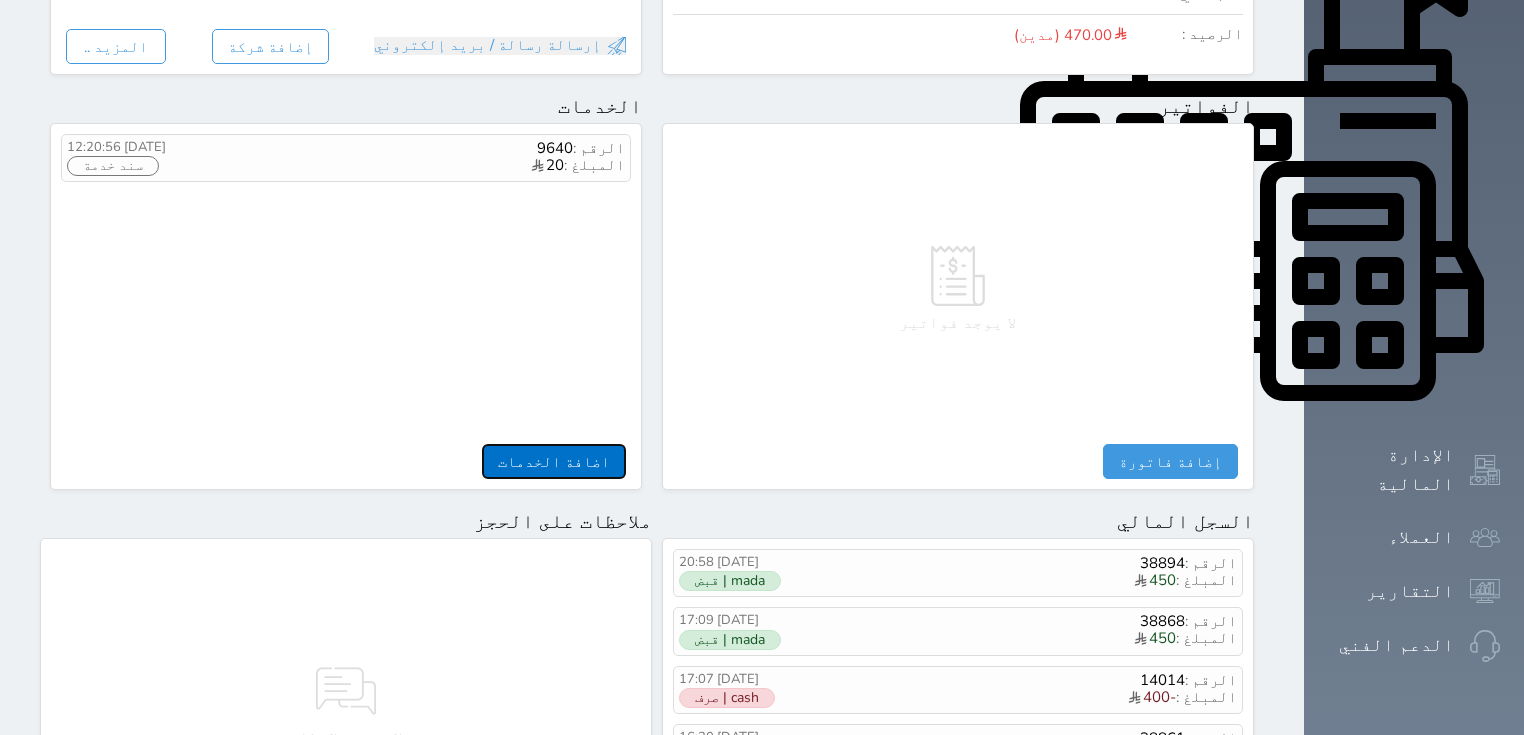 click on "اضافة الخدمات" at bounding box center (554, 461) 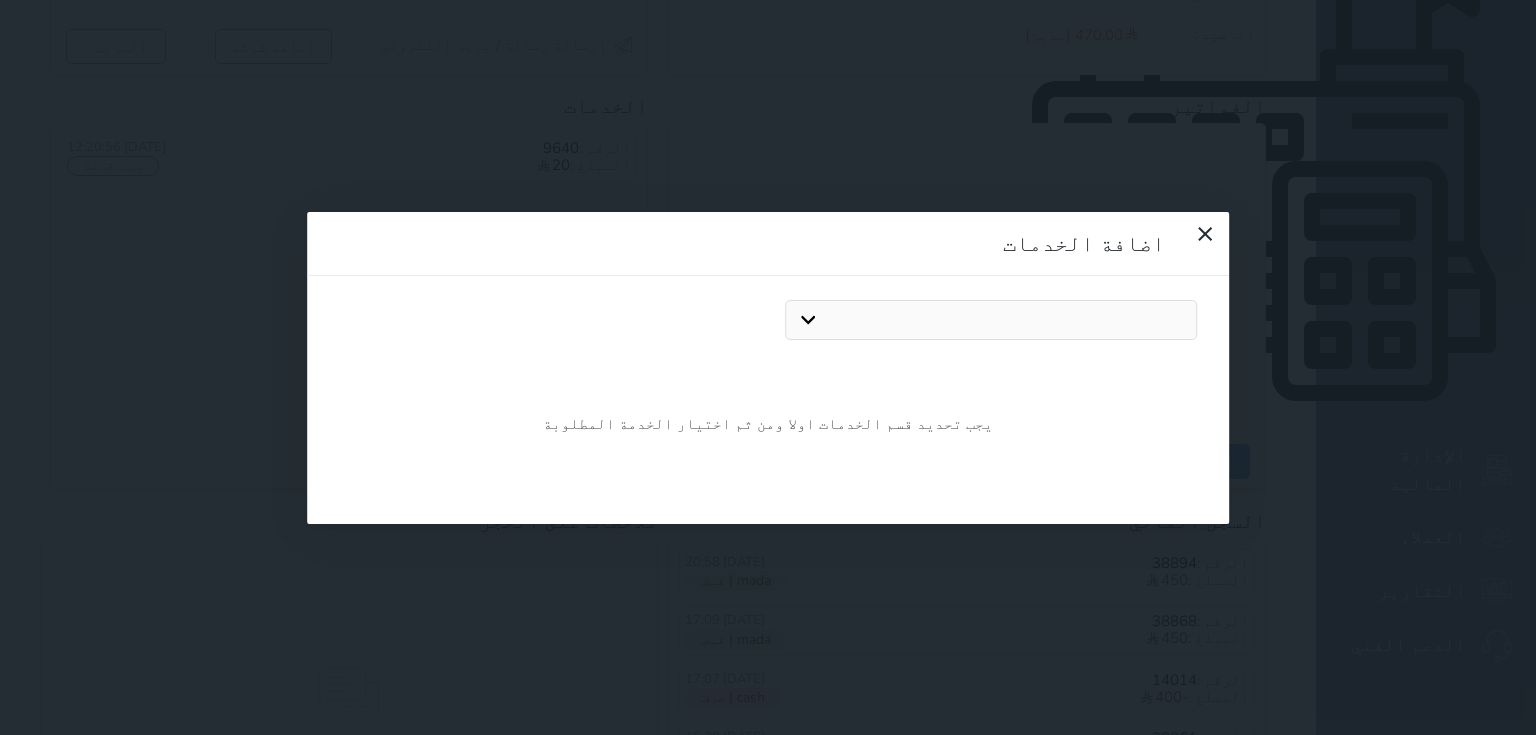 click on "فطور كوفي شوب تلفيات مغسلة فرق ايجار سرير اضافي باقة شهر العسل مساج إيجار القاعة عشاء افطار رمضان سحور رمضان" at bounding box center [991, 320] 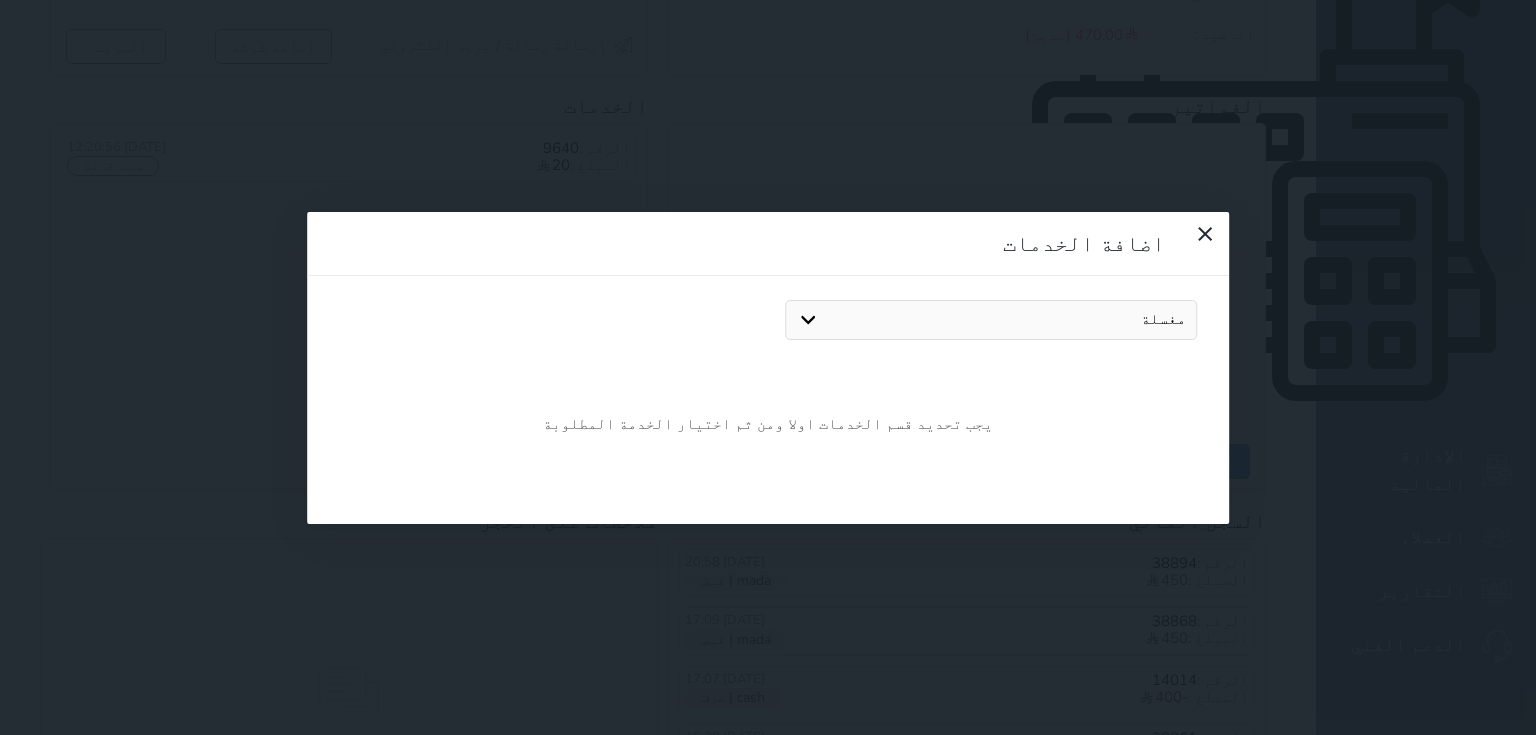 click on "فطور كوفي شوب تلفيات مغسلة فرق ايجار سرير اضافي باقة شهر العسل مساج إيجار القاعة عشاء افطار رمضان سحور رمضان" at bounding box center (991, 320) 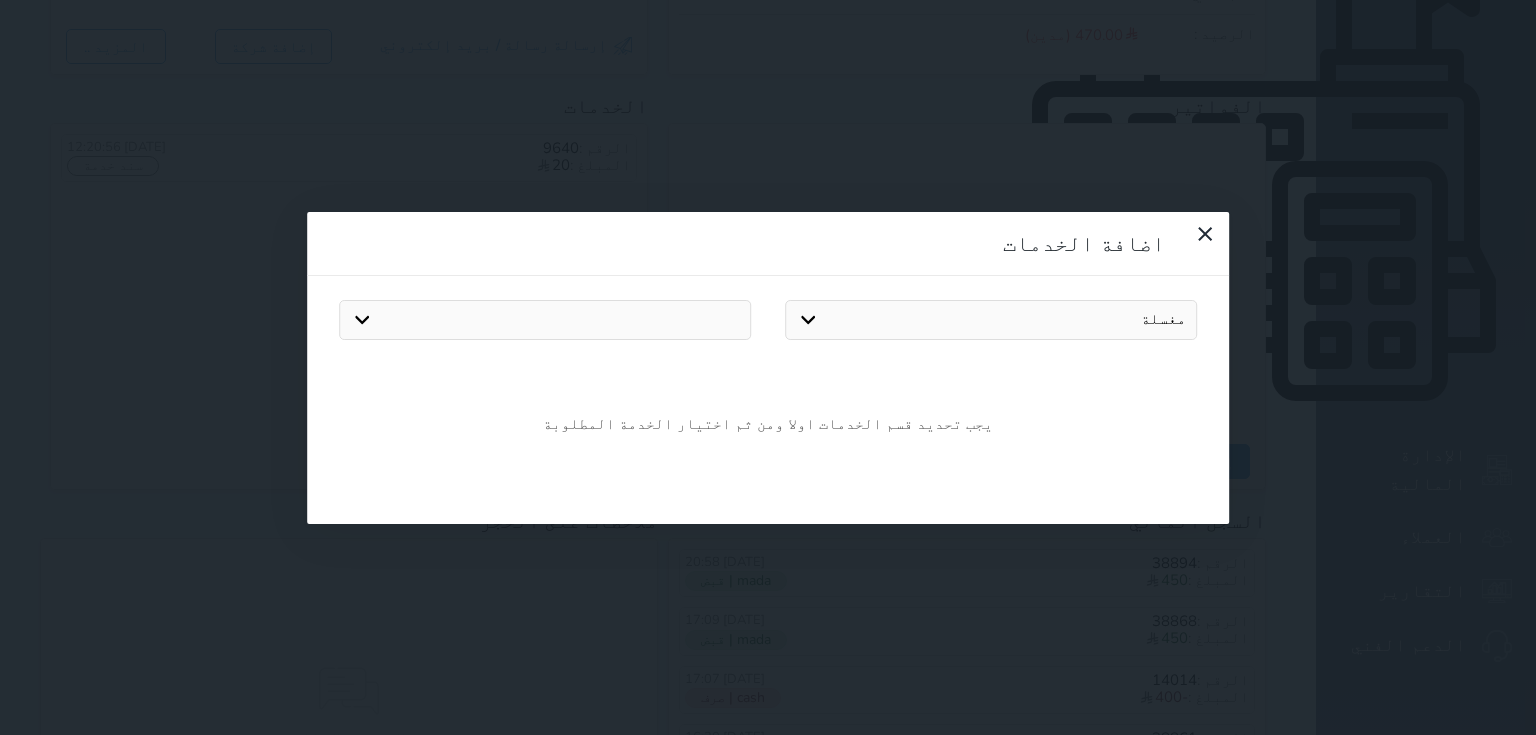 click on "مغسلة" at bounding box center [545, 320] 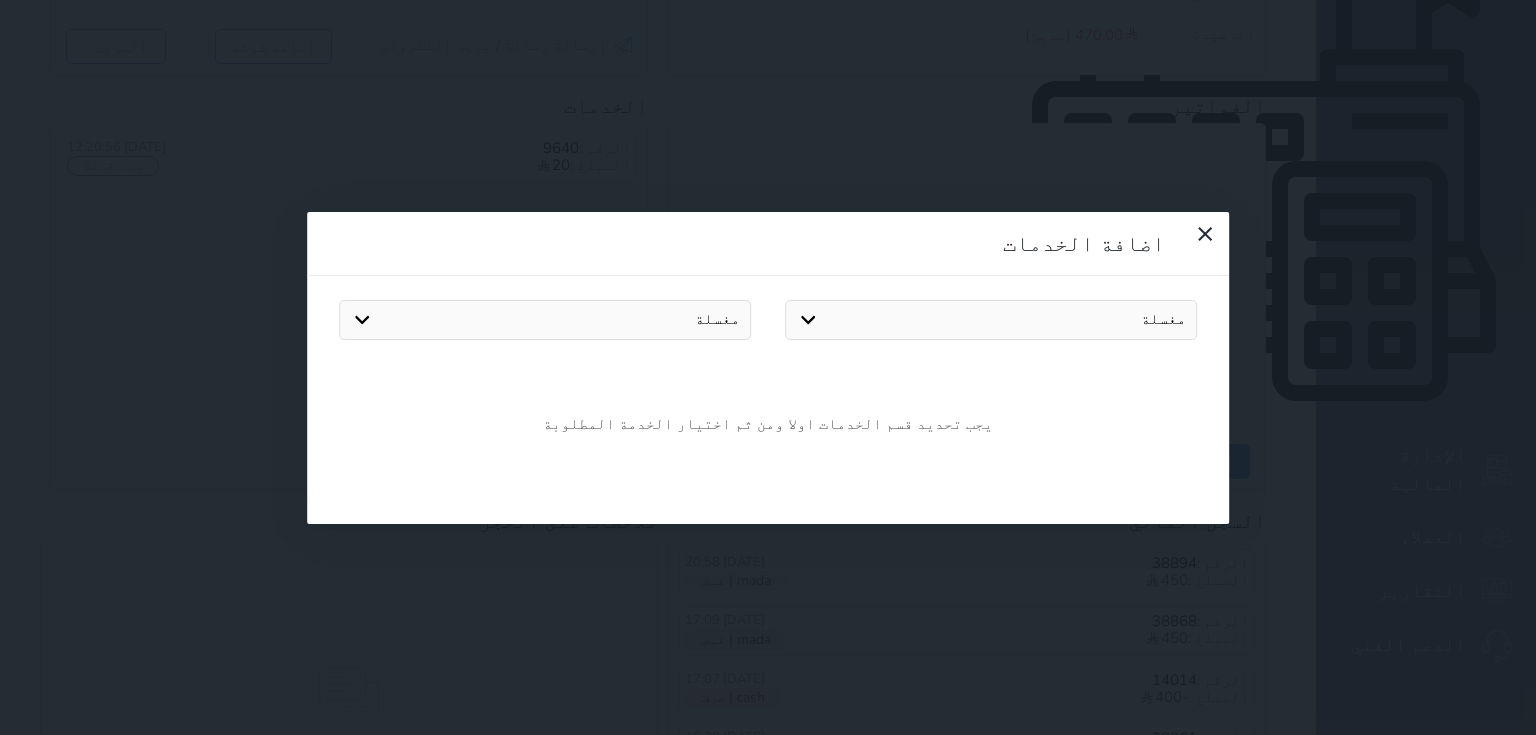 click on "مغسلة" at bounding box center (545, 320) 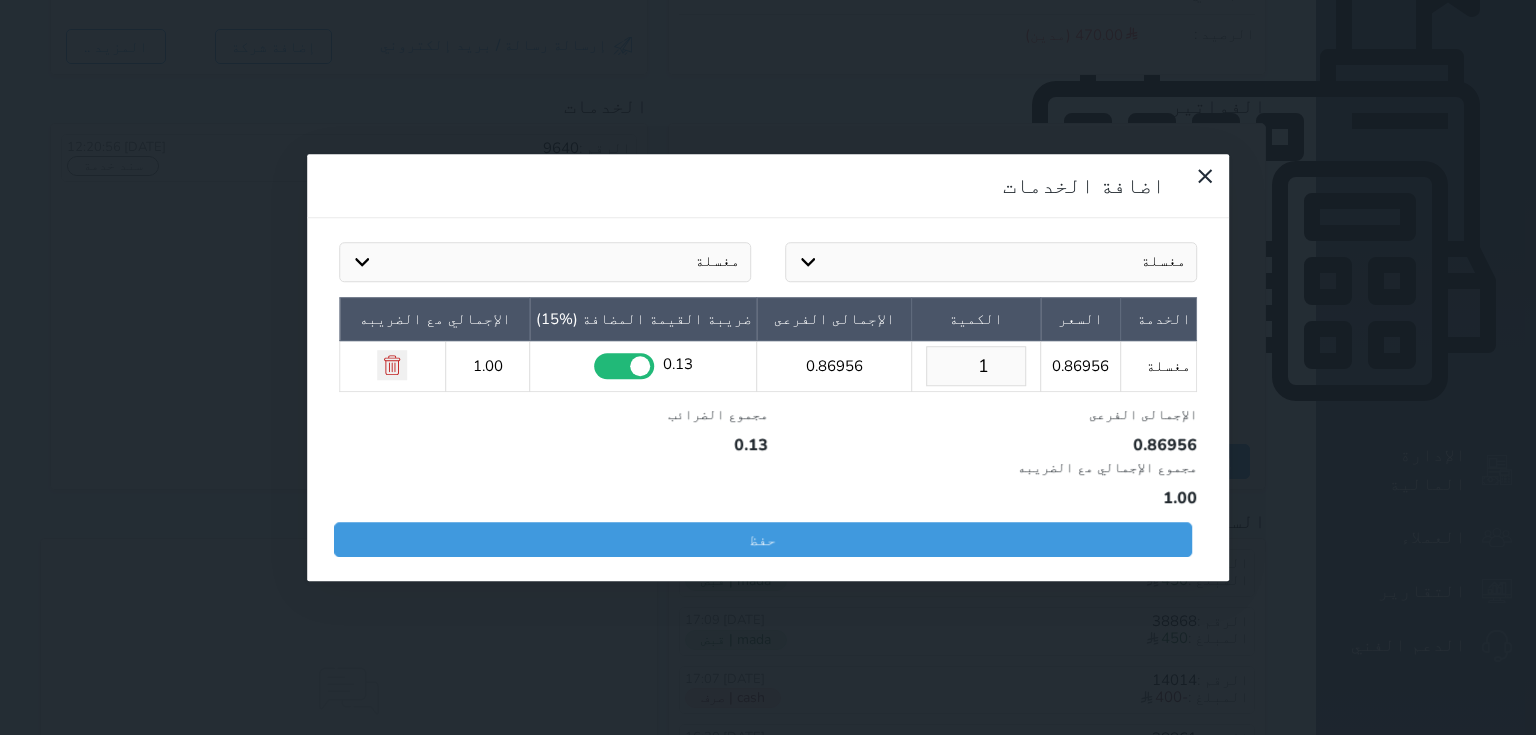 drag, startPoint x: 945, startPoint y: 216, endPoint x: 924, endPoint y: 220, distance: 21.377558 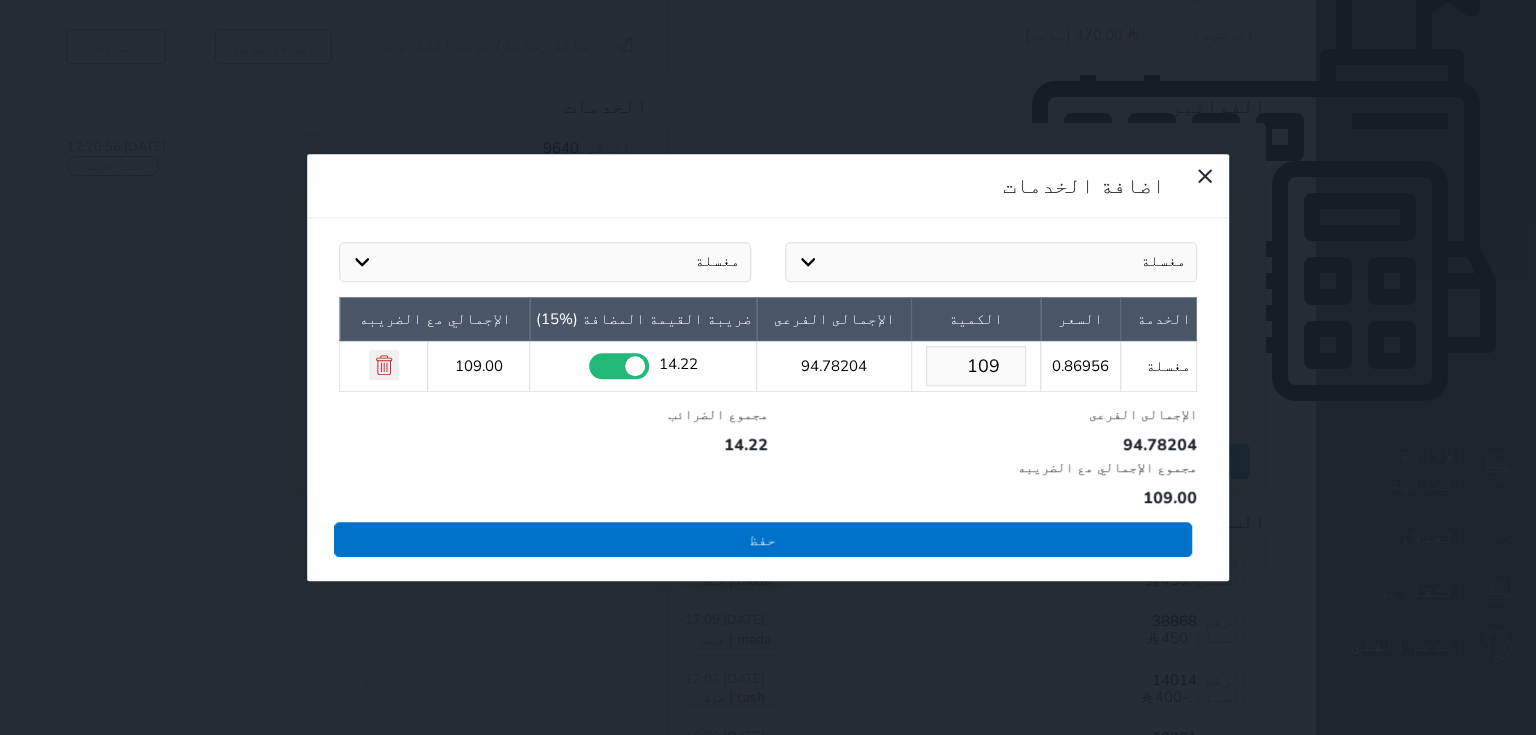 type on "109" 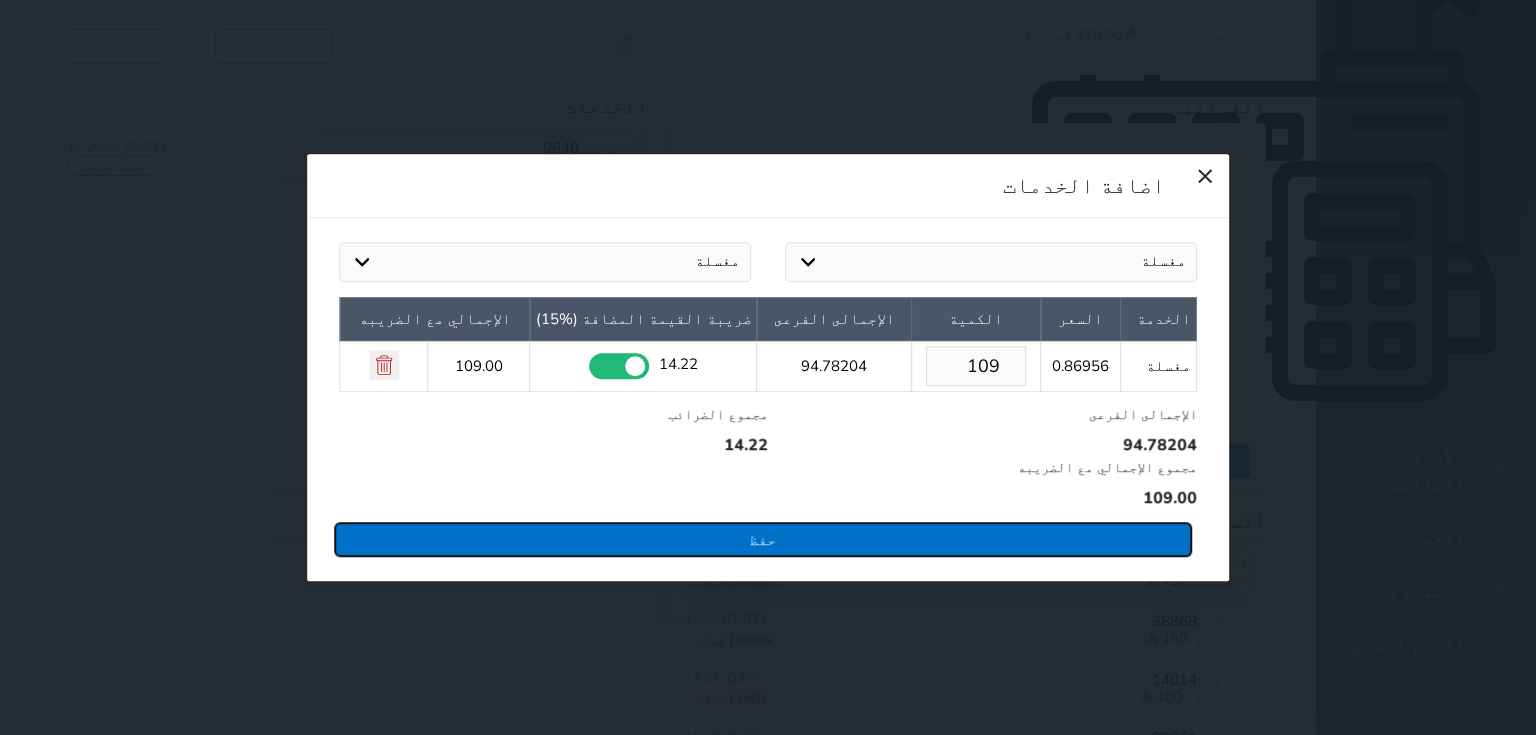 click on "حفظ" at bounding box center (763, 539) 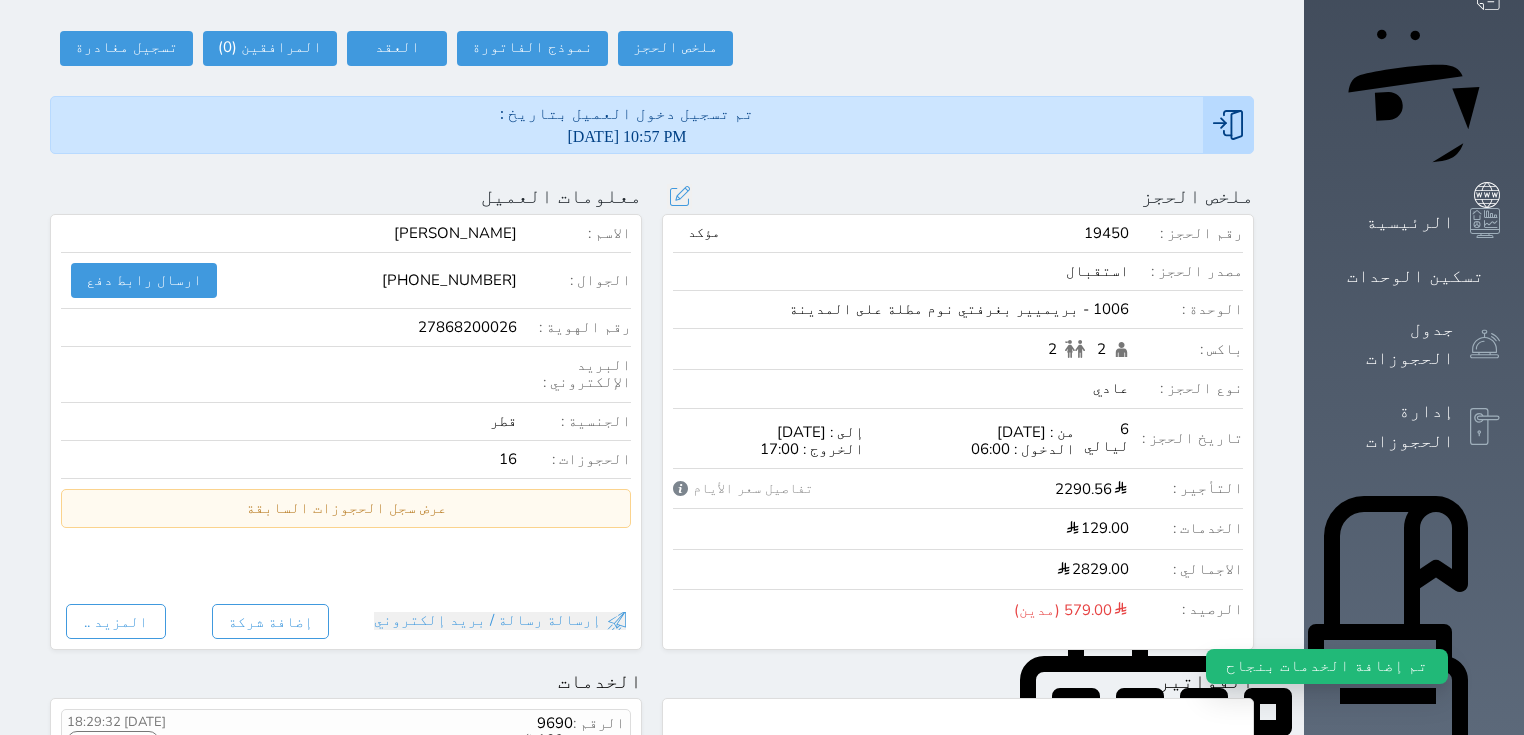 scroll, scrollTop: 162, scrollLeft: 0, axis: vertical 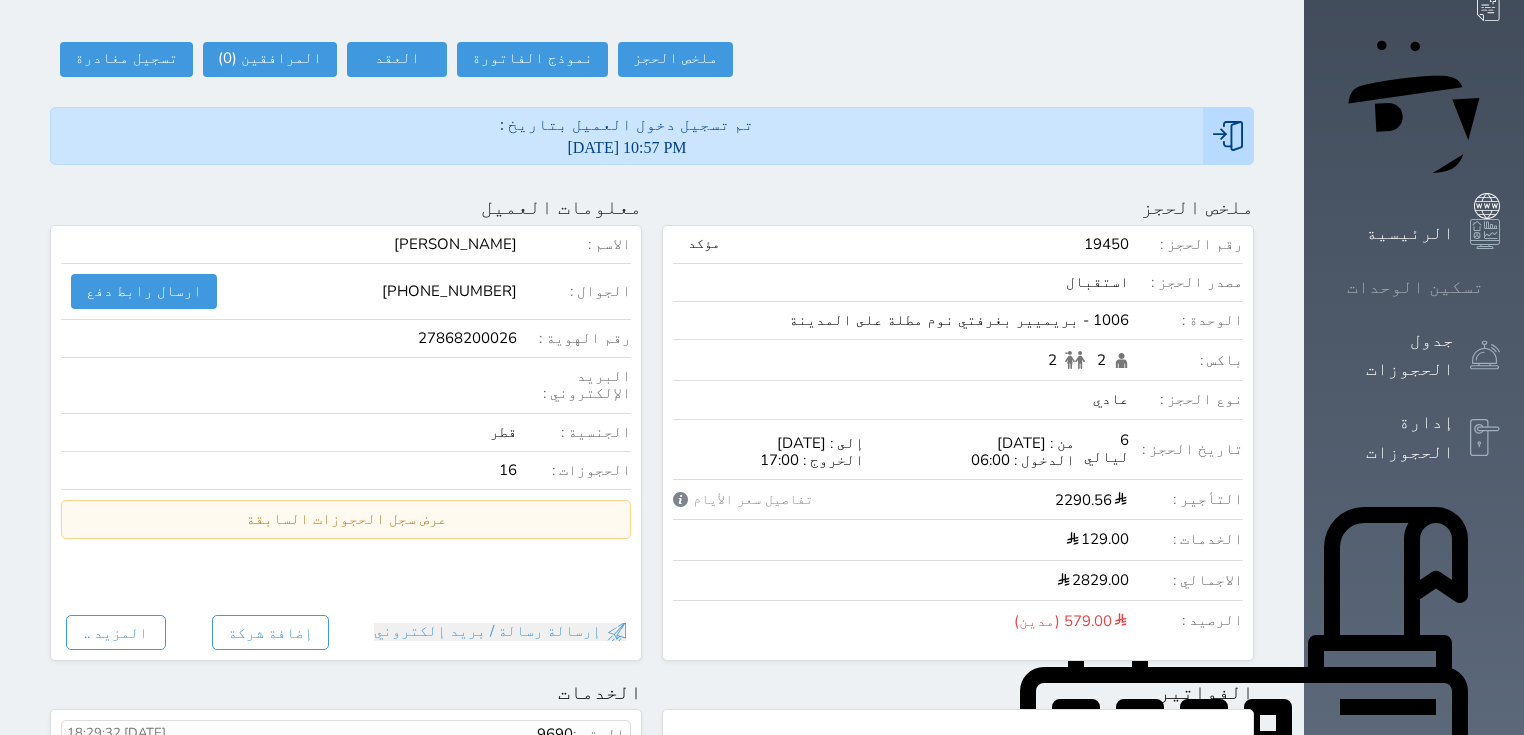 click on "تسكين الوحدات" at bounding box center (1415, 287) 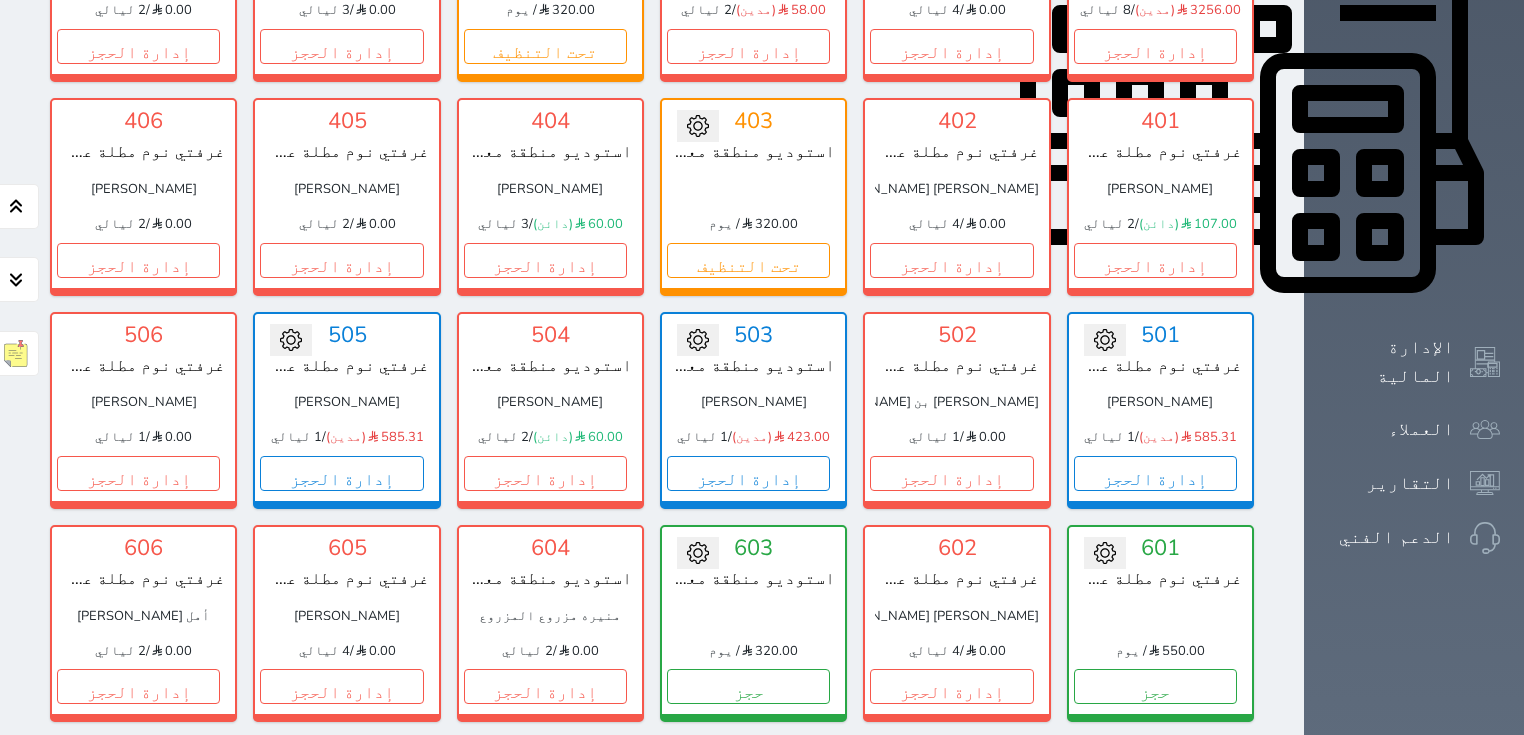 scroll, scrollTop: 560, scrollLeft: 0, axis: vertical 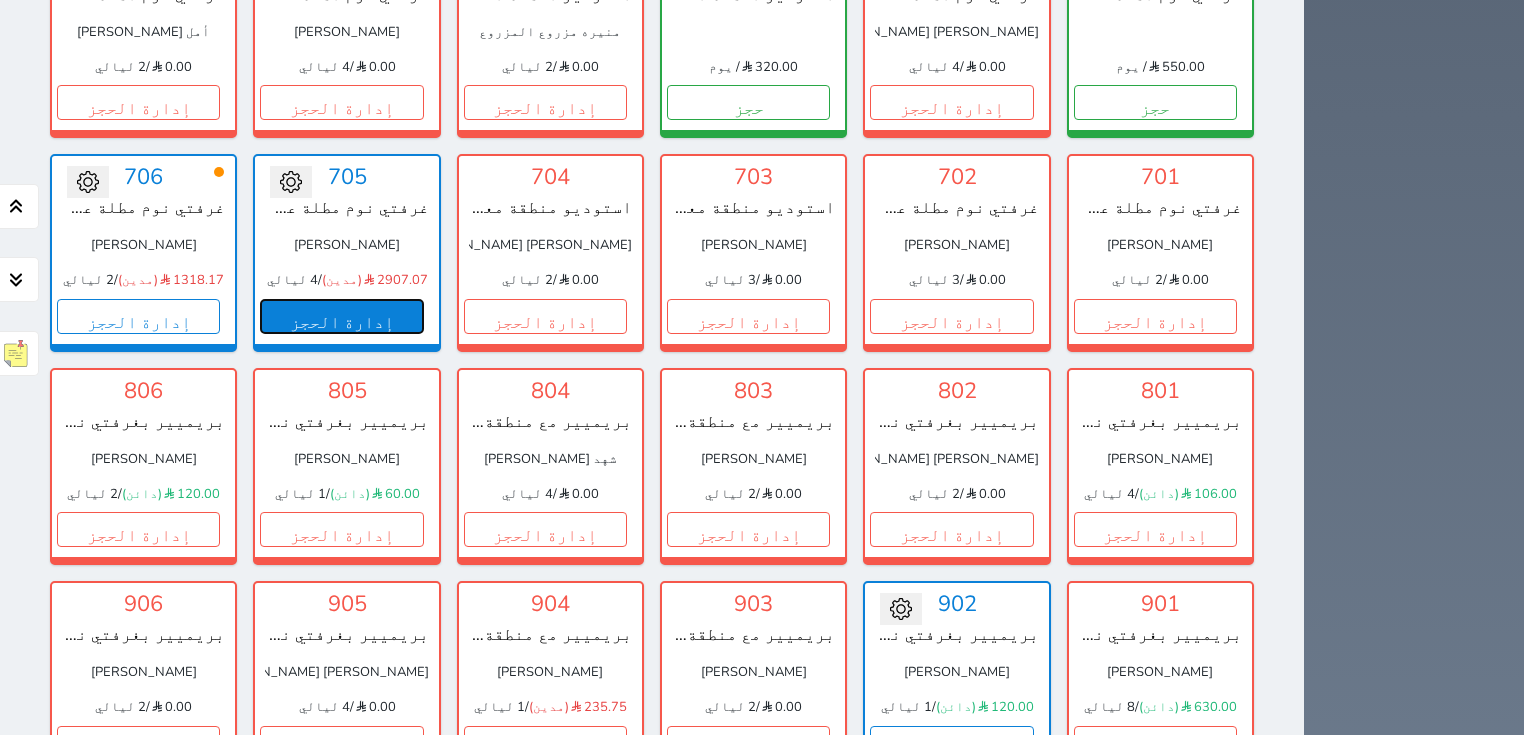 click on "إدارة الحجز" at bounding box center [341, 316] 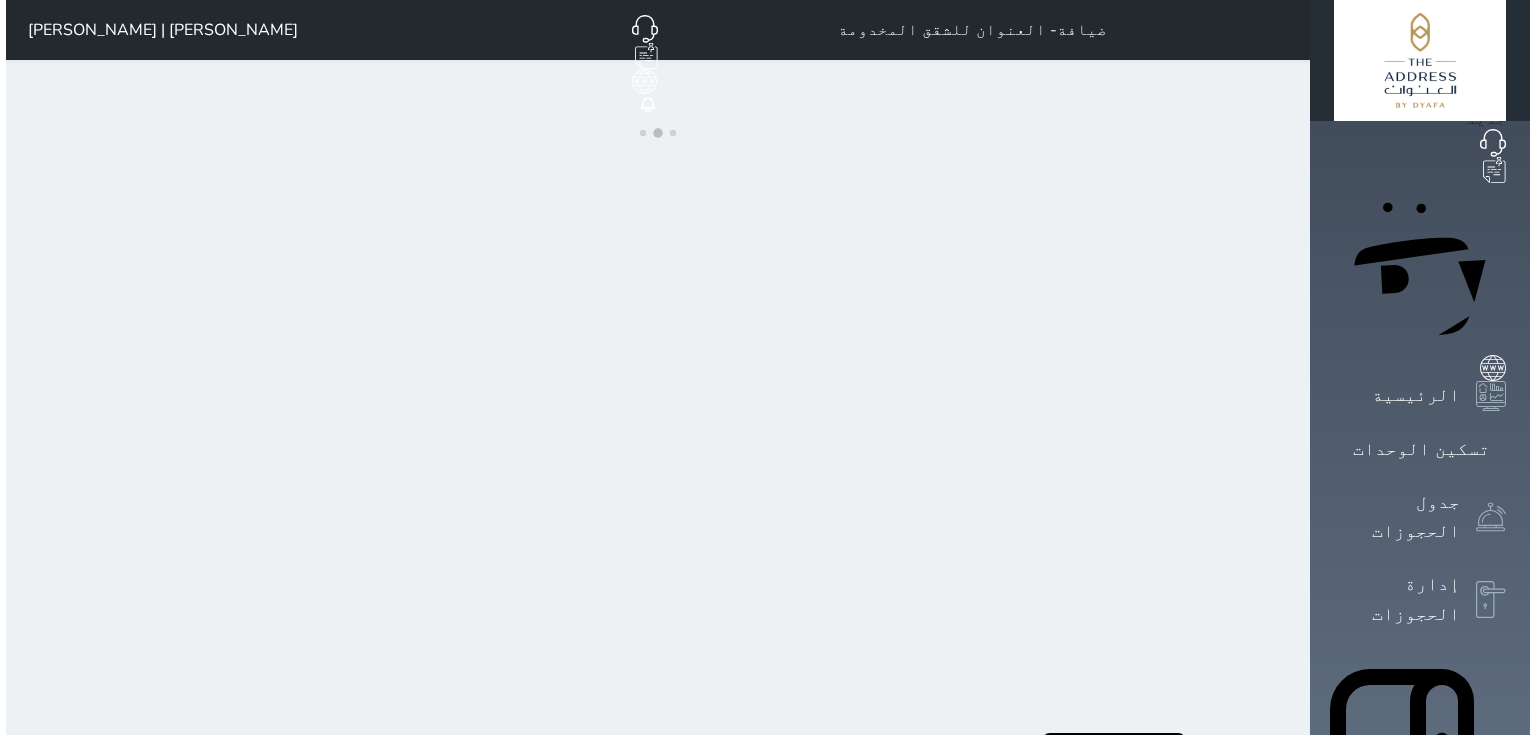 scroll, scrollTop: 0, scrollLeft: 0, axis: both 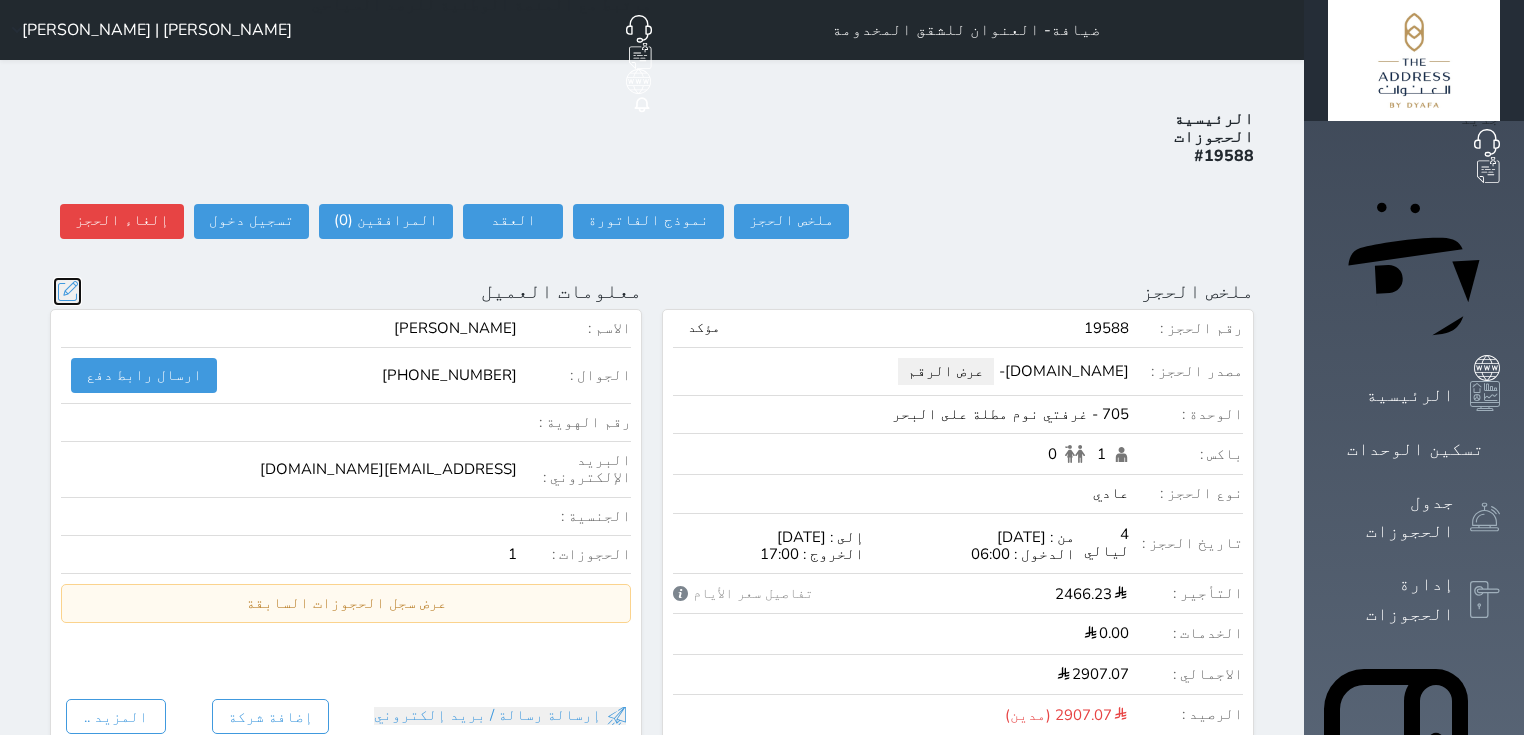 click at bounding box center (67, 291) 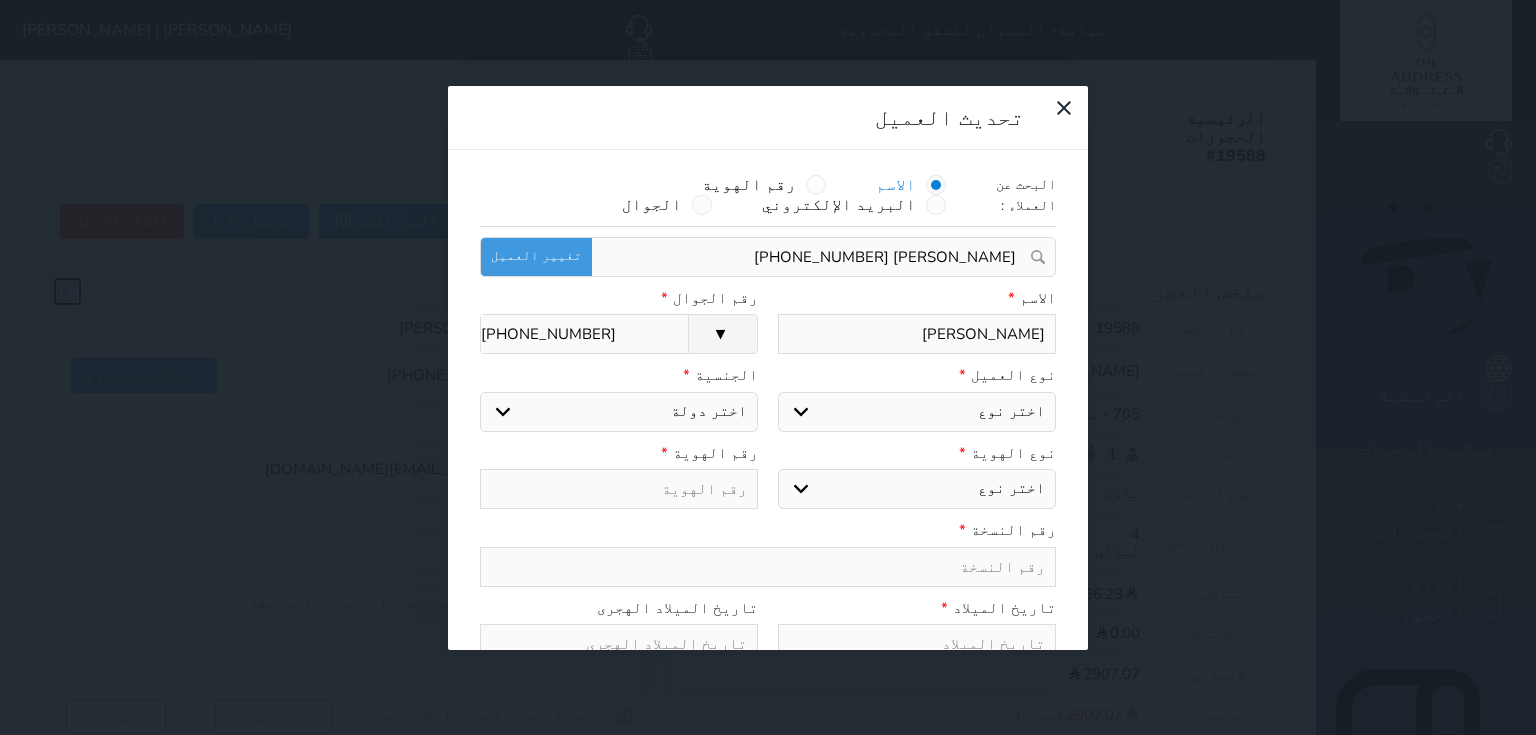select 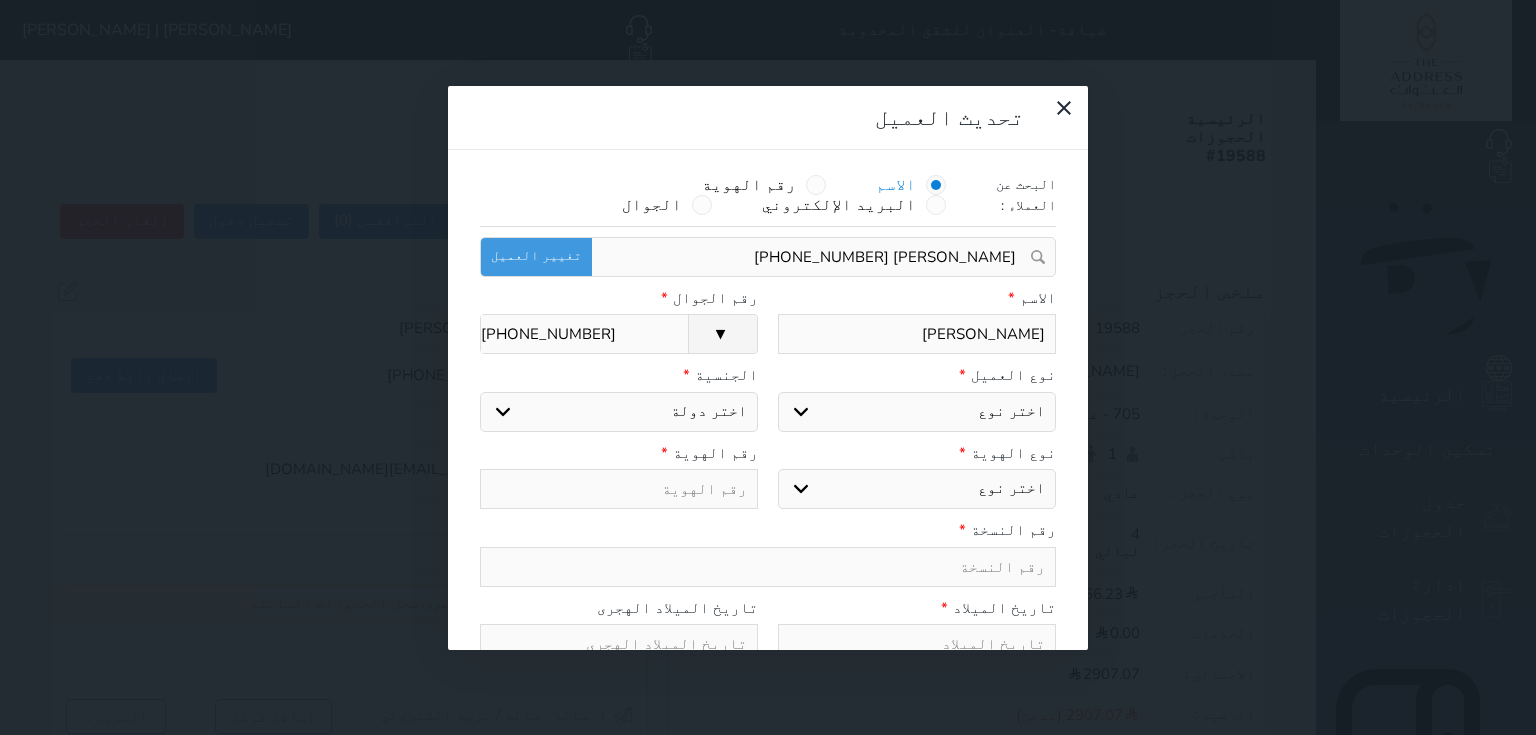 click on "nasser alrouji" at bounding box center (917, 334) 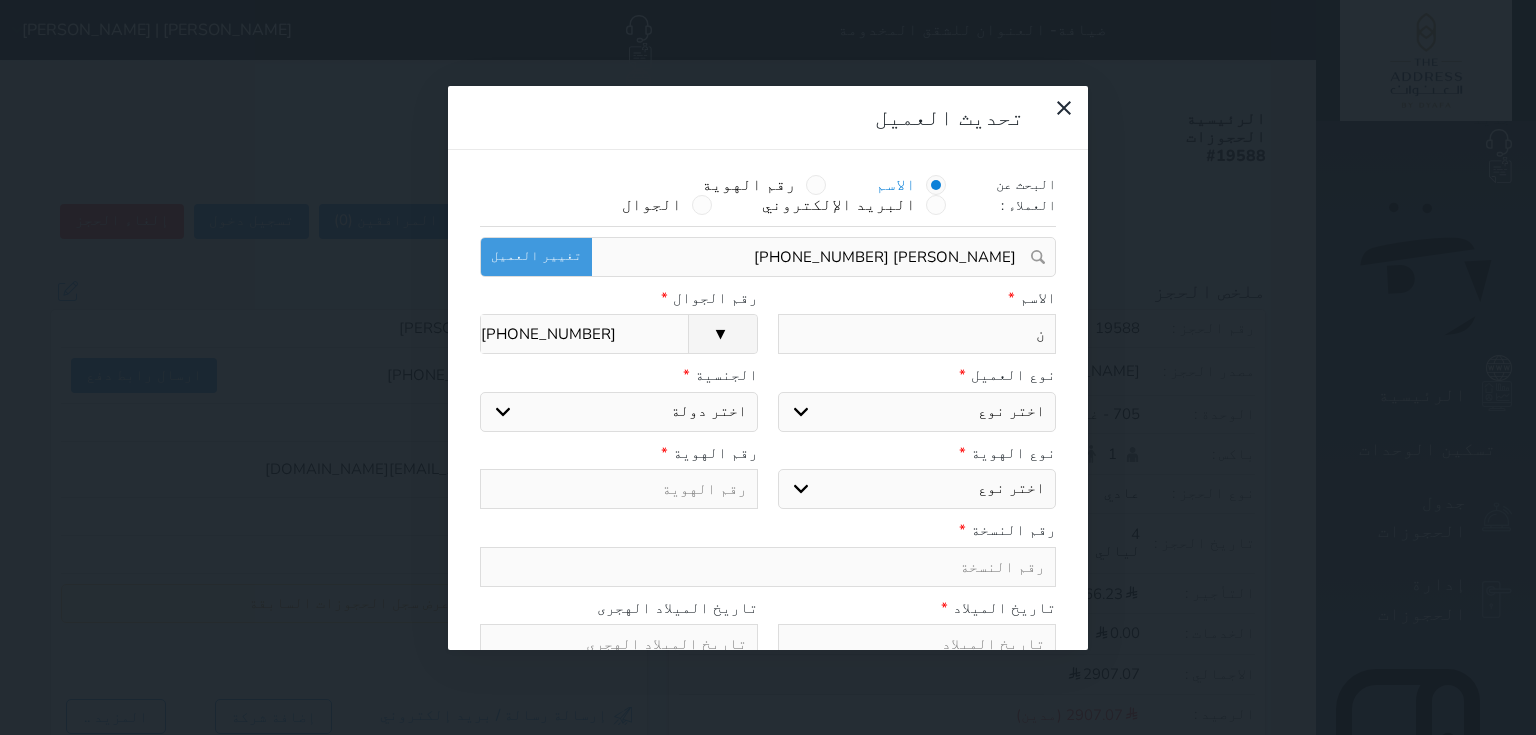 type on "نا" 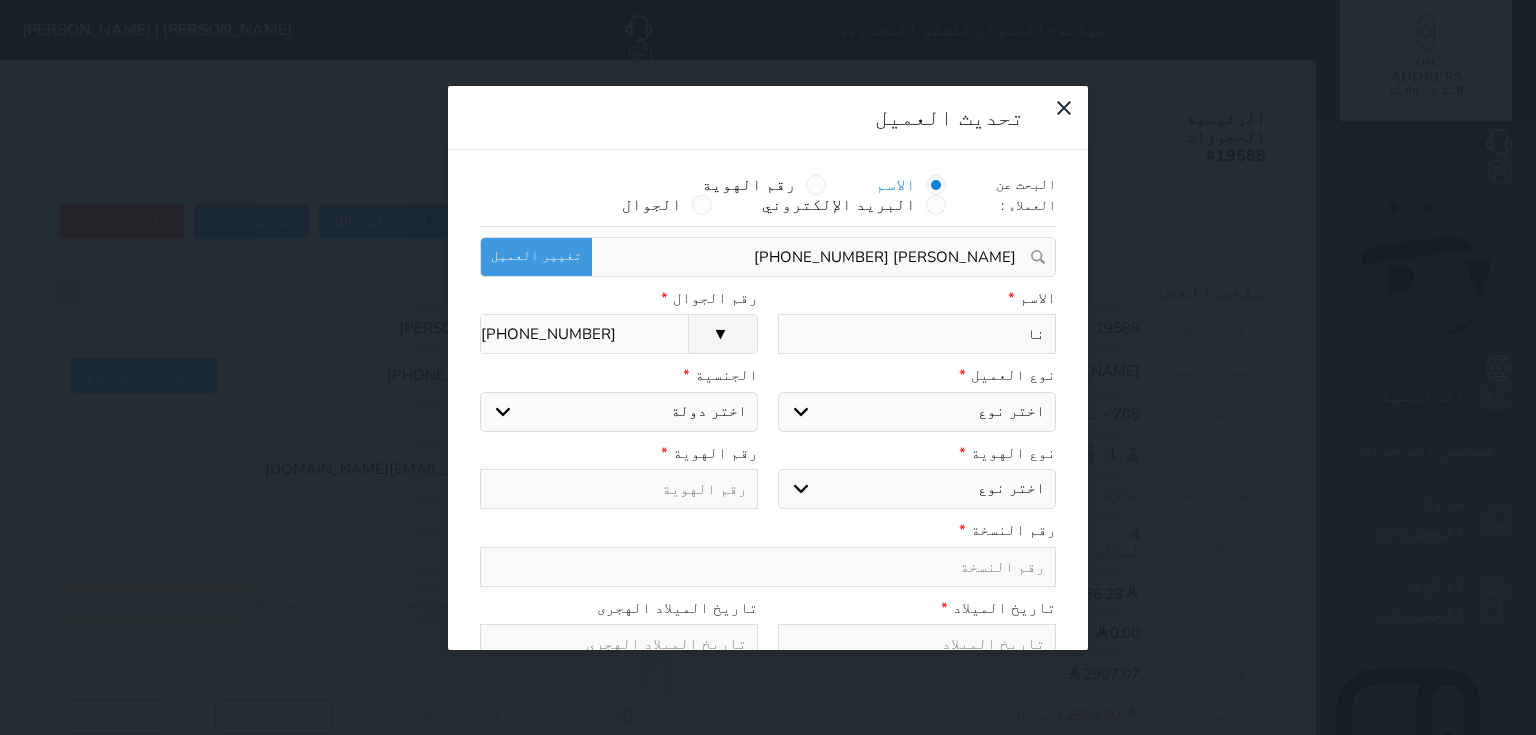 type on "ناص" 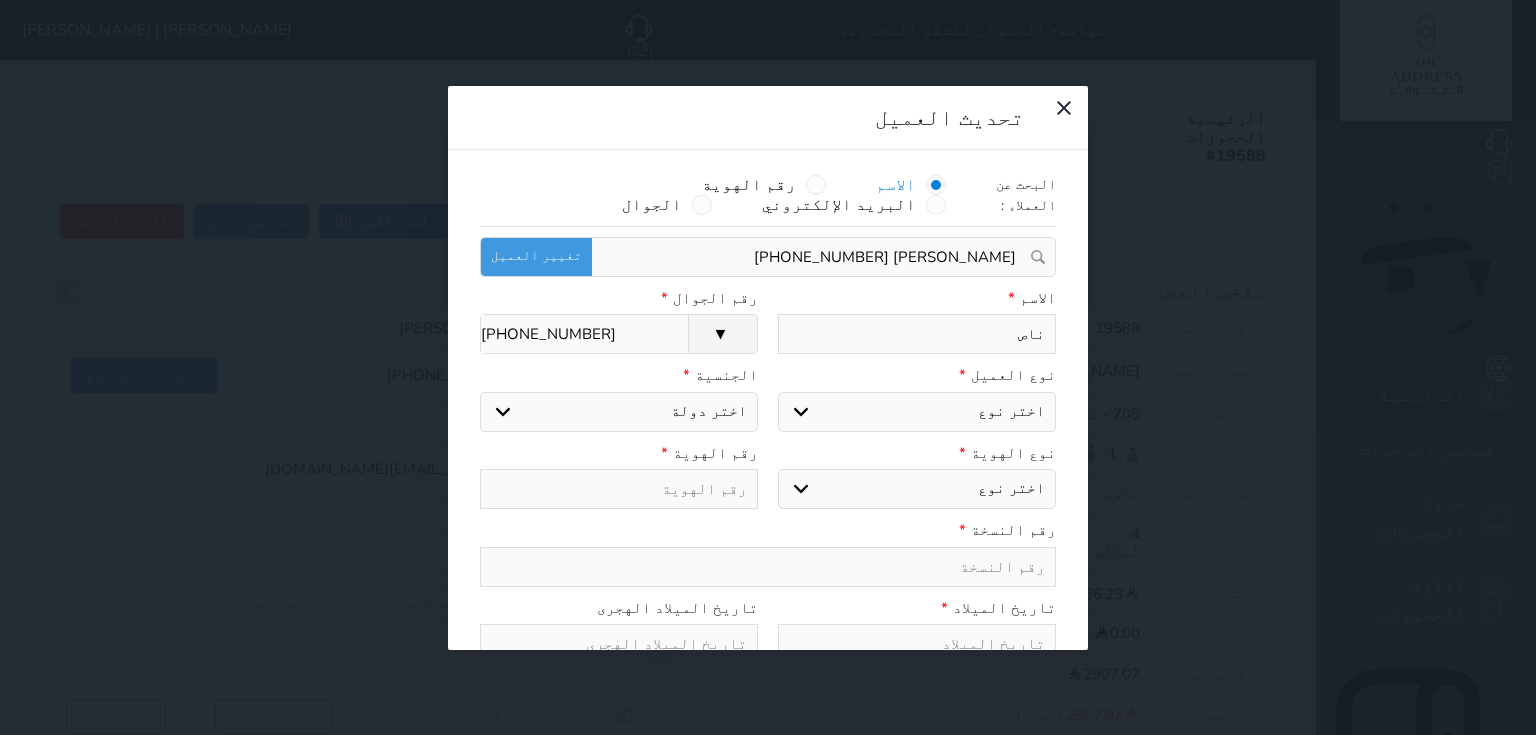 type on "ناصر" 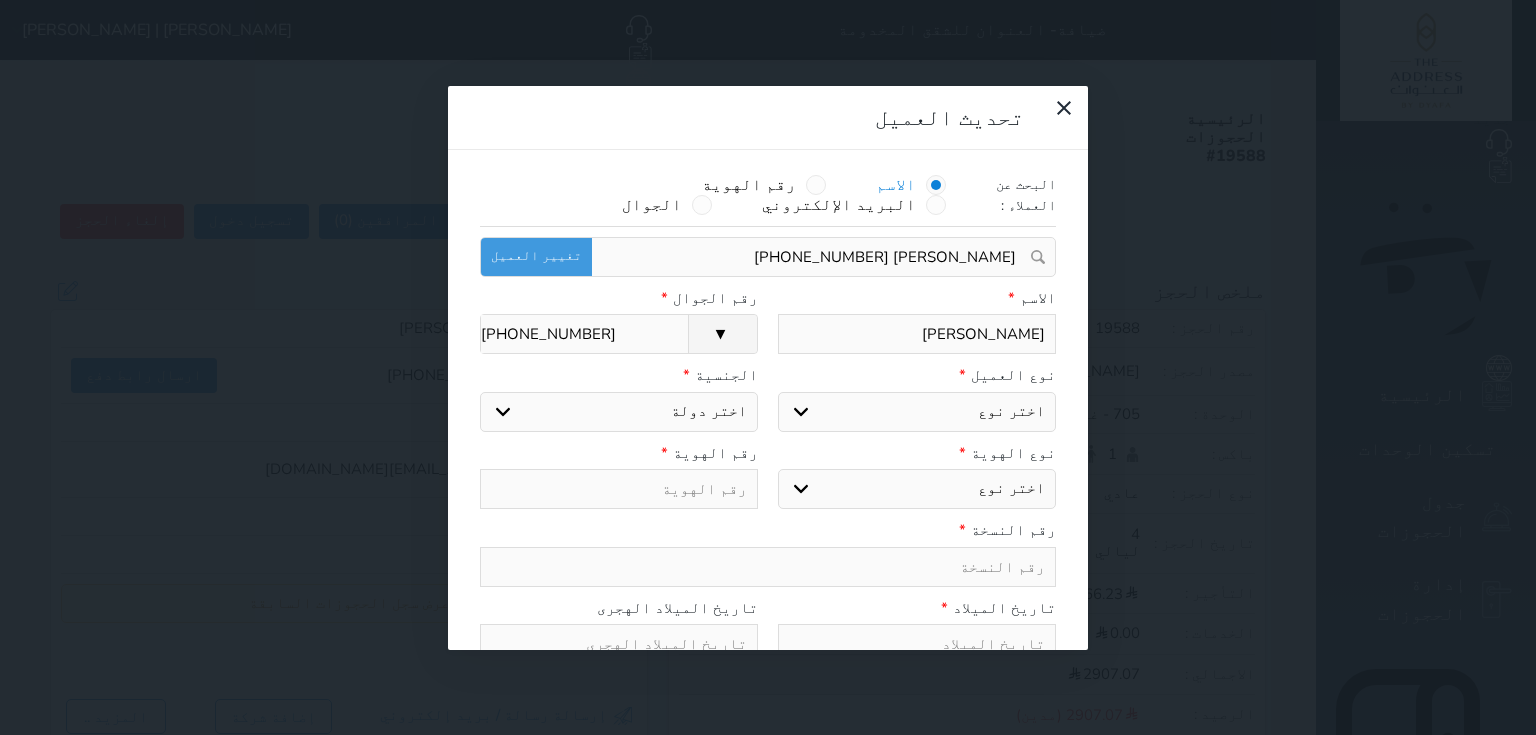 type on "ناصر" 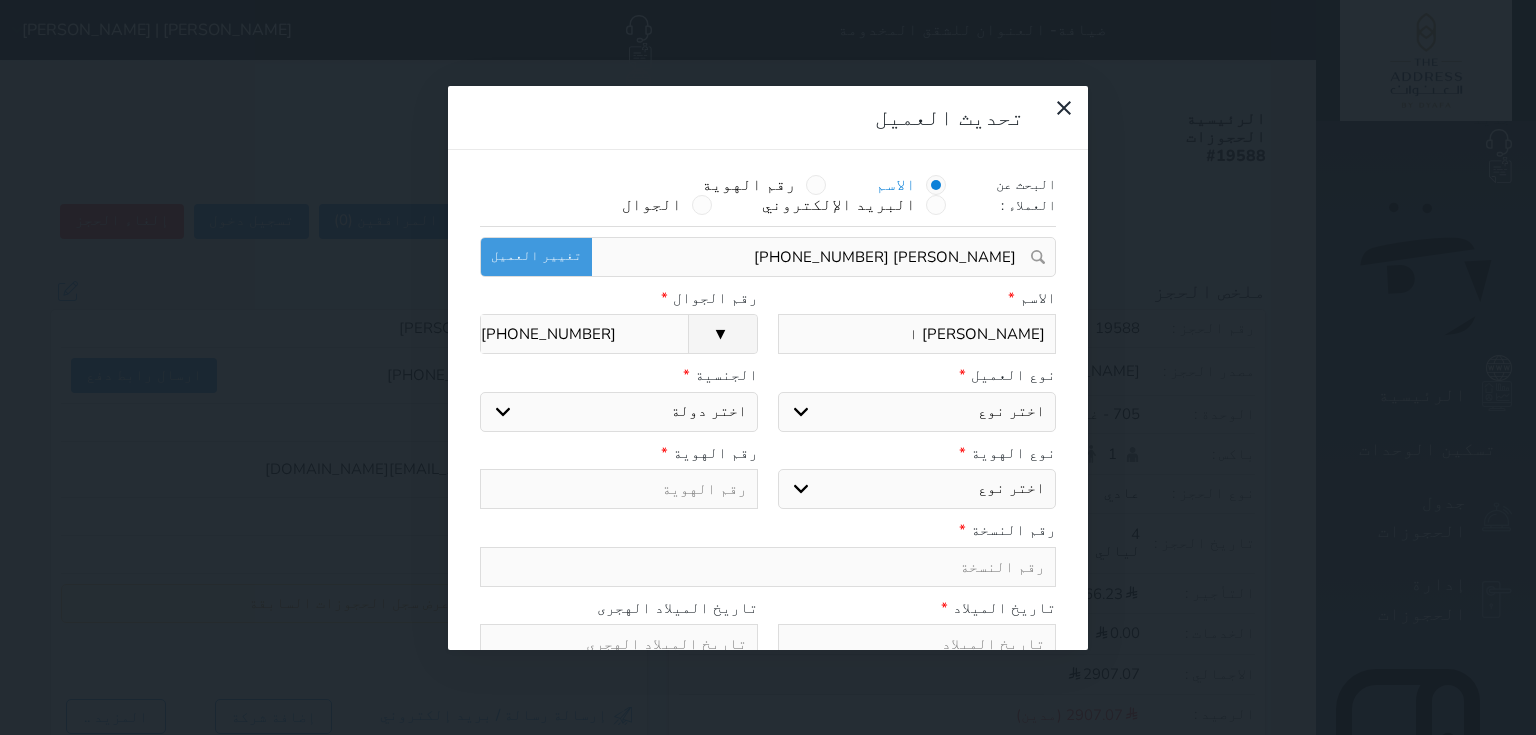 type on "ناصر عبدالله ناصر ال" 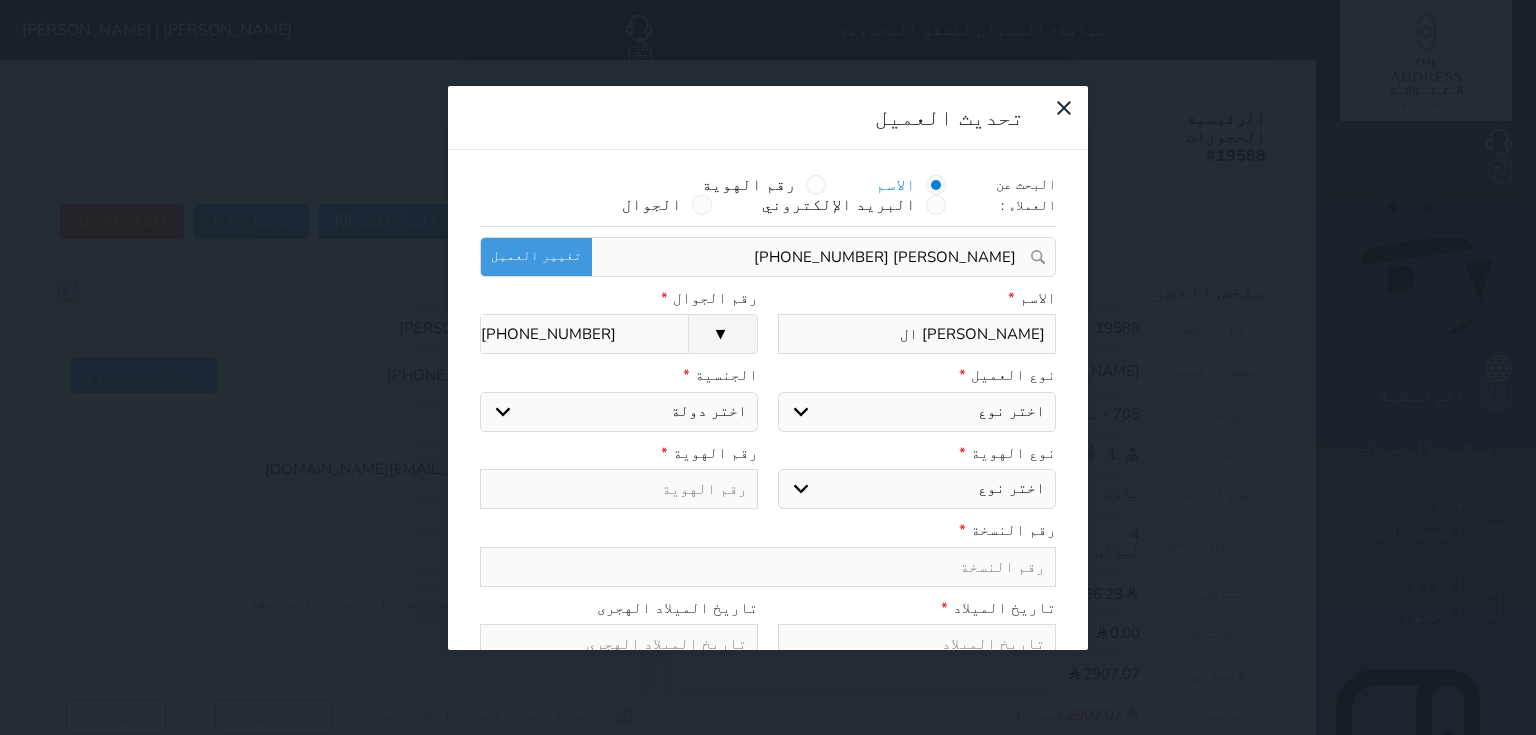 type on "ناصر عبدالله ناصر الر" 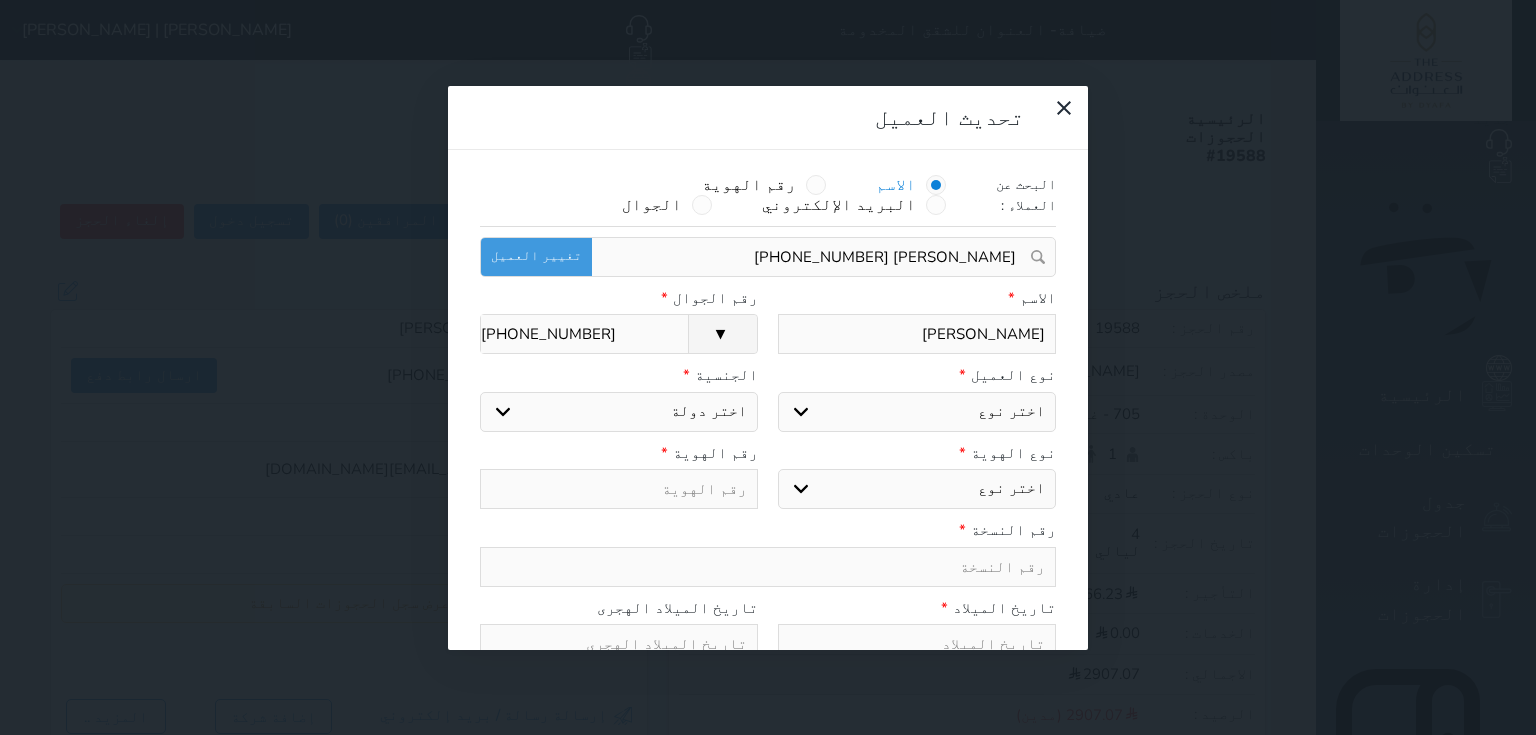 type on "ناصر عبدالله ناصر الرع" 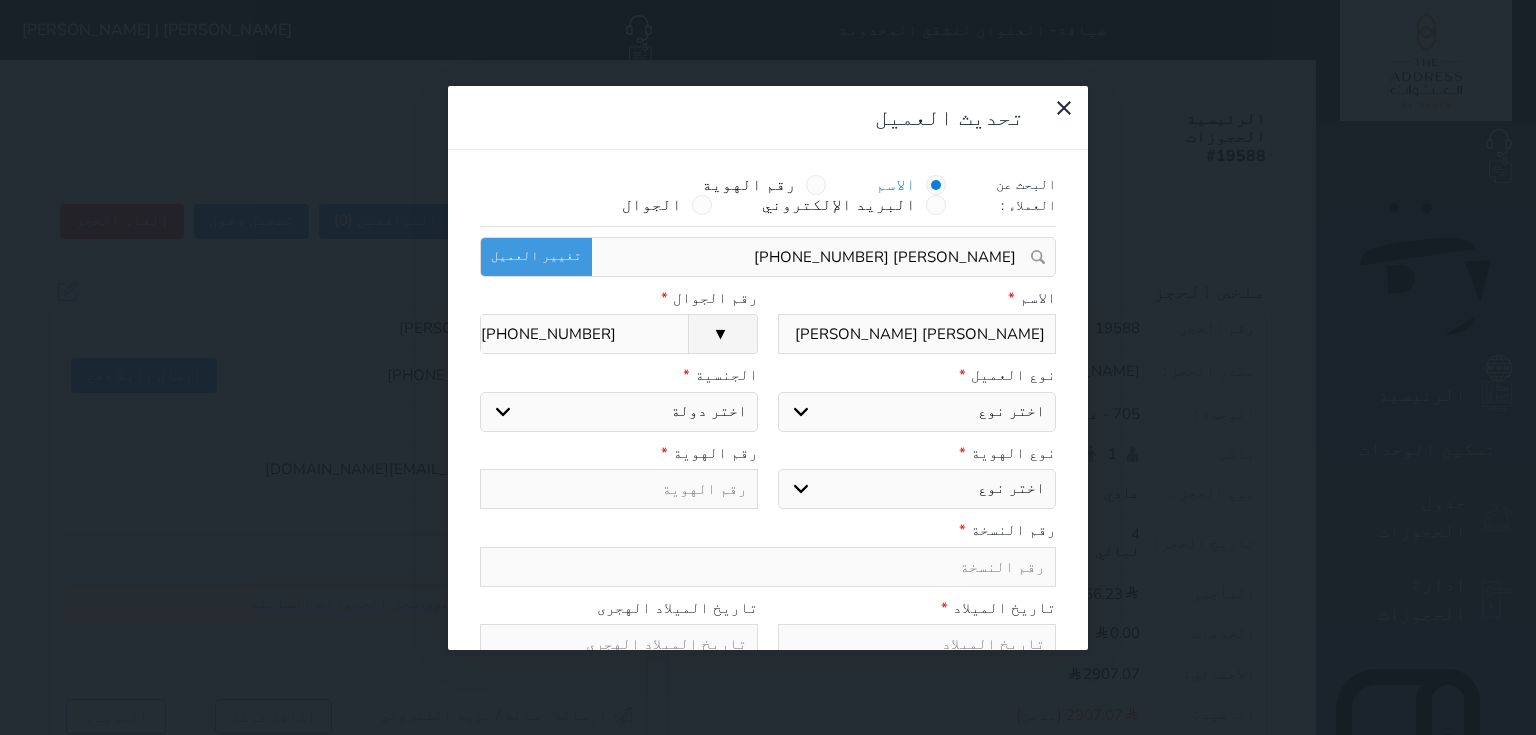 type on "ناصر عبدالله ناصر الرعوج" 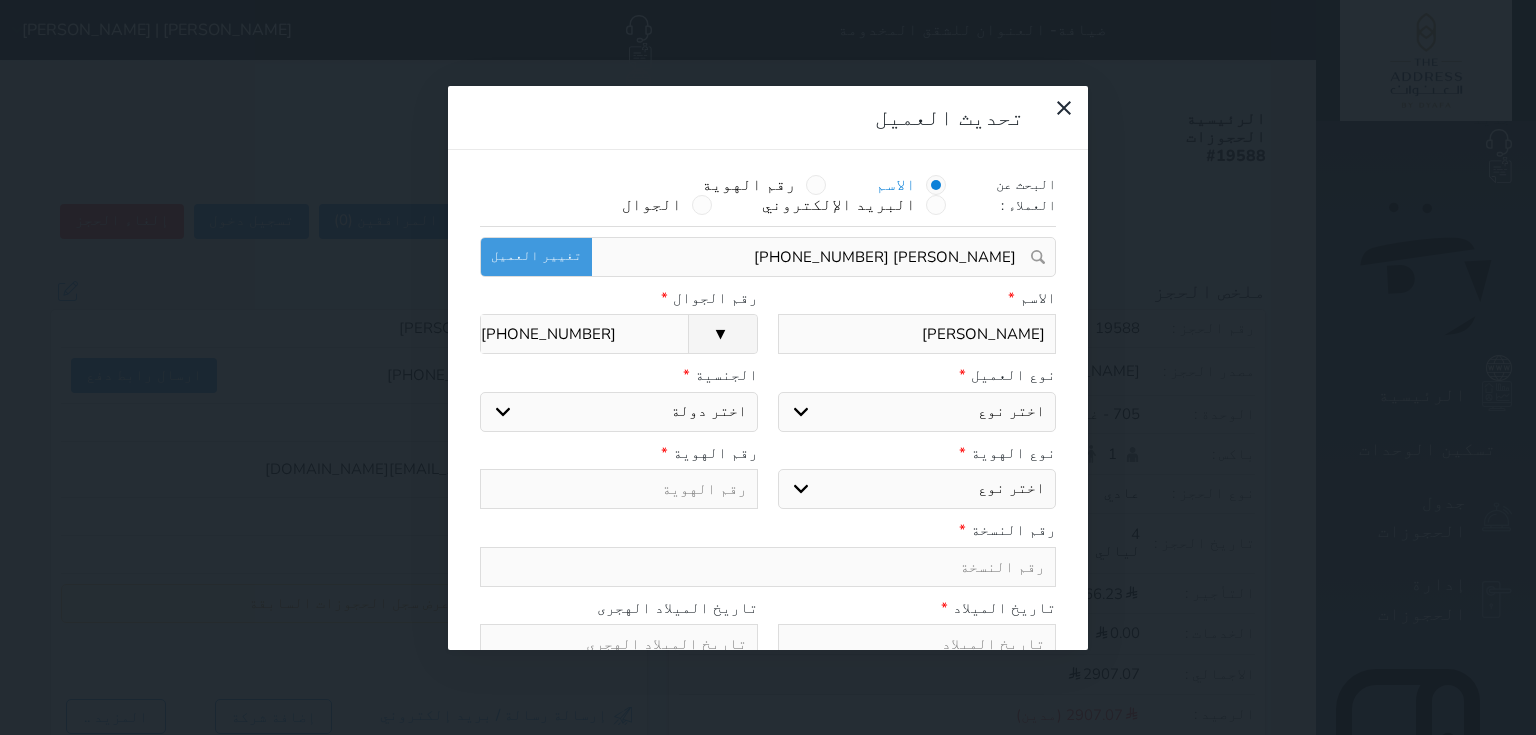 type on "[PERSON_NAME] [PERSON_NAME]" 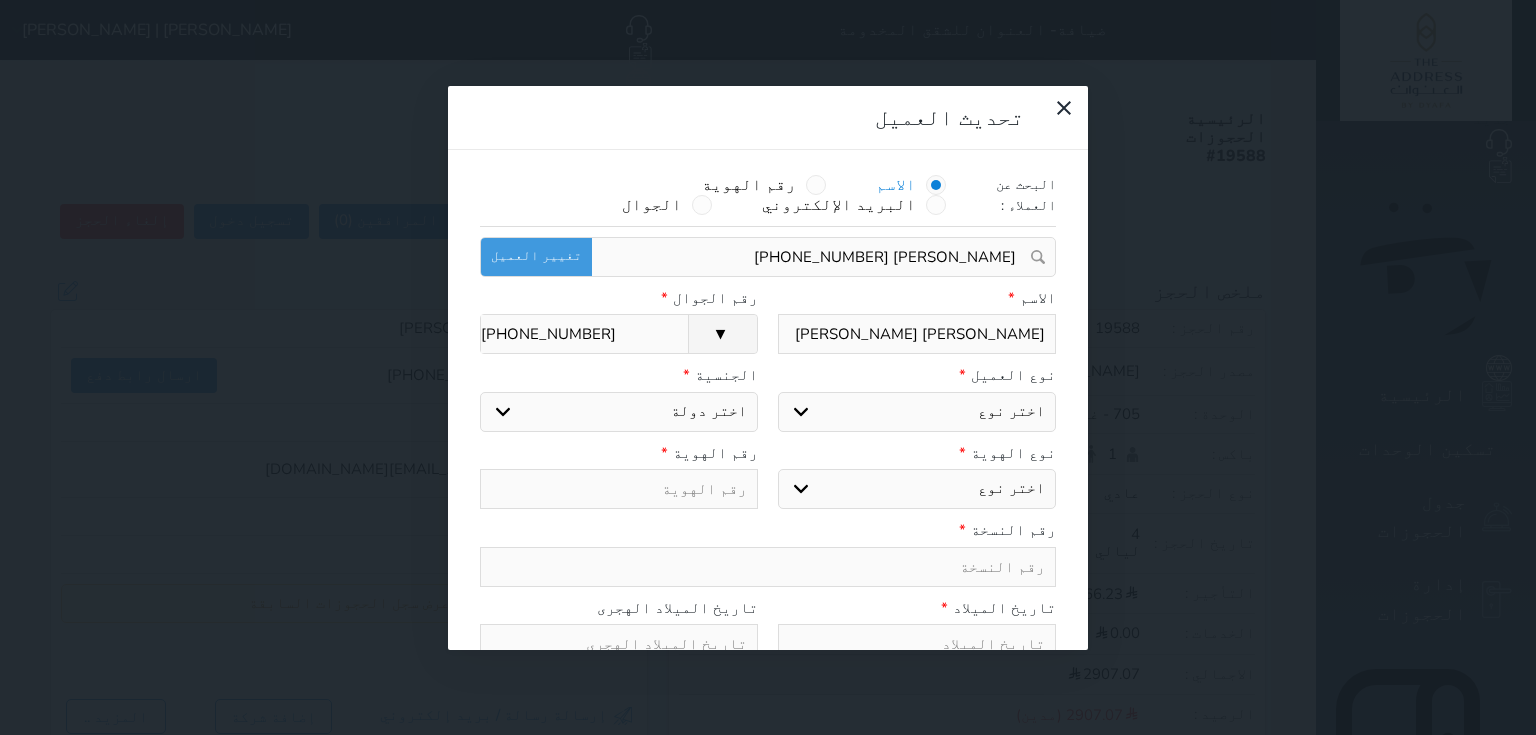 type on "[PERSON_NAME] [PERSON_NAME]" 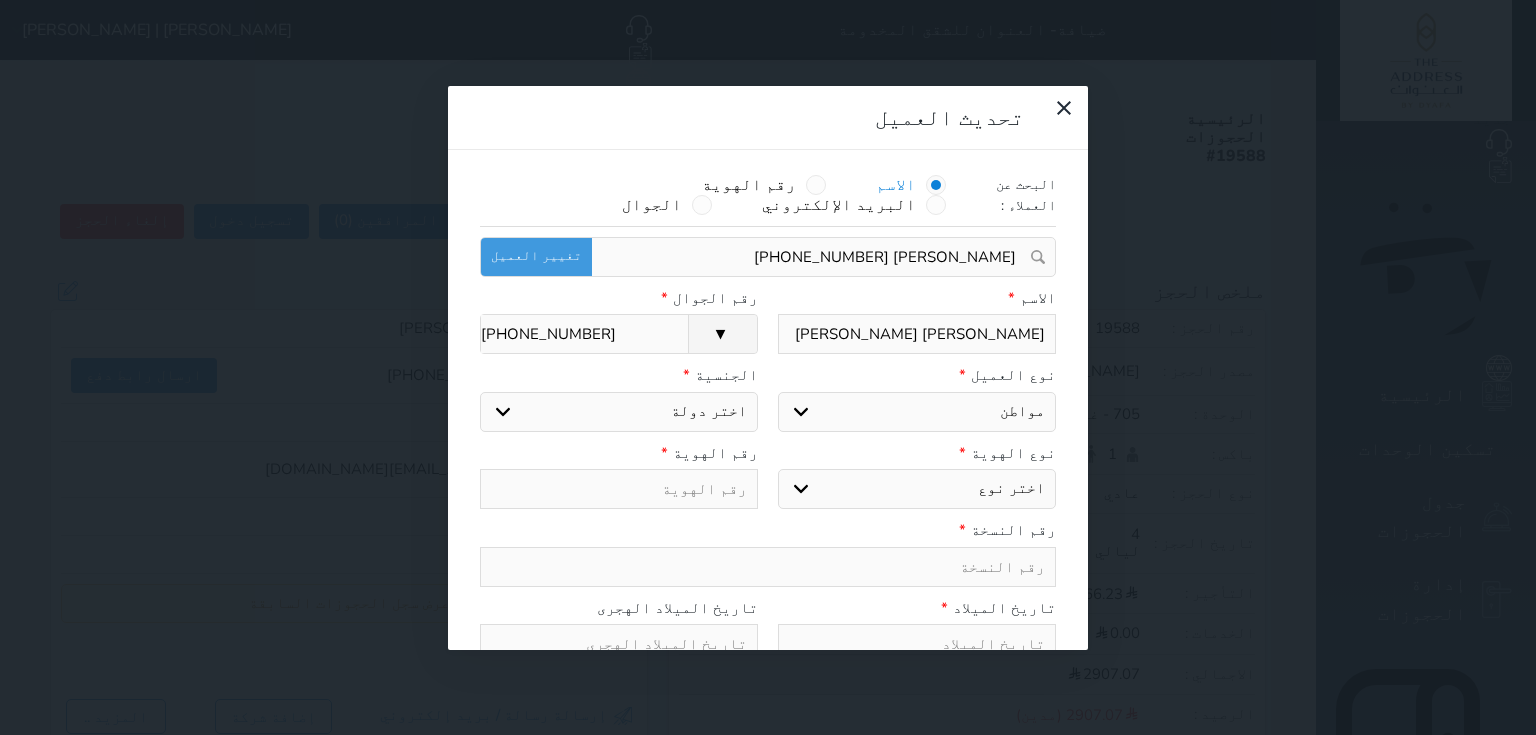 click on "اختر نوع   مواطن مواطن خليجي زائر مقيم" at bounding box center [917, 412] 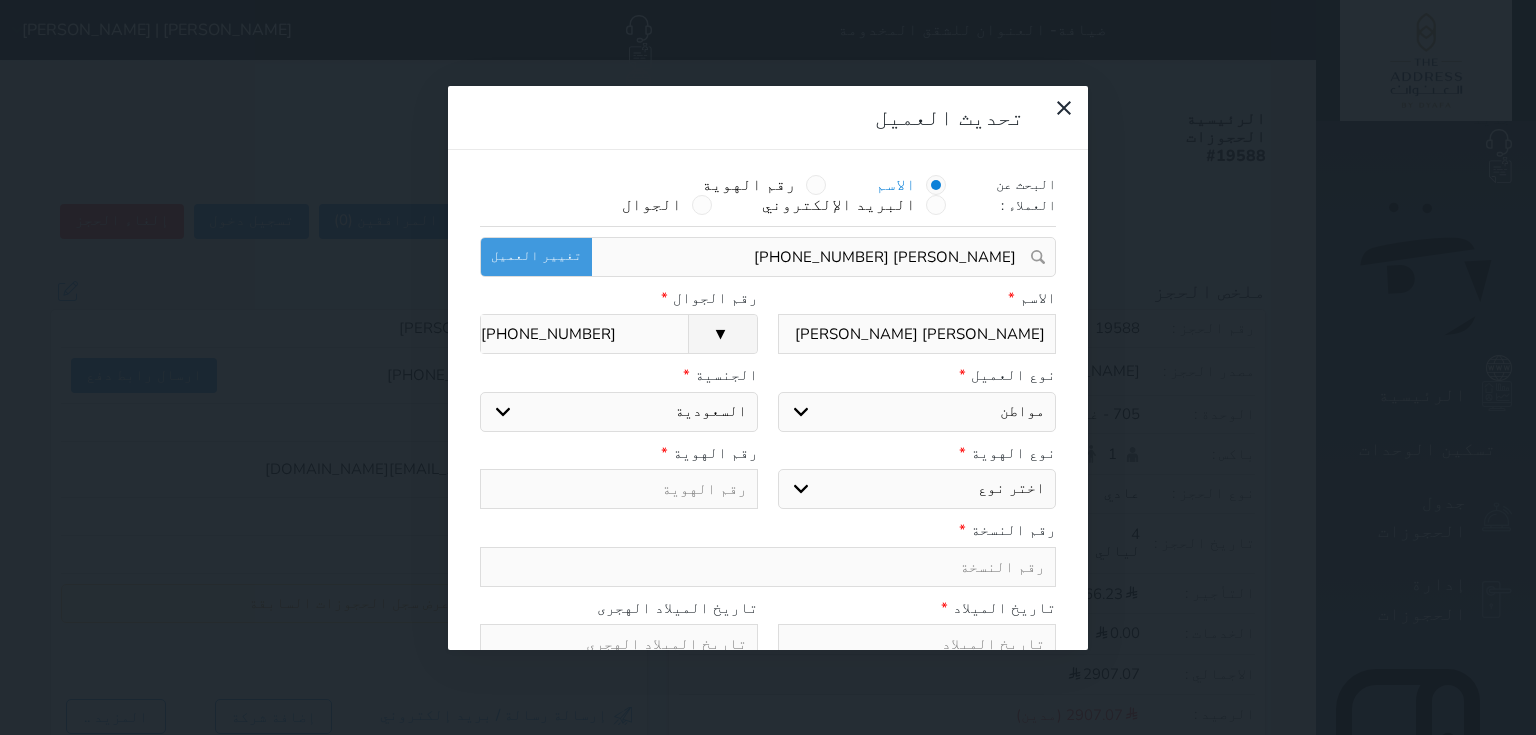 click on "اختر نوع   هوية وطنية هوية عائلية جواز السفر" at bounding box center [917, 489] 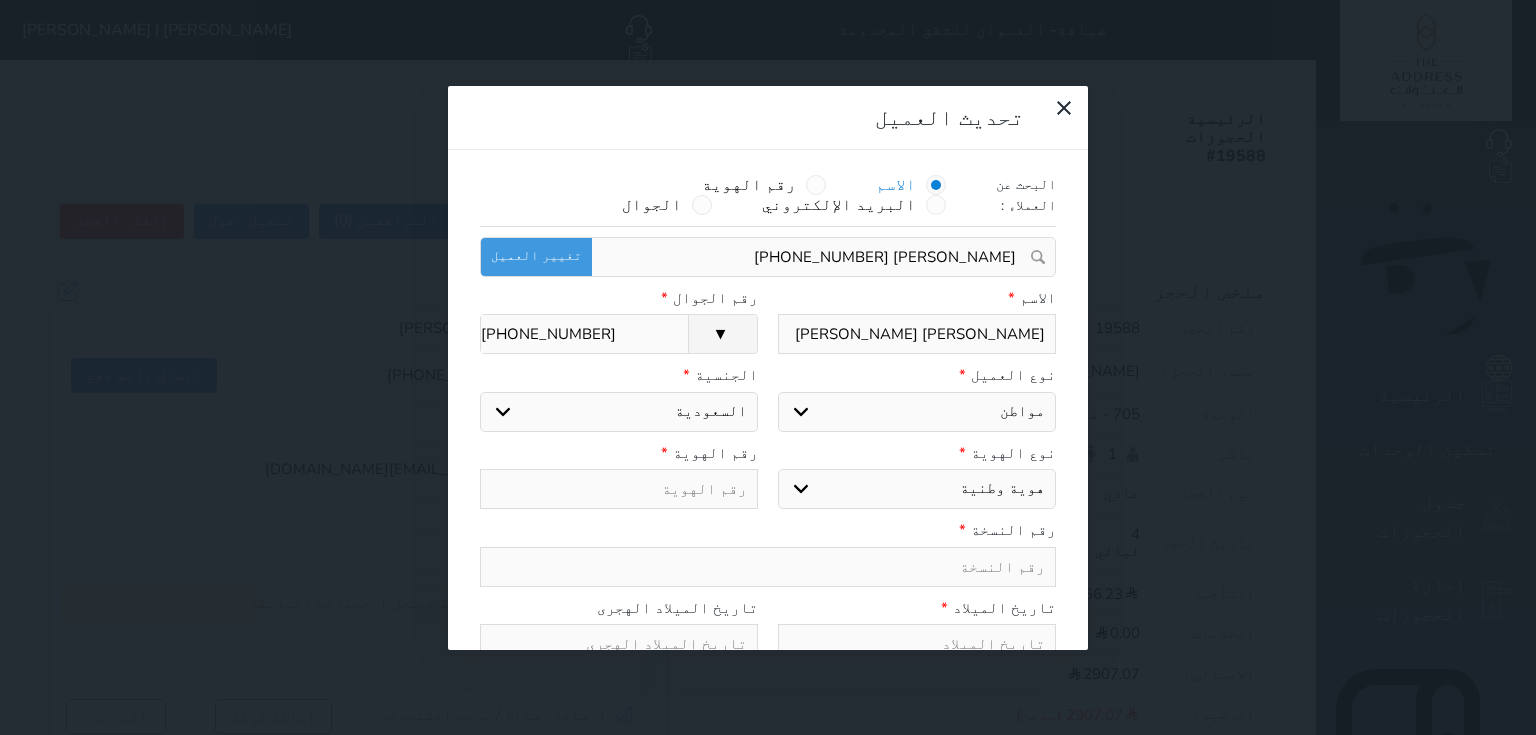 click on "اختر نوع   هوية وطنية هوية عائلية جواز السفر" at bounding box center [917, 489] 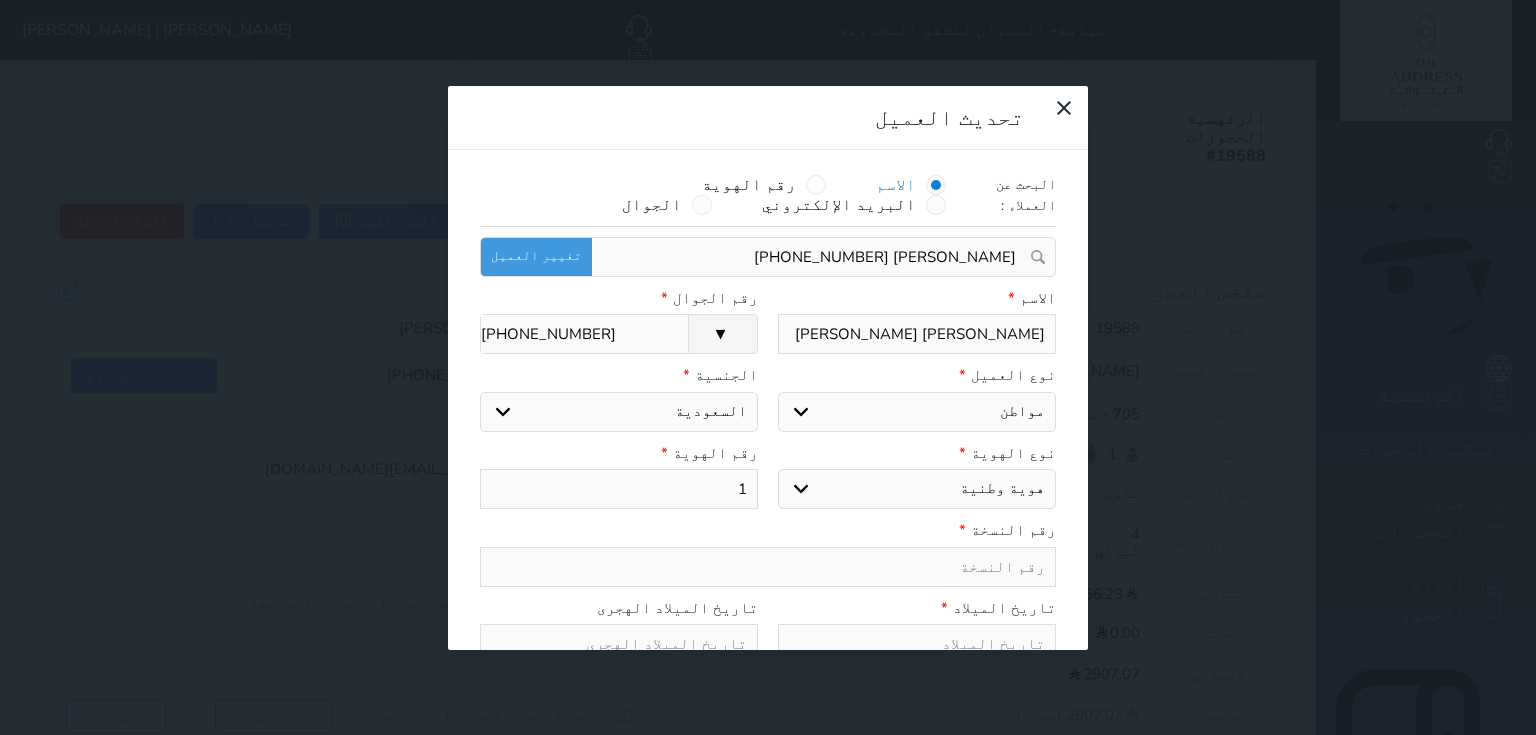 type on "11" 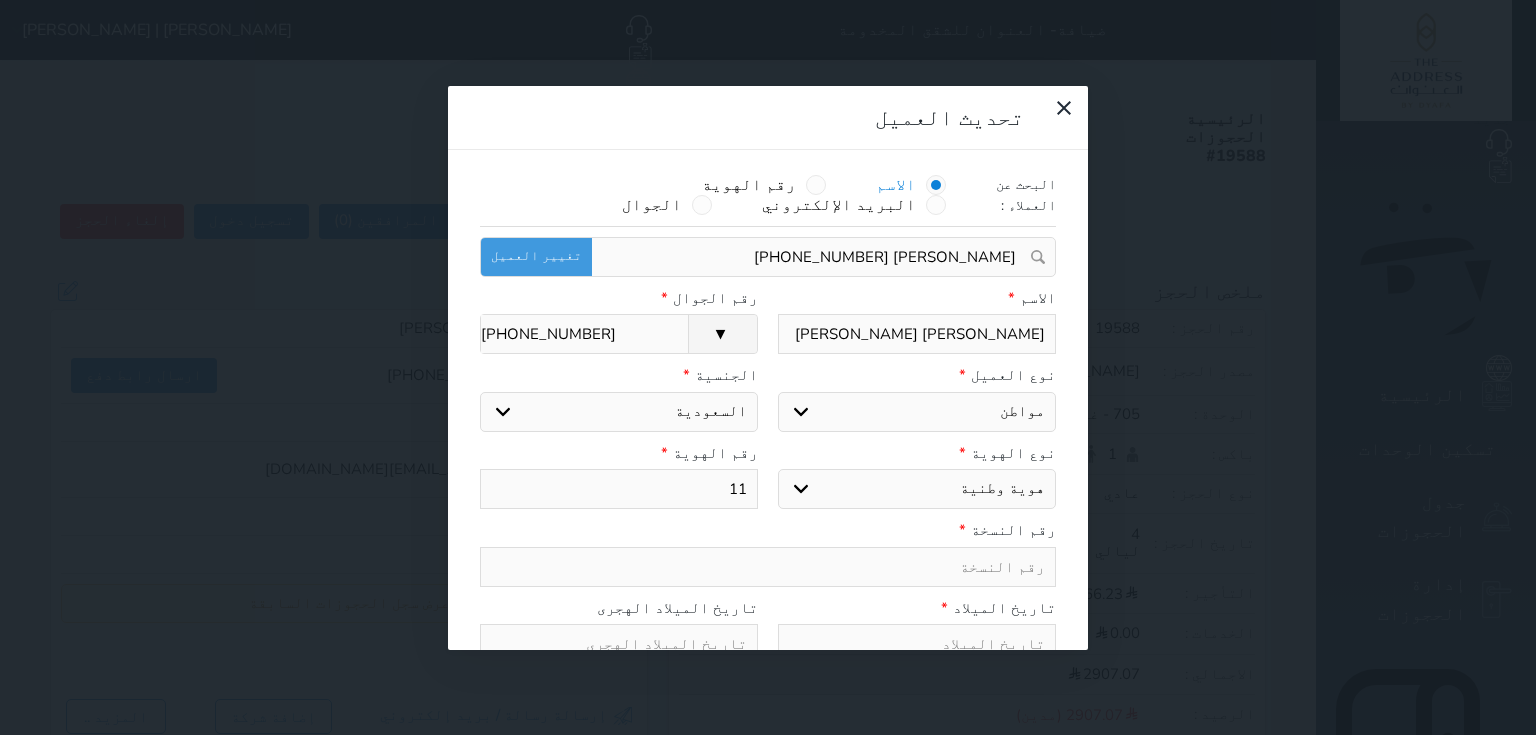 type on "112" 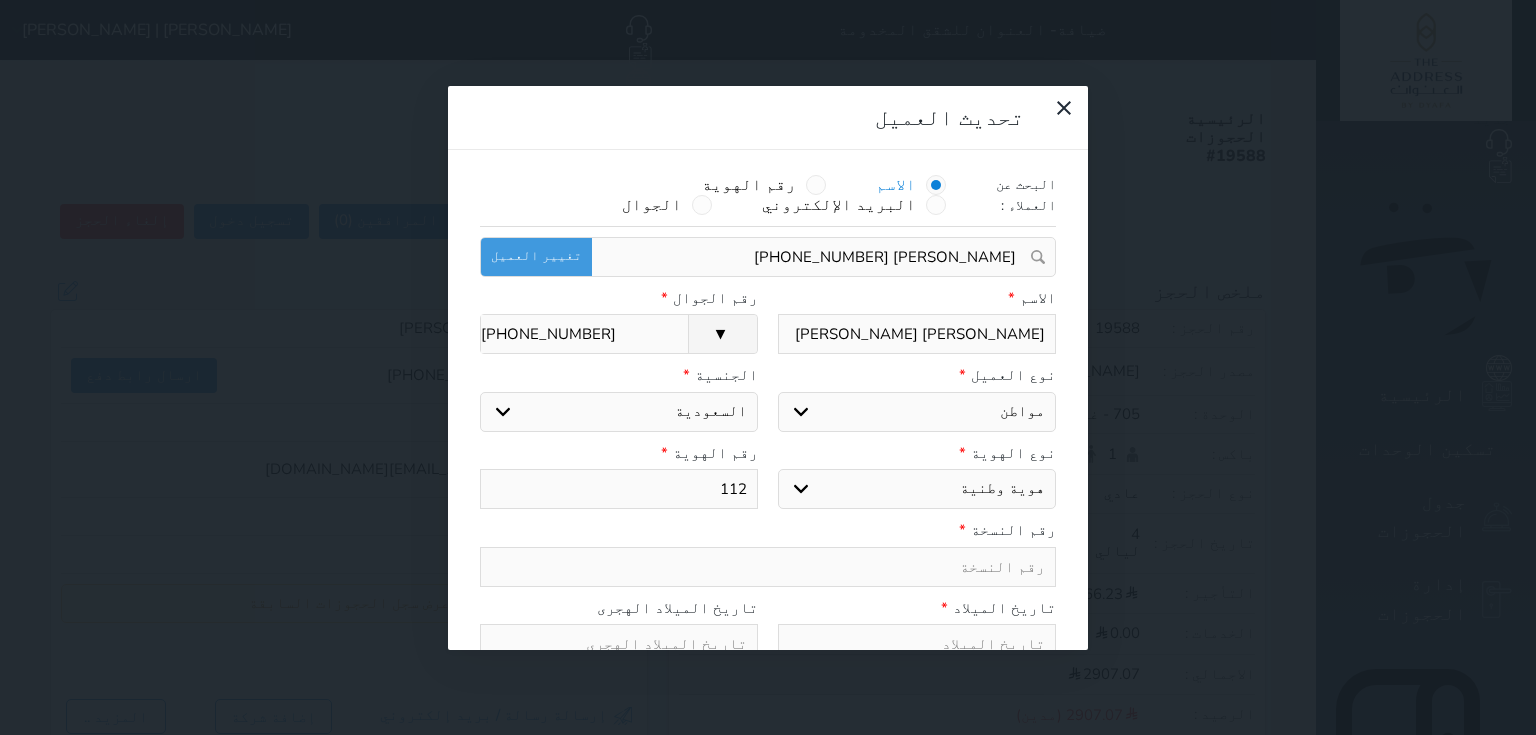 type on "1125" 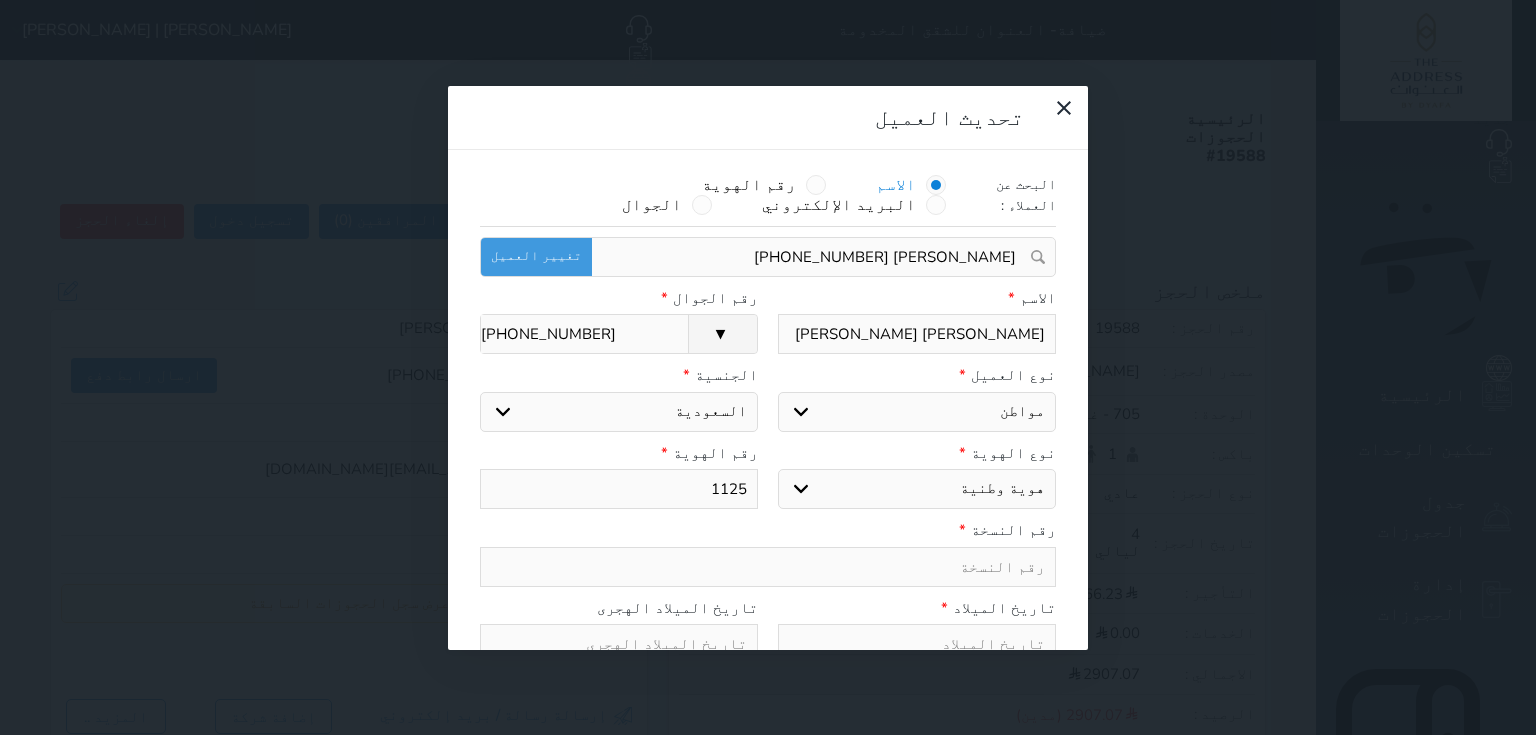 type on "11259" 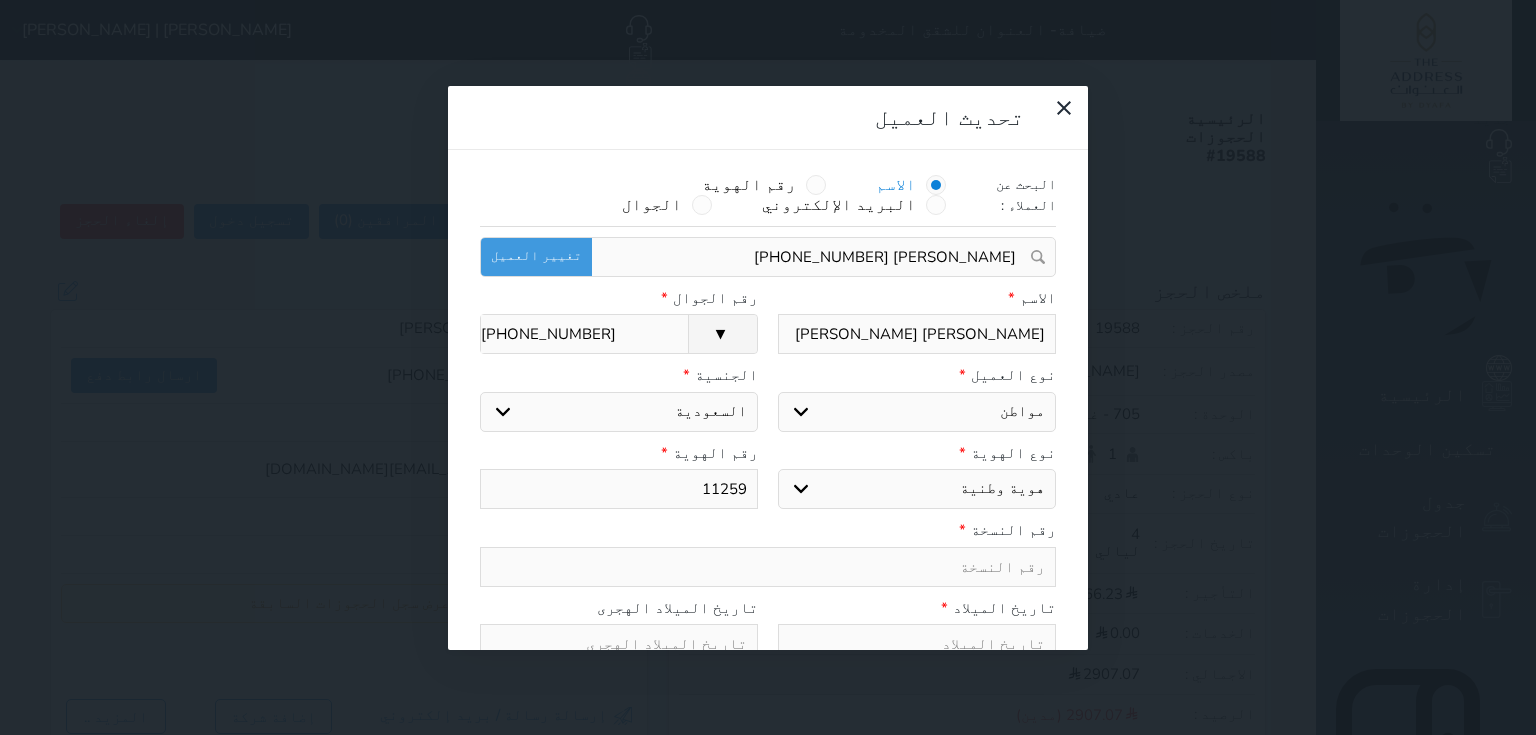 type on "112598" 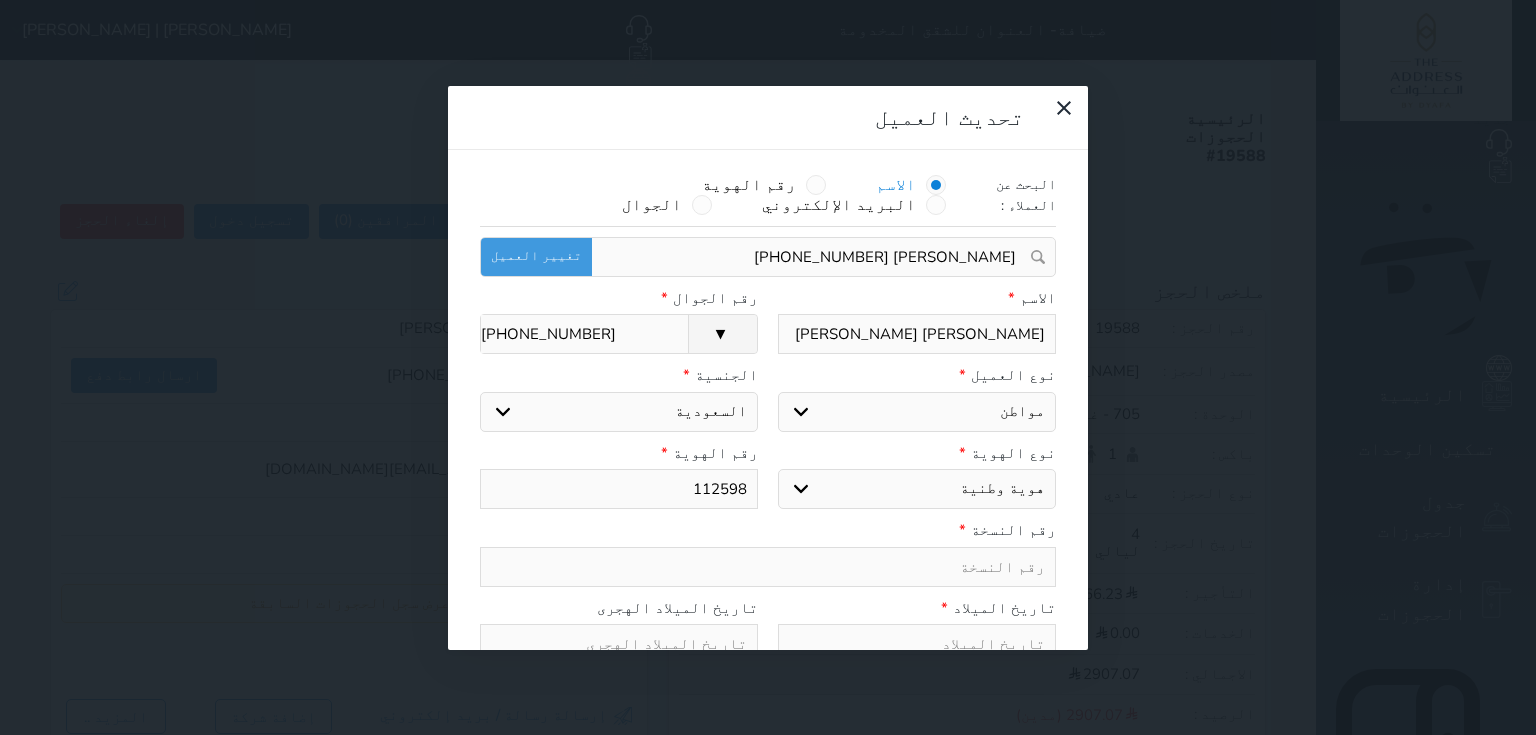 type on "1125989" 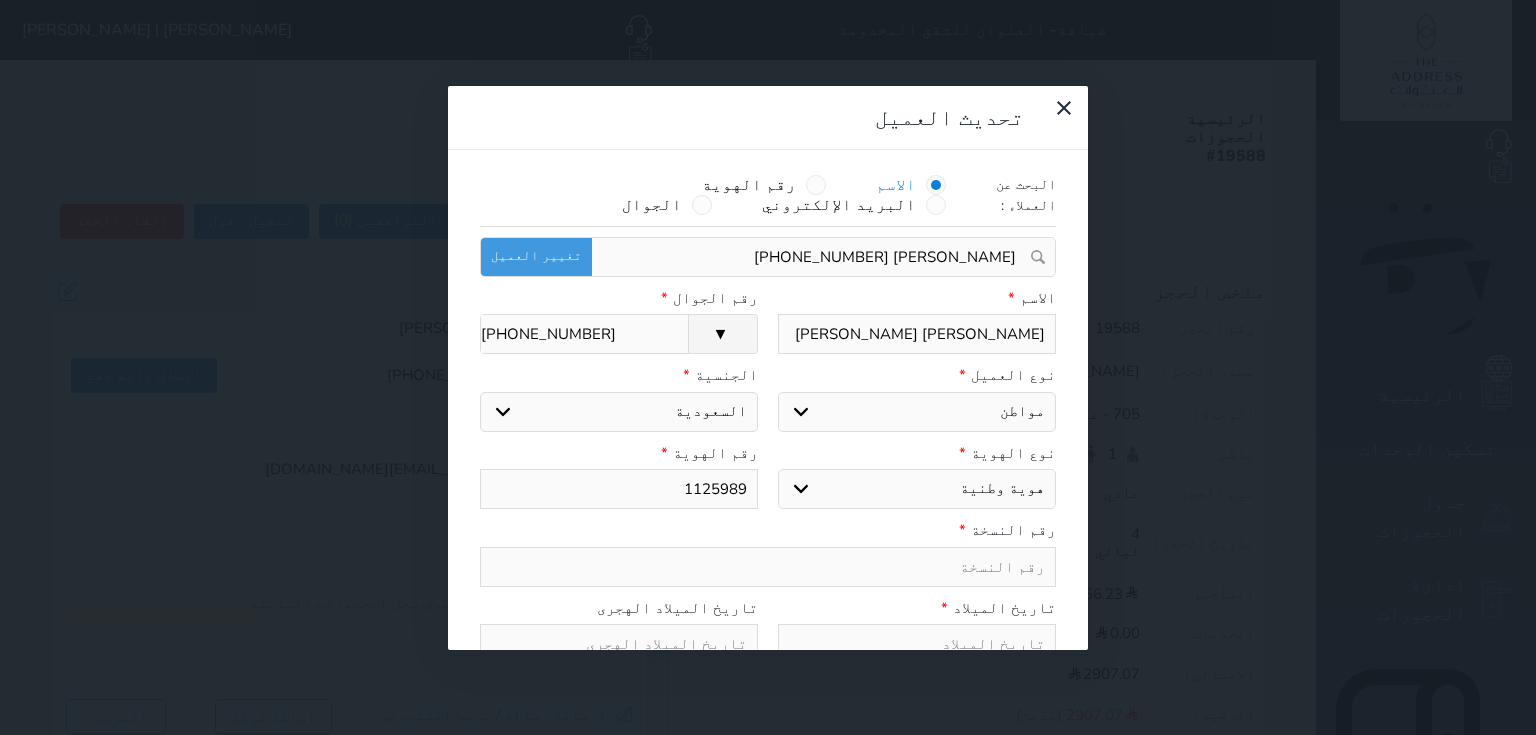 type on "11259899" 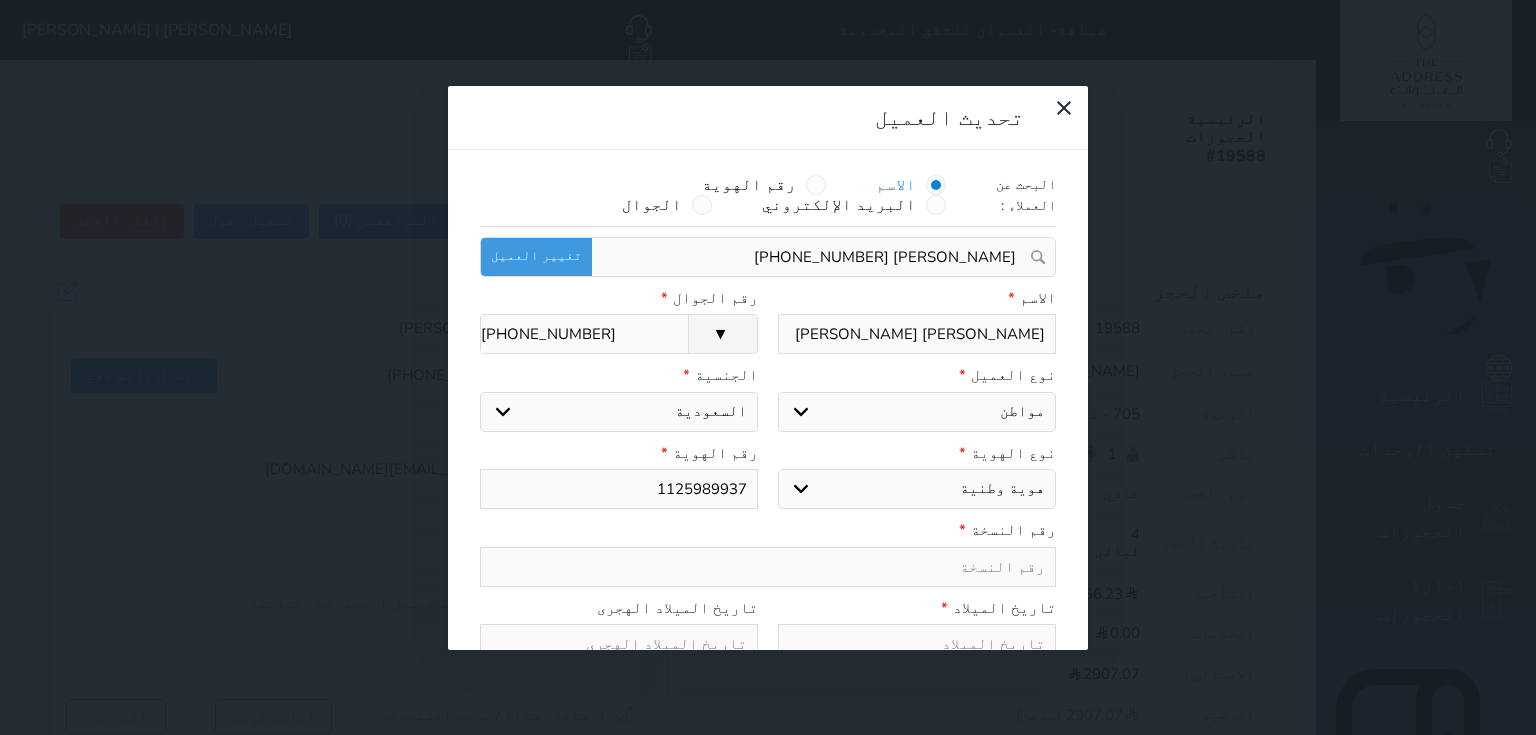 click at bounding box center (768, 567) 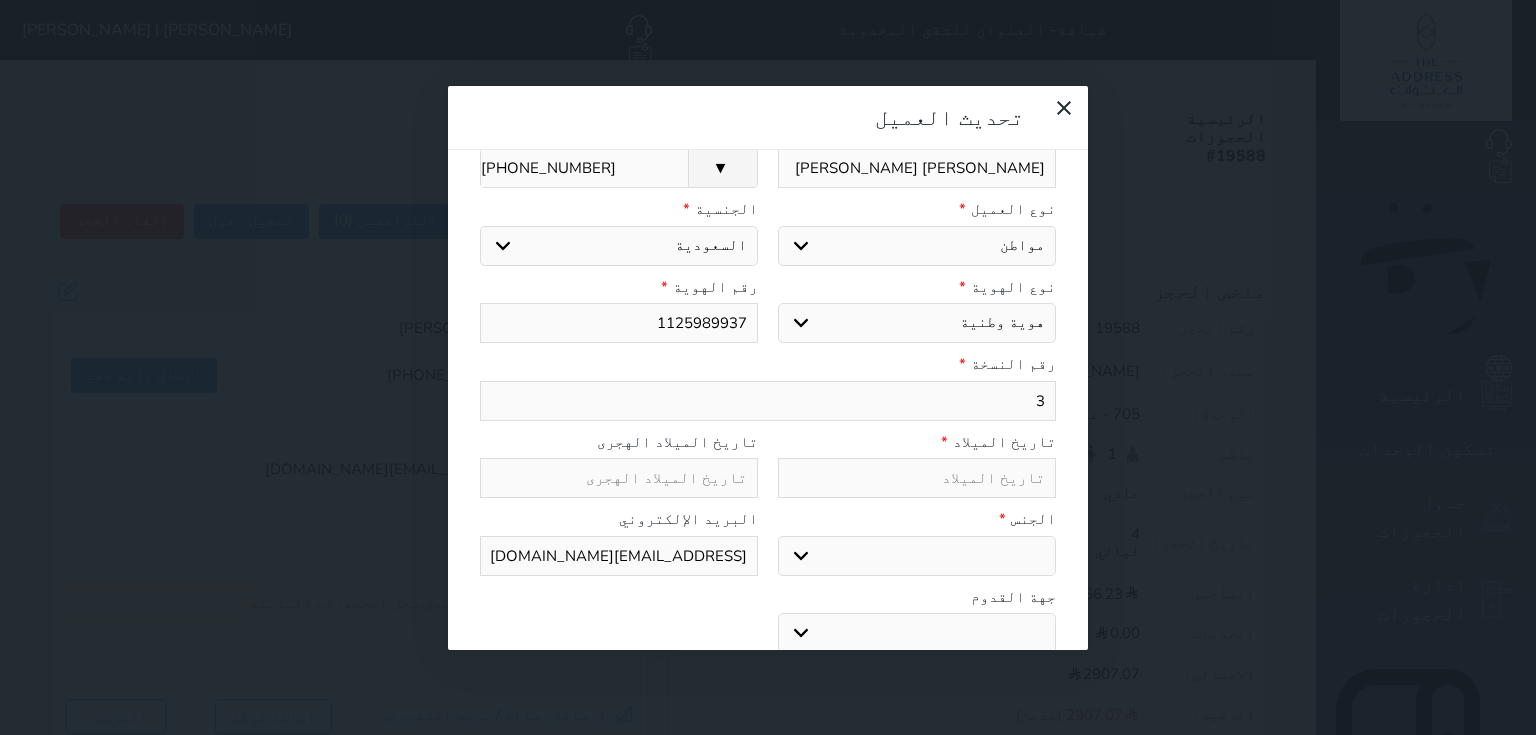 scroll, scrollTop: 199, scrollLeft: 0, axis: vertical 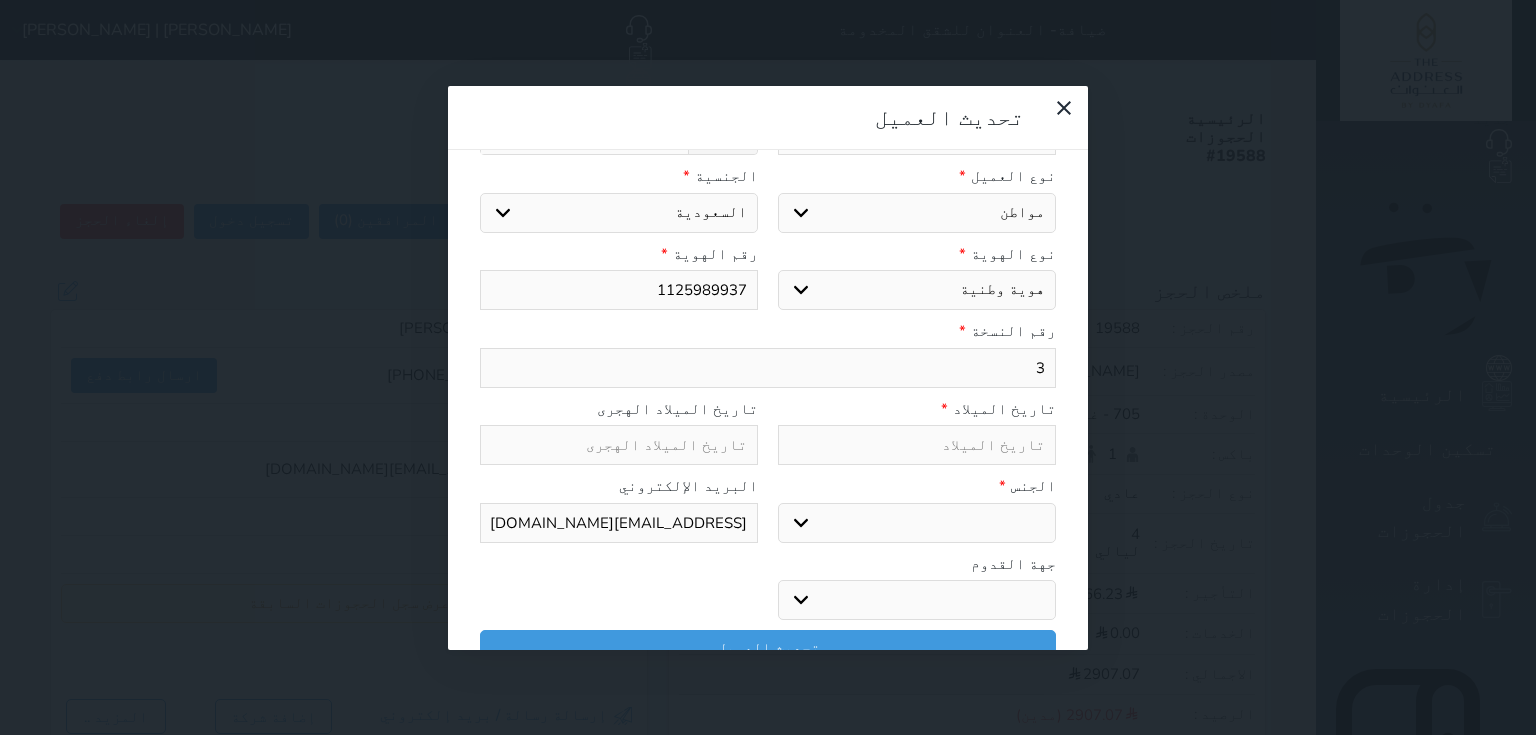 click at bounding box center [917, 445] 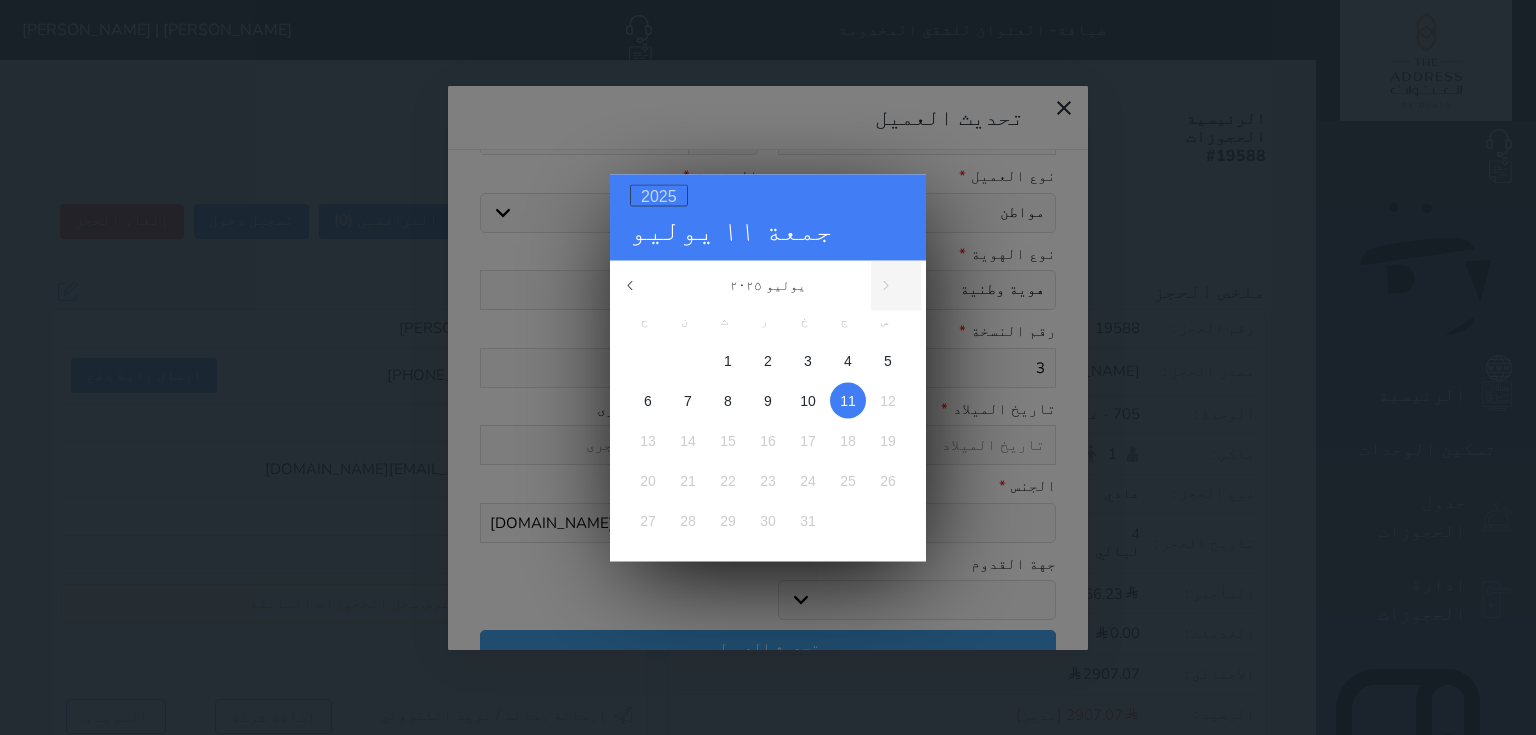 click on "2025" at bounding box center [659, 195] 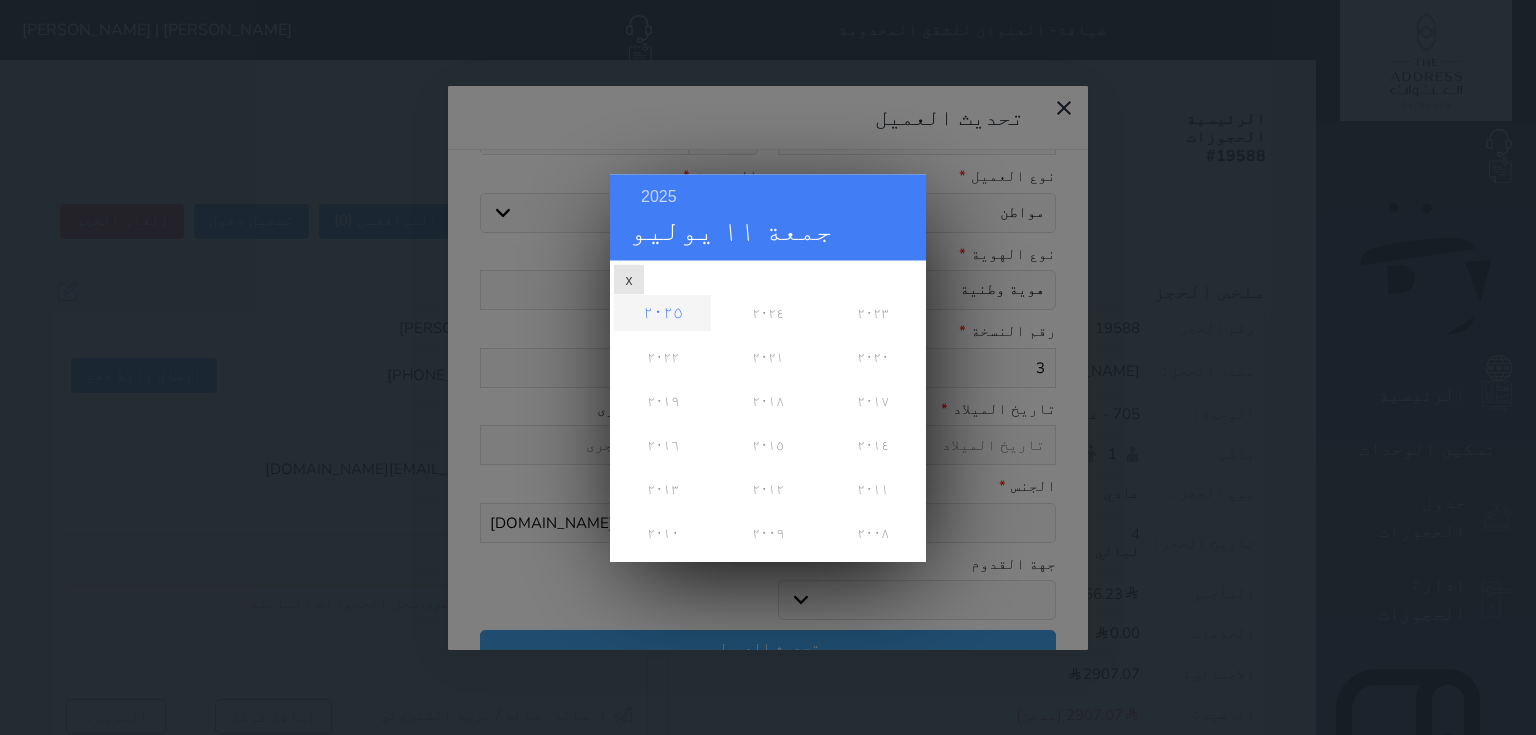 scroll, scrollTop: 0, scrollLeft: 0, axis: both 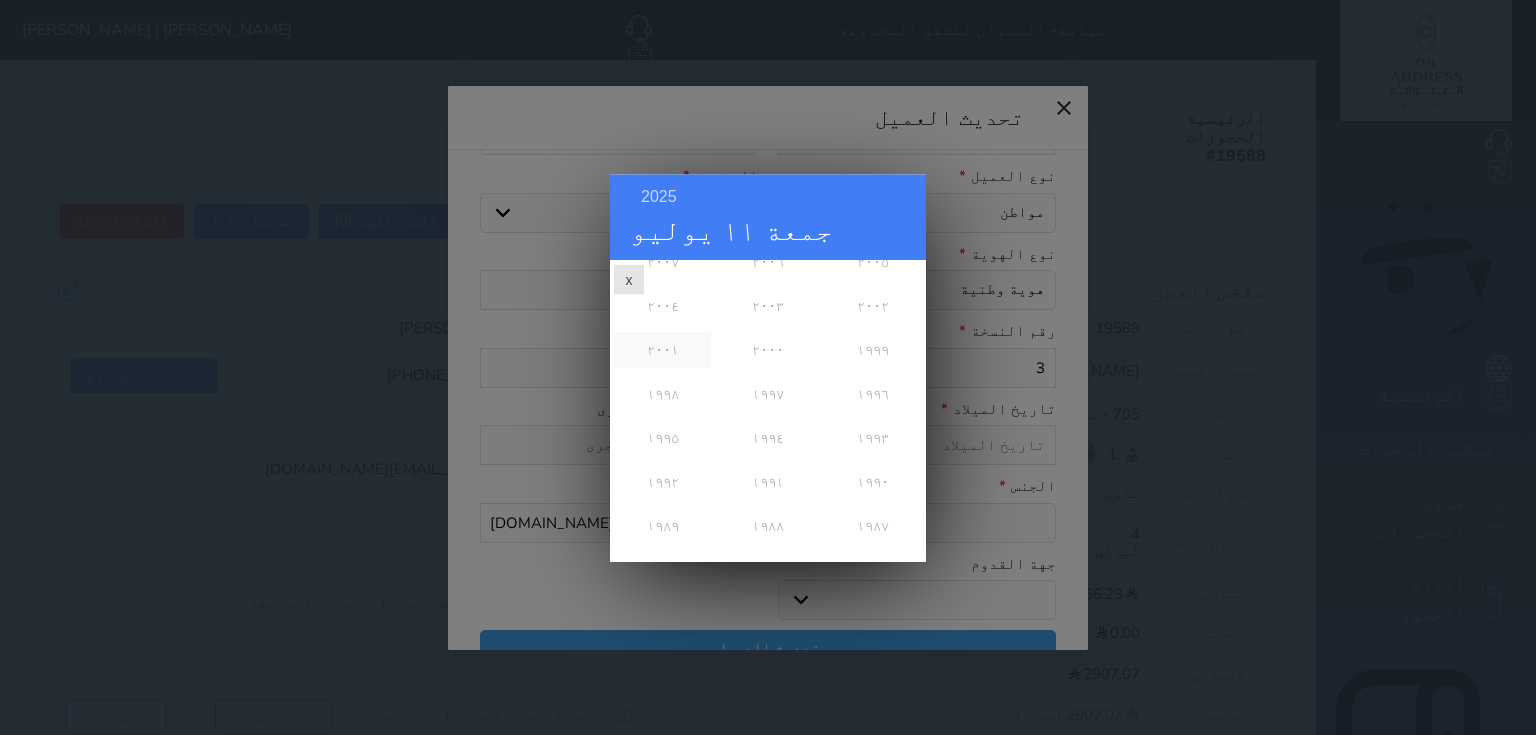 click on "٢٠٠١" at bounding box center (662, 350) 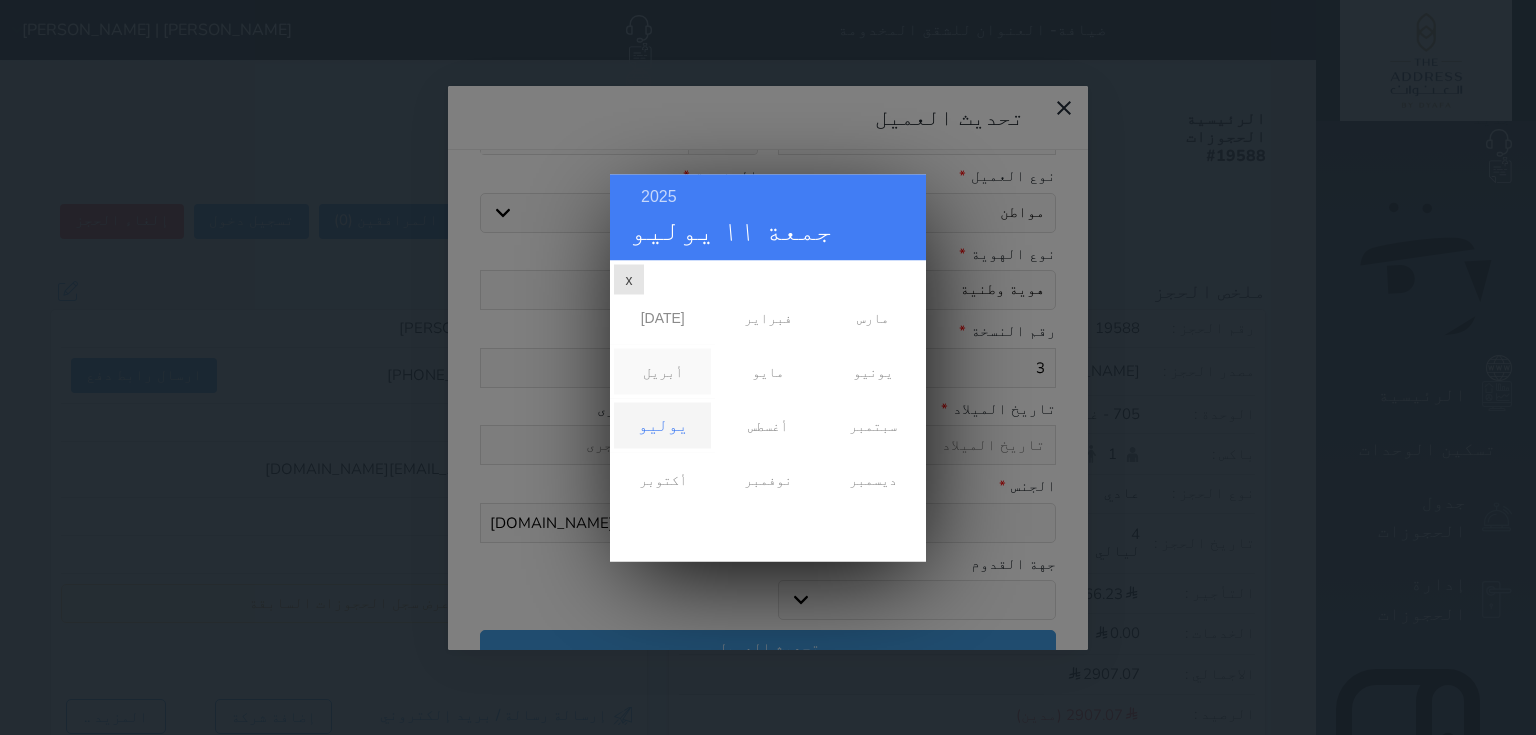 scroll, scrollTop: 0, scrollLeft: 0, axis: both 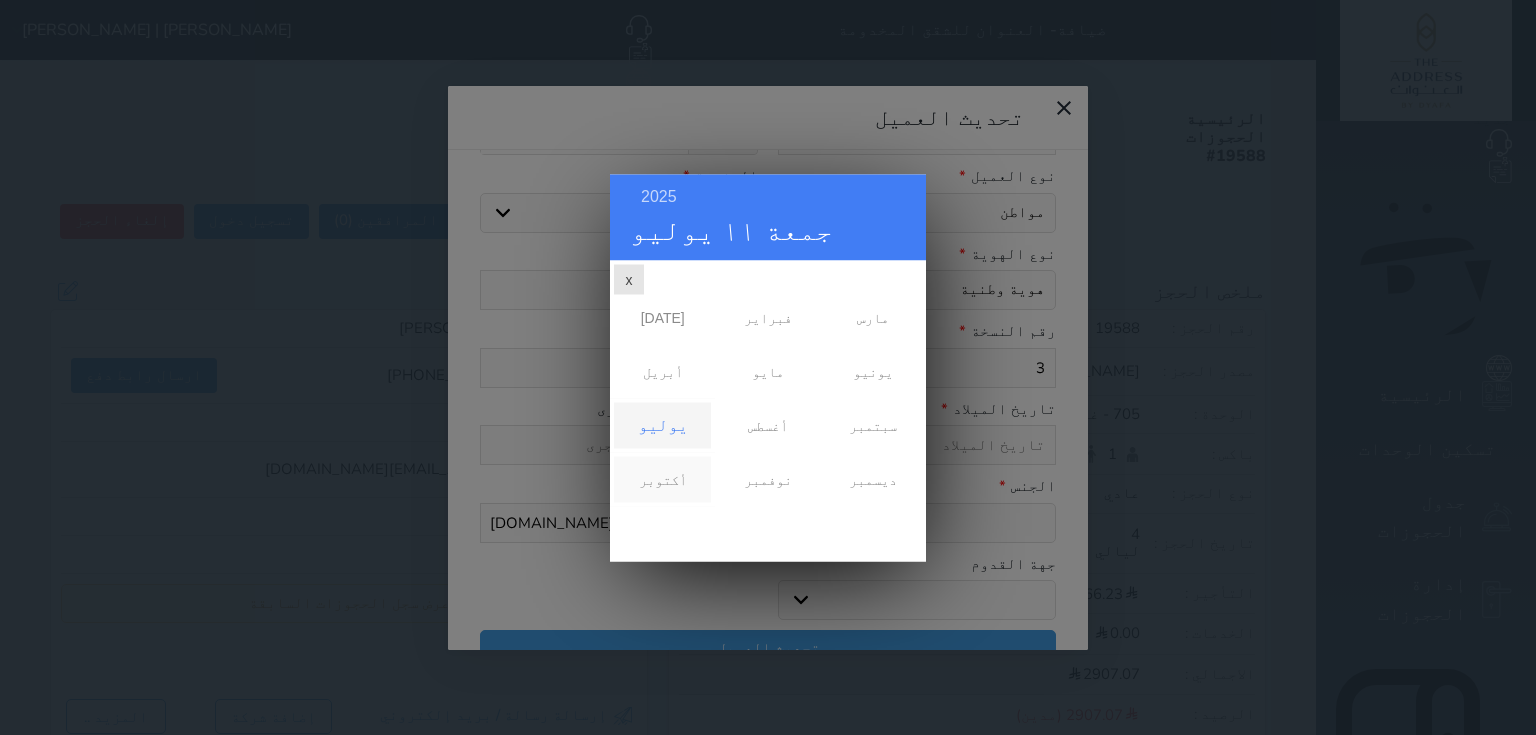 click on "أكتوبر" at bounding box center [662, 479] 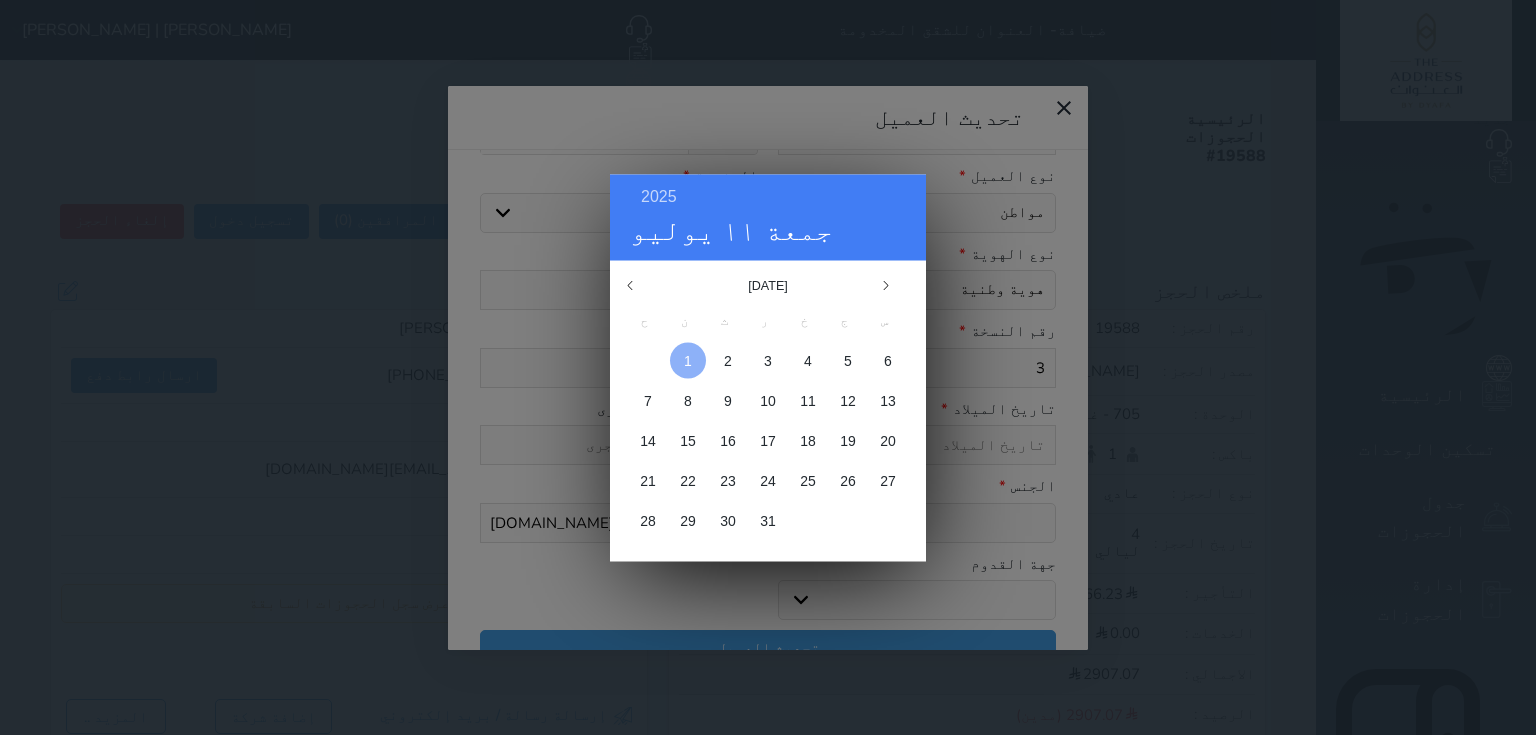 click at bounding box center (688, 360) 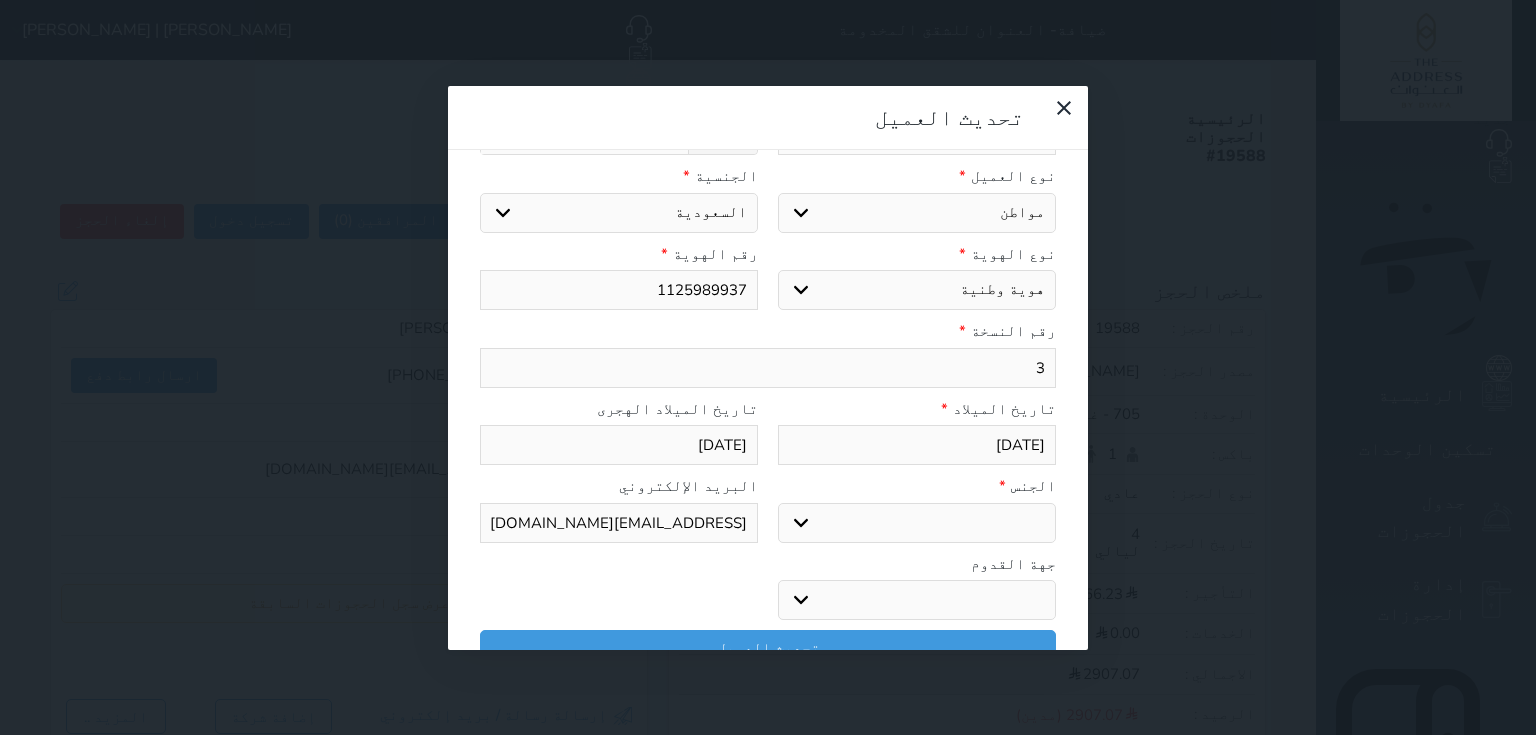 click on "ذكر   انثى" at bounding box center (917, 523) 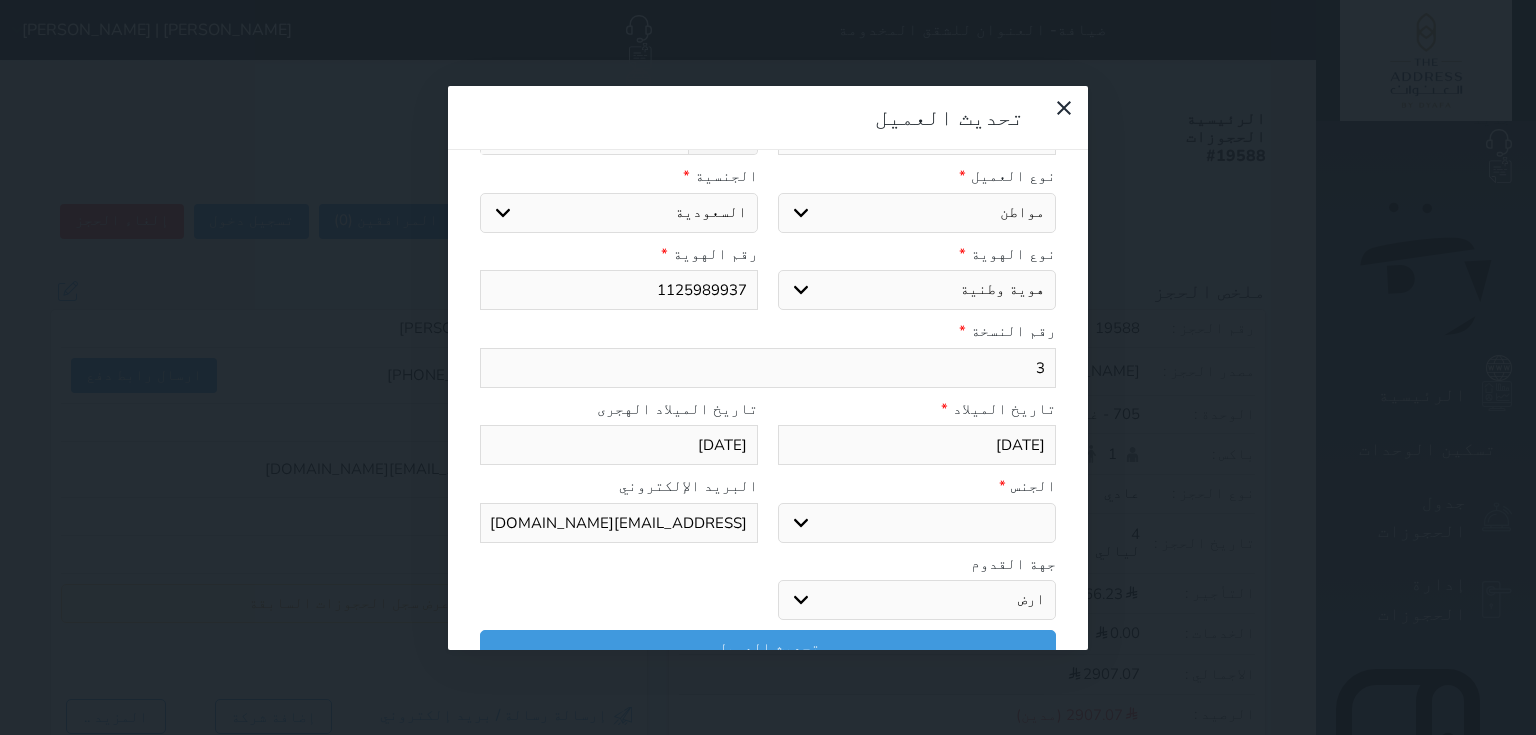 click on "جو
بحر
ارض" at bounding box center [917, 600] 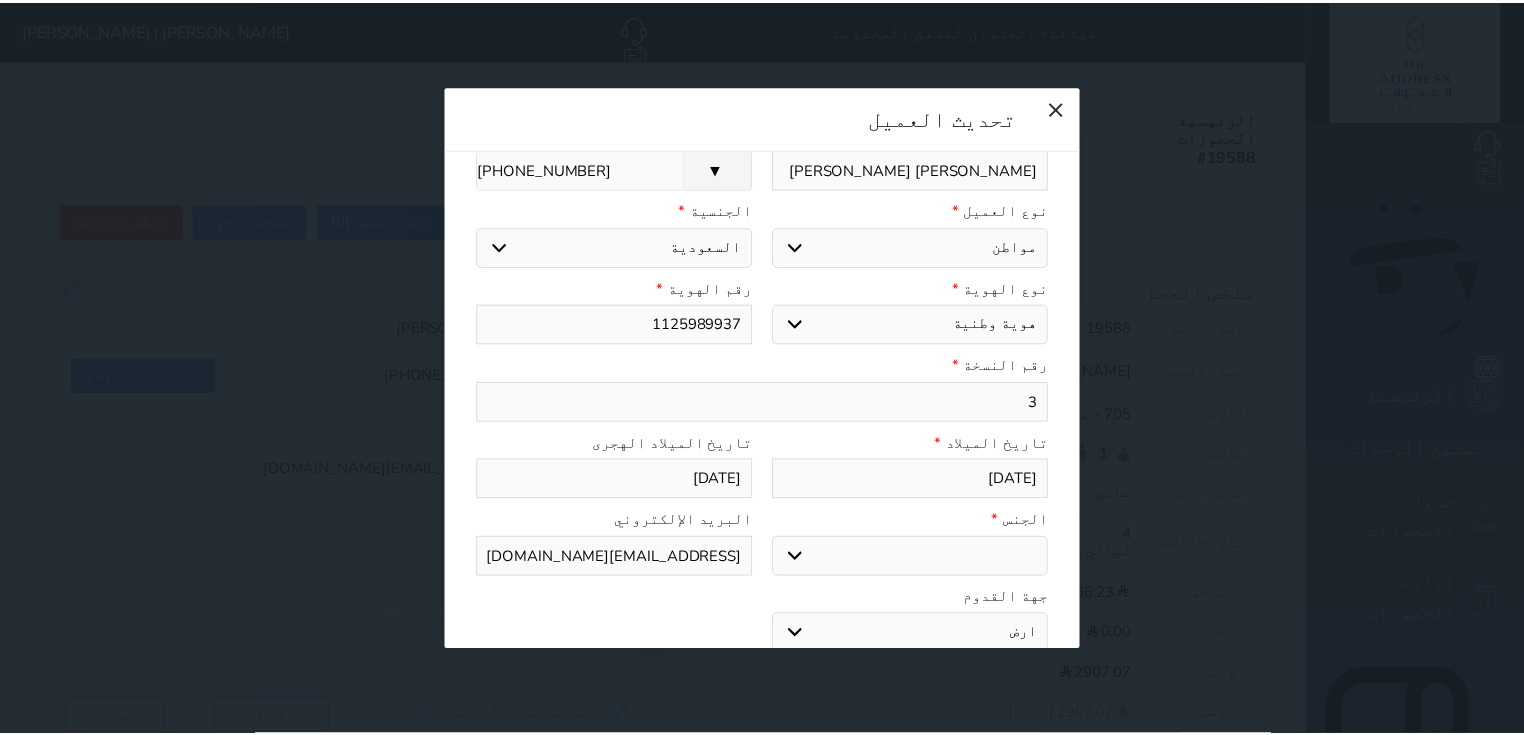 scroll, scrollTop: 199, scrollLeft: 0, axis: vertical 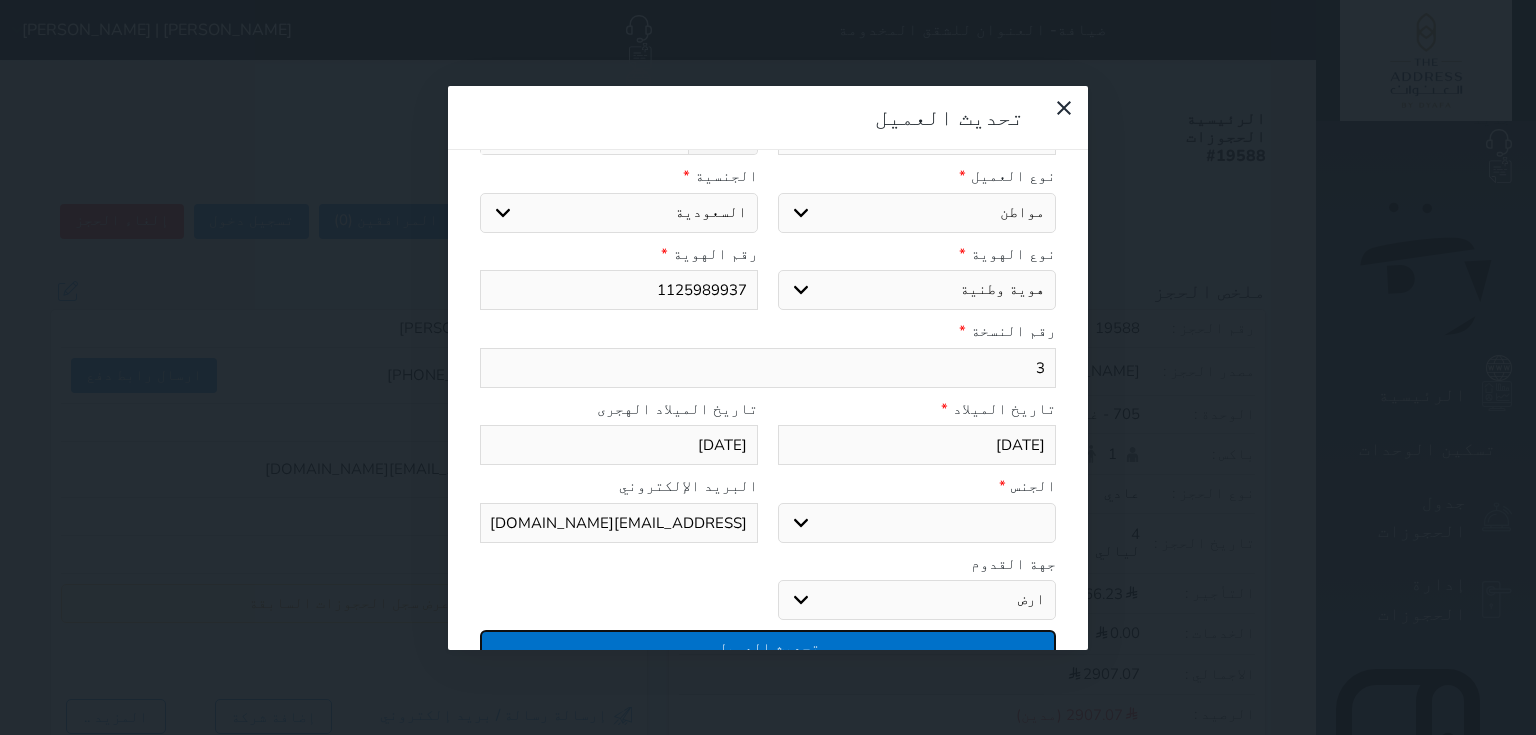 click on "تحديث العميل" at bounding box center [768, 647] 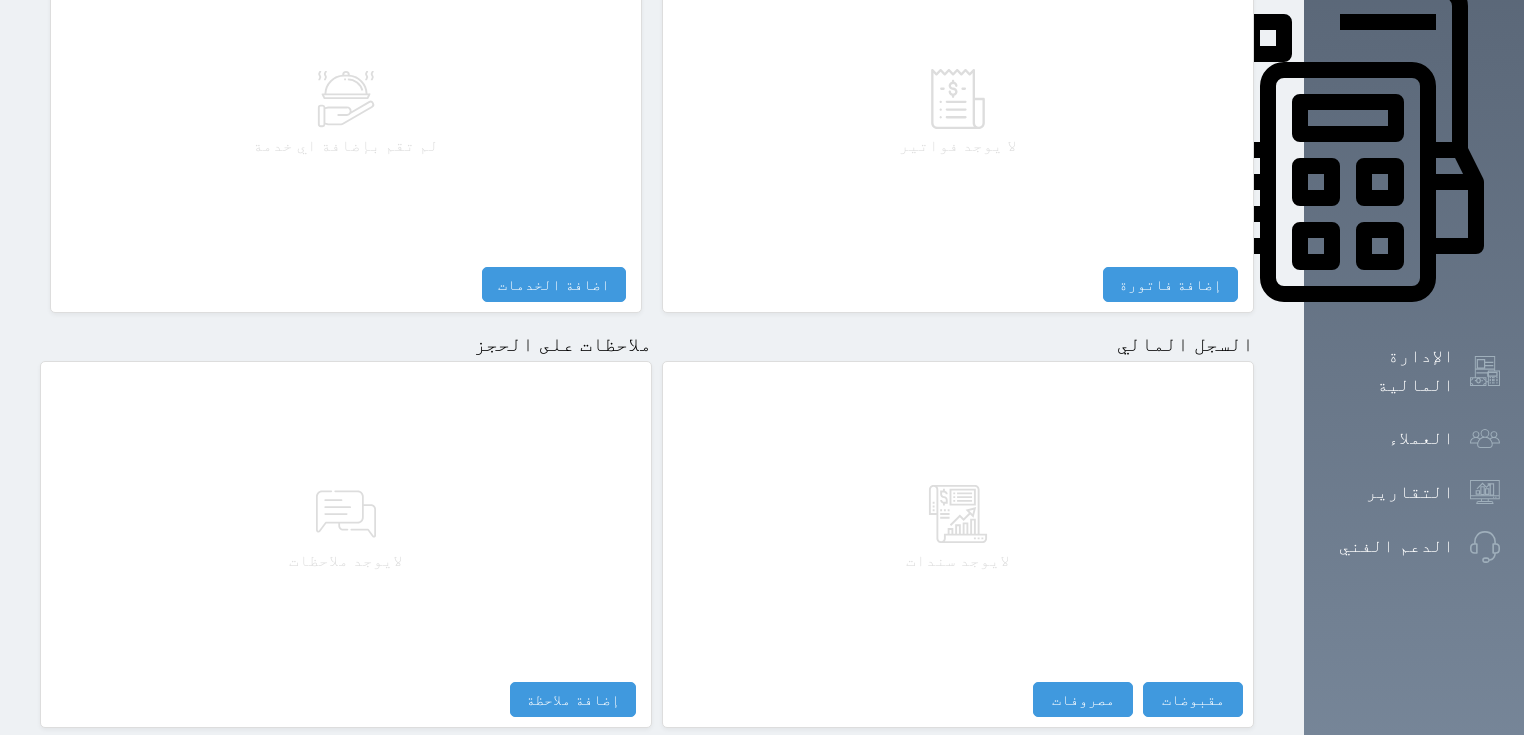 scroll, scrollTop: 964, scrollLeft: 0, axis: vertical 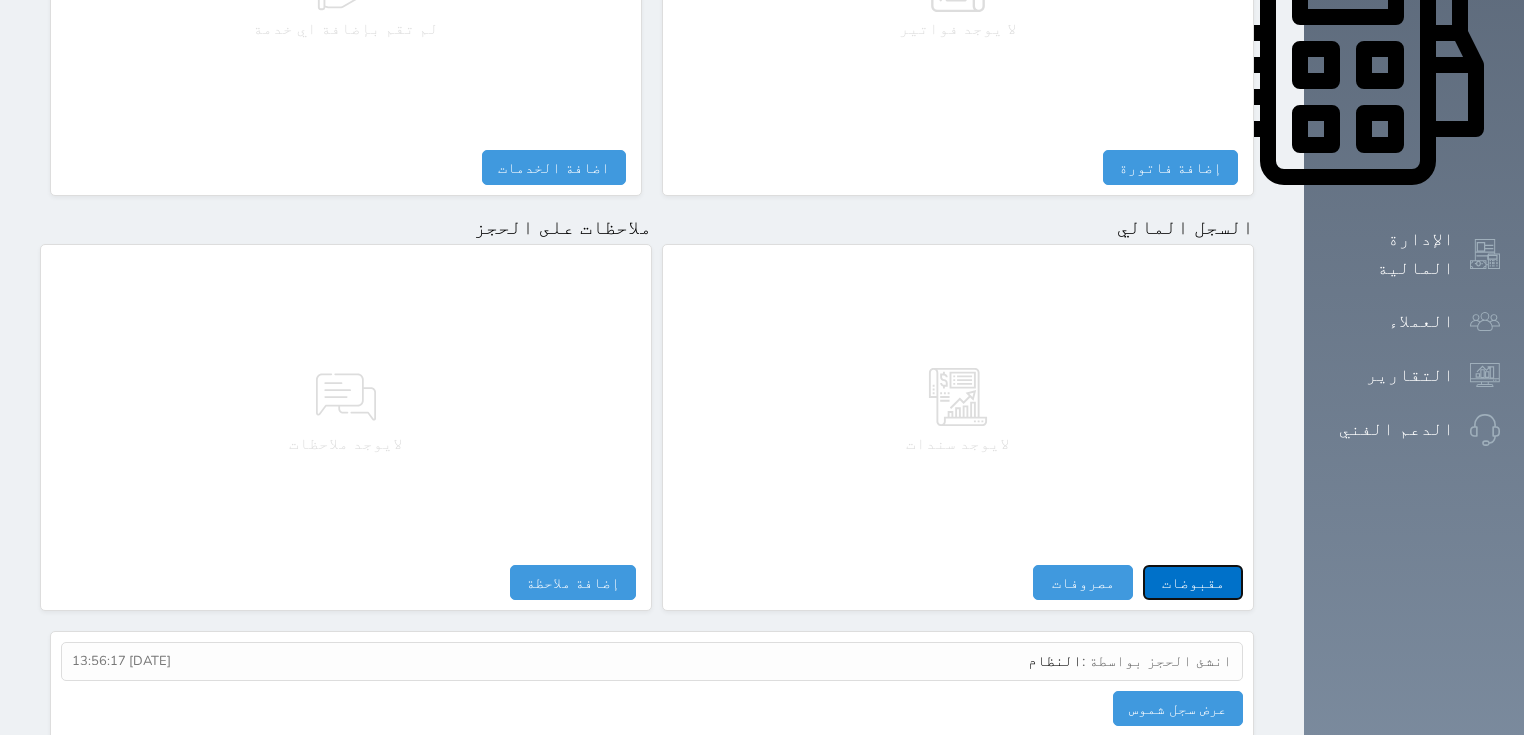 click on "مقبوضات" at bounding box center [1193, 582] 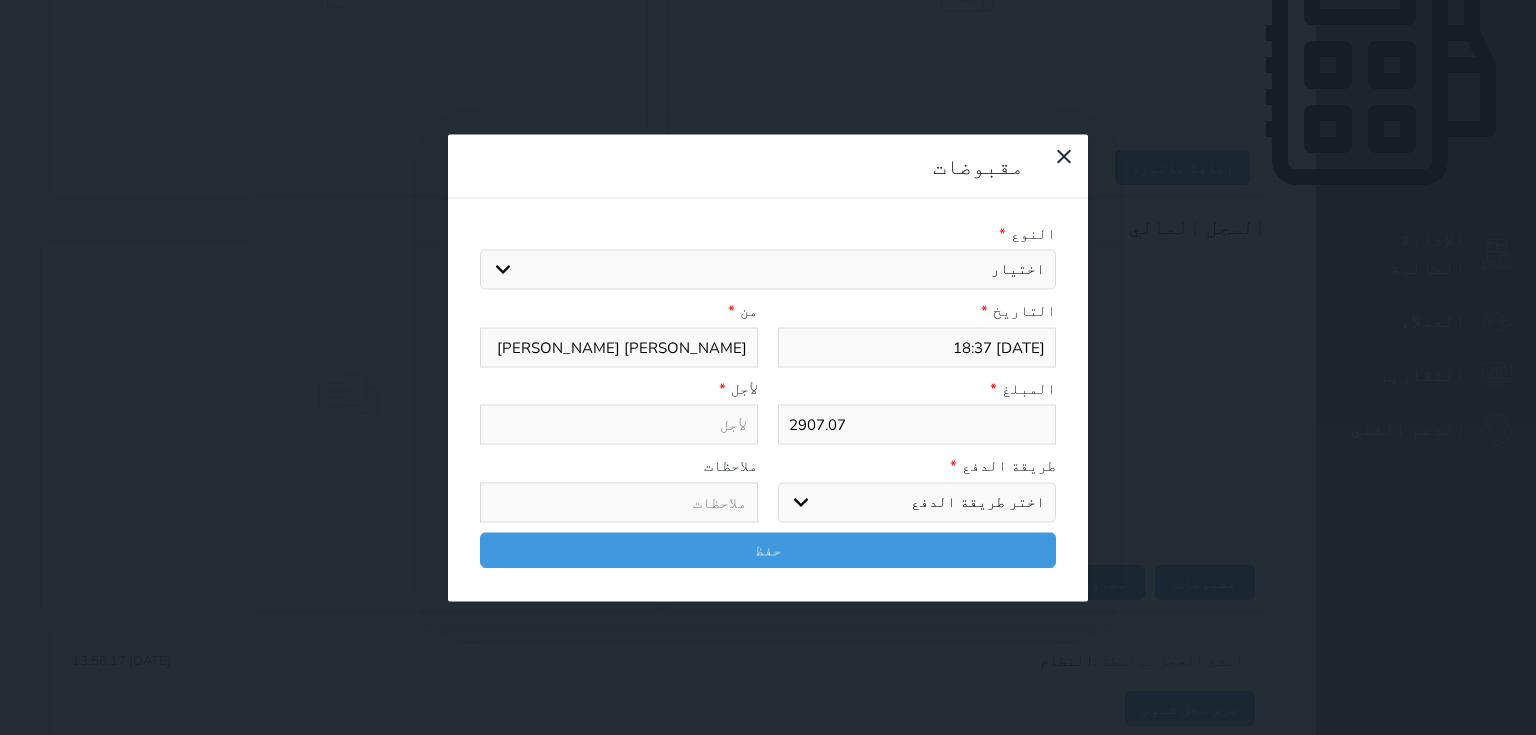 click on "اختيار   مقبوضات عامة قيمة إيجار فواتير تامين عربون لا ينطبق آخر مغسلة واي فاي - الإنترنت مواقف السيارات طعام الأغذية والمشروبات مشروبات المشروبات الباردة المشروبات الساخنة الإفطار غداء عشاء مخبز و كعك حمام سباحة الصالة الرياضية سبا و خدمات الجمال اختيار وإسقاط (خدمات النقل) ميني بار كابل - تلفزيون سرير إضافي تصفيف الشعر التسوق خدمات الجولات السياحية المنظمة خدمات الدليل السياحي" at bounding box center [768, 270] 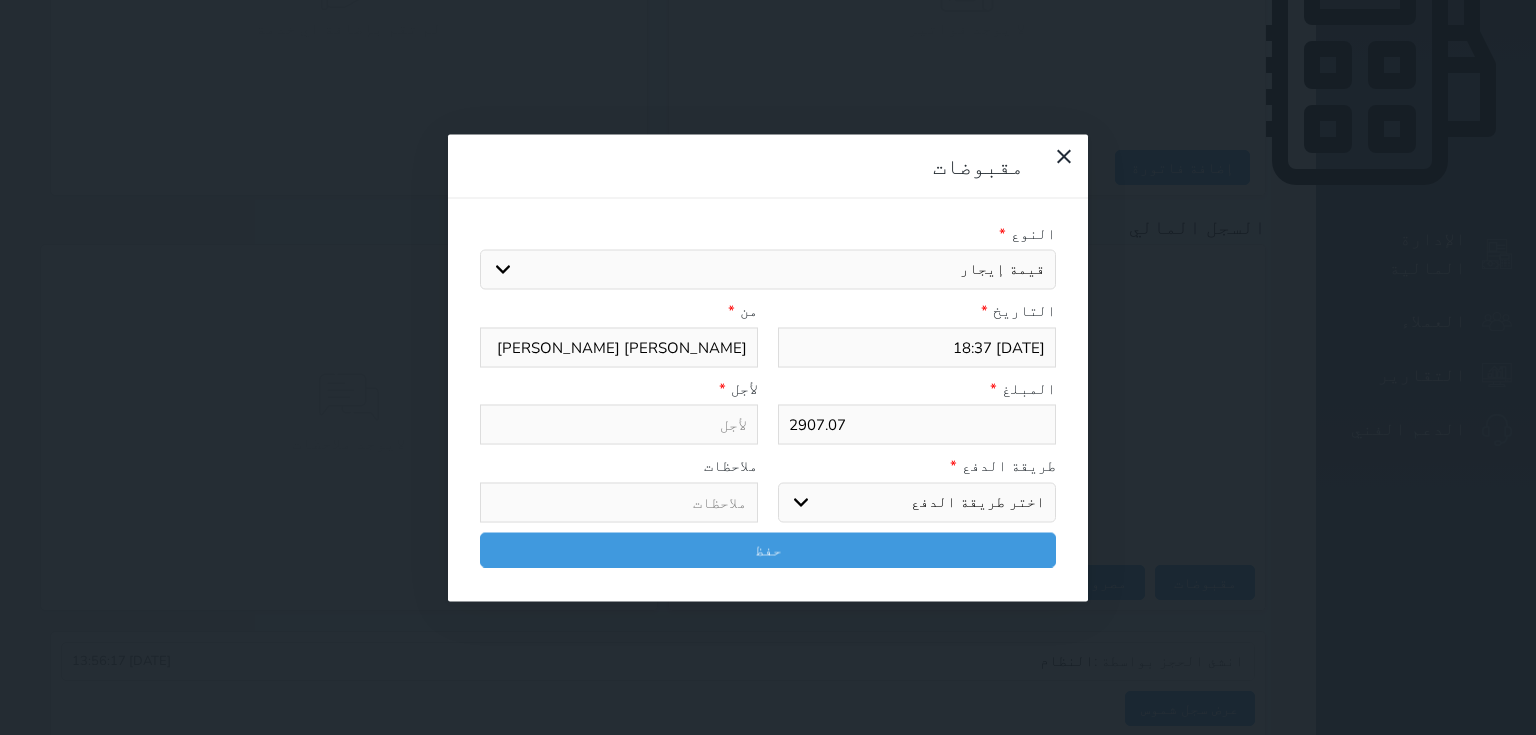 click on "اختيار   مقبوضات عامة قيمة إيجار فواتير تامين عربون لا ينطبق آخر مغسلة واي فاي - الإنترنت مواقف السيارات طعام الأغذية والمشروبات مشروبات المشروبات الباردة المشروبات الساخنة الإفطار غداء عشاء مخبز و كعك حمام سباحة الصالة الرياضية سبا و خدمات الجمال اختيار وإسقاط (خدمات النقل) ميني بار كابل - تلفزيون سرير إضافي تصفيف الشعر التسوق خدمات الجولات السياحية المنظمة خدمات الدليل السياحي" at bounding box center (768, 270) 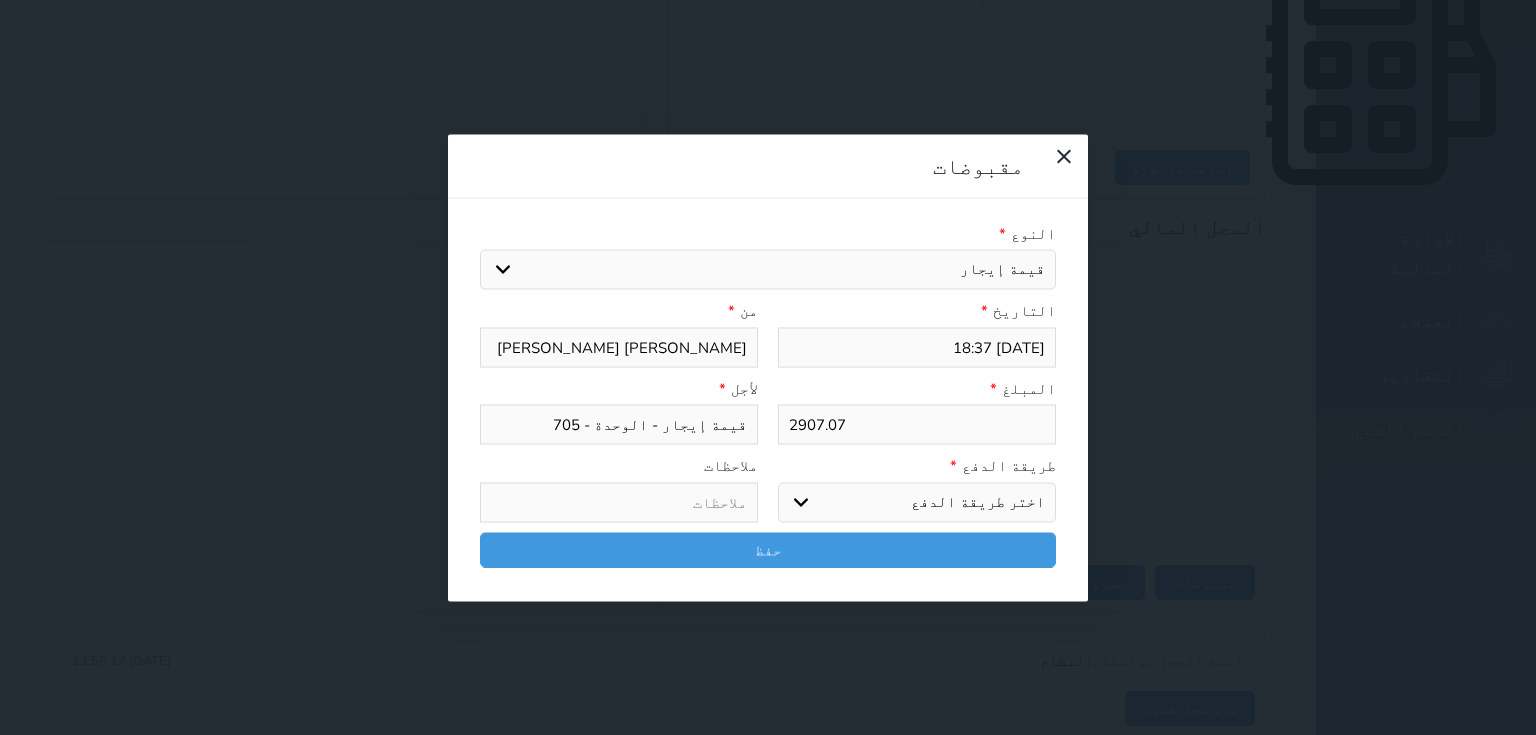 click on "اختر طريقة الدفع   دفع نقدى   تحويل بنكى   مدى   بطاقة ائتمان   آجل" at bounding box center [917, 502] 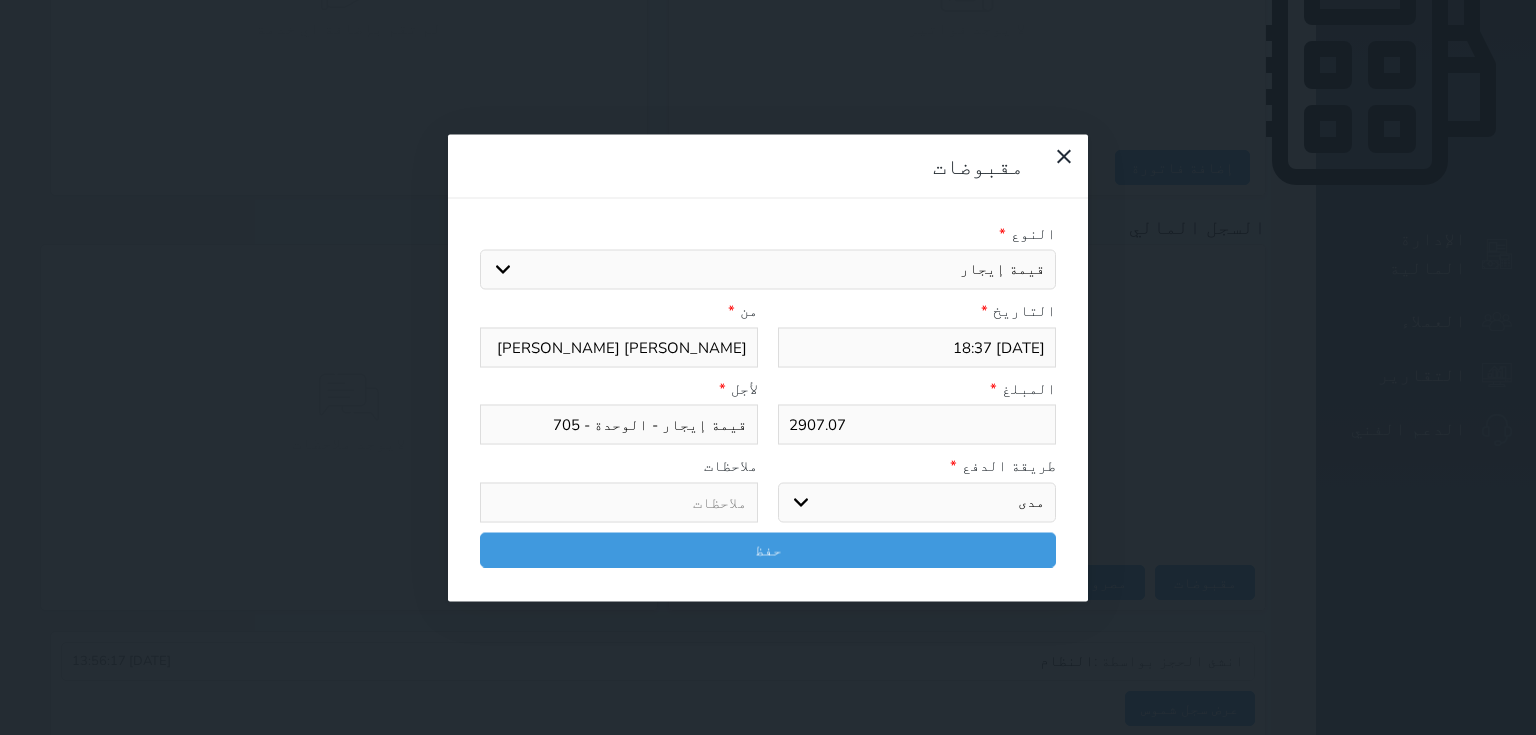 click on "اختر طريقة الدفع   دفع نقدى   تحويل بنكى   مدى   بطاقة ائتمان   آجل" at bounding box center (917, 502) 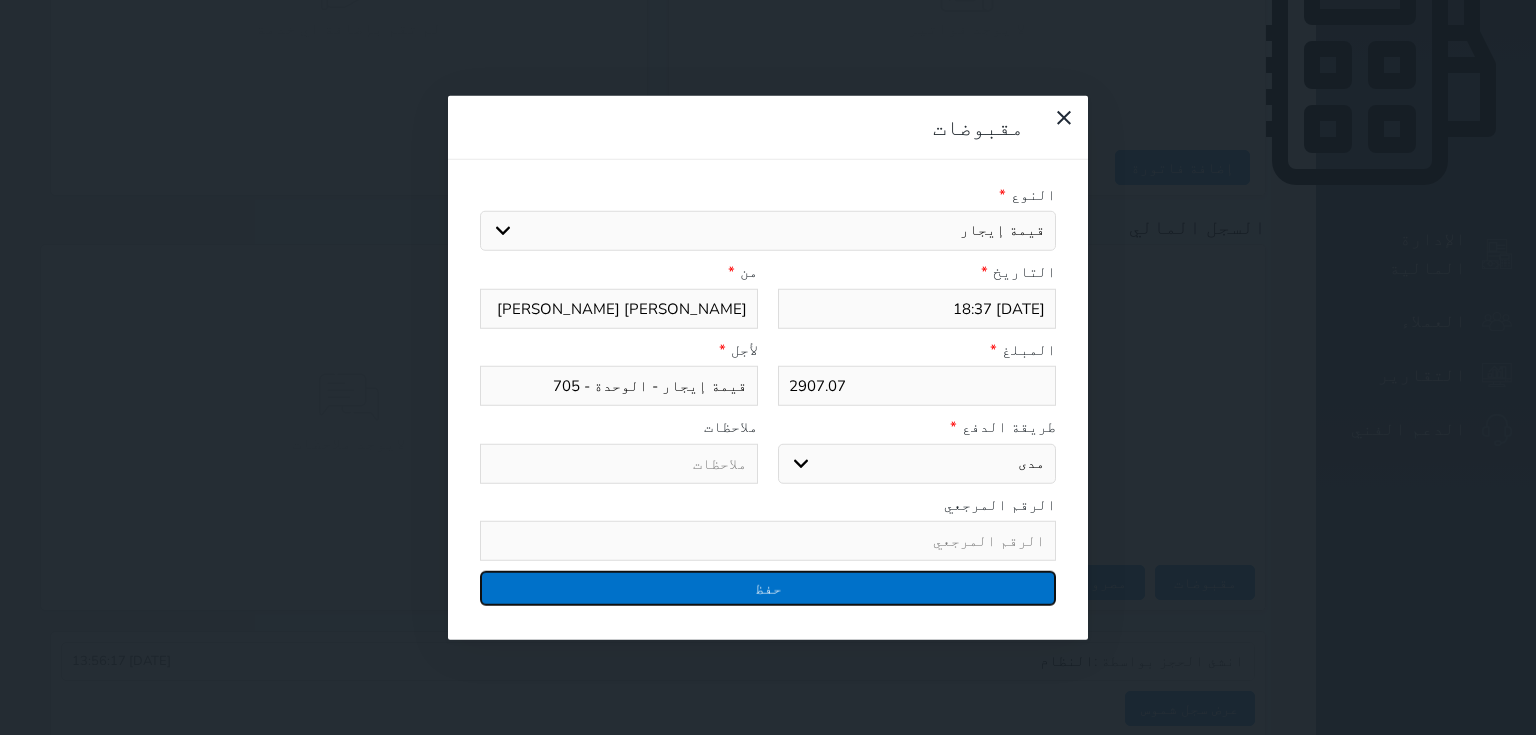 click on "حفظ" at bounding box center (768, 588) 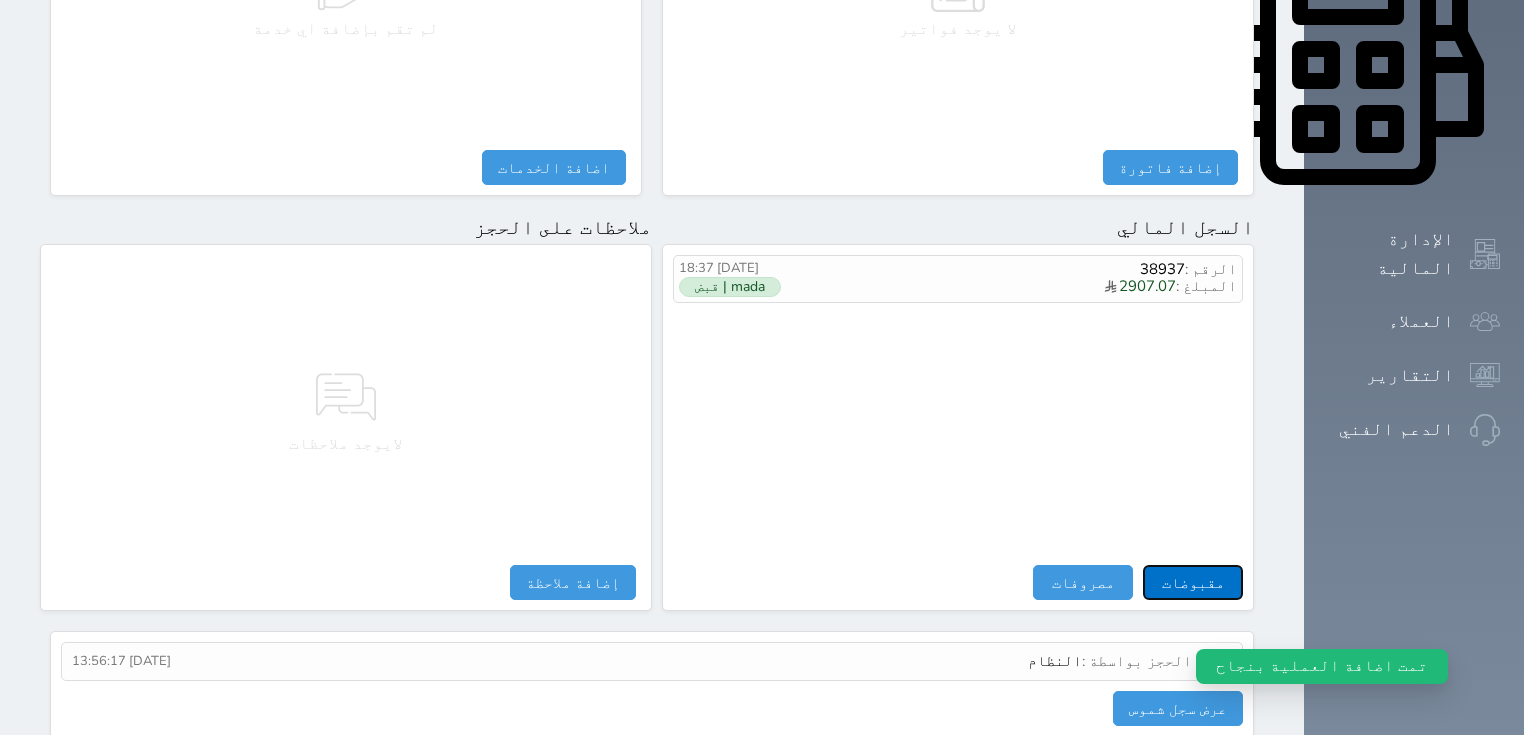 click on "مقبوضات" at bounding box center [1193, 582] 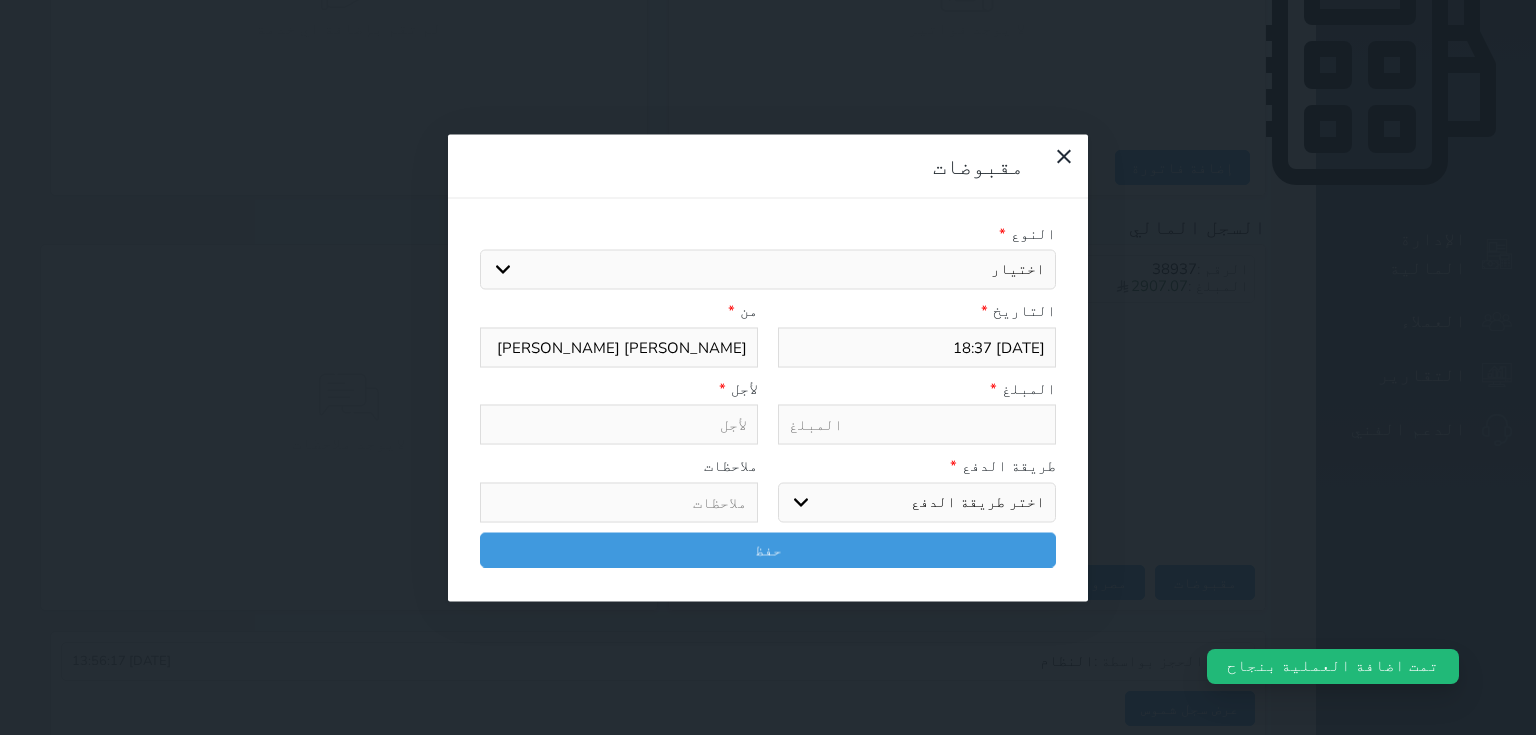 drag, startPoint x: 935, startPoint y: 131, endPoint x: 944, endPoint y: 136, distance: 10.29563 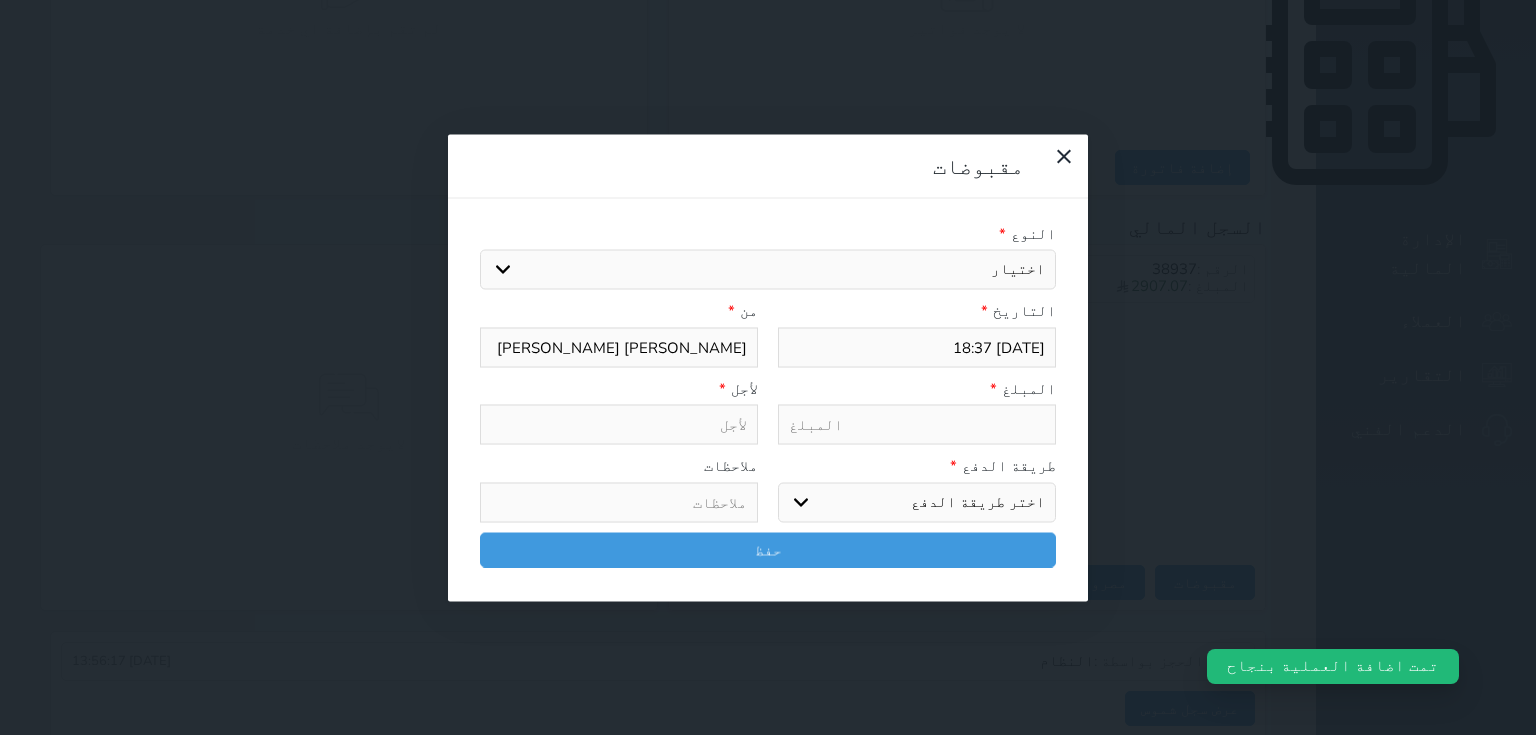 click on "اختيار   مقبوضات عامة قيمة إيجار فواتير تامين عربون لا ينطبق آخر مغسلة واي فاي - الإنترنت مواقف السيارات طعام الأغذية والمشروبات مشروبات المشروبات الباردة المشروبات الساخنة الإفطار غداء عشاء مخبز و كعك حمام سباحة الصالة الرياضية سبا و خدمات الجمال اختيار وإسقاط (خدمات النقل) ميني بار كابل - تلفزيون سرير إضافي تصفيف الشعر التسوق خدمات الجولات السياحية المنظمة خدمات الدليل السياحي" at bounding box center [768, 270] 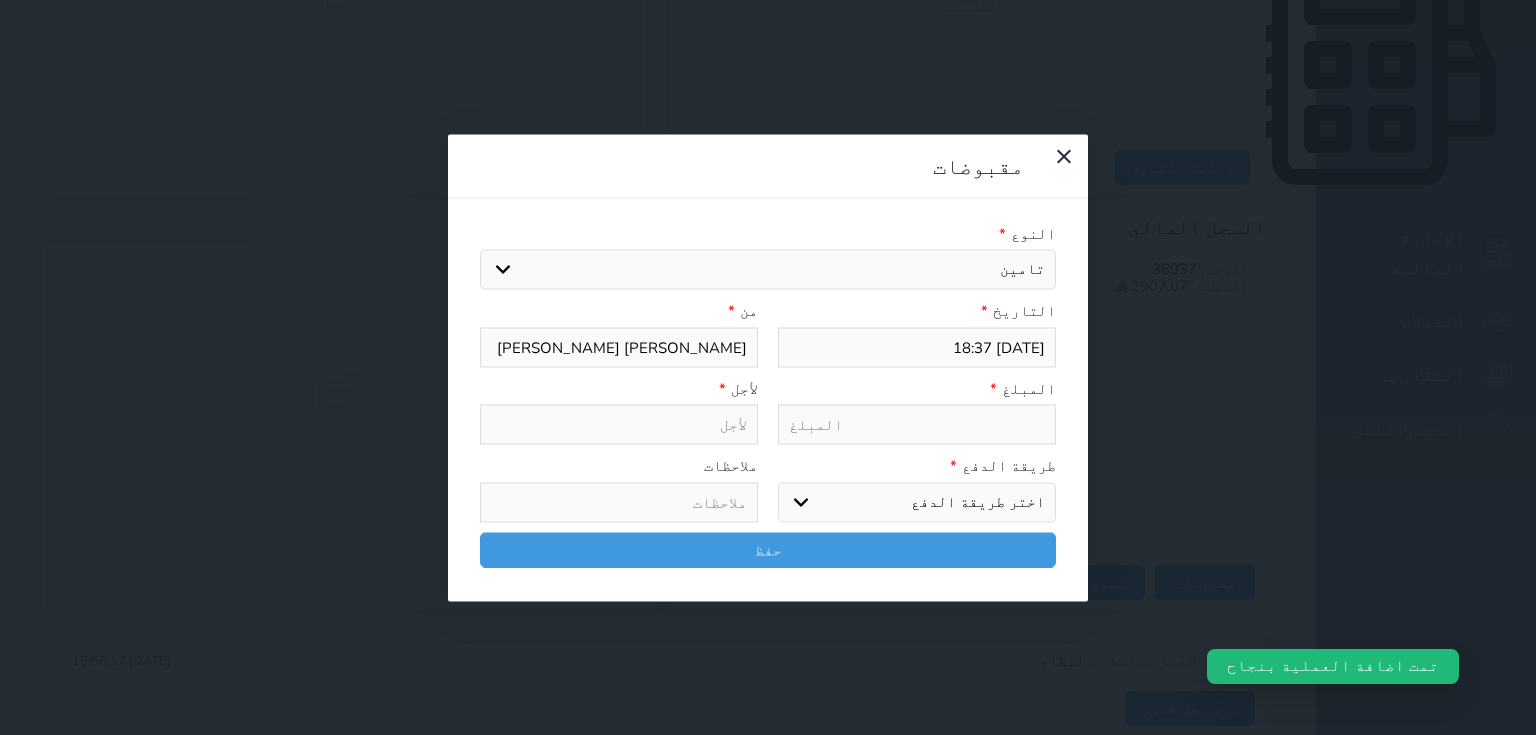 click on "اختيار   مقبوضات عامة قيمة إيجار فواتير تامين عربون لا ينطبق آخر مغسلة واي فاي - الإنترنت مواقف السيارات طعام الأغذية والمشروبات مشروبات المشروبات الباردة المشروبات الساخنة الإفطار غداء عشاء مخبز و كعك حمام سباحة الصالة الرياضية سبا و خدمات الجمال اختيار وإسقاط (خدمات النقل) ميني بار كابل - تلفزيون سرير إضافي تصفيف الشعر التسوق خدمات الجولات السياحية المنظمة خدمات الدليل السياحي" at bounding box center [768, 270] 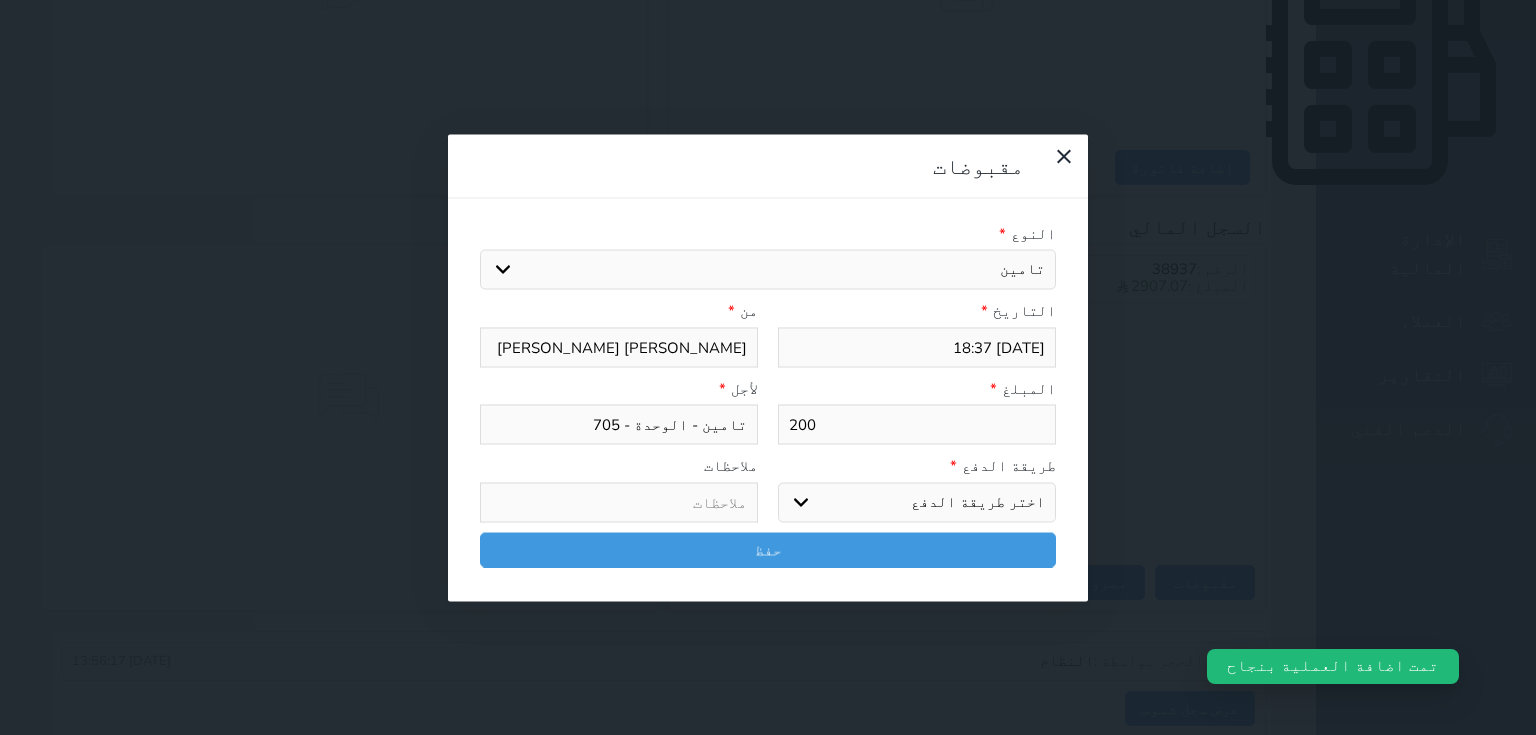 click on "اختر طريقة الدفع   دفع نقدى   تحويل بنكى   مدى   بطاقة ائتمان   آجل" at bounding box center [917, 502] 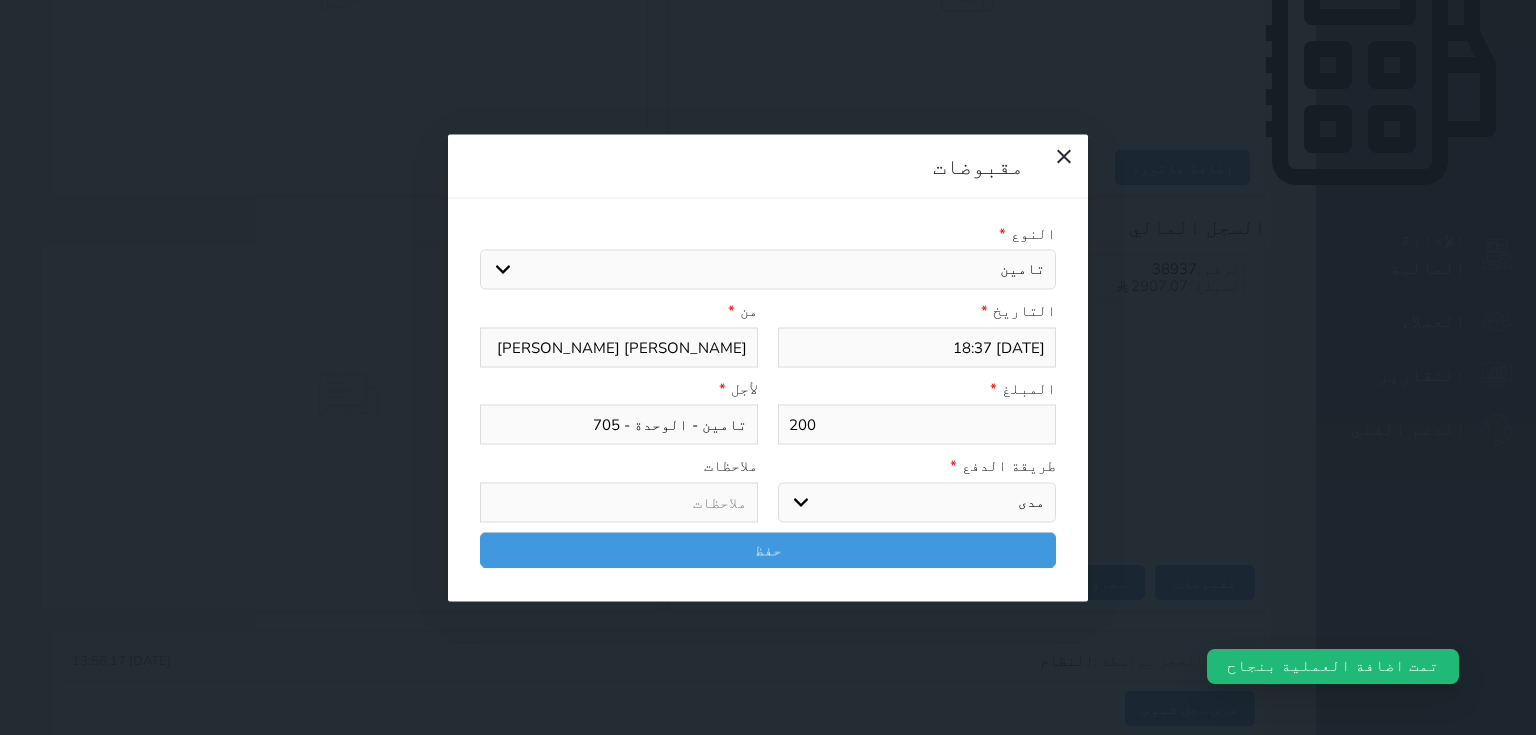 click on "اختر طريقة الدفع   دفع نقدى   تحويل بنكى   مدى   بطاقة ائتمان   آجل" at bounding box center [917, 502] 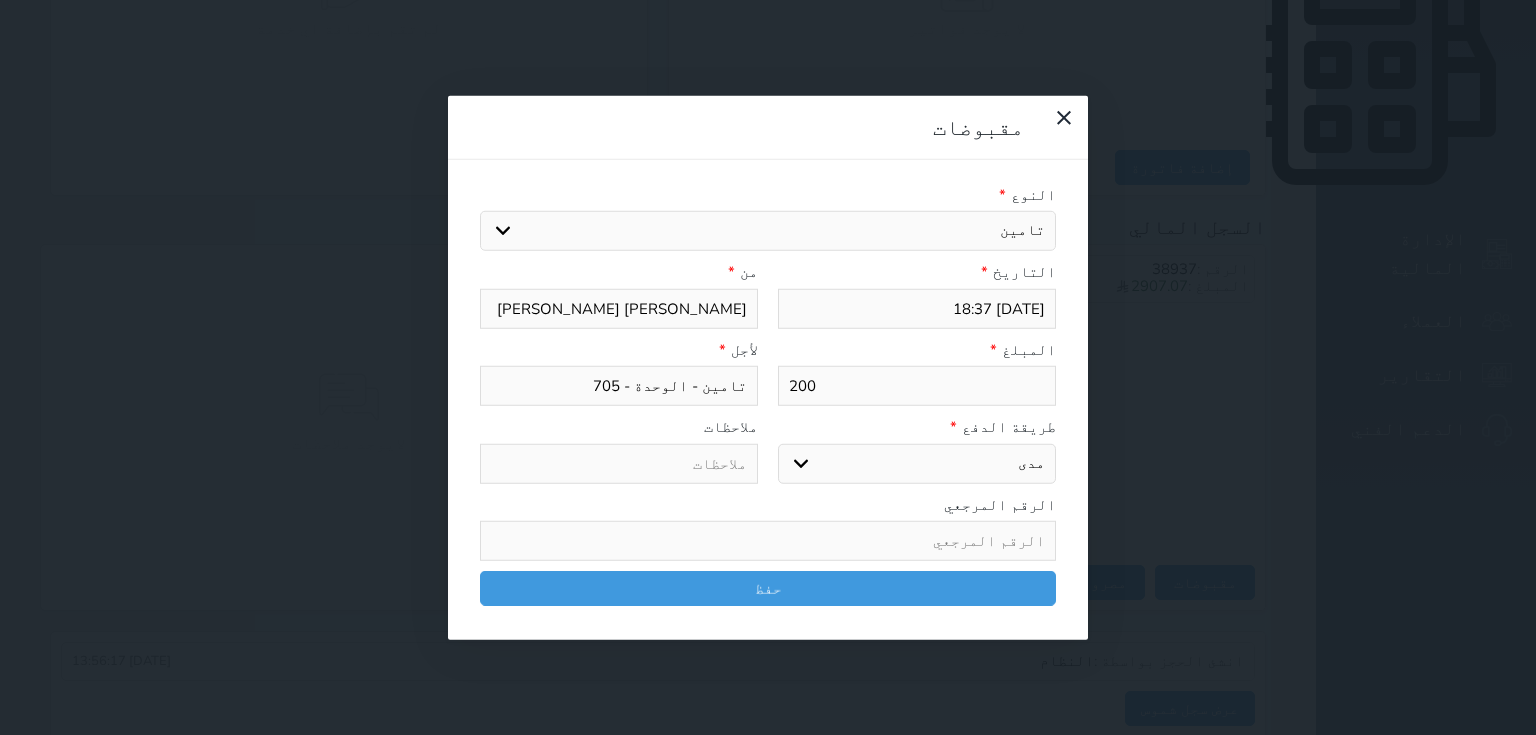 click on "النوع  *    اختيار   مقبوضات عامة قيمة إيجار فواتير تامين عربون لا ينطبق آخر مغسلة واي فاي - الإنترنت مواقف السيارات طعام الأغذية والمشروبات مشروبات المشروبات الباردة المشروبات الساخنة الإفطار غداء عشاء مخبز و كعك حمام سباحة الصالة الرياضية سبا و خدمات الجمال اختيار وإسقاط (خدمات النقل) ميني بار كابل - تلفزيون سرير إضافي تصفيف الشعر التسوق خدمات الجولات السياحية المنظمة خدمات الدليل السياحي   التاريخ *   2025-07-11 18:37   من *   ناصر عبدالله ناصر الرعوجي   المبلغ *   200   لأجل *   تامين - الوحدة - 705   طريقة الدفع *   اختر طريقة الدفع   دفع نقدى   تحويل بنكى   مدى   بطاقة ائتمان" at bounding box center [768, 399] 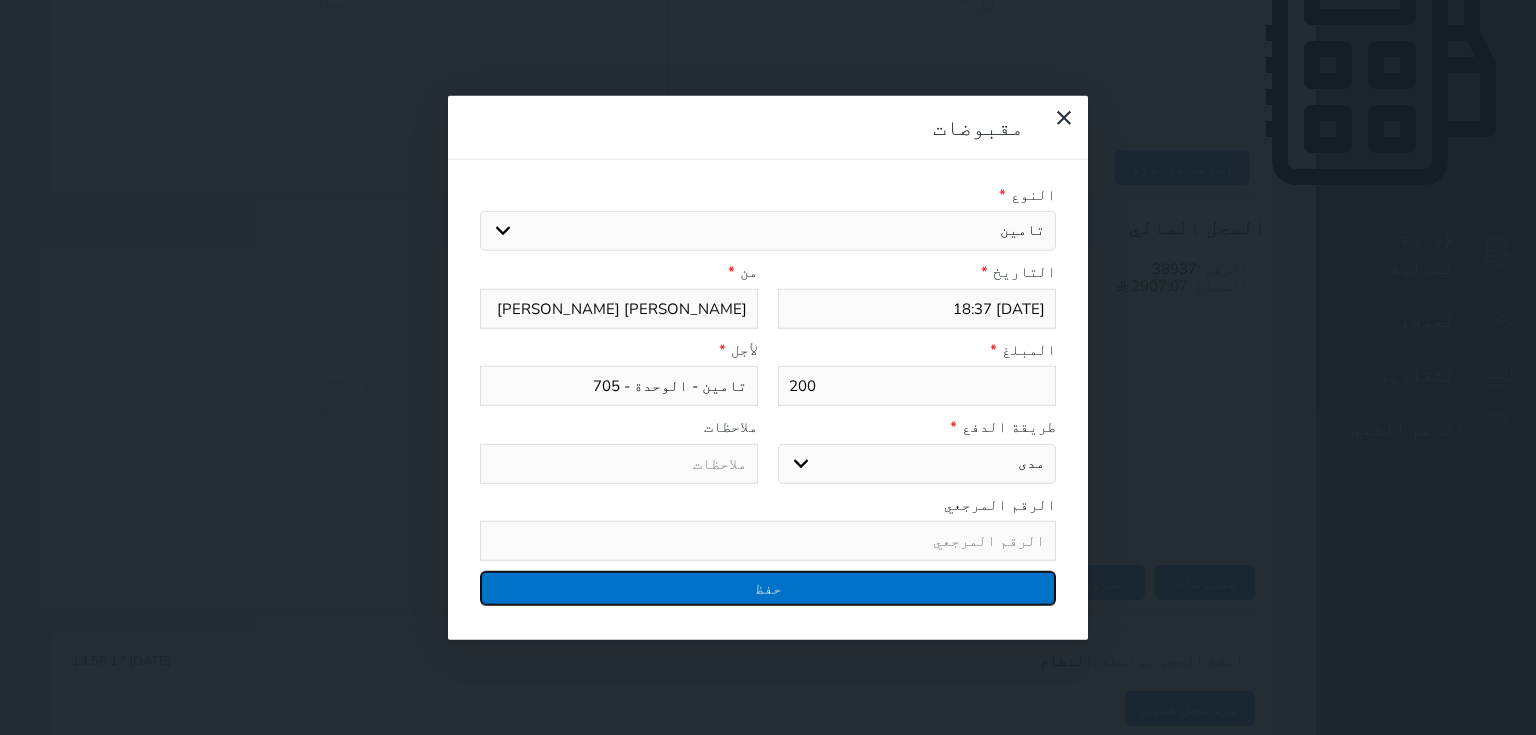 click on "حفظ" at bounding box center [768, 588] 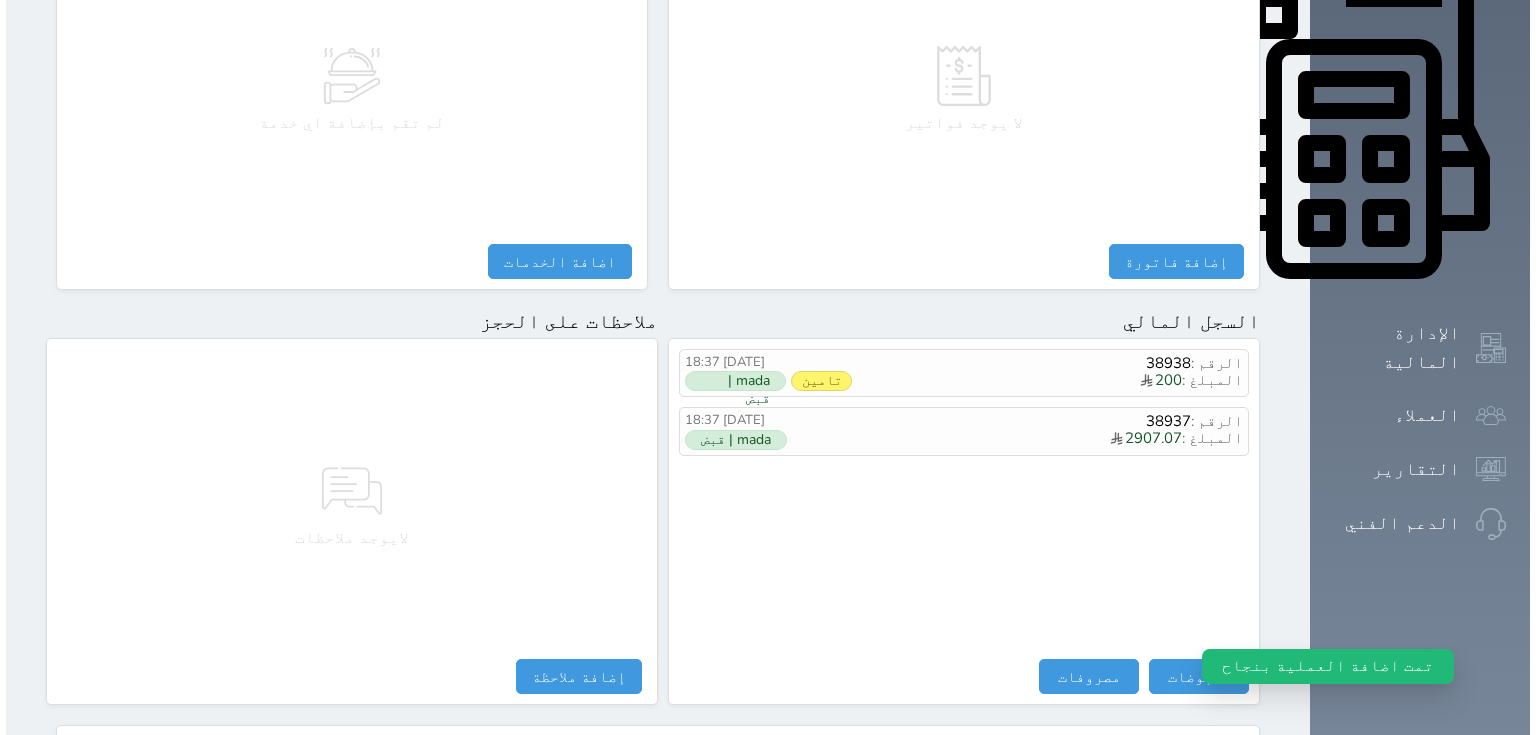 scroll, scrollTop: 0, scrollLeft: 0, axis: both 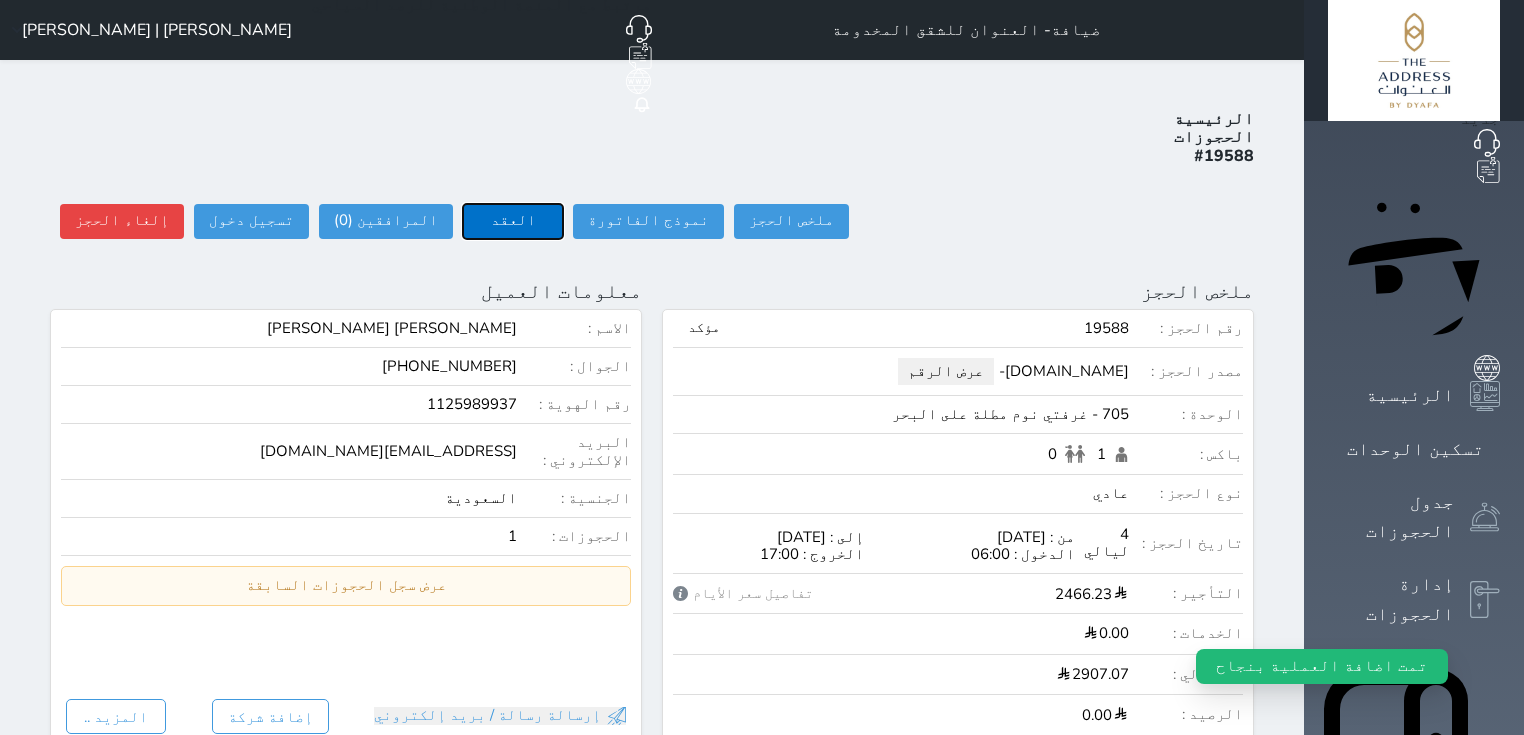 click on "العقد" at bounding box center [513, 221] 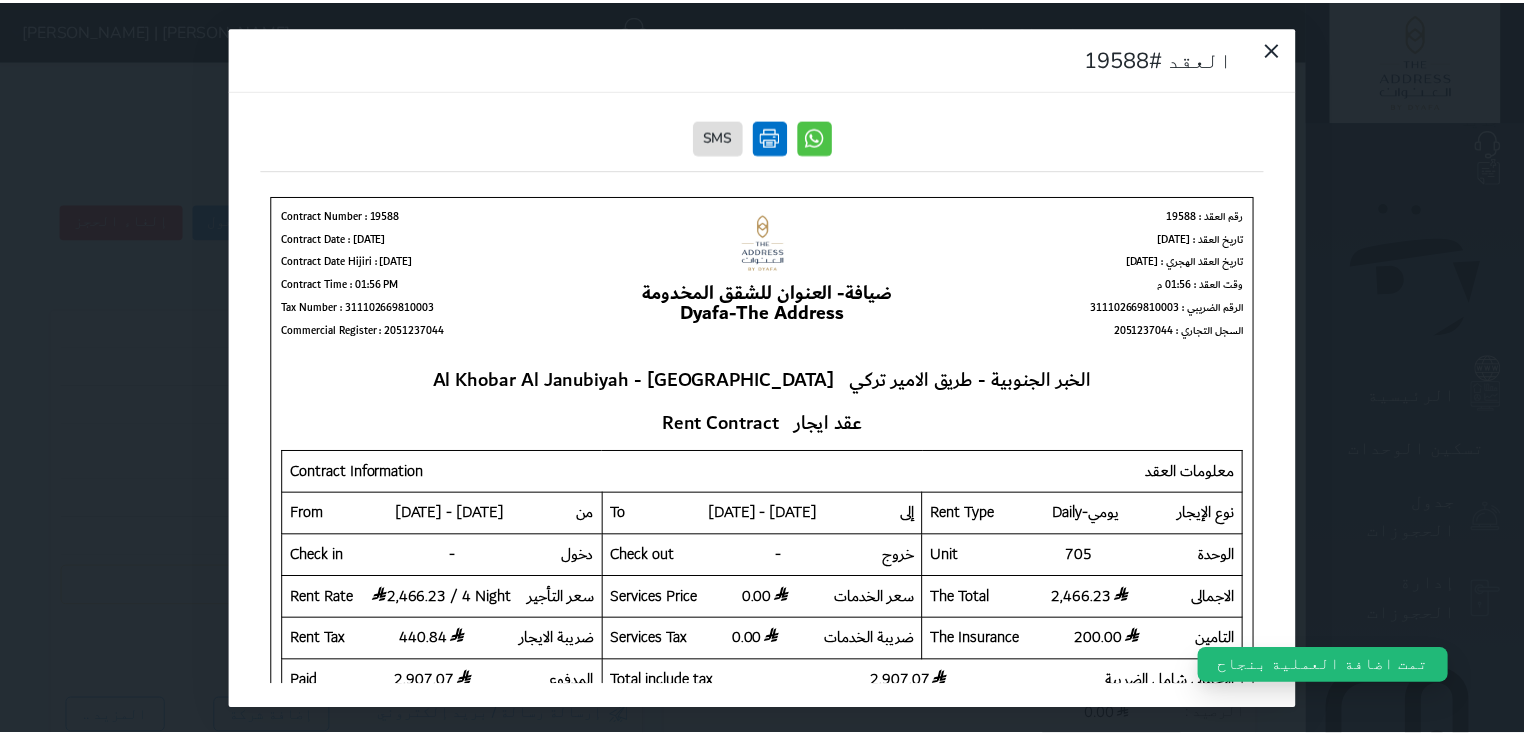 scroll, scrollTop: 0, scrollLeft: 0, axis: both 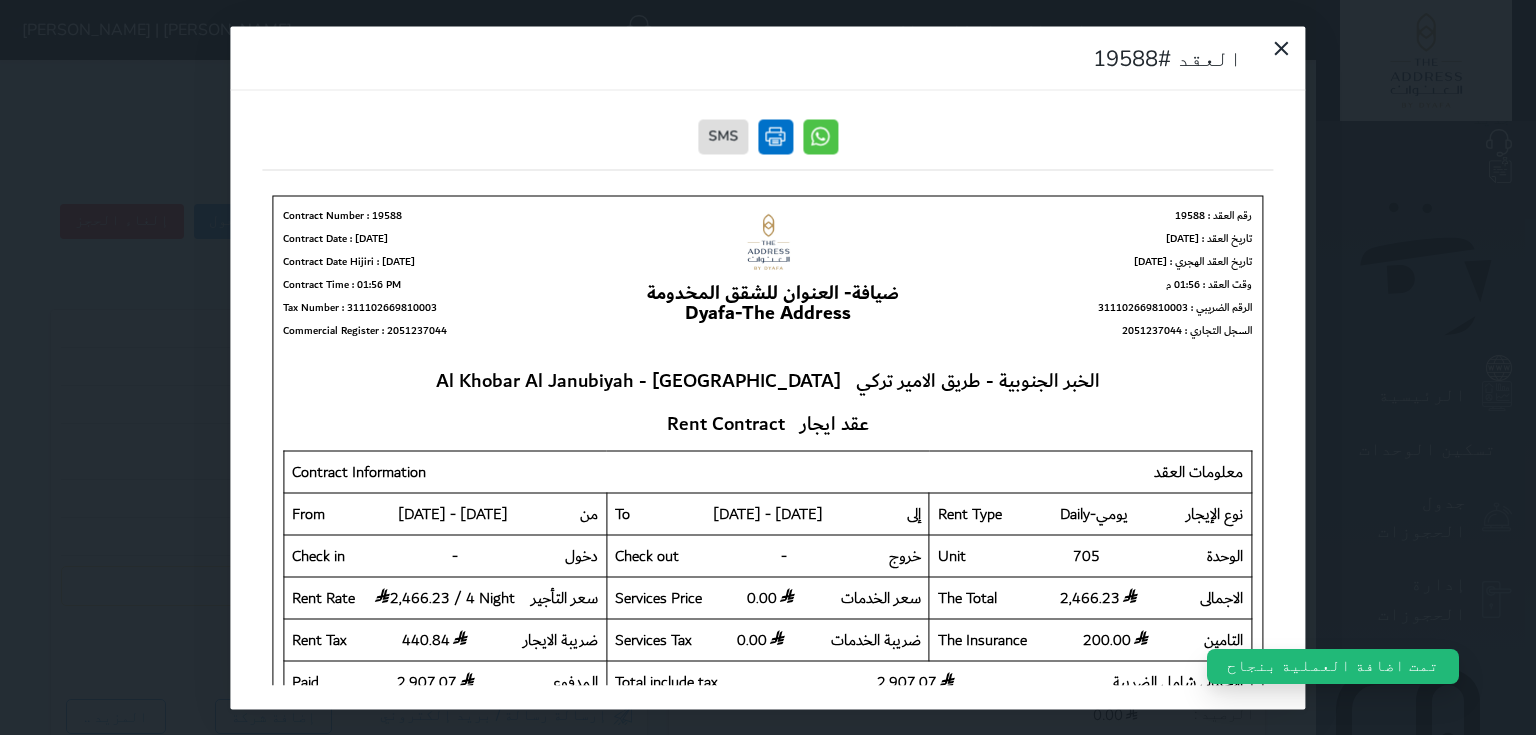 click at bounding box center (775, 136) 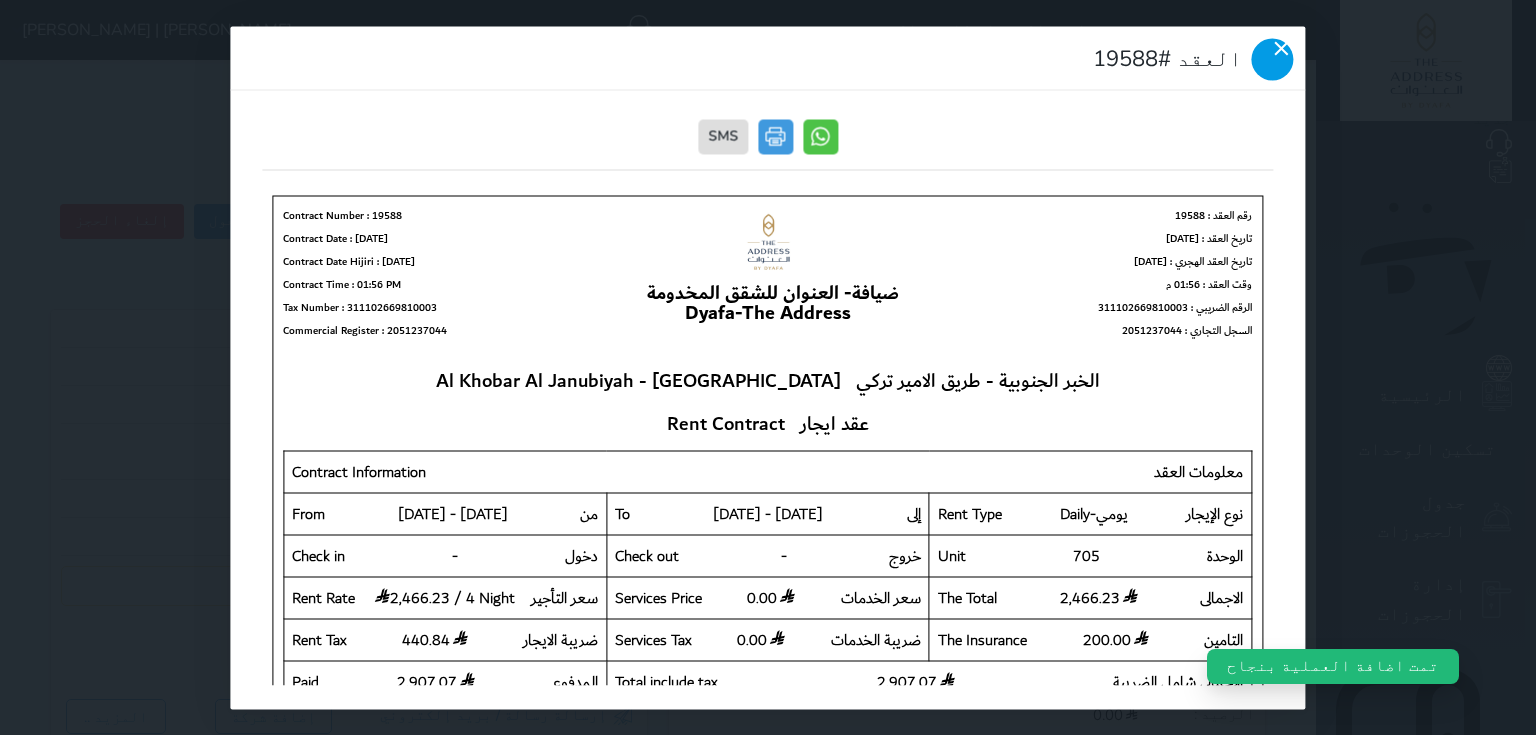 click at bounding box center [1273, 59] 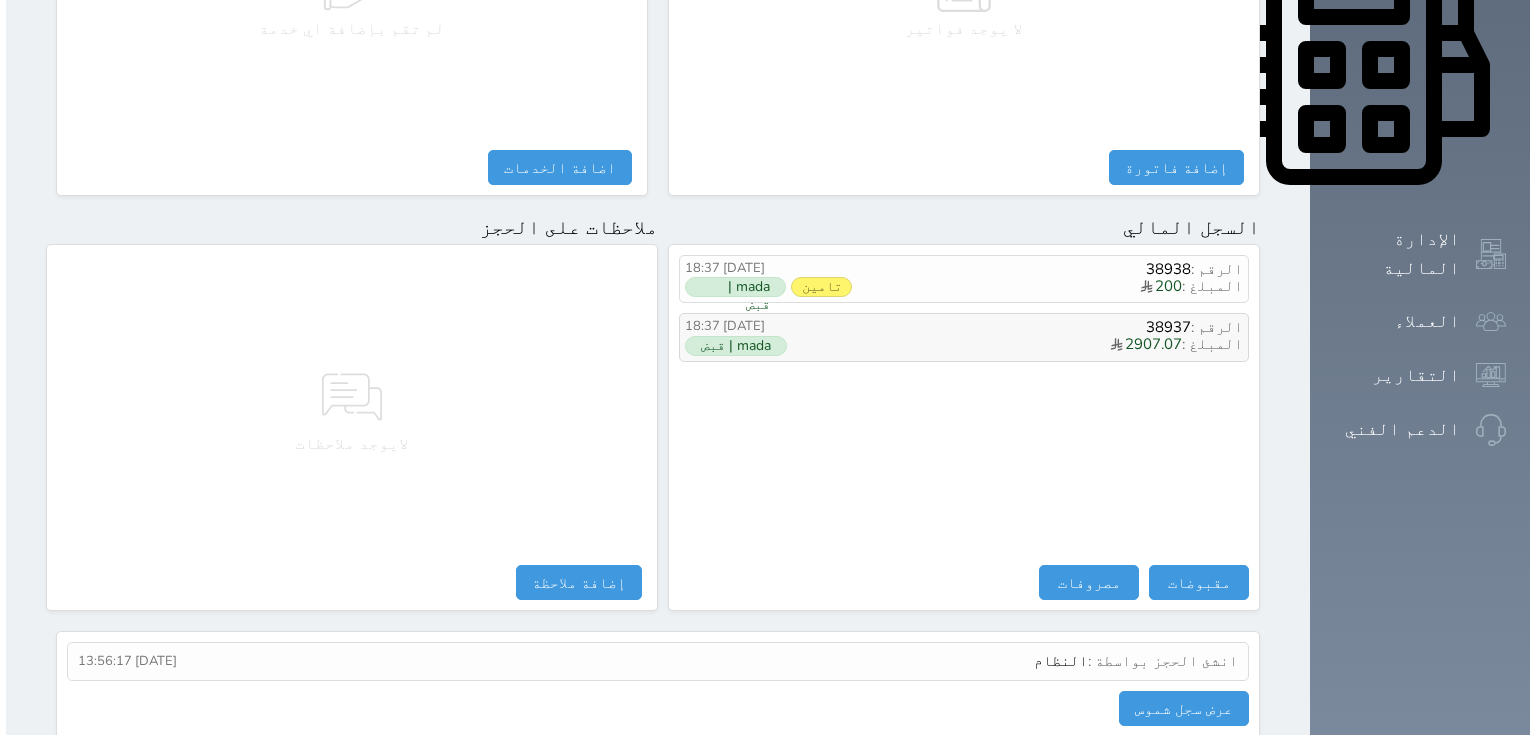 scroll, scrollTop: 0, scrollLeft: 0, axis: both 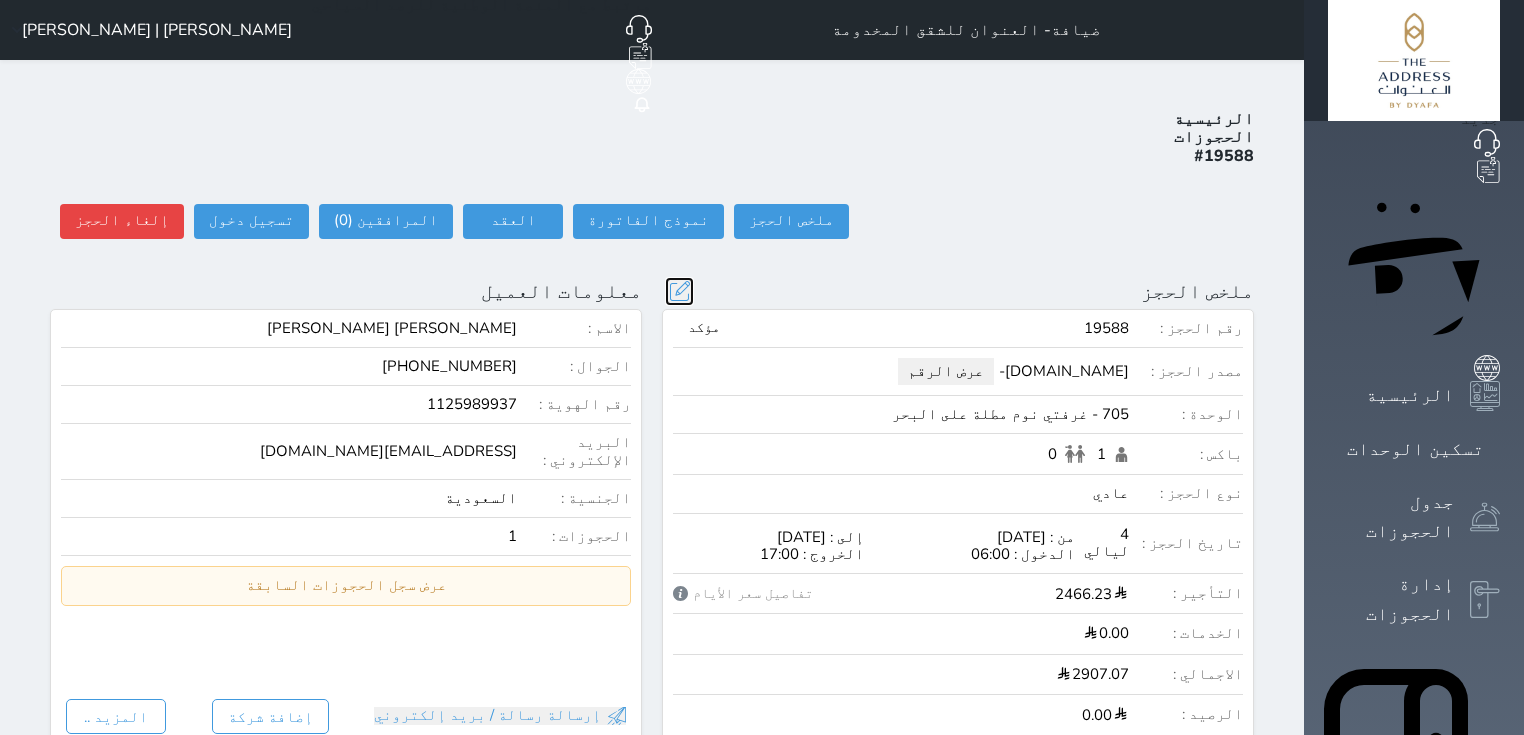 click at bounding box center (679, 291) 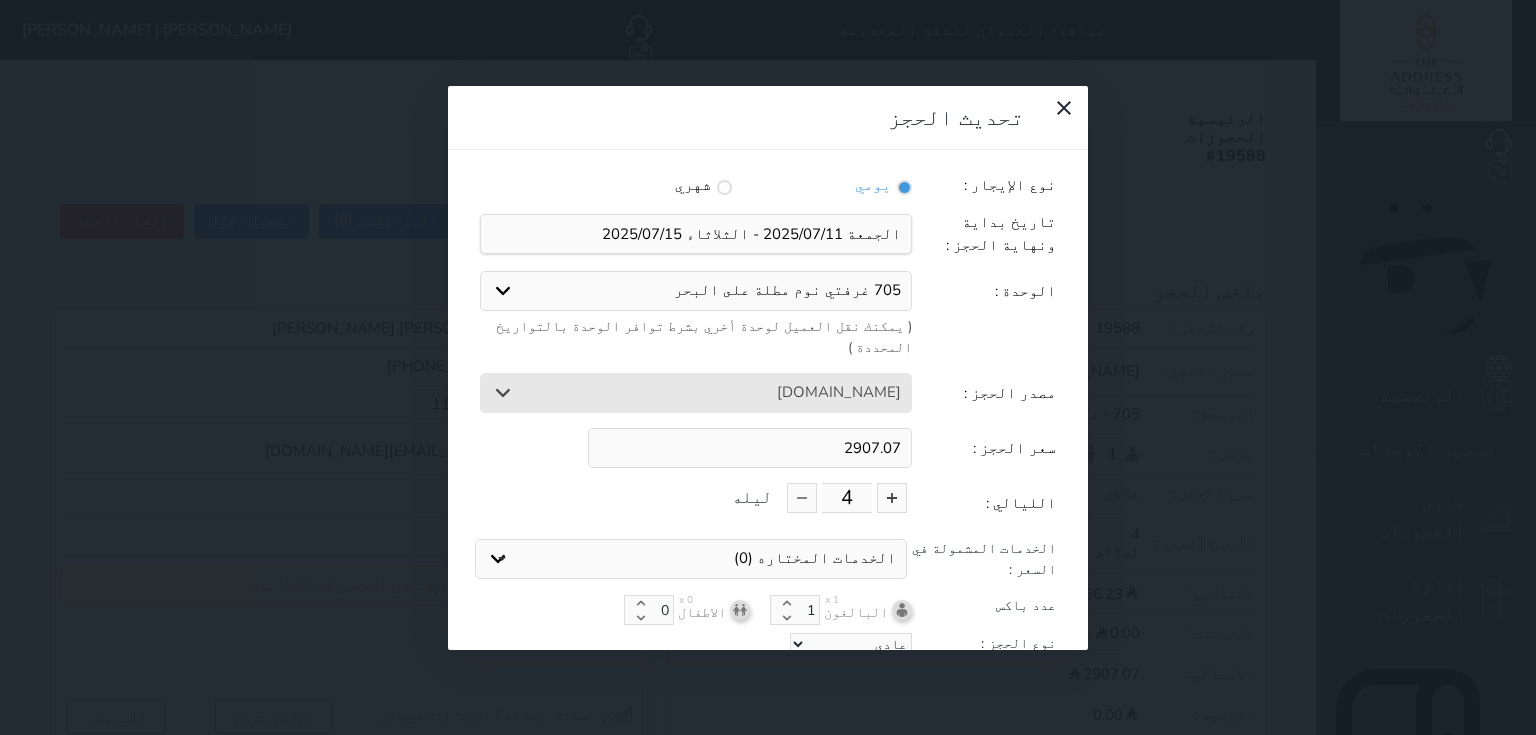 click on "2907.07" at bounding box center [750, 448] 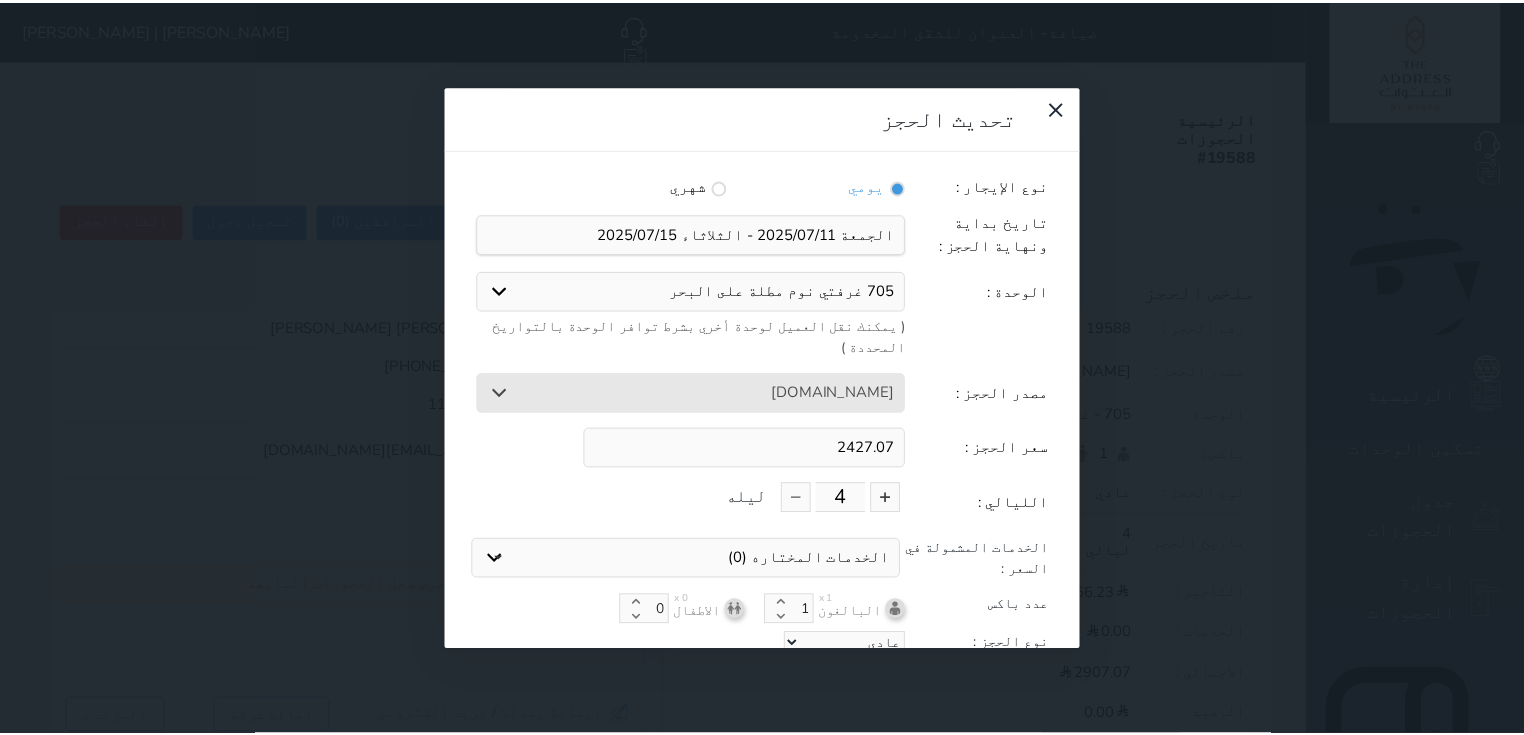 scroll, scrollTop: 44, scrollLeft: 0, axis: vertical 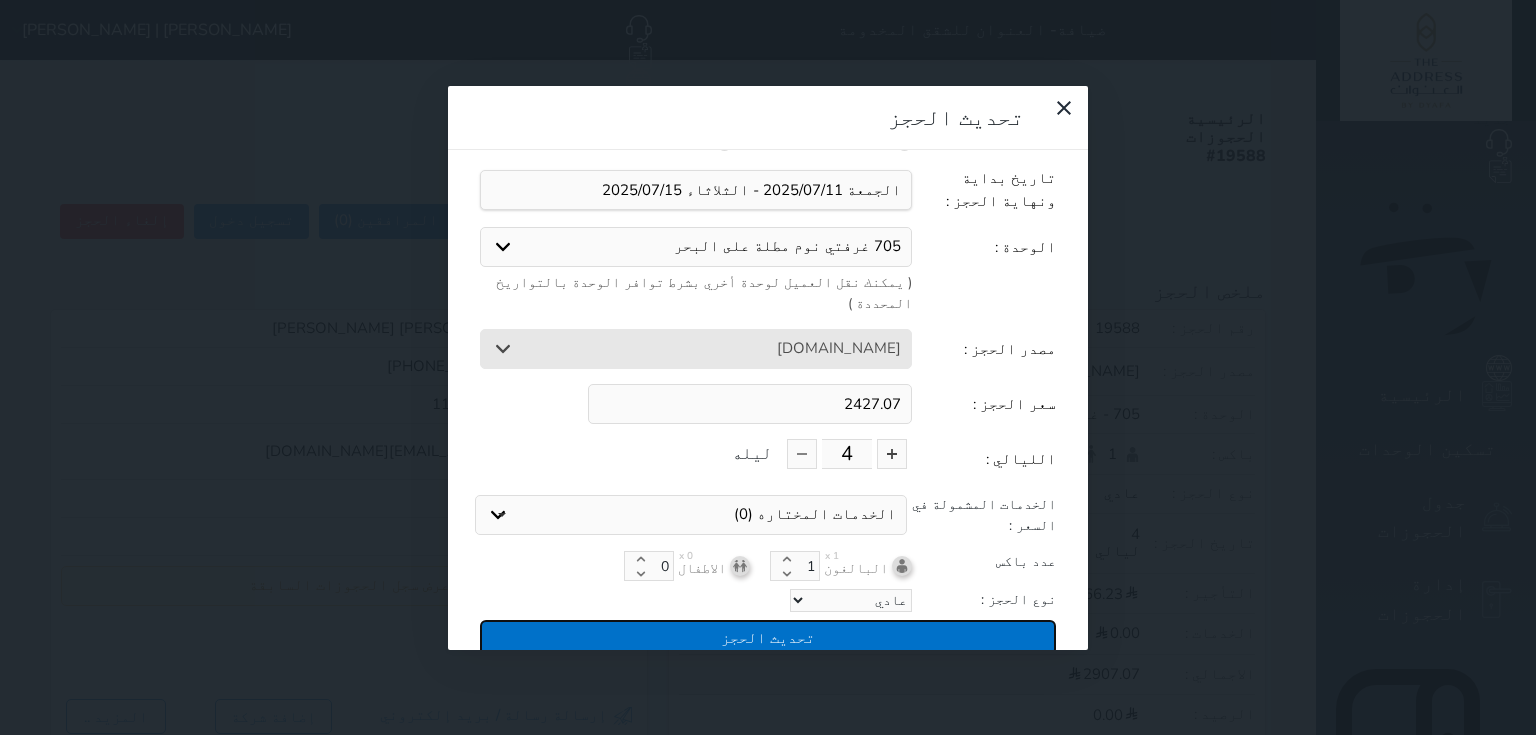 click on "تحديث الحجز" at bounding box center (768, 637) 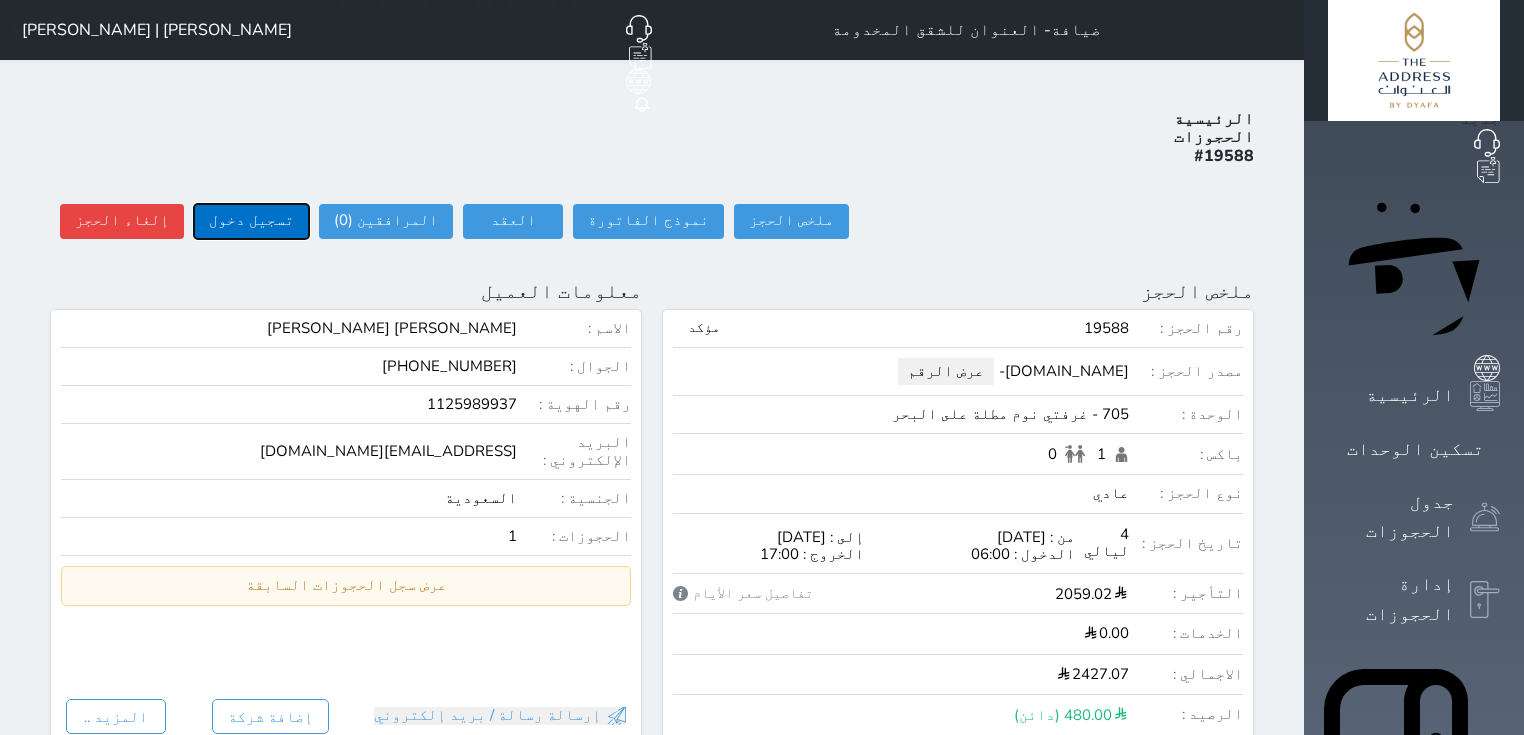 click on "تسجيل دخول" at bounding box center (251, 221) 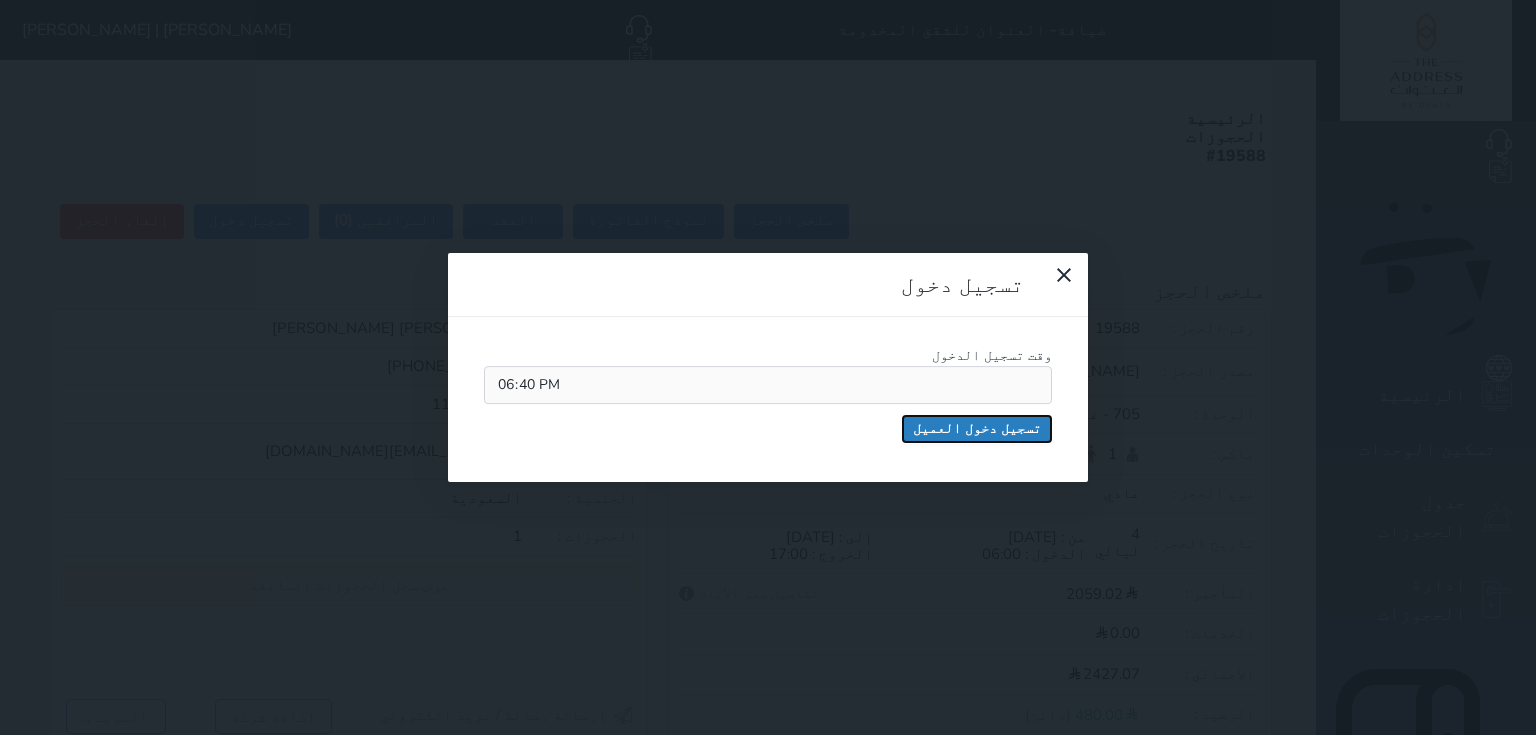 click on "تسجيل دخول العميل" at bounding box center [977, 429] 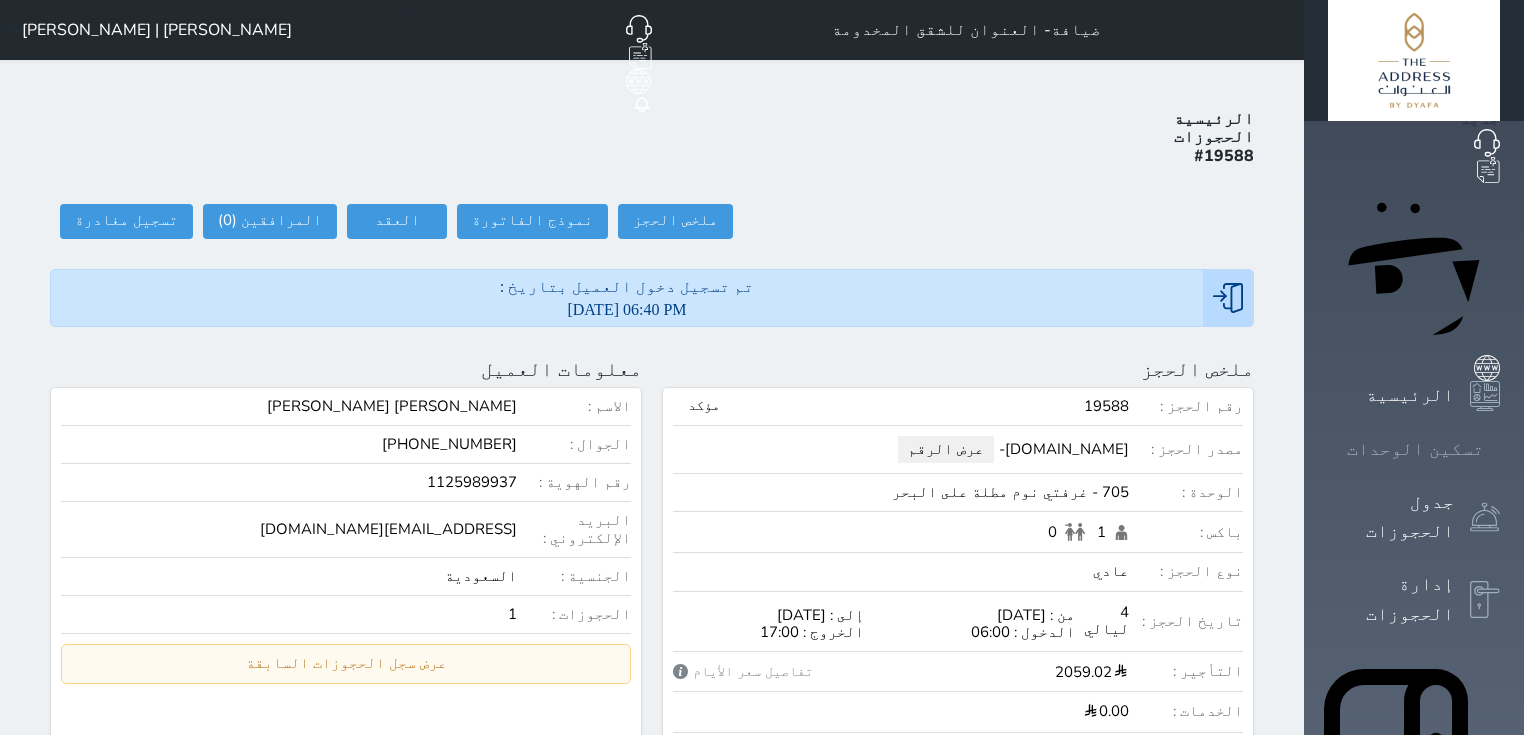 click 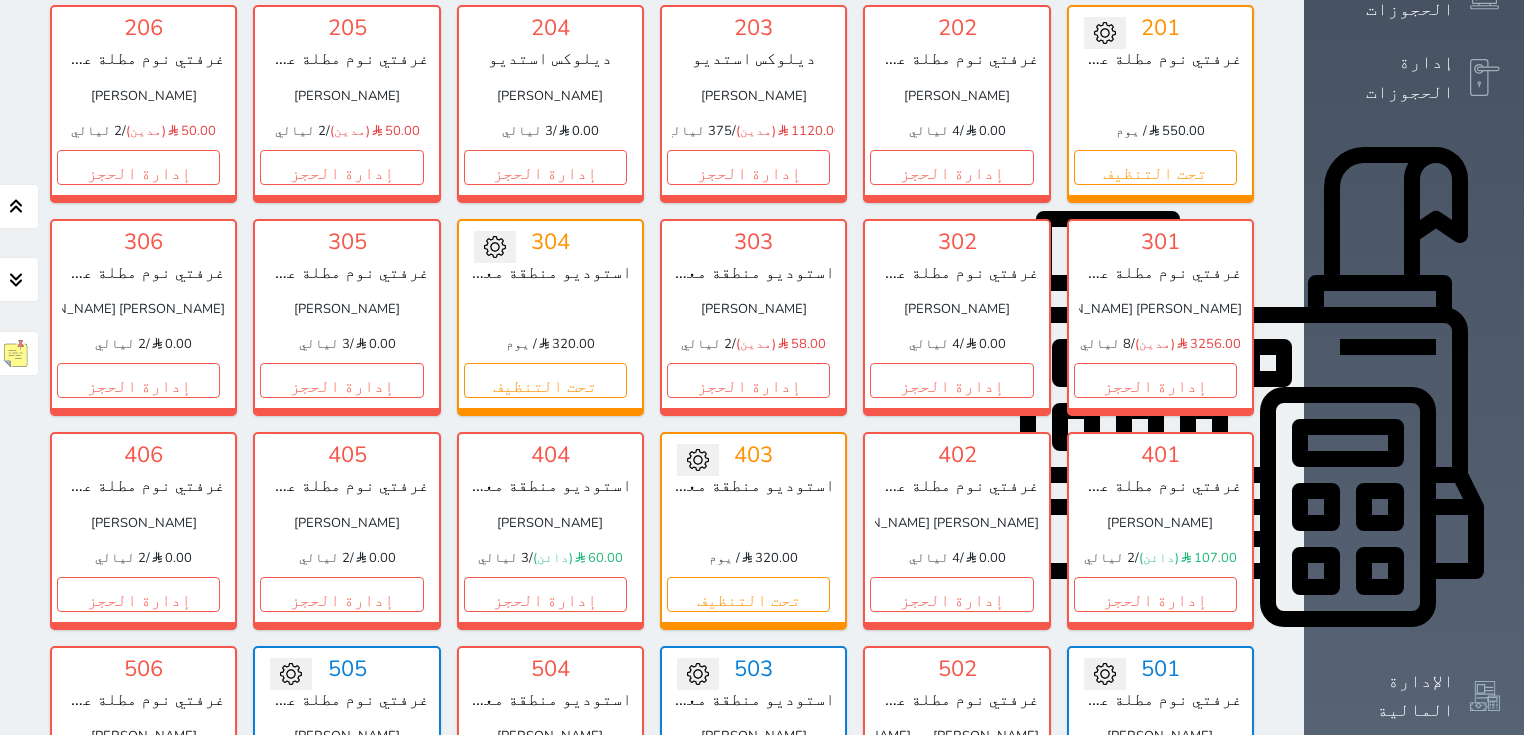 scroll, scrollTop: 958, scrollLeft: 0, axis: vertical 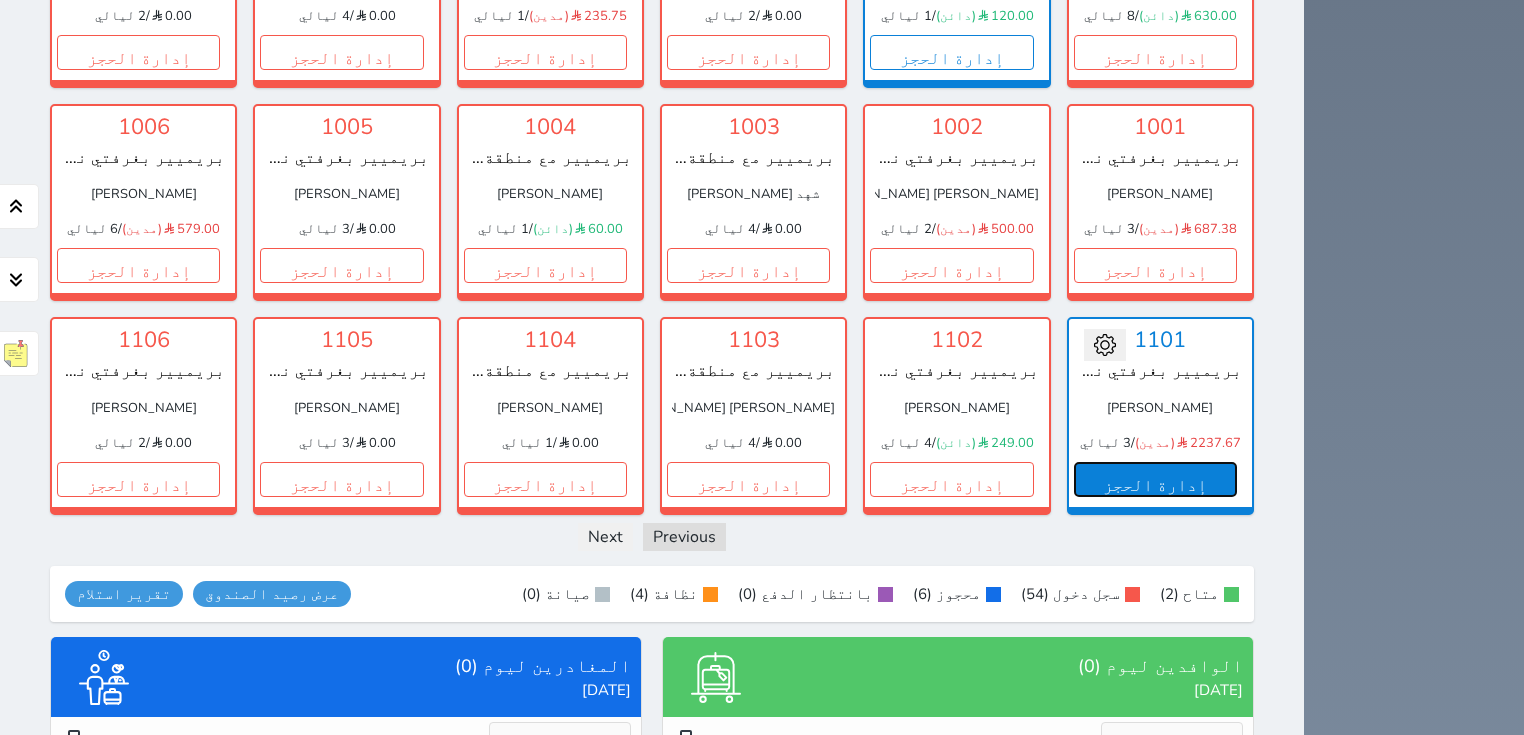 click on "إدارة الحجز" at bounding box center [1155, 479] 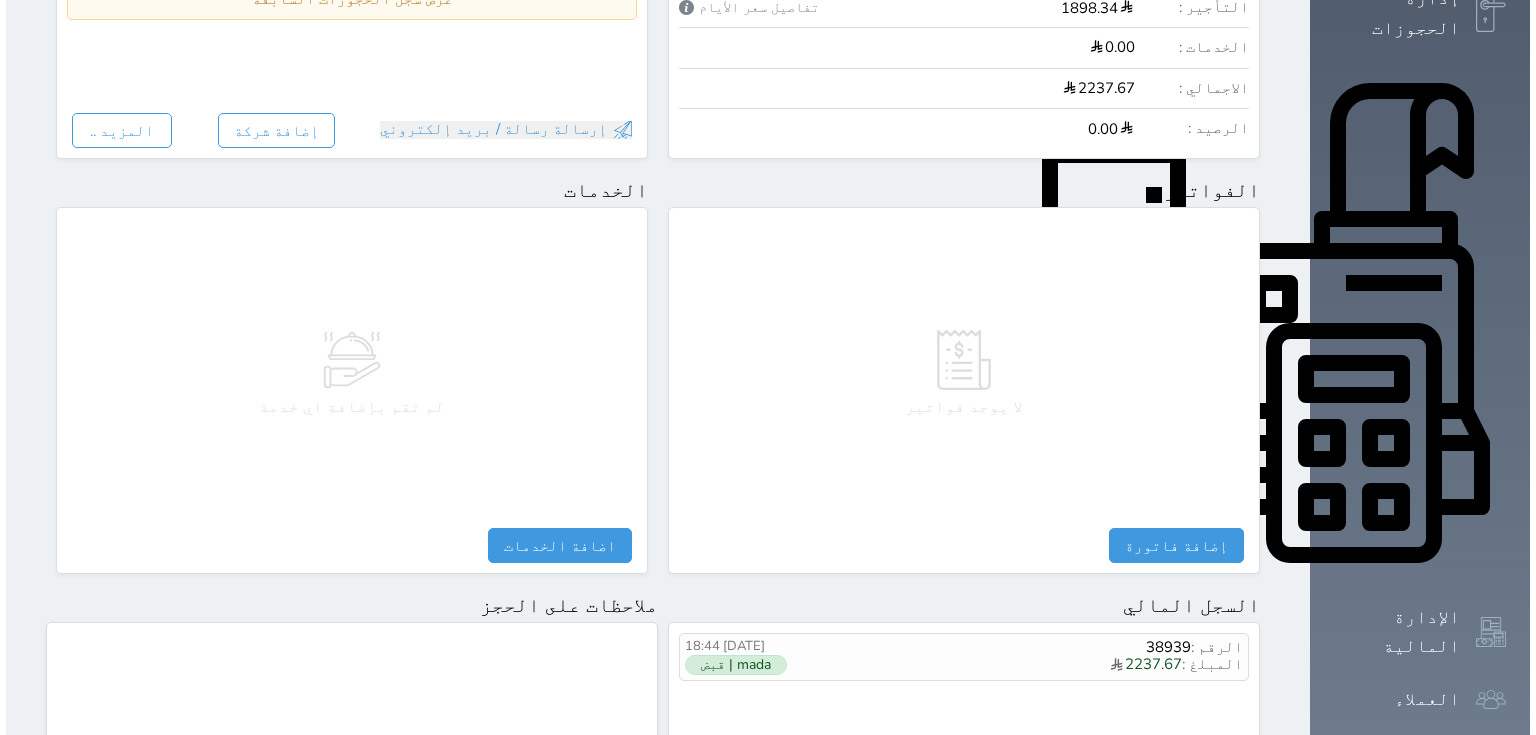 scroll, scrollTop: 0, scrollLeft: 0, axis: both 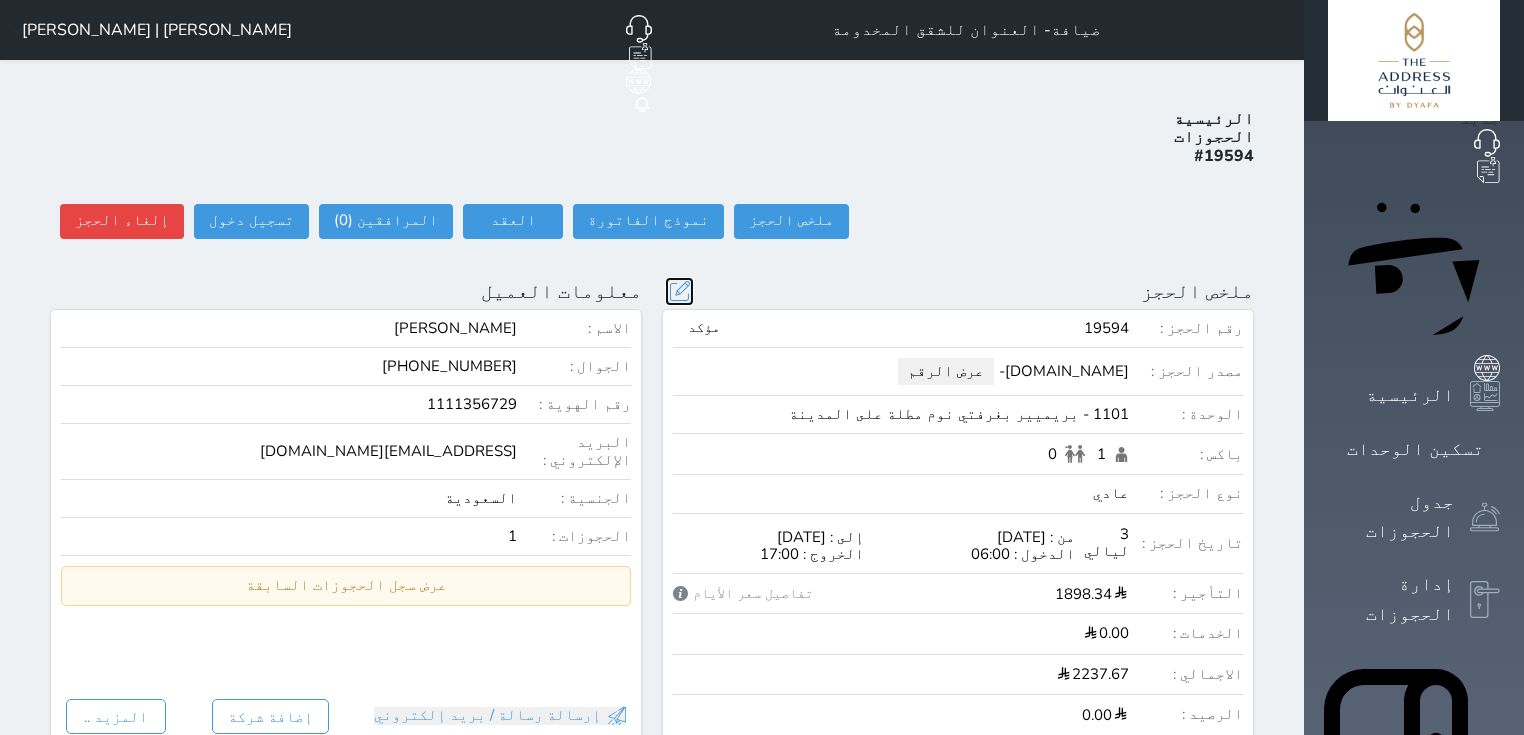 click at bounding box center (679, 291) 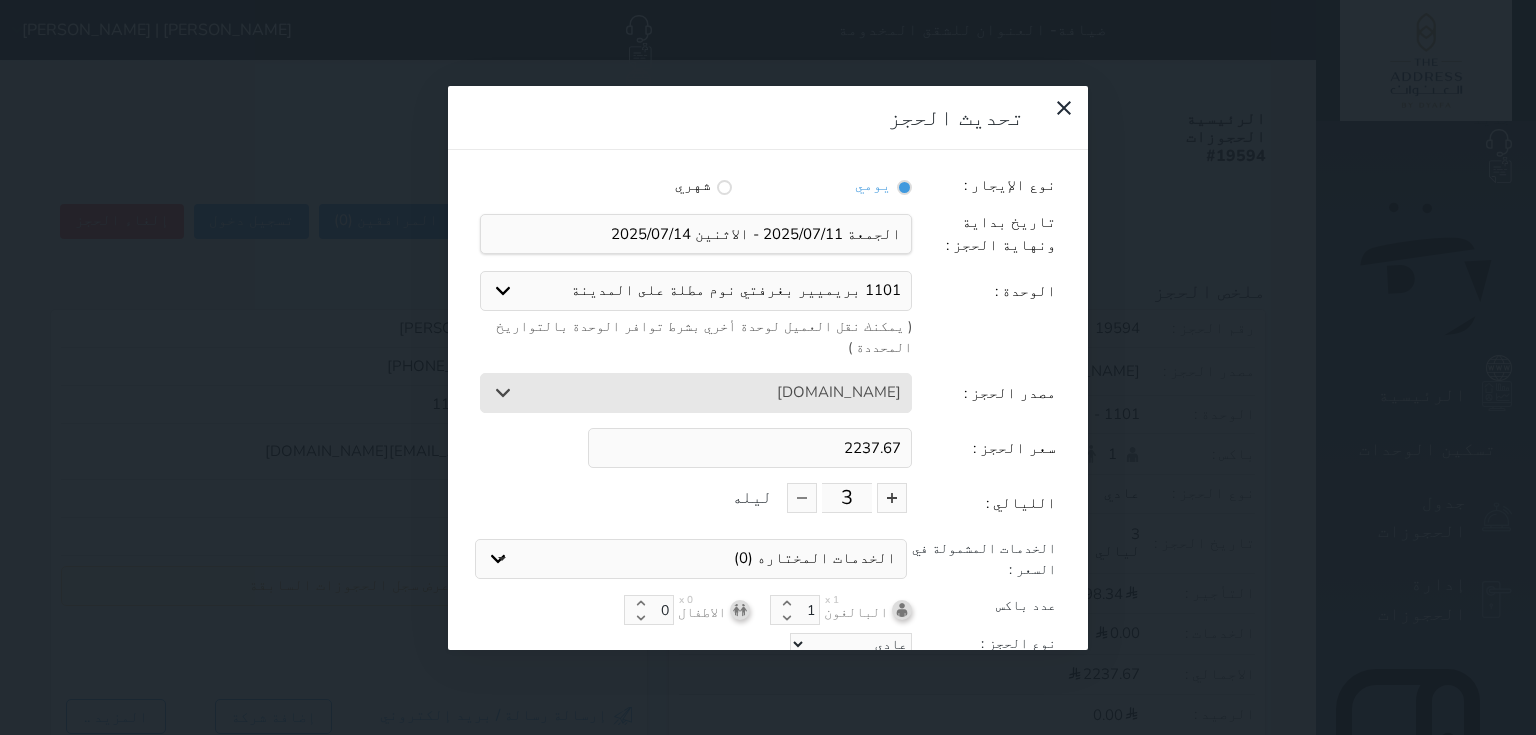 drag, startPoint x: 848, startPoint y: 340, endPoint x: 892, endPoint y: 346, distance: 44.407207 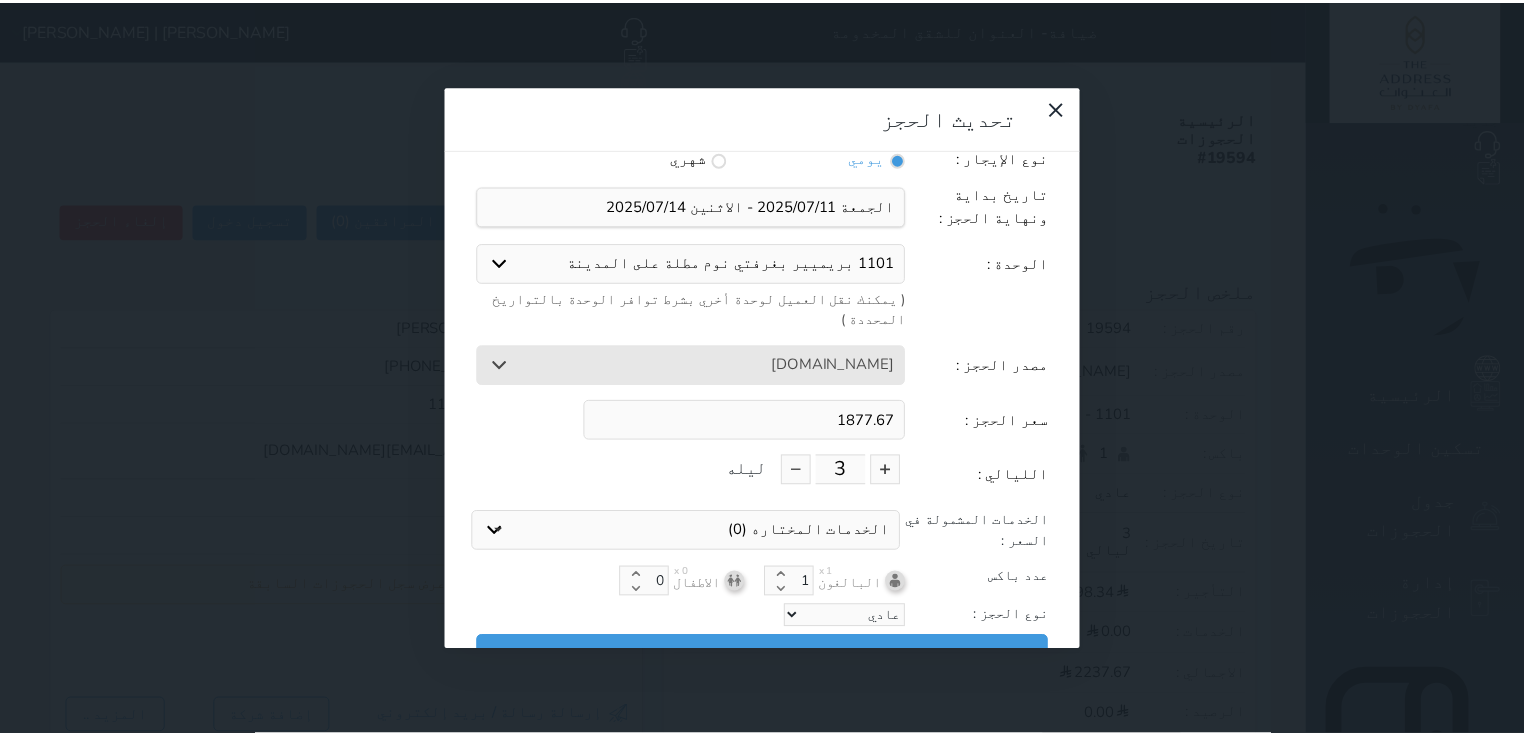 scroll, scrollTop: 44, scrollLeft: 0, axis: vertical 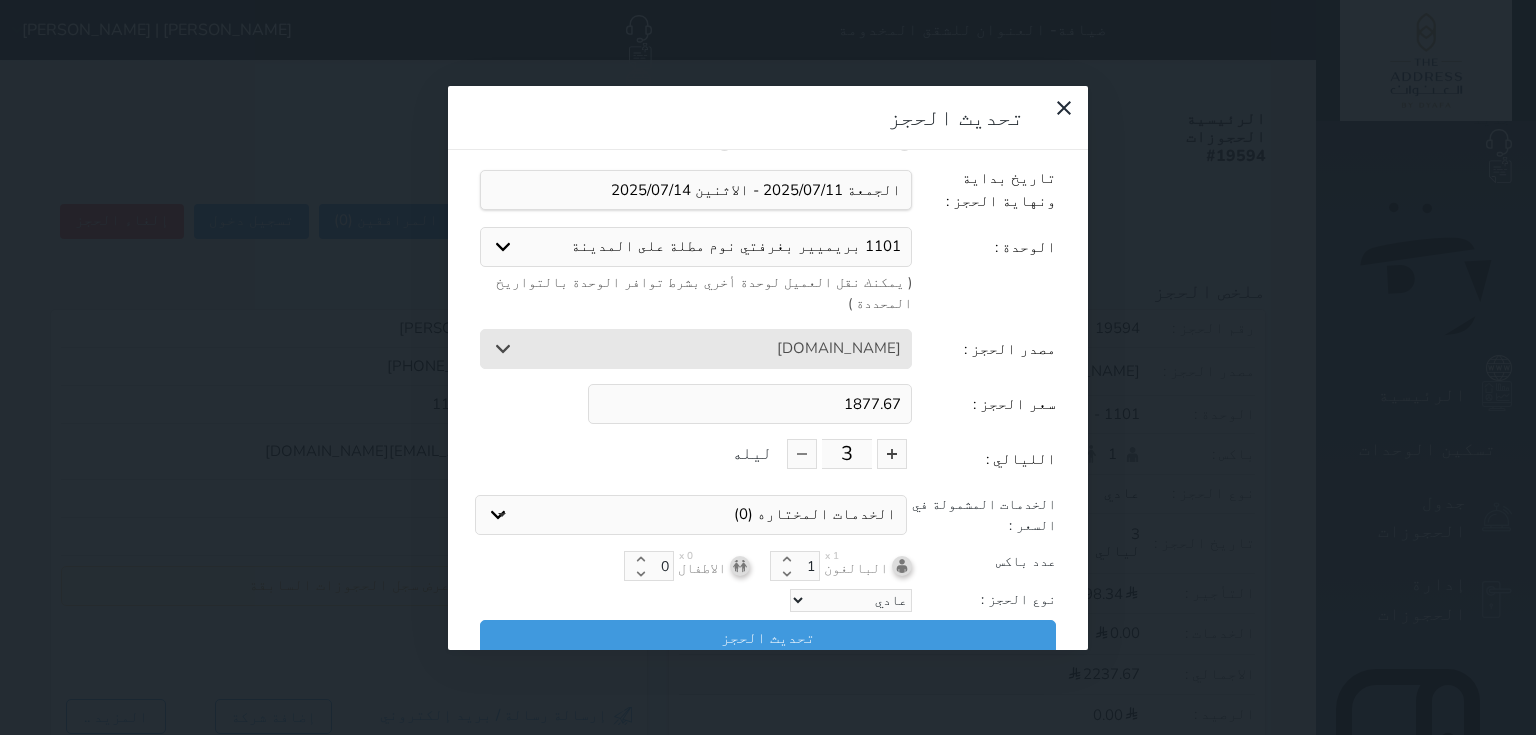 click on "نوع الإيجار :     يومي     شهري   تاريخ بداية ونهاية الحجز :     الوحدة :   1101 بريميير بغرفتي نوم مطلة على المدينة   103 ديلوكس استديو 603 استوديو منطقة معيشة مطلة على البحر   ( يمكنك نقل العميل لوحدة أخري بشرط توافر الوحدة بالتواريخ المحددة )   مصدر الحجز :   استقبال الموقع الإلكتروني بوكينج Booking.com المسافر اكسبيديا مواقع التواصل الإجتماعي اويو اخرى ويب بيدز هوتيل بيدز ET Global eetglobal المطار مبيعات Wego Rezlive DOTW AGODA roibos withinearthv2 Trip.com V2 محرك حجوزات ضيافا MG Jarvis hotelbedsnew TBO tbo hyperguest bookmybooking Agoda rehlat metglobal     سعر الحجز :   1877.67         الليالي :     3     ليله    الخدمات المشمولة في السعر :    تحديد الكل" at bounding box center [768, 398] 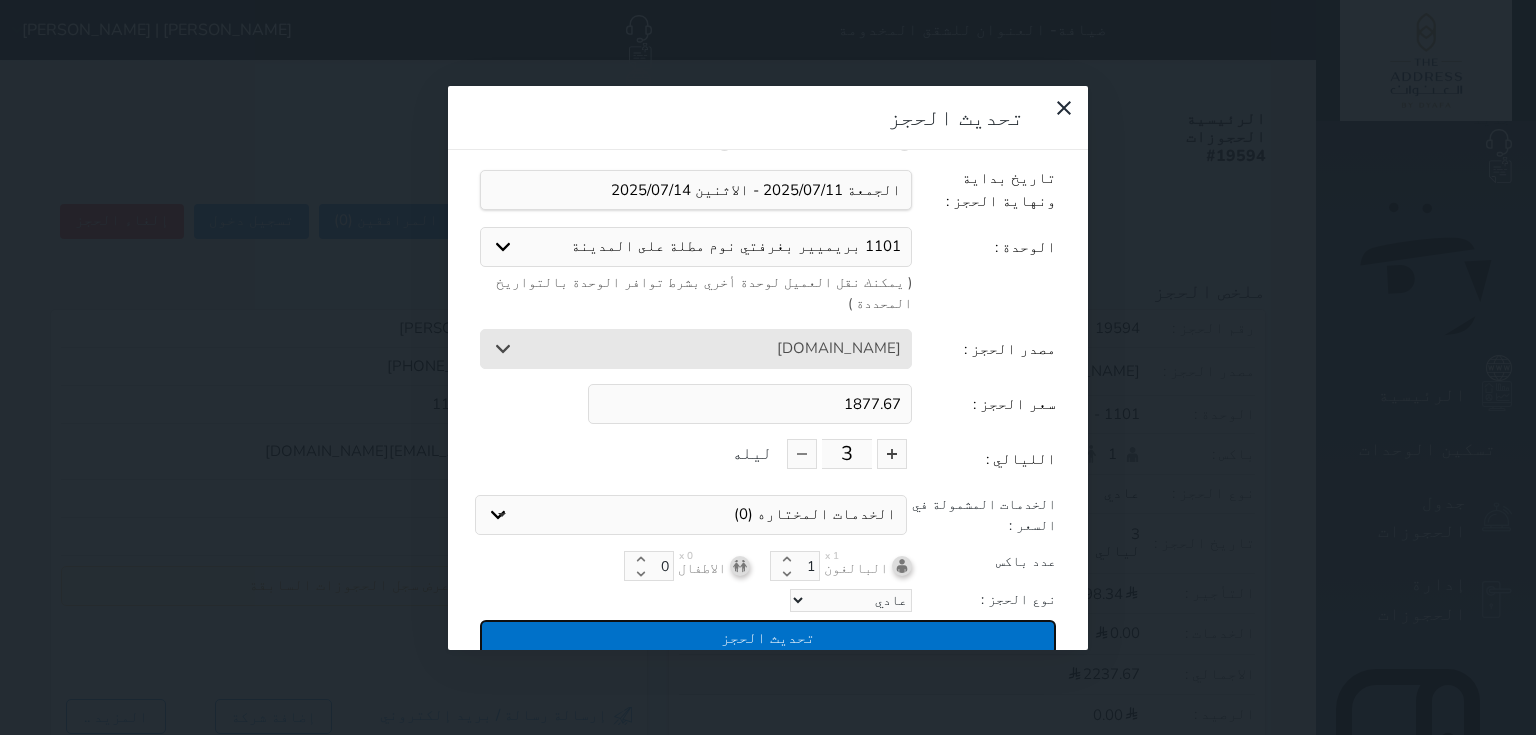 click on "تحديث الحجز" at bounding box center (768, 637) 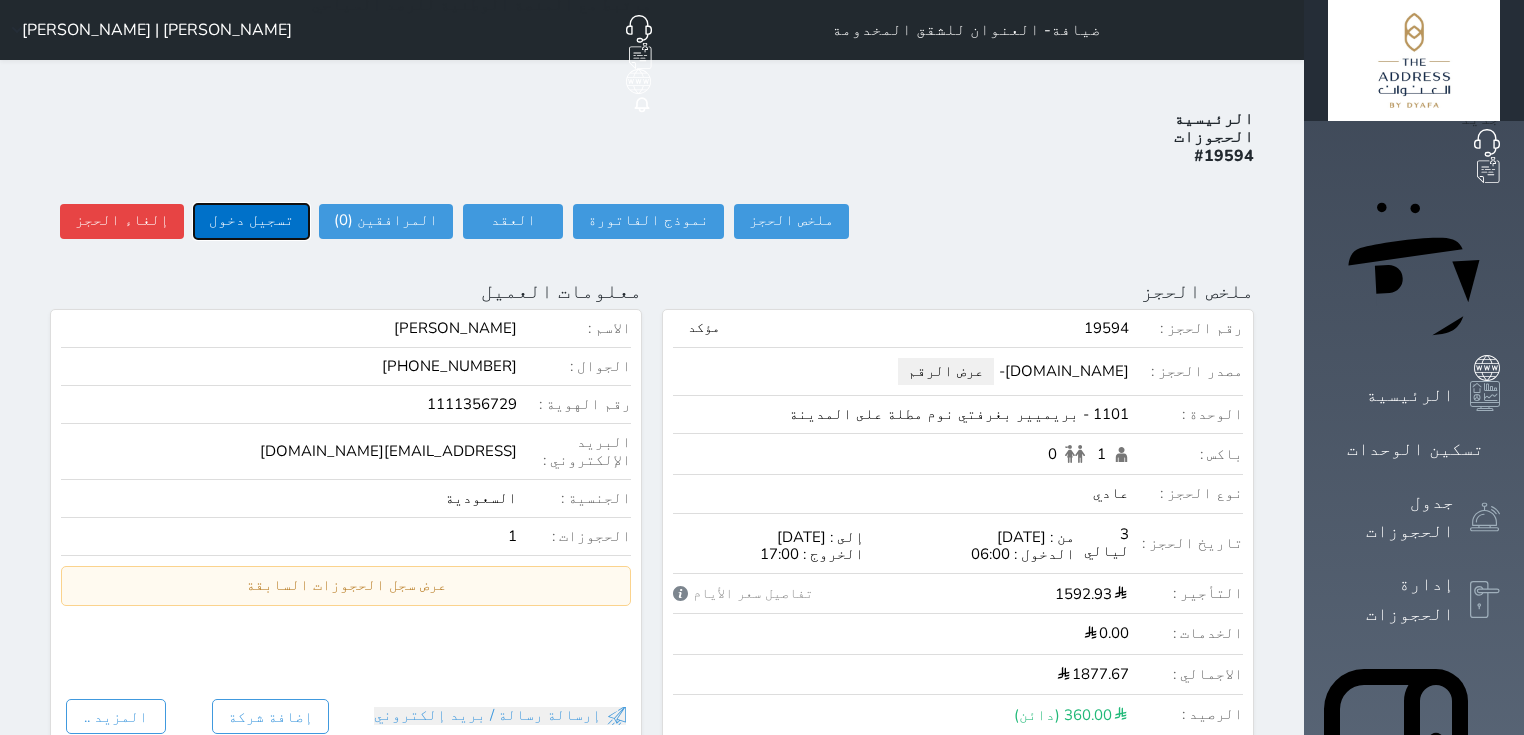 click on "تسجيل دخول" at bounding box center [251, 221] 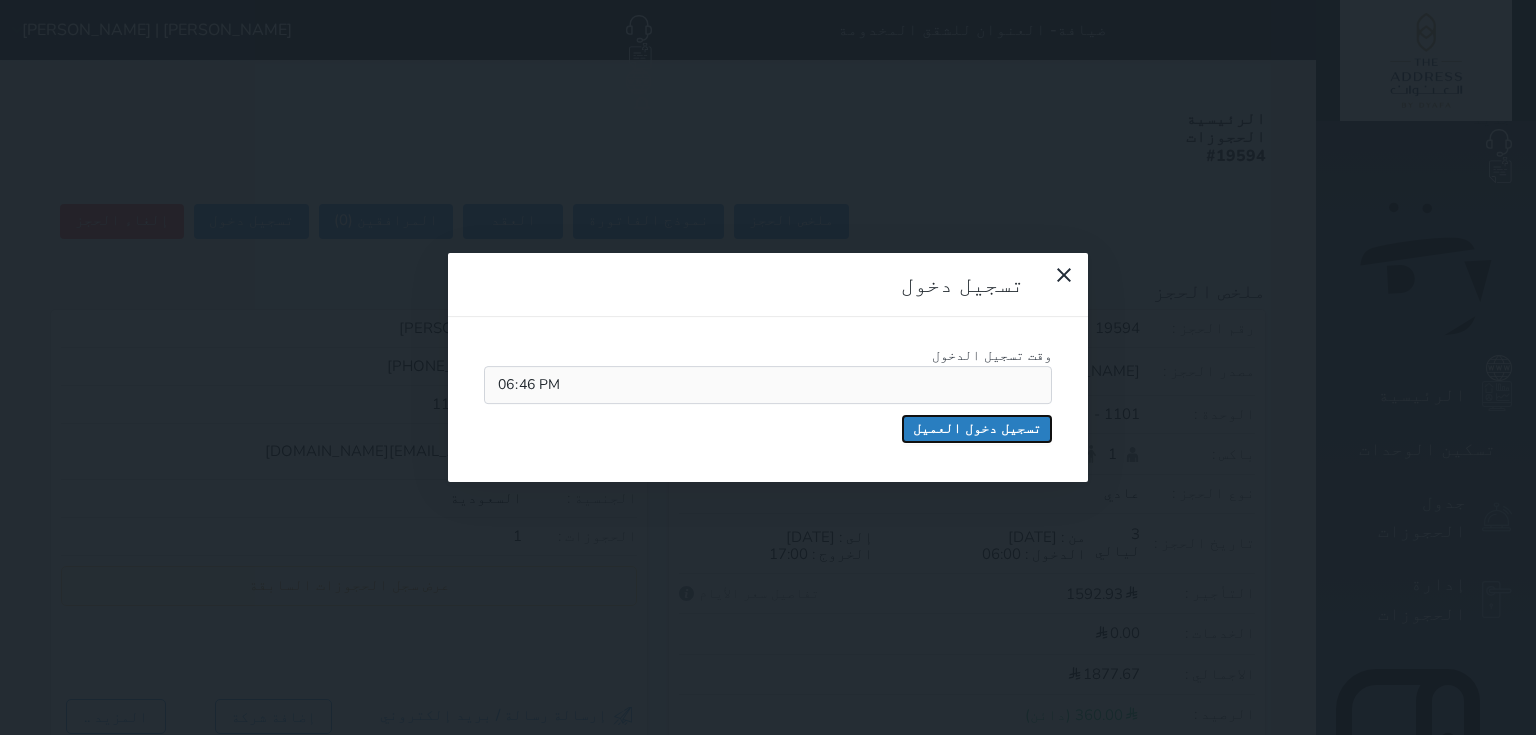 click on "تسجيل دخول العميل" at bounding box center [977, 429] 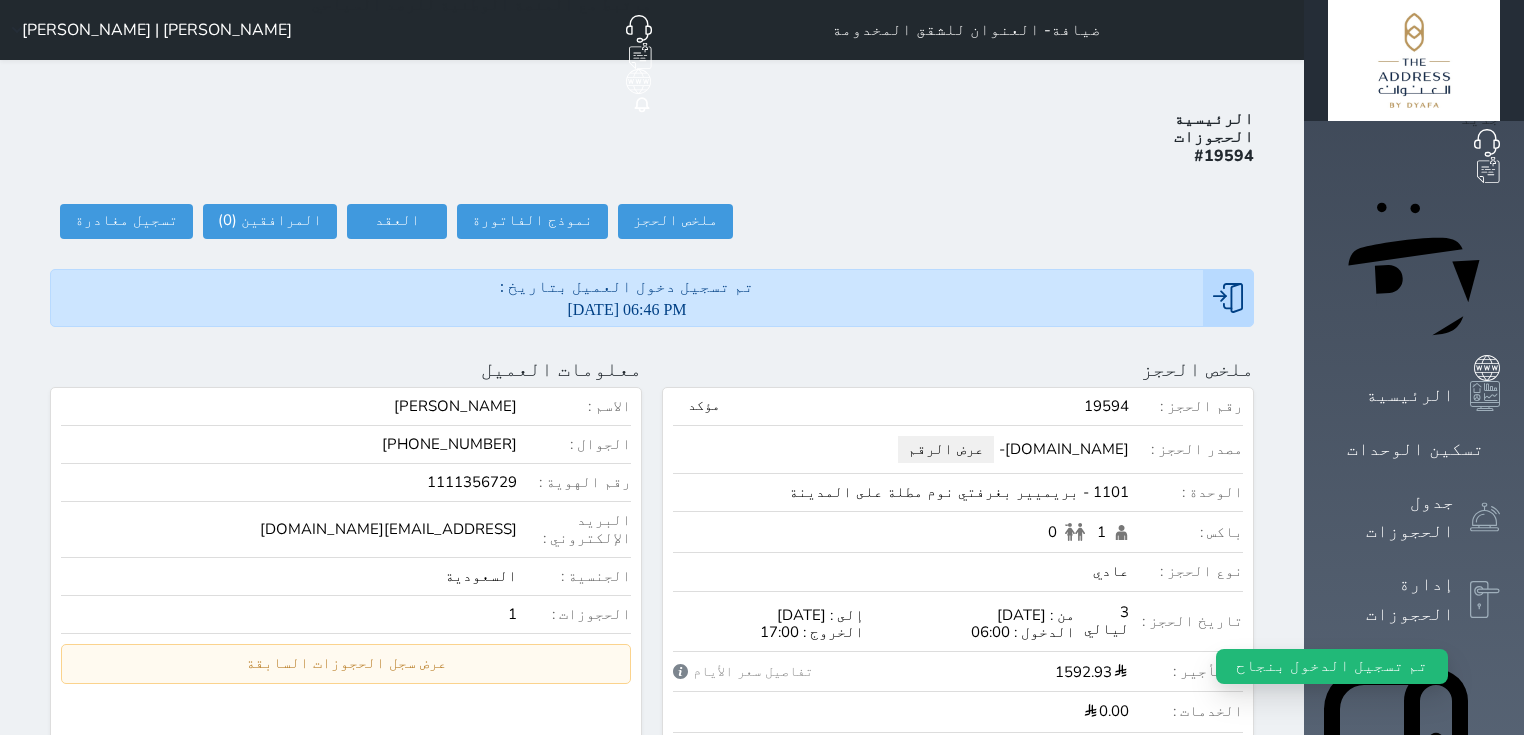 click on "حجز جماعي جديد   حجز جديد               الرئيسية     تسكين الوحدات     جدول الحجوزات     إدارة الحجوزات     POS       الإدارة المالية     العملاء           التقارير       الدعم الفني" at bounding box center (1414, 940) 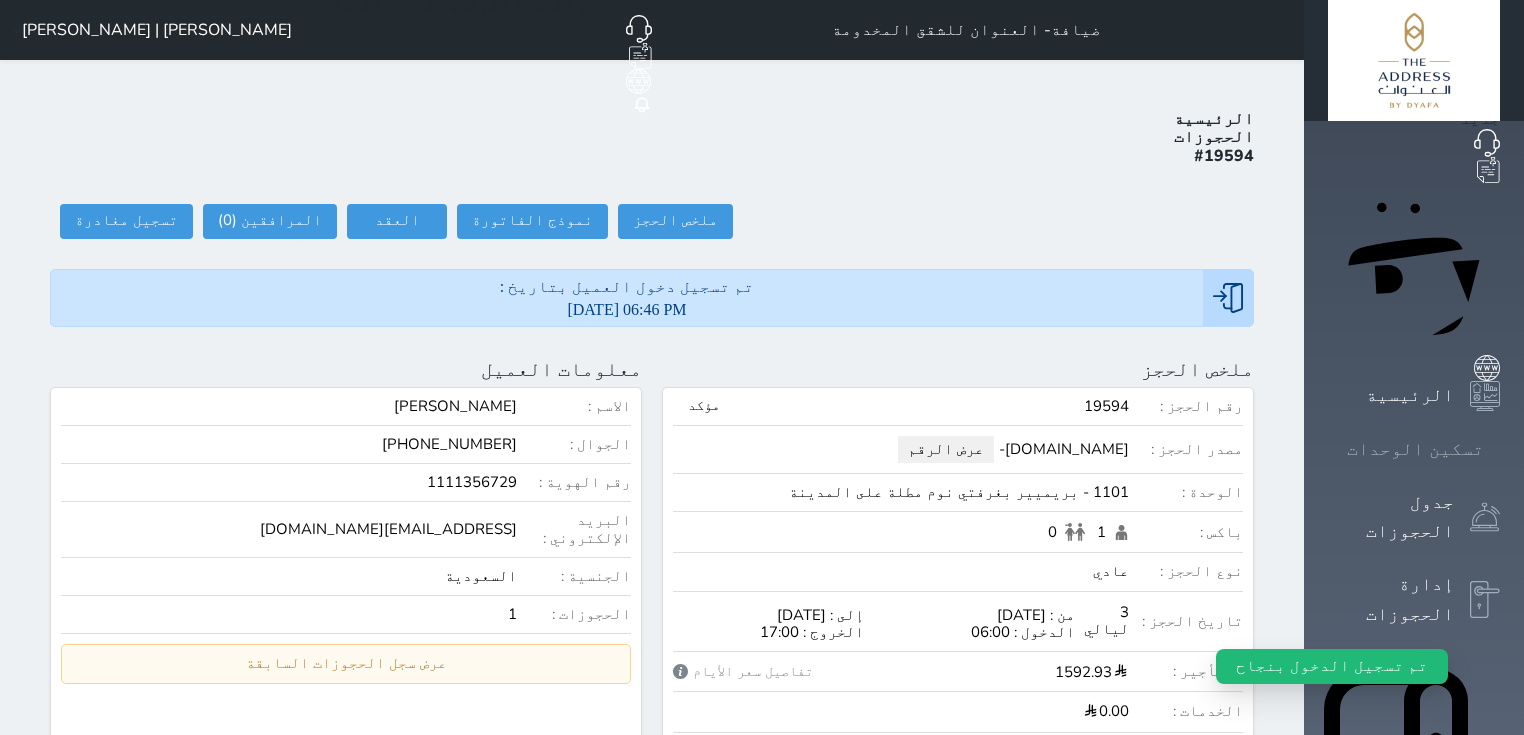click on "تسكين الوحدات" at bounding box center (1415, 449) 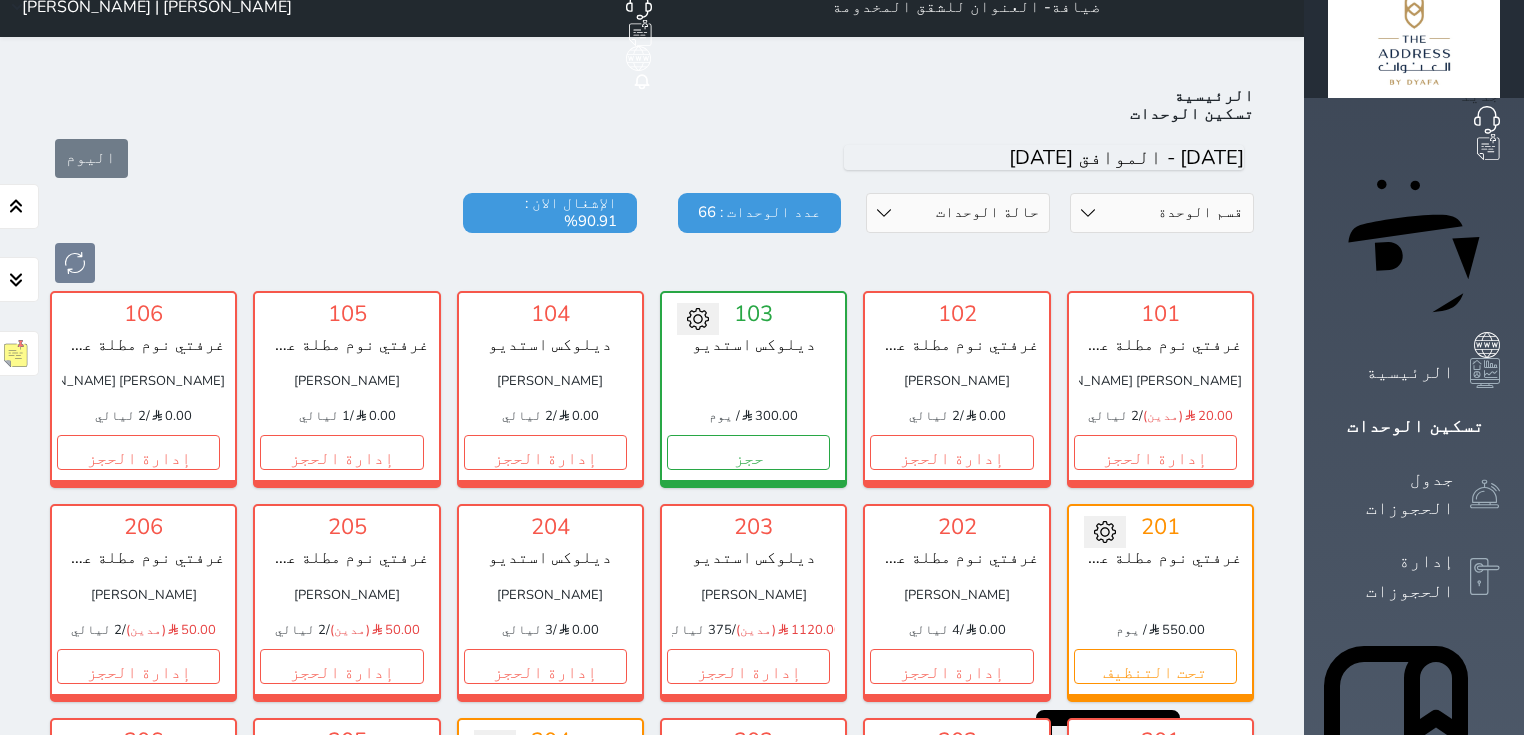 scroll, scrollTop: 0, scrollLeft: 0, axis: both 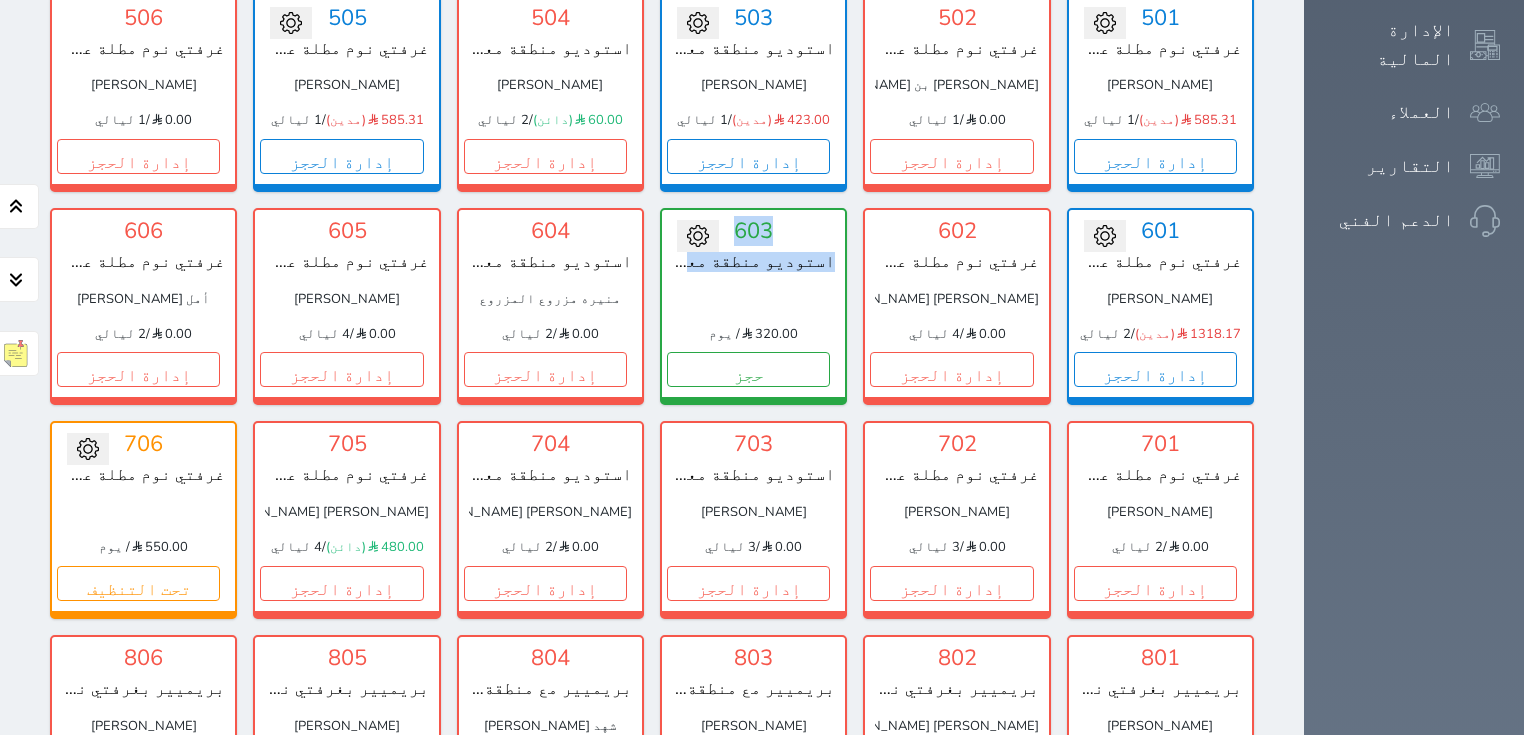 drag, startPoint x: 818, startPoint y: 188, endPoint x: 778, endPoint y: 197, distance: 41 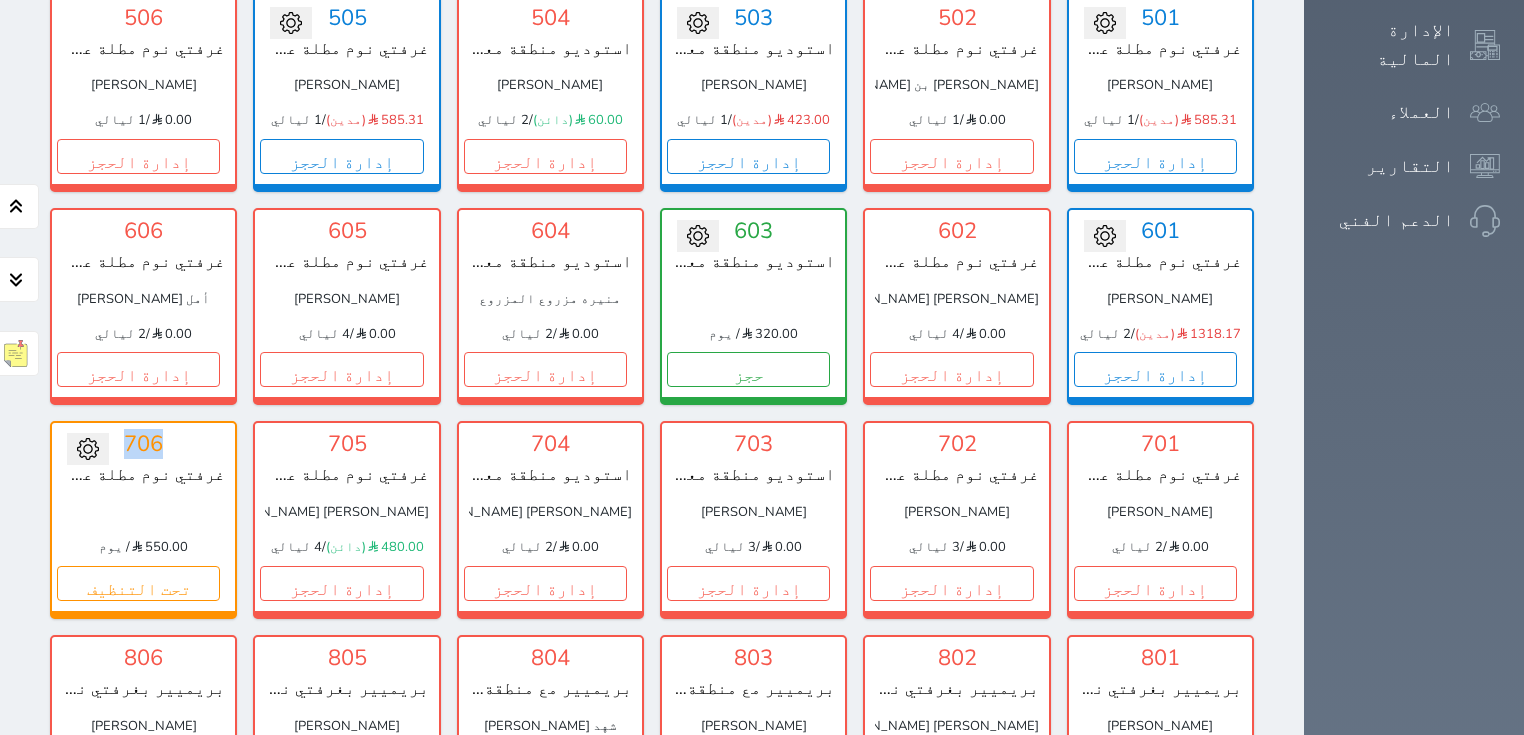 drag, startPoint x: 105, startPoint y: 396, endPoint x: 155, endPoint y: 399, distance: 50.08992 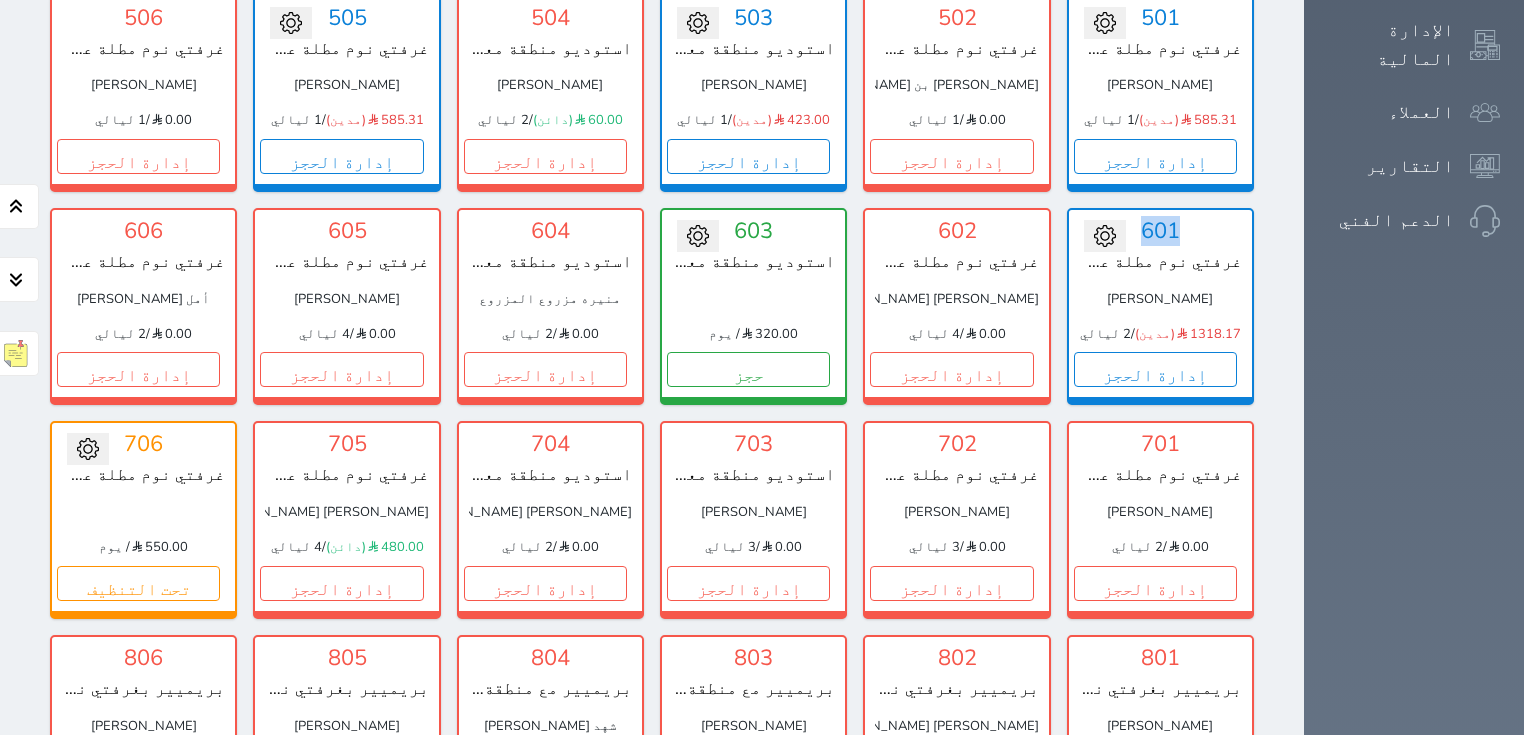 drag, startPoint x: 1276, startPoint y: 179, endPoint x: 1228, endPoint y: 184, distance: 48.259712 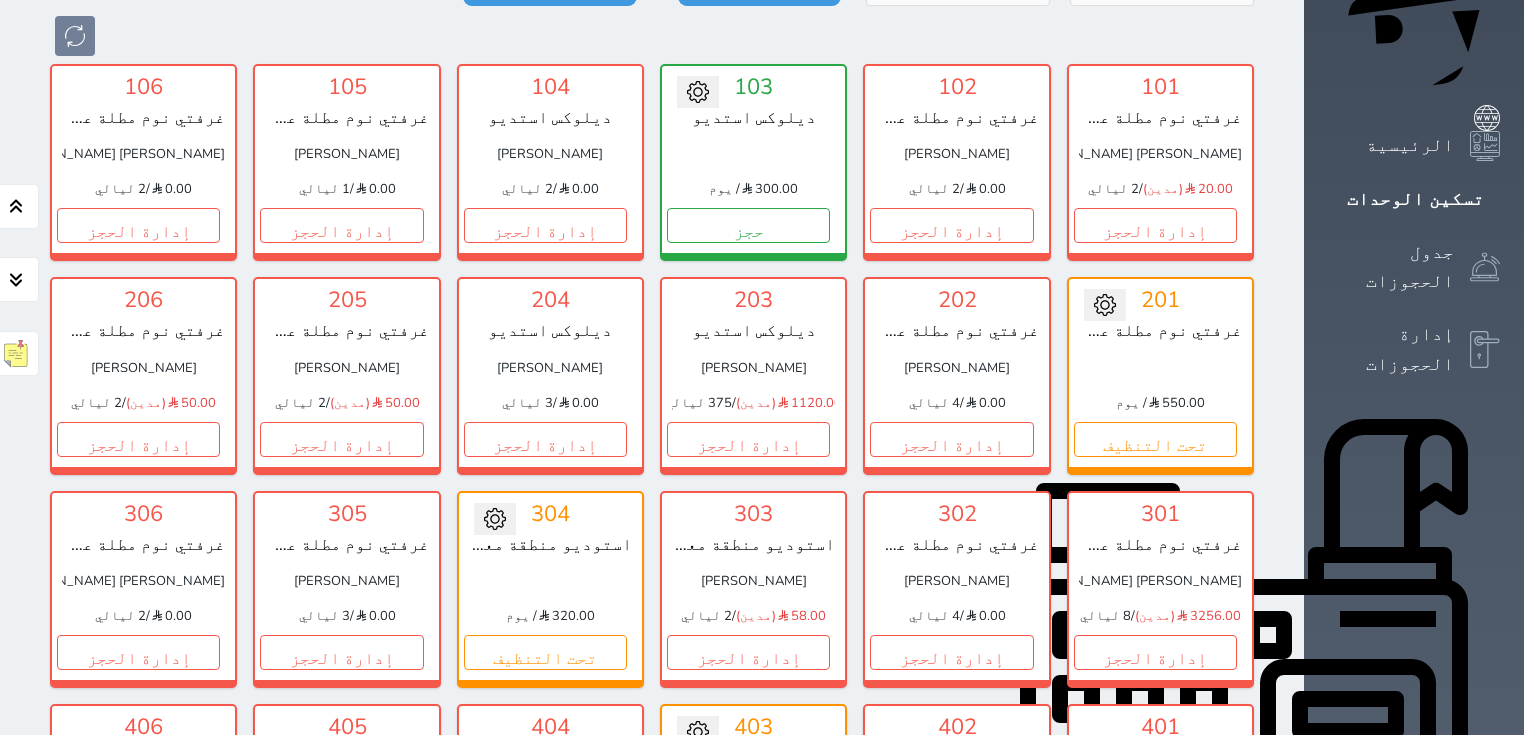 scroll, scrollTop: 0, scrollLeft: 0, axis: both 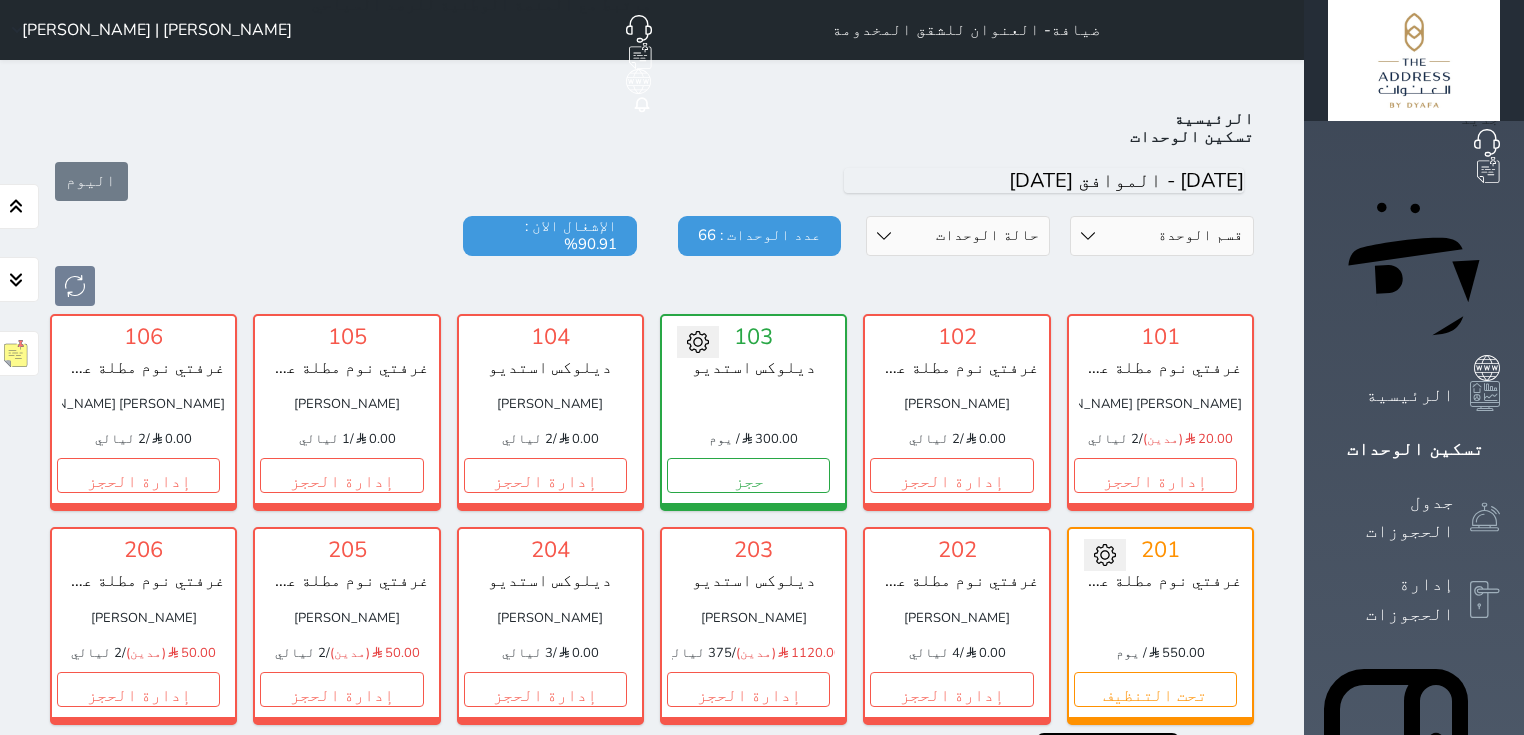 click on "حجز جديد" at bounding box center [483, -50] 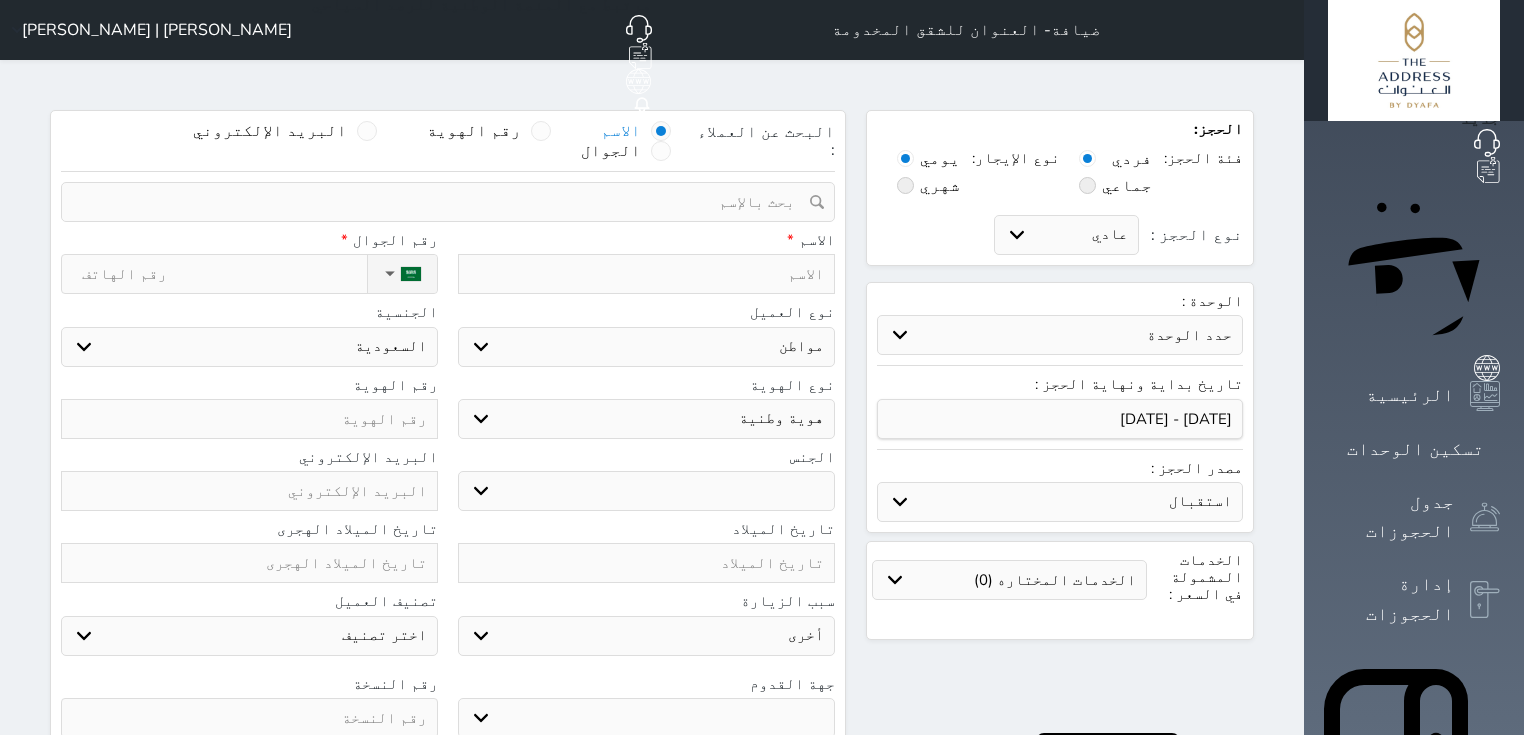 click on "حدد الوحدة
#706 - غرفتي نوم مطلة على المدينة
#603 - استوديو منطقة معيشة مطلة على البحر
#403 - استوديو منطقة معيشة مطلة على البحر
#304 - استوديو منطقة معيشة مطلة على البحر
#201 - غرفتي نوم مطلة على المدينة
#103 - ديلوكس استديو" at bounding box center (1060, 335) 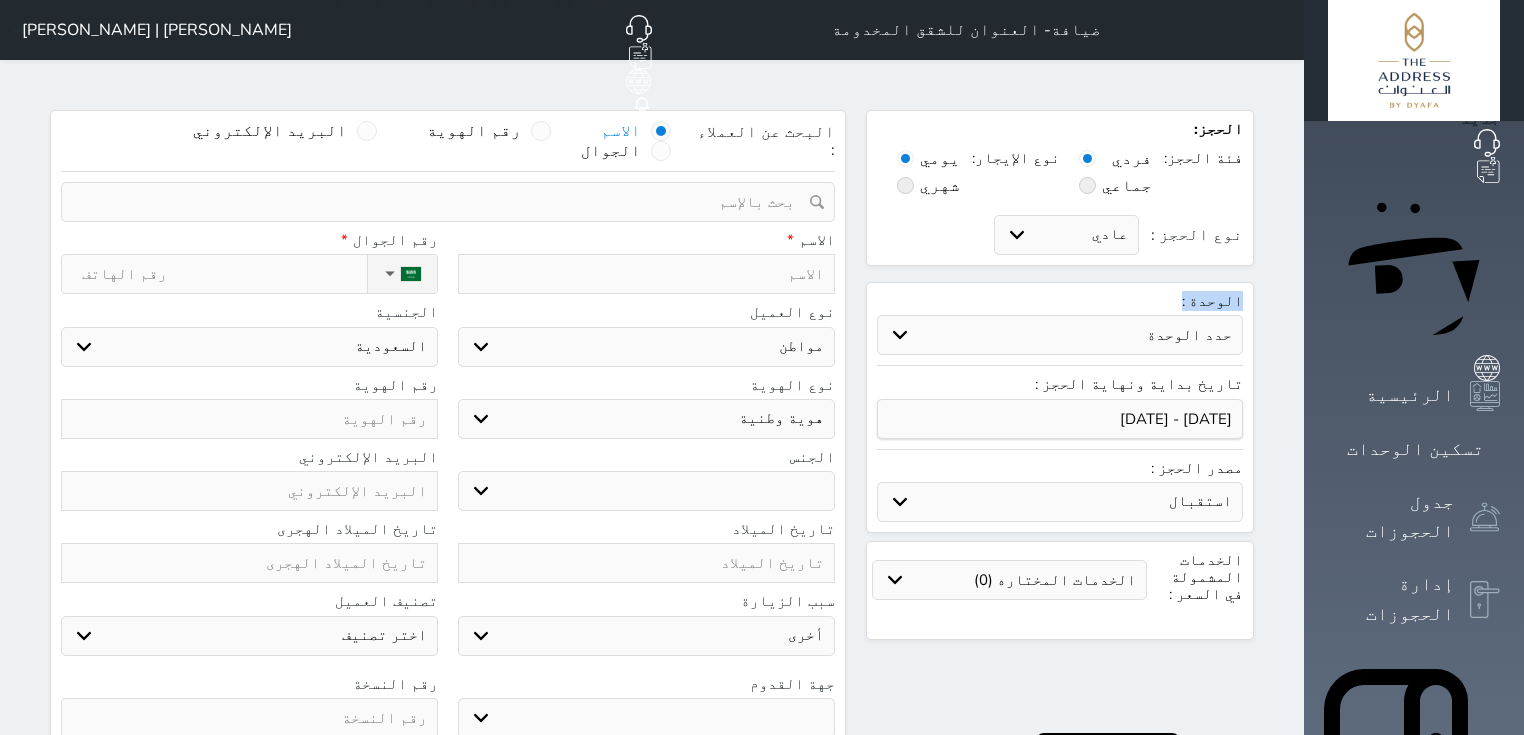 drag, startPoint x: 1345, startPoint y: 264, endPoint x: 1286, endPoint y: 276, distance: 60.207973 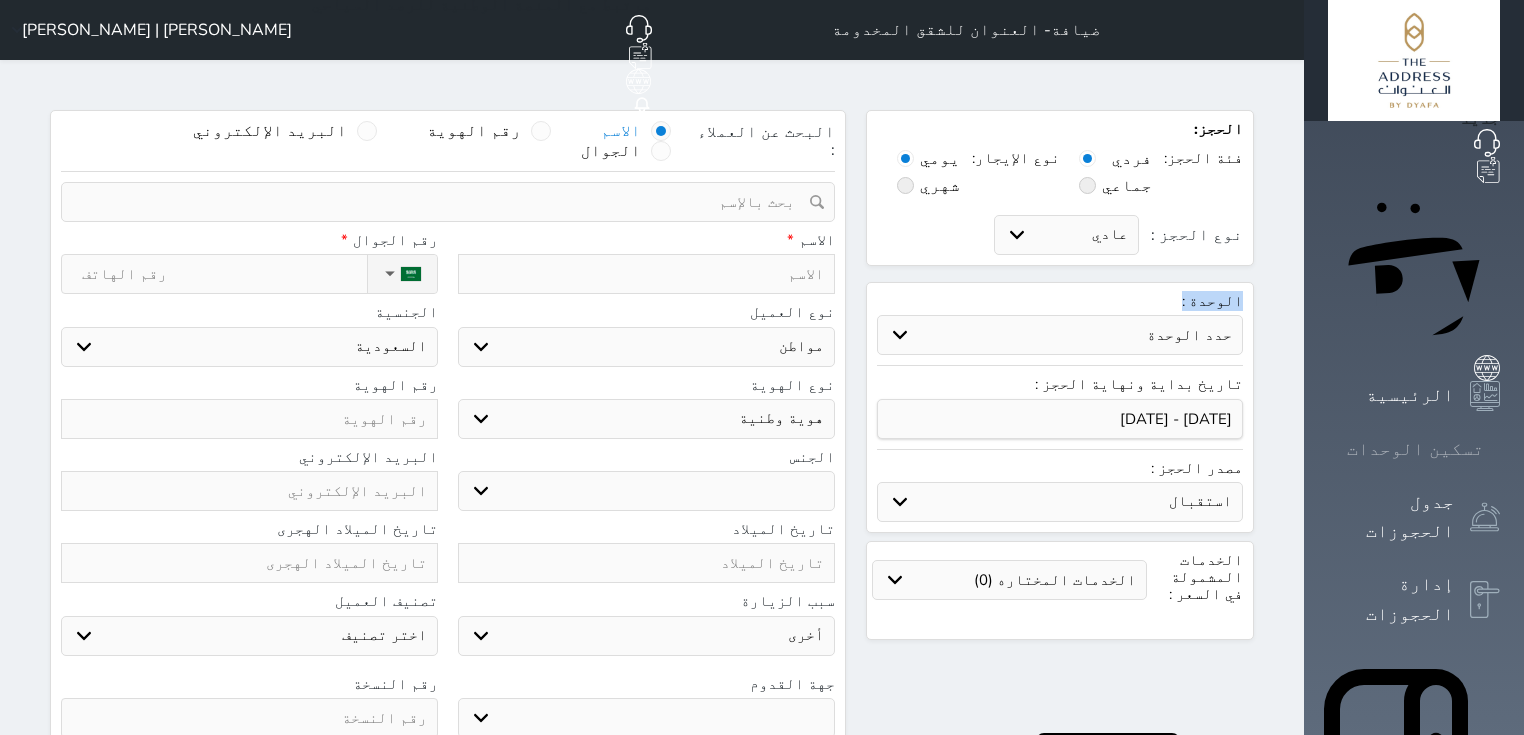 click on "تسكين الوحدات" at bounding box center [1415, 449] 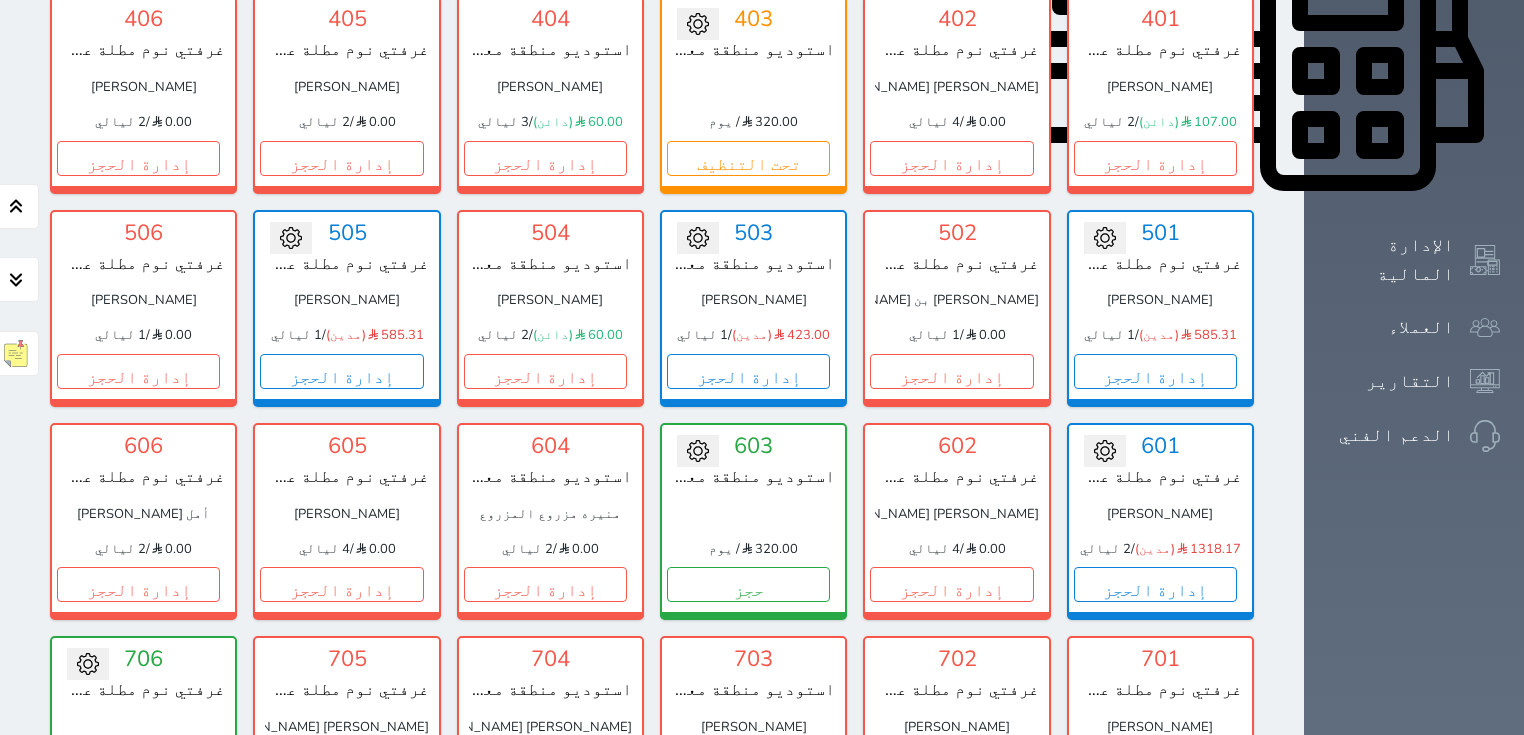 scroll, scrollTop: 664, scrollLeft: 0, axis: vertical 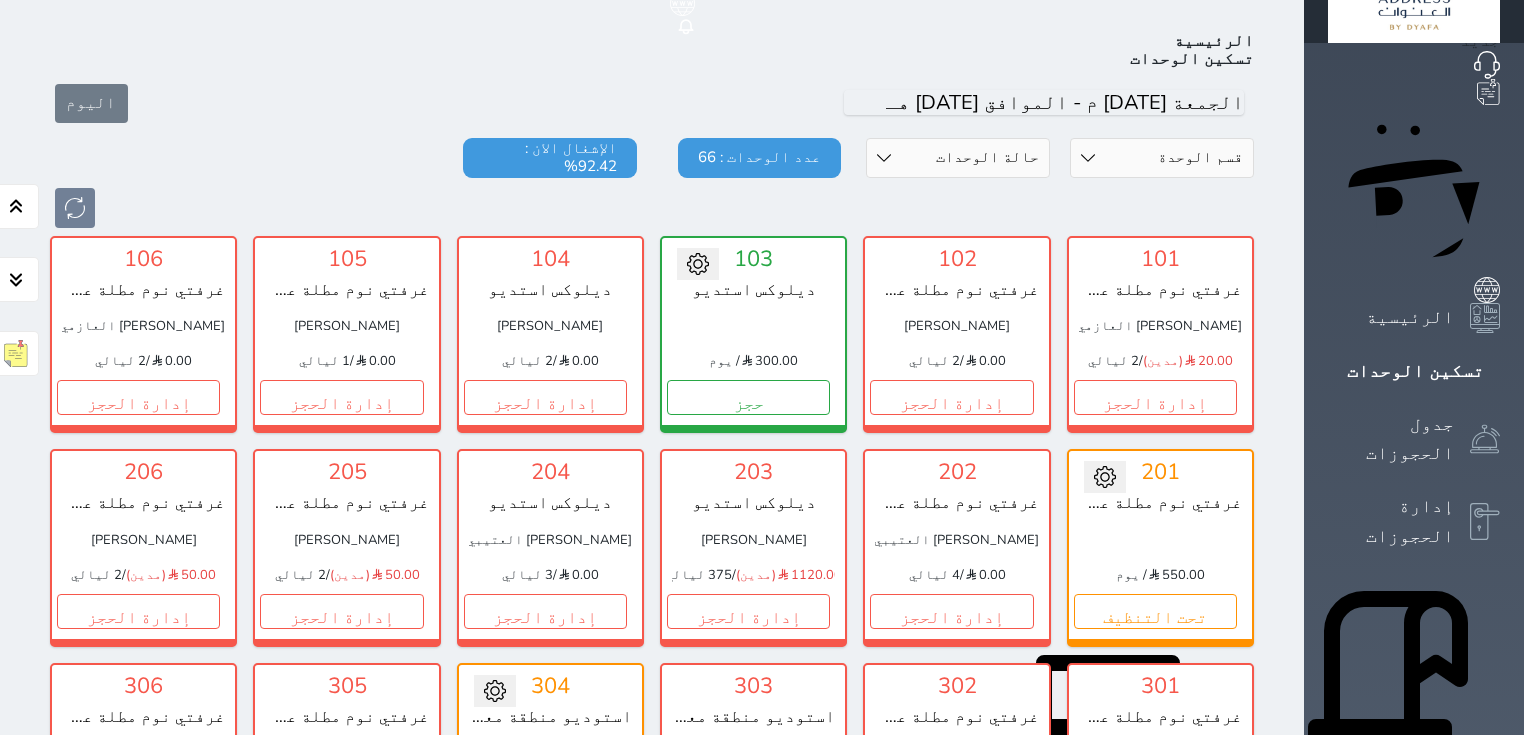 click at bounding box center [652, 208] 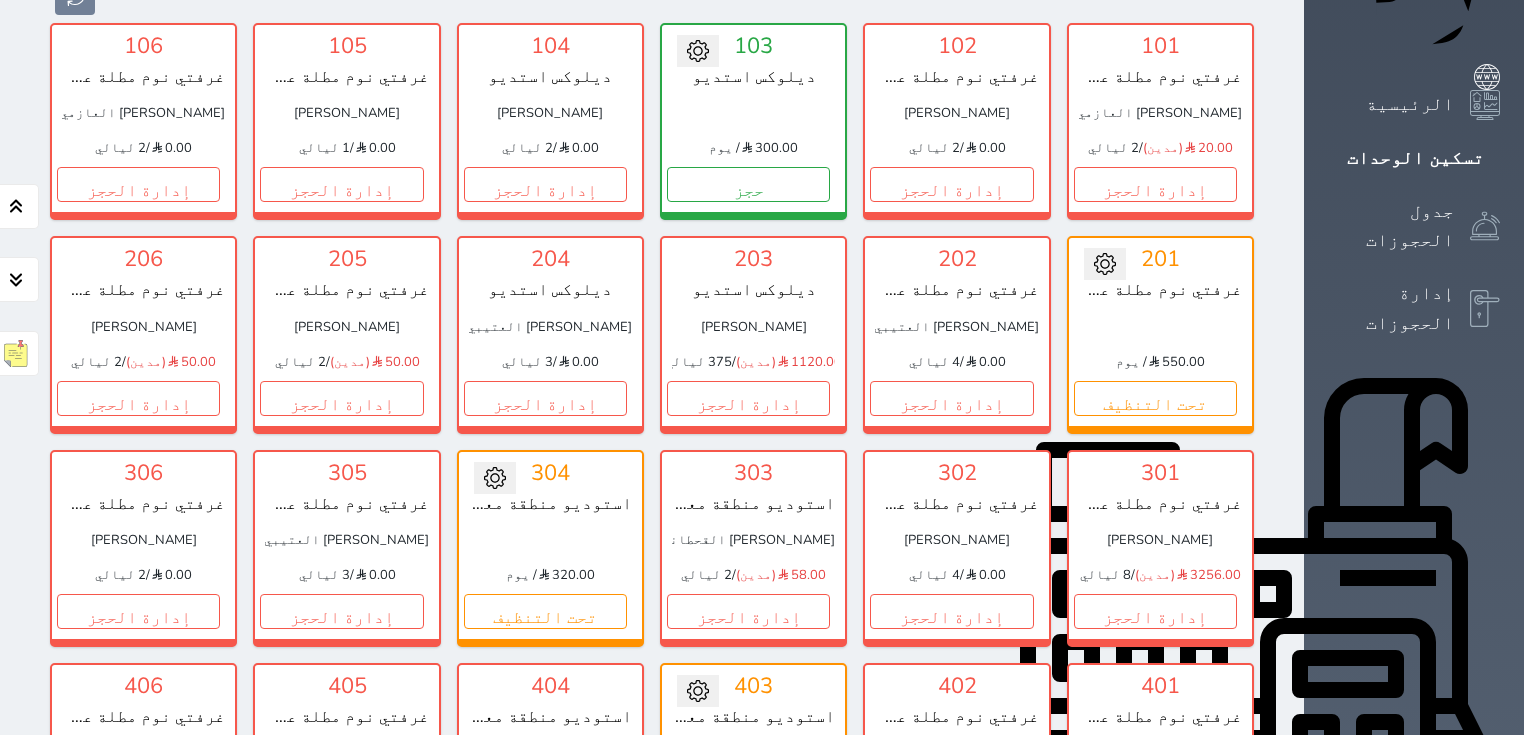 scroll, scrollTop: 293, scrollLeft: 0, axis: vertical 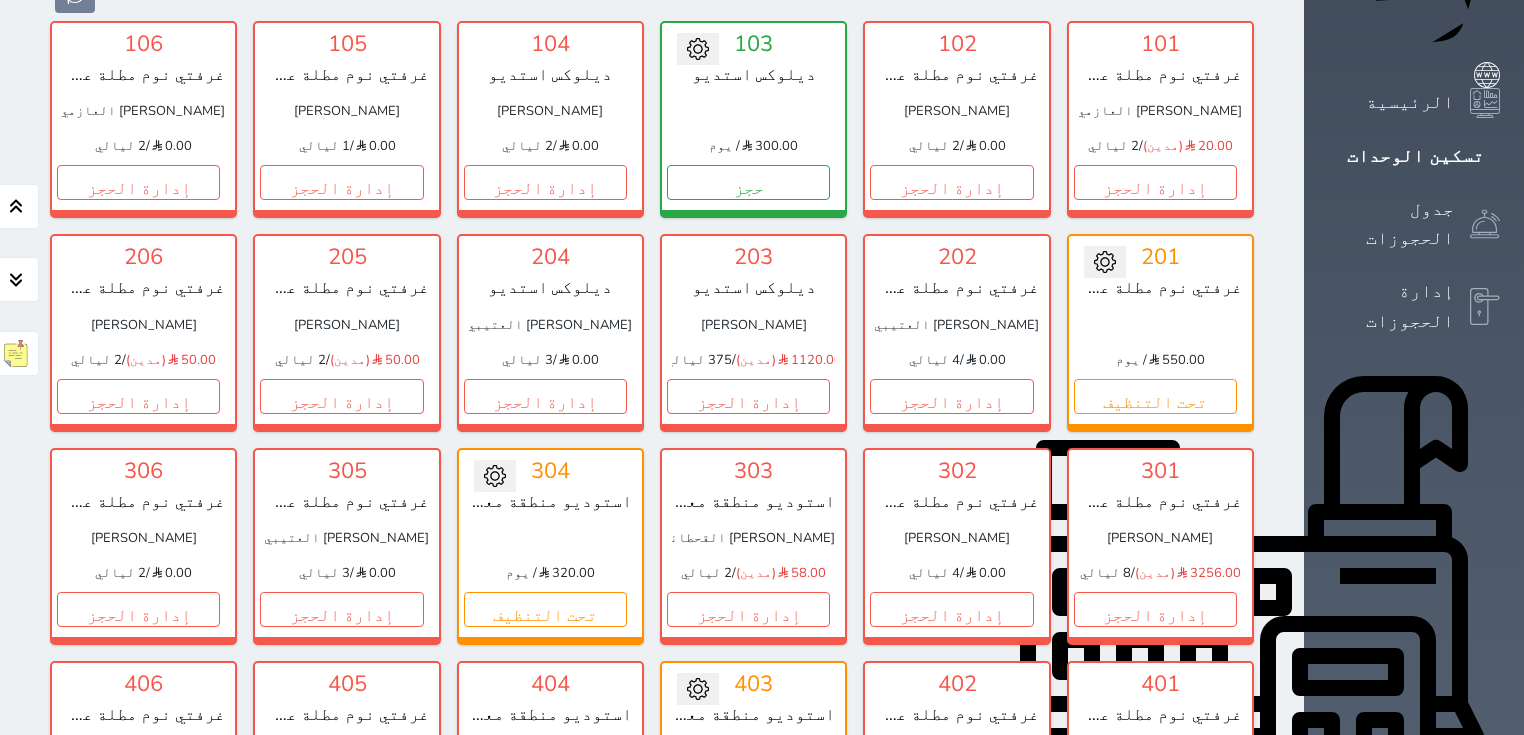 click on "التقارير" at bounding box center [1410, 1046] 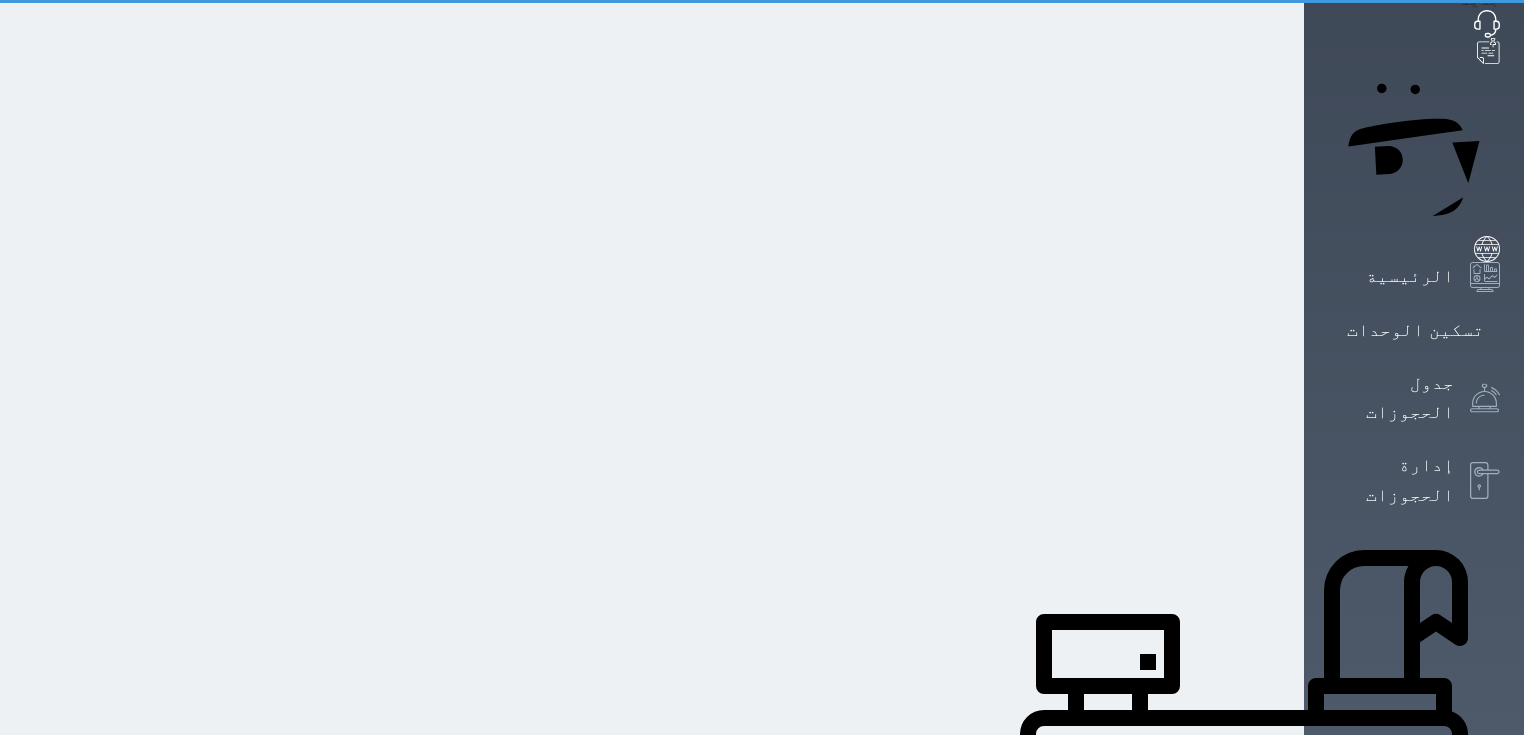 scroll, scrollTop: 0, scrollLeft: 0, axis: both 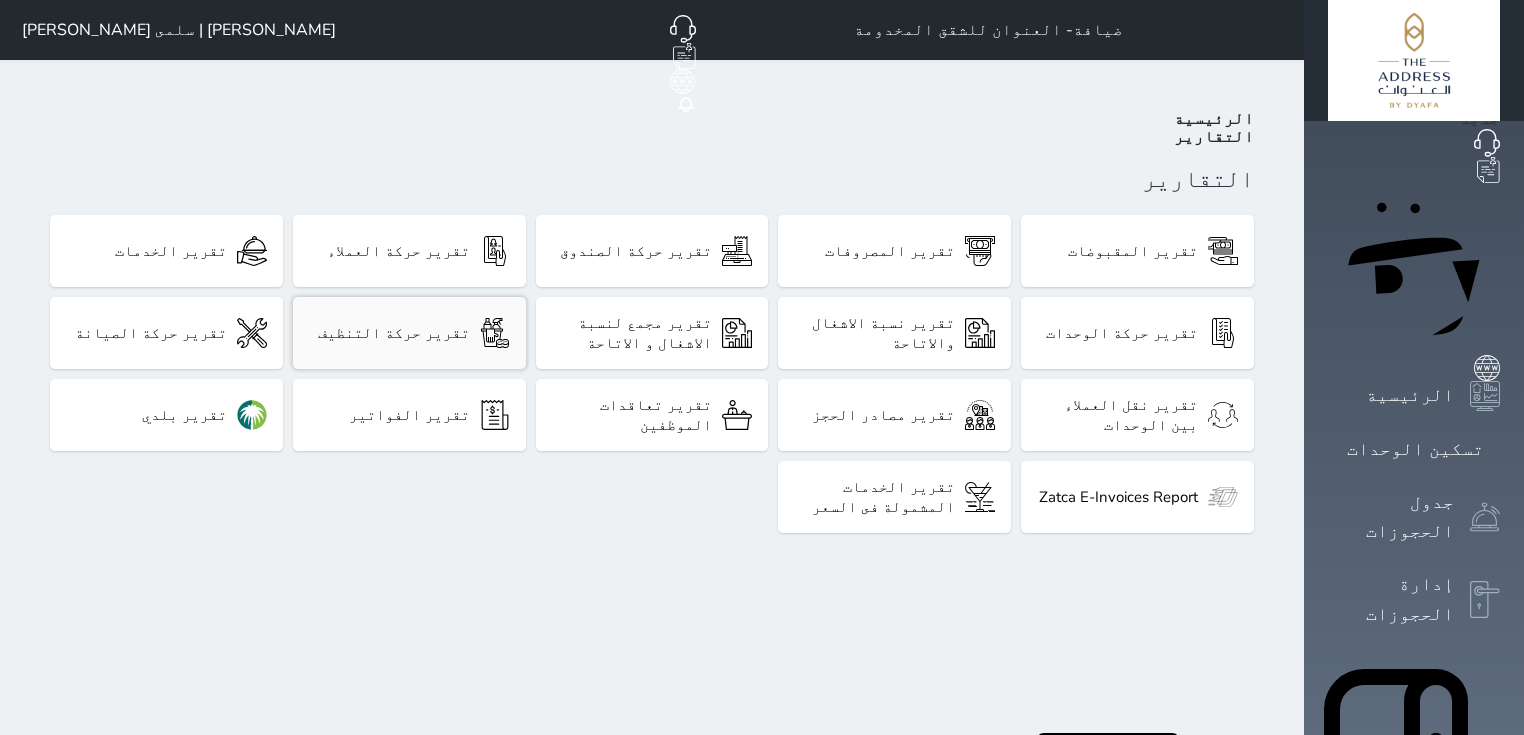 click on "تقرير حركة التنظيف" at bounding box center (394, 333) 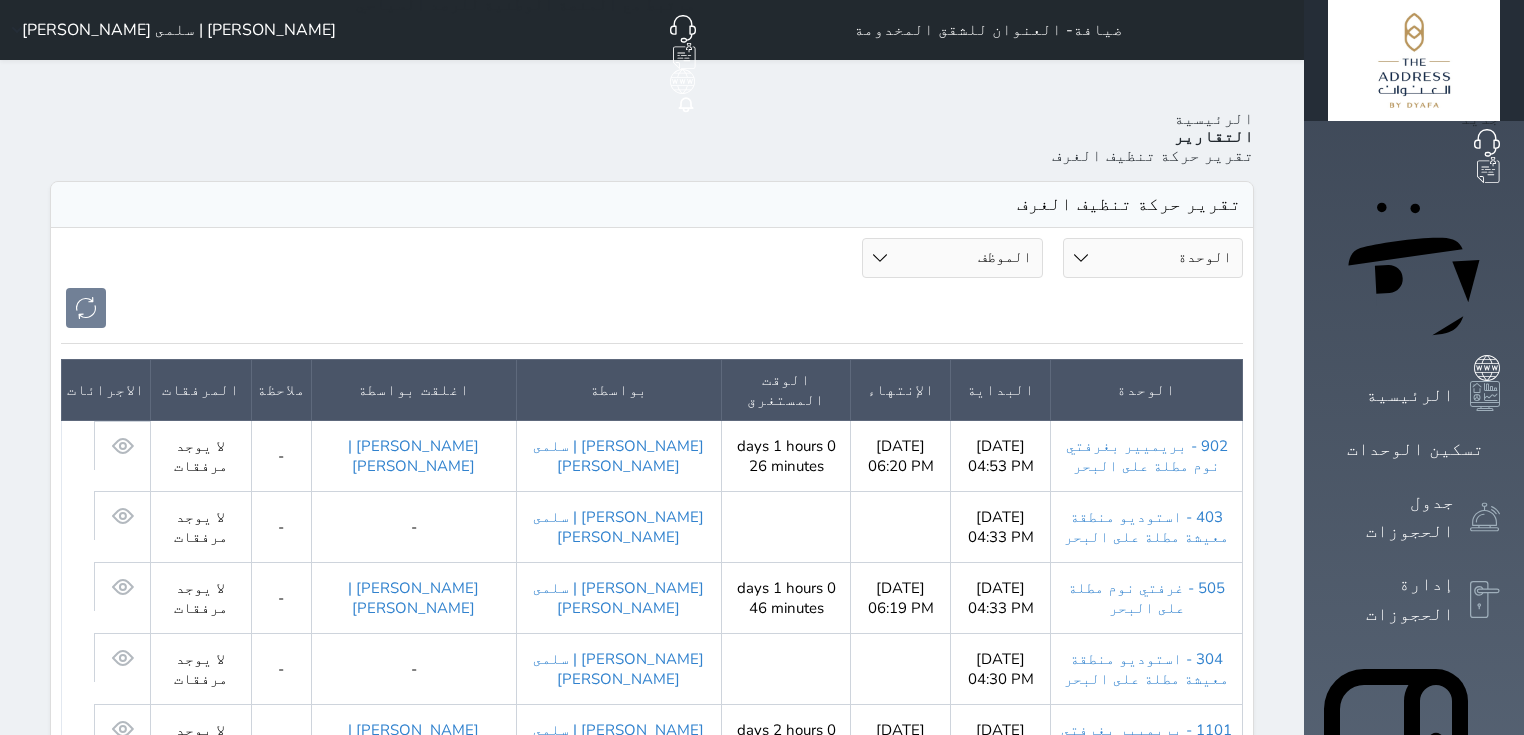 click on "الوحدة   101 - غرفتي نوم مطلة على المدينة 102 - غرفتي نوم مطلة على البحر 103 - ديلوكس استديو 104 - ديلوكس استديو 105 - غرفتي نوم مطلة على البحر 106 - غرفتي نوم مطلة على المدينة 201 - غرفتي نوم مطلة على المدينة 202 - غرفتي نوم مطلة على البحر 203 - ديلوكس استديو 204 - ديلوكس استديو 205 - غرفتي نوم مطلة على البحر 206 - غرفتي نوم مطلة على المدينة 301 - غرفتي نوم مطلة على المدينة 302 - غرفتي نوم مطلة على البحر 303 - استوديو منطقة معيشة مطلة على البحر 304 - استوديو منطقة معيشة مطلة على البحر 305 - غرفتي نوم مطلة على البحر 306 - غرفتي نوم مطلة على المدينة 401 - غرفتي نوم مطلة على المدينة 402 - غرفتي نوم مطلة على البحر" at bounding box center [1153, 258] 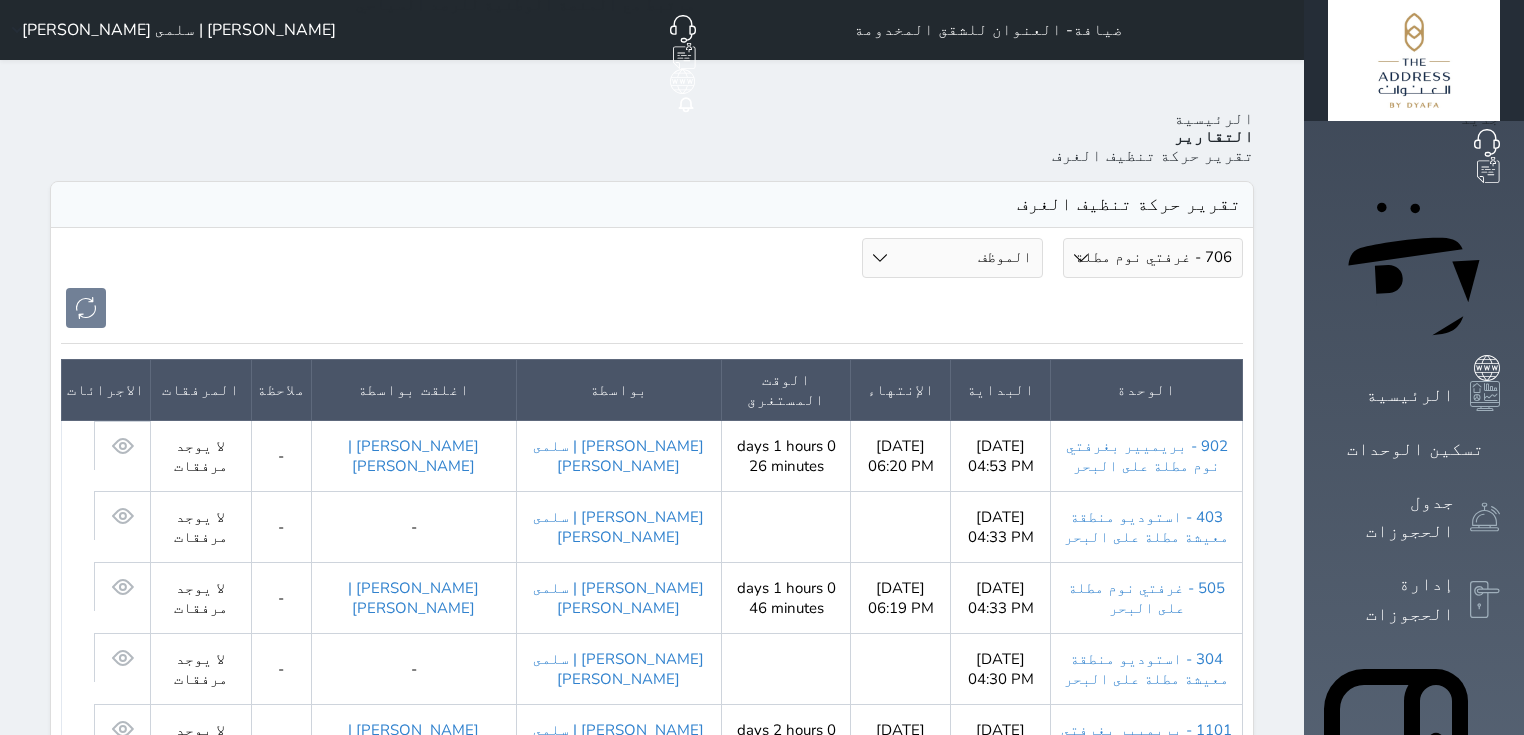 click on "الوحدة   101 - غرفتي نوم مطلة على المدينة 102 - غرفتي نوم مطلة على البحر 103 - ديلوكس استديو 104 - ديلوكس استديو 105 - غرفتي نوم مطلة على البحر 106 - غرفتي نوم مطلة على المدينة 201 - غرفتي نوم مطلة على المدينة 202 - غرفتي نوم مطلة على البحر 203 - ديلوكس استديو 204 - ديلوكس استديو 205 - غرفتي نوم مطلة على البحر 206 - غرفتي نوم مطلة على المدينة 301 - غرفتي نوم مطلة على المدينة 302 - غرفتي نوم مطلة على البحر 303 - استوديو منطقة معيشة مطلة على البحر 304 - استوديو منطقة معيشة مطلة على البحر 305 - غرفتي نوم مطلة على البحر 306 - غرفتي نوم مطلة على المدينة 401 - غرفتي نوم مطلة على المدينة 402 - غرفتي نوم مطلة على البحر" at bounding box center [1153, 258] 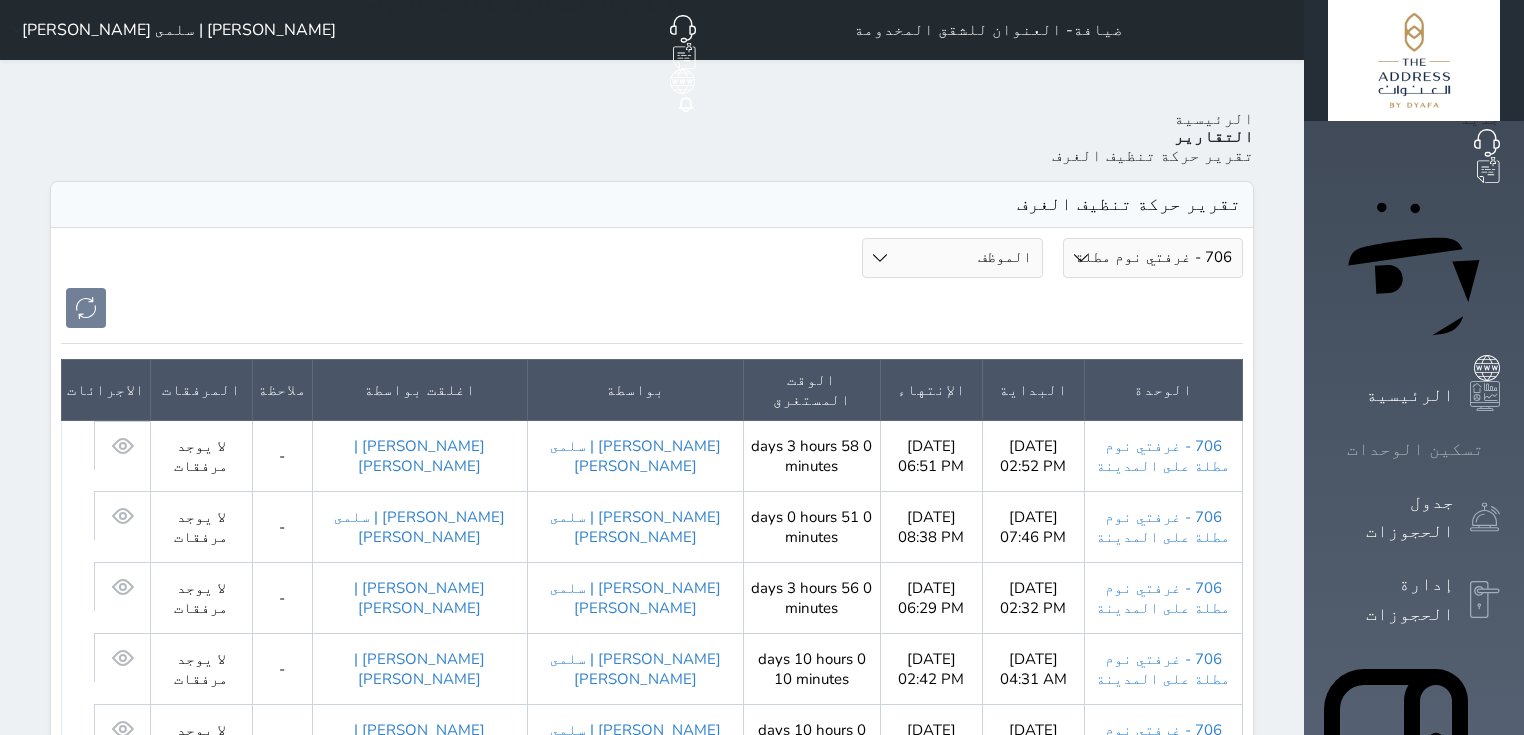 click on "تسكين الوحدات" at bounding box center [1414, 449] 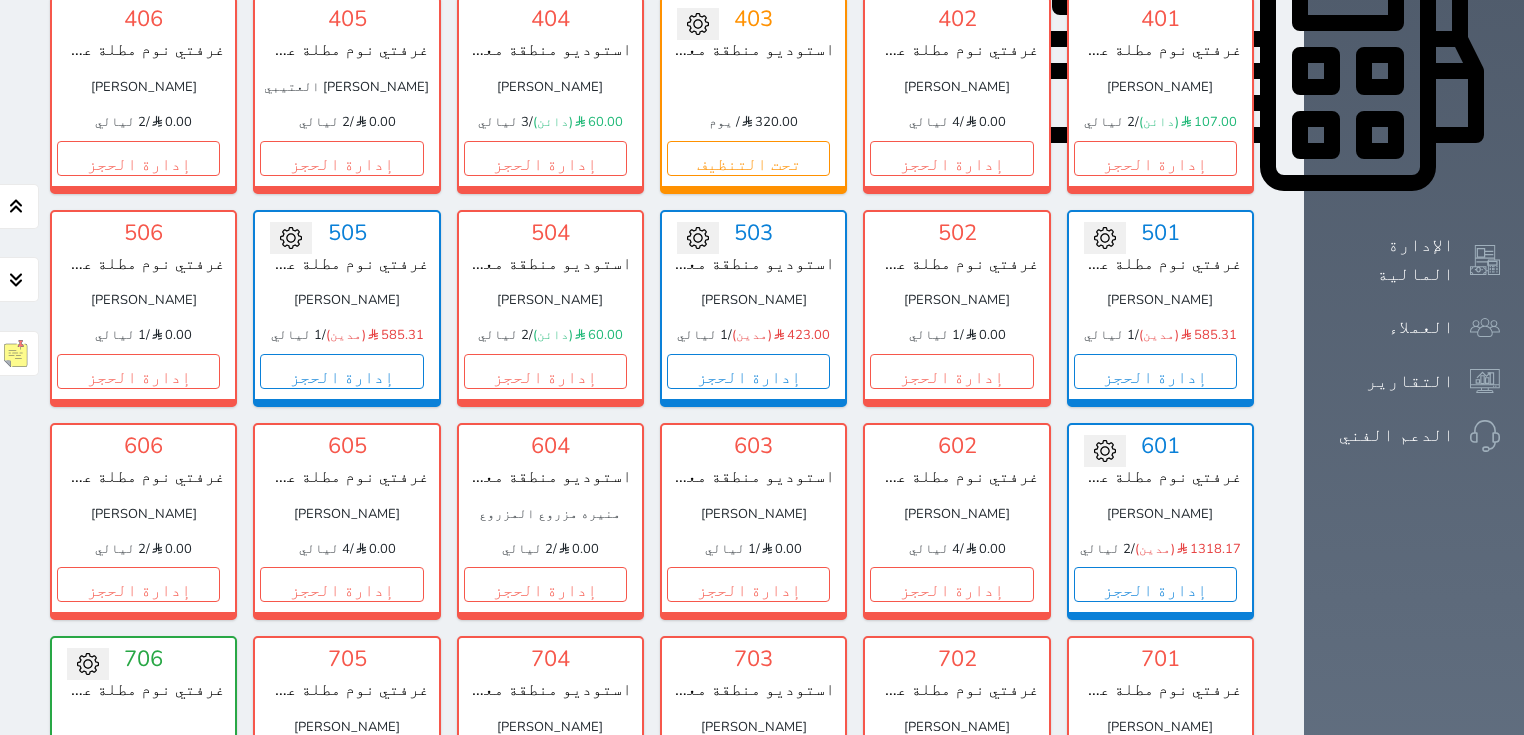 scroll, scrollTop: 664, scrollLeft: 0, axis: vertical 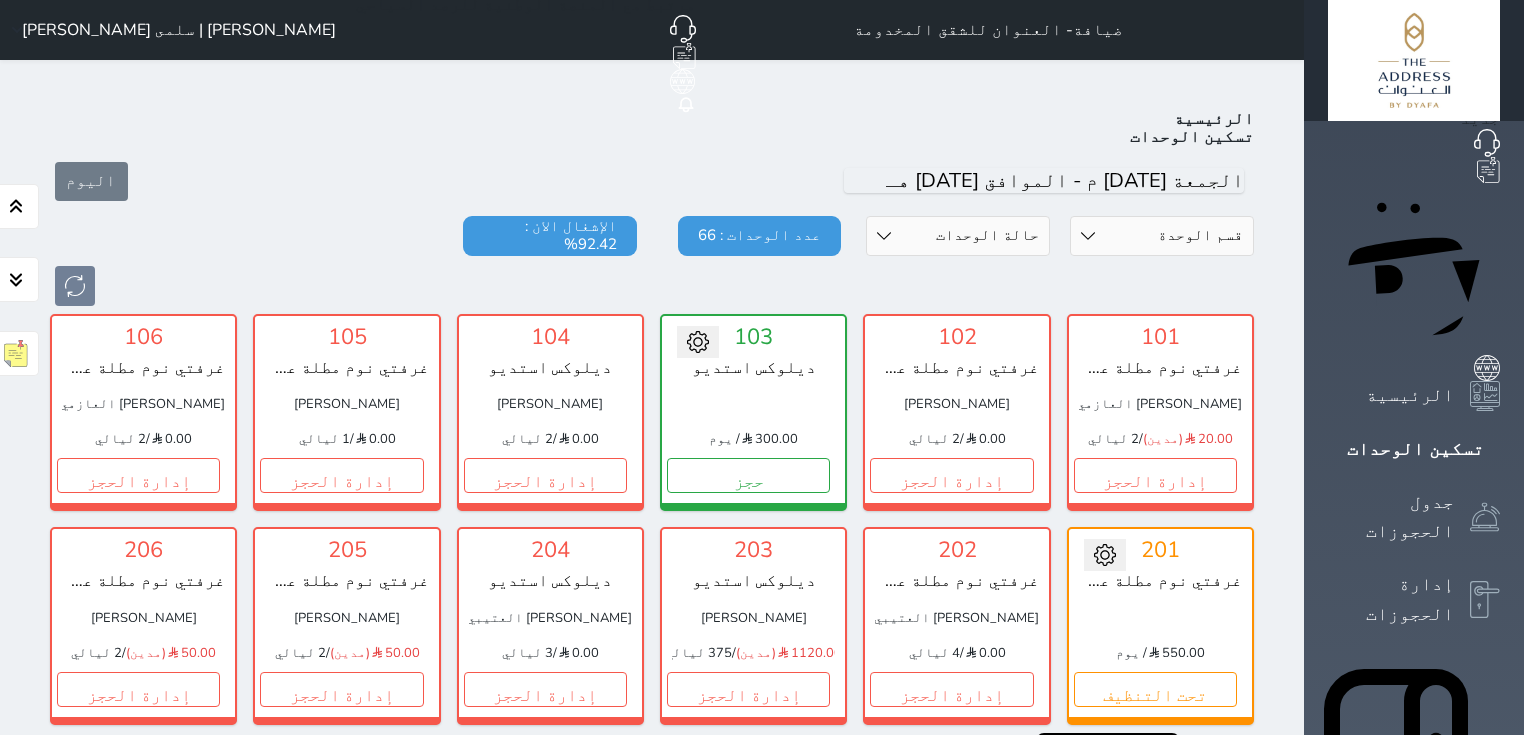 click on "حجز جديد" at bounding box center (527, -50) 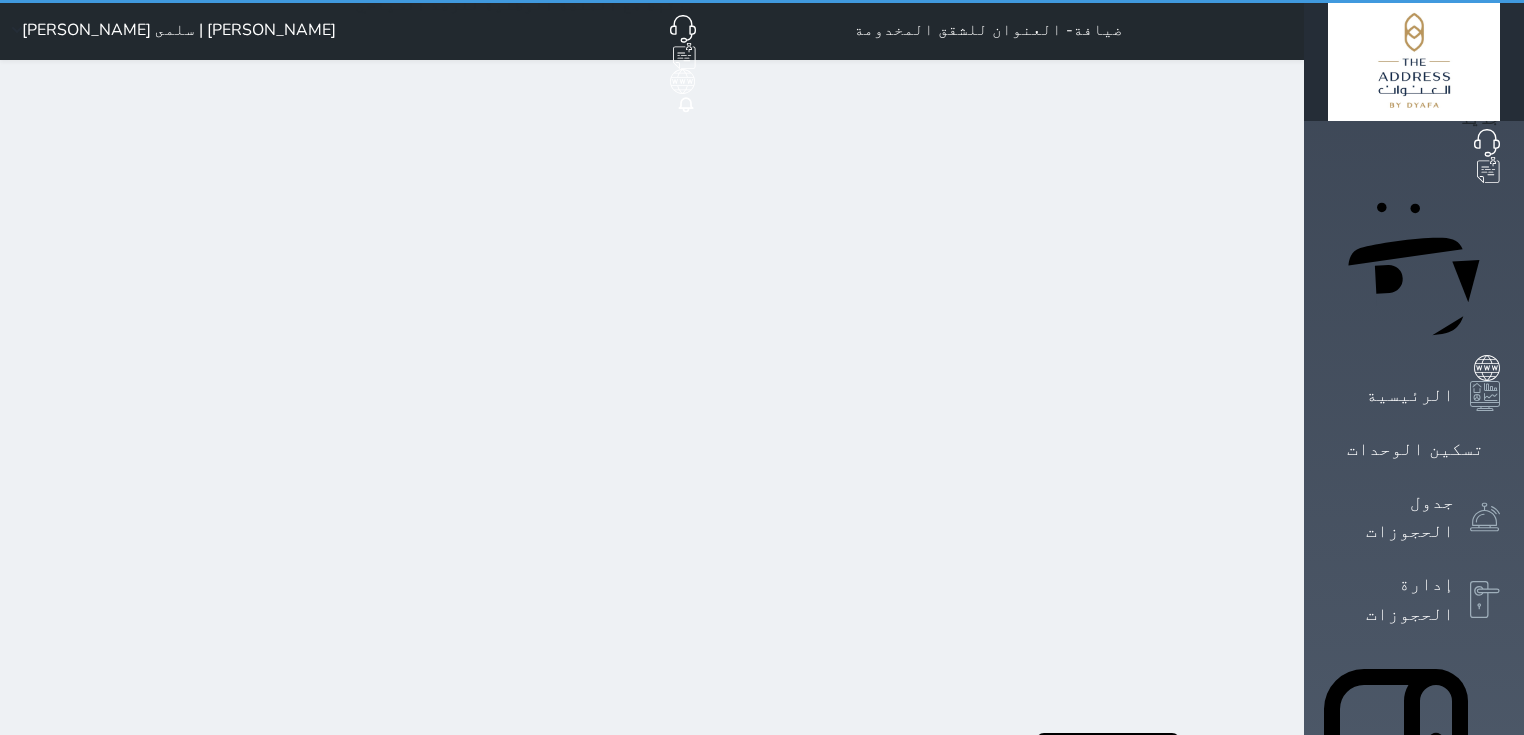 select on "1" 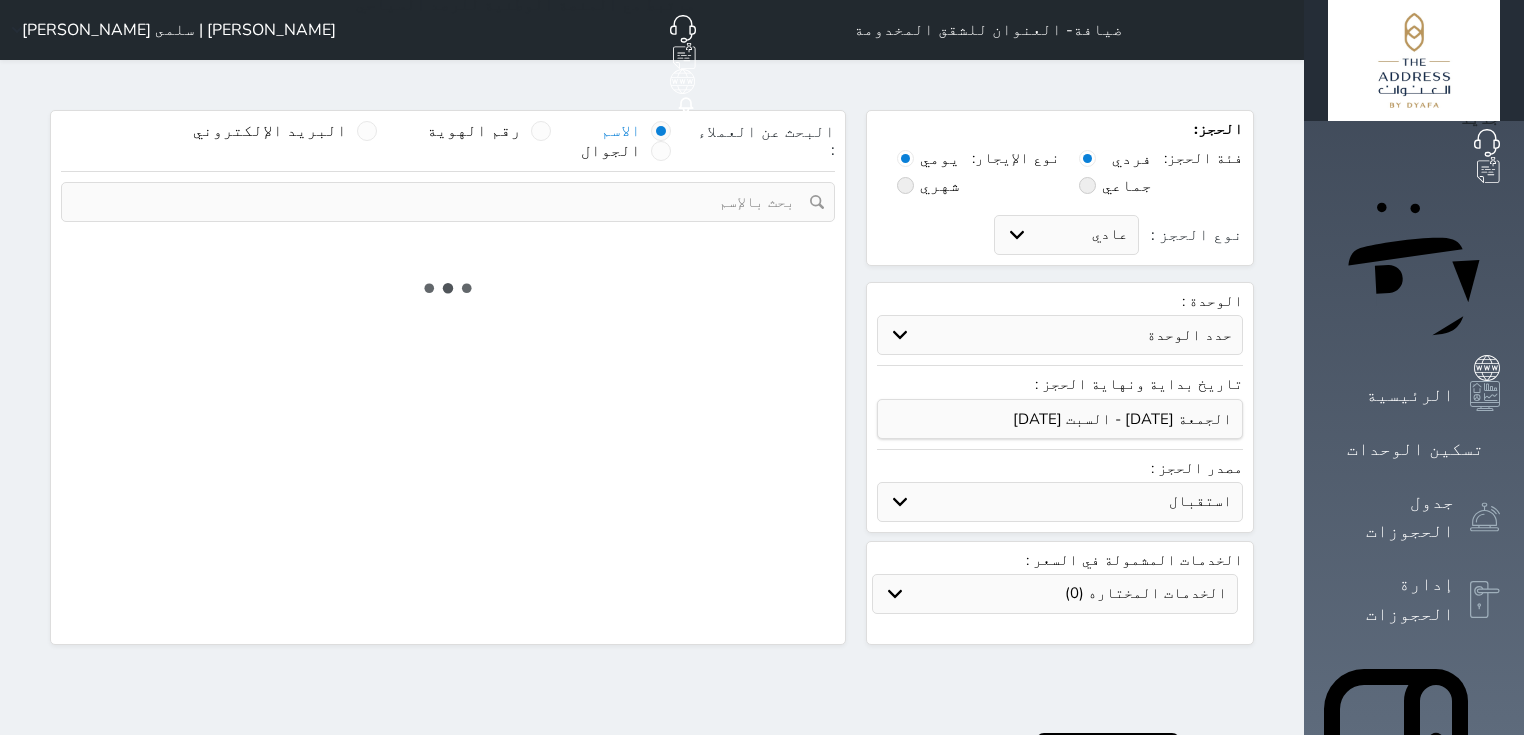 select 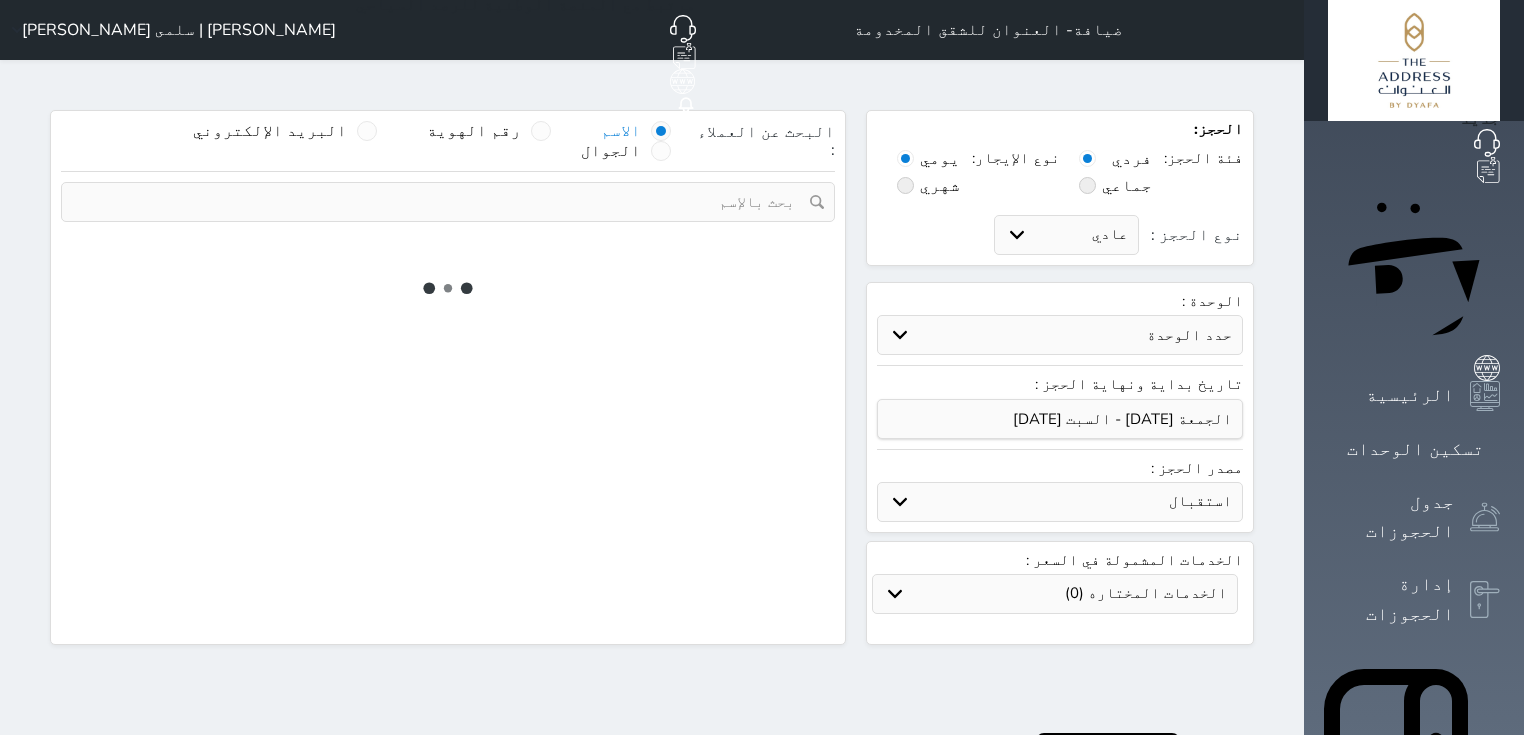 select on "1" 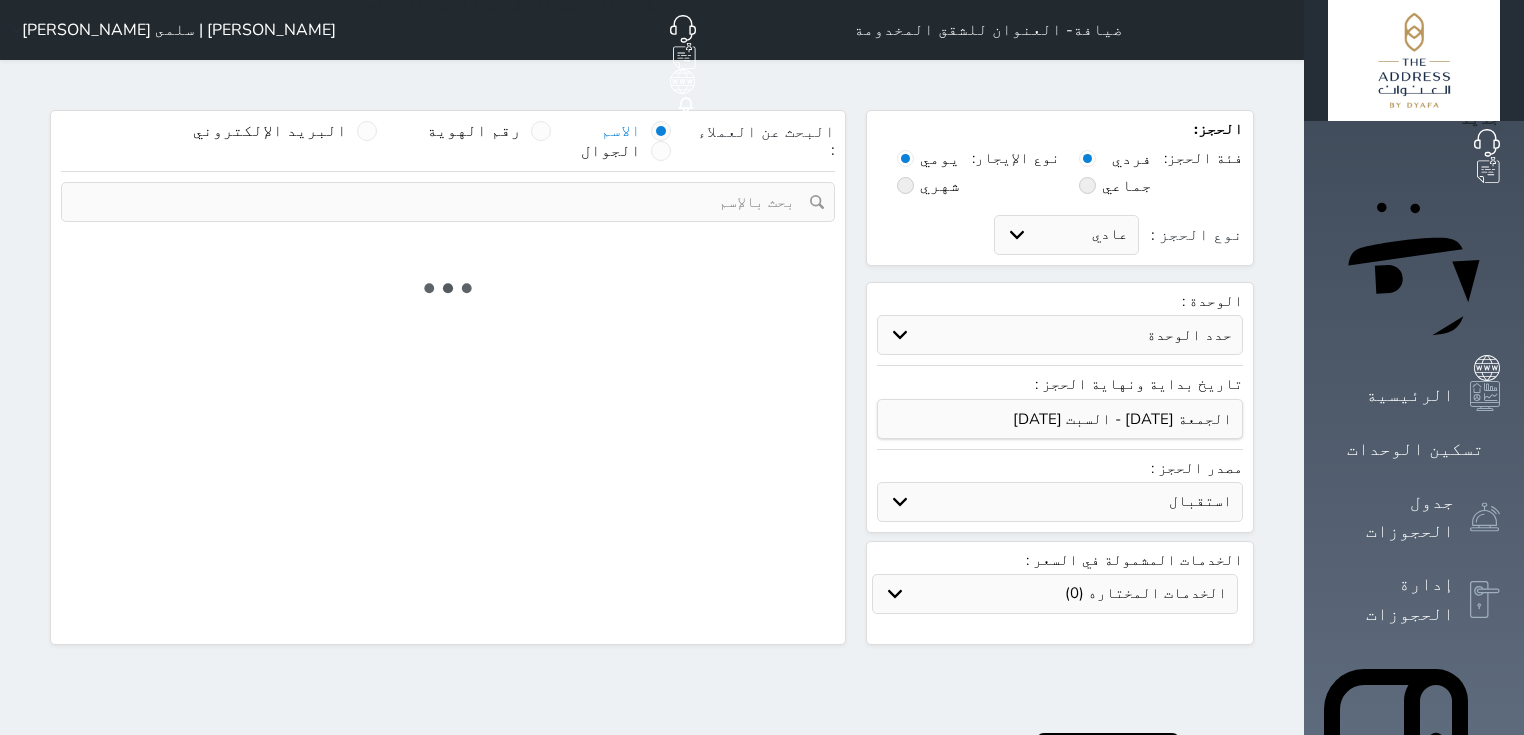 select on "113" 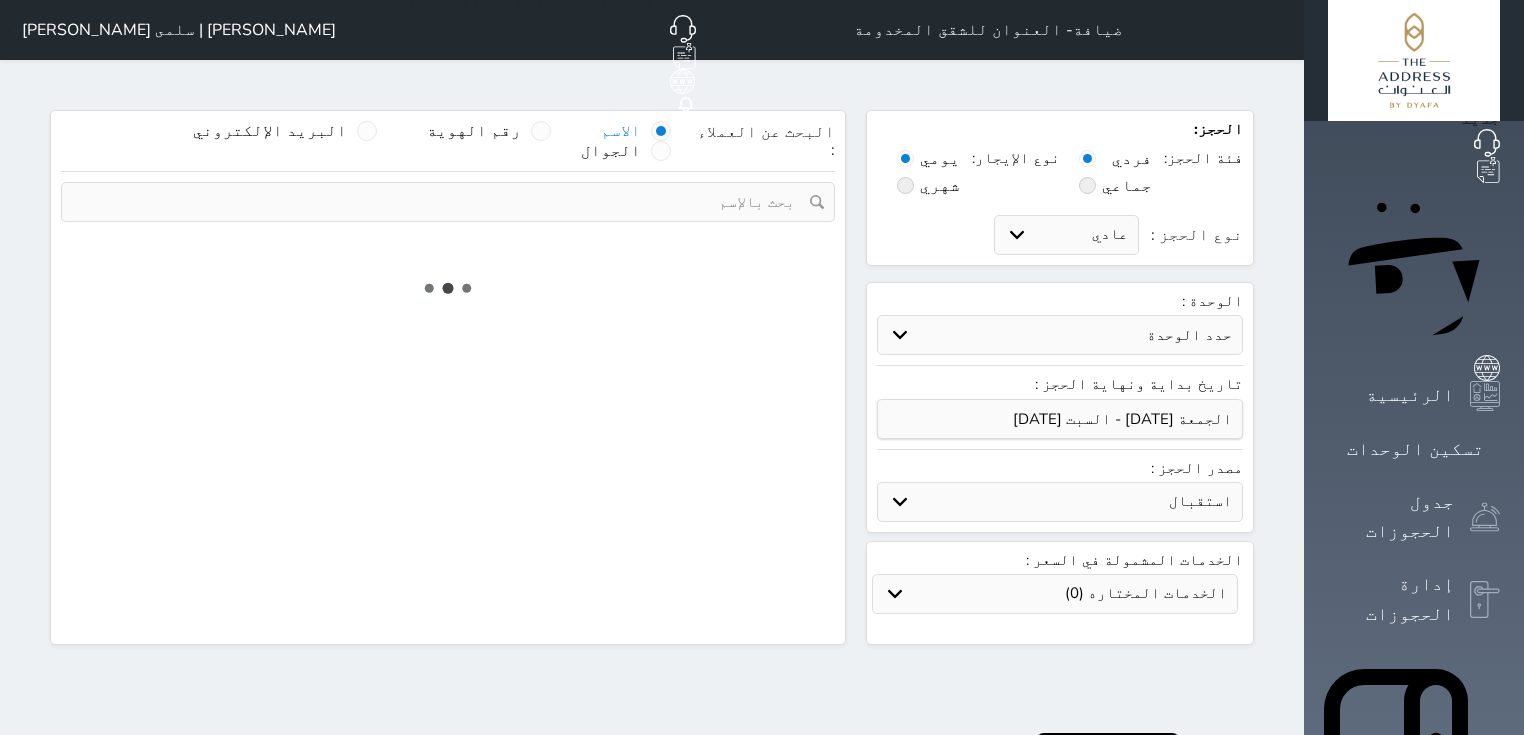 select on "1" 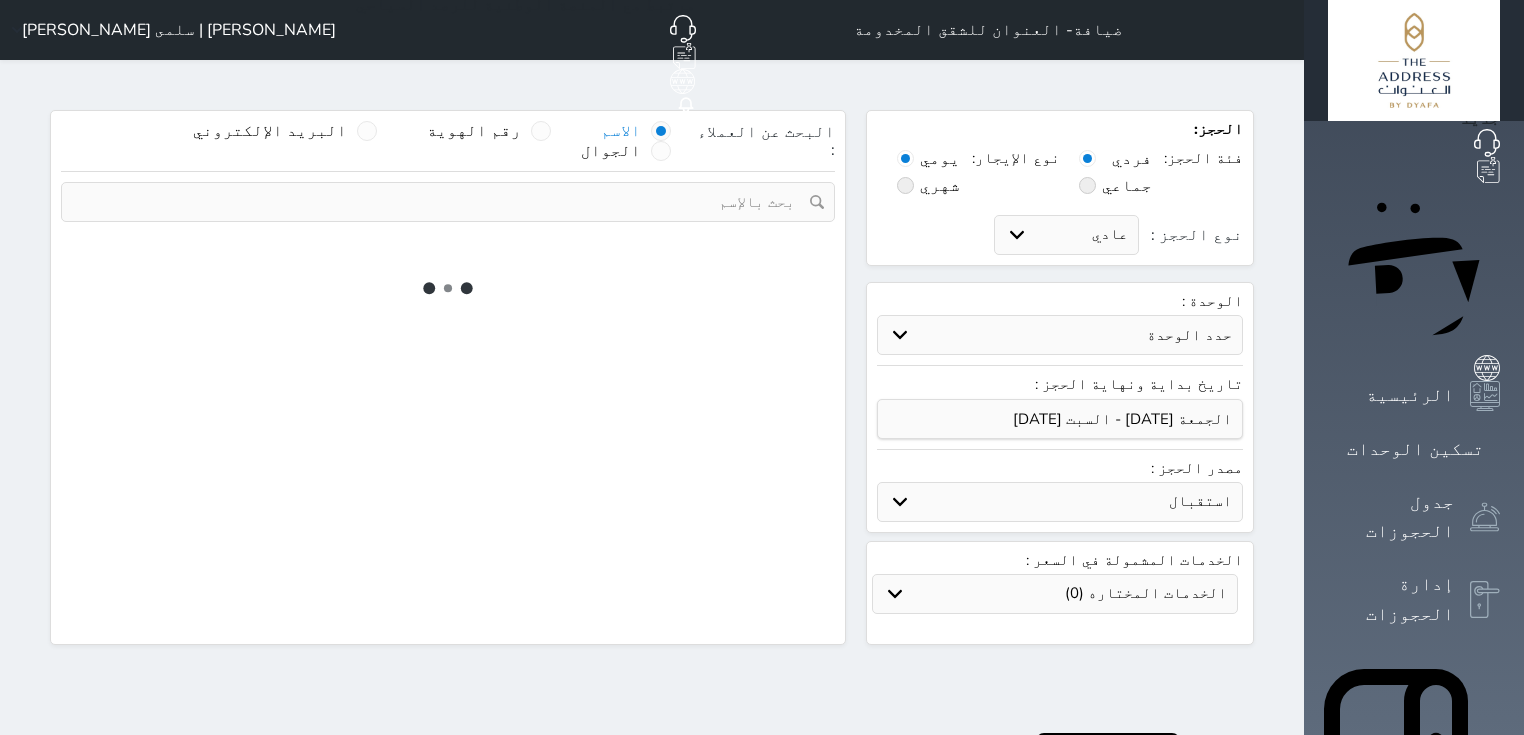 select 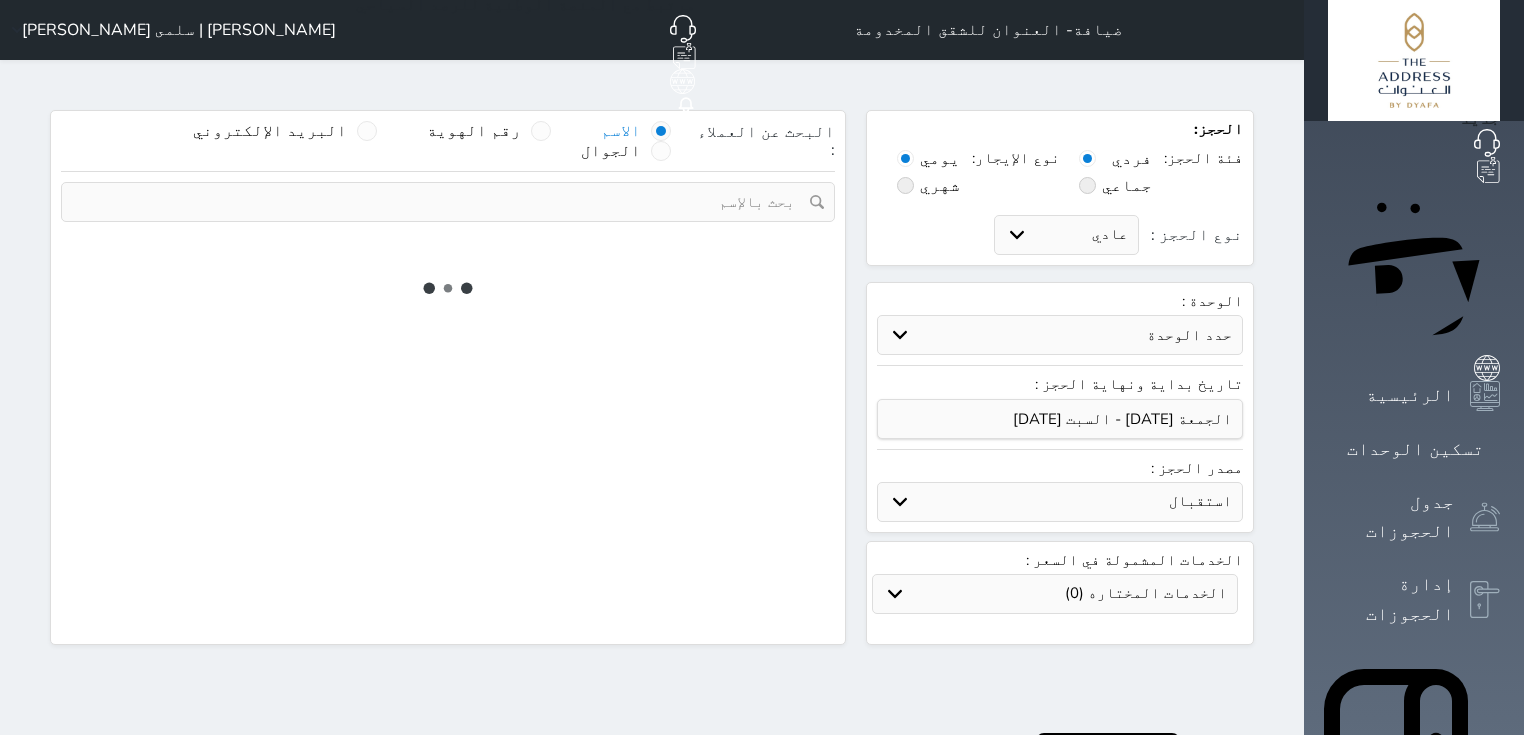 select on "7" 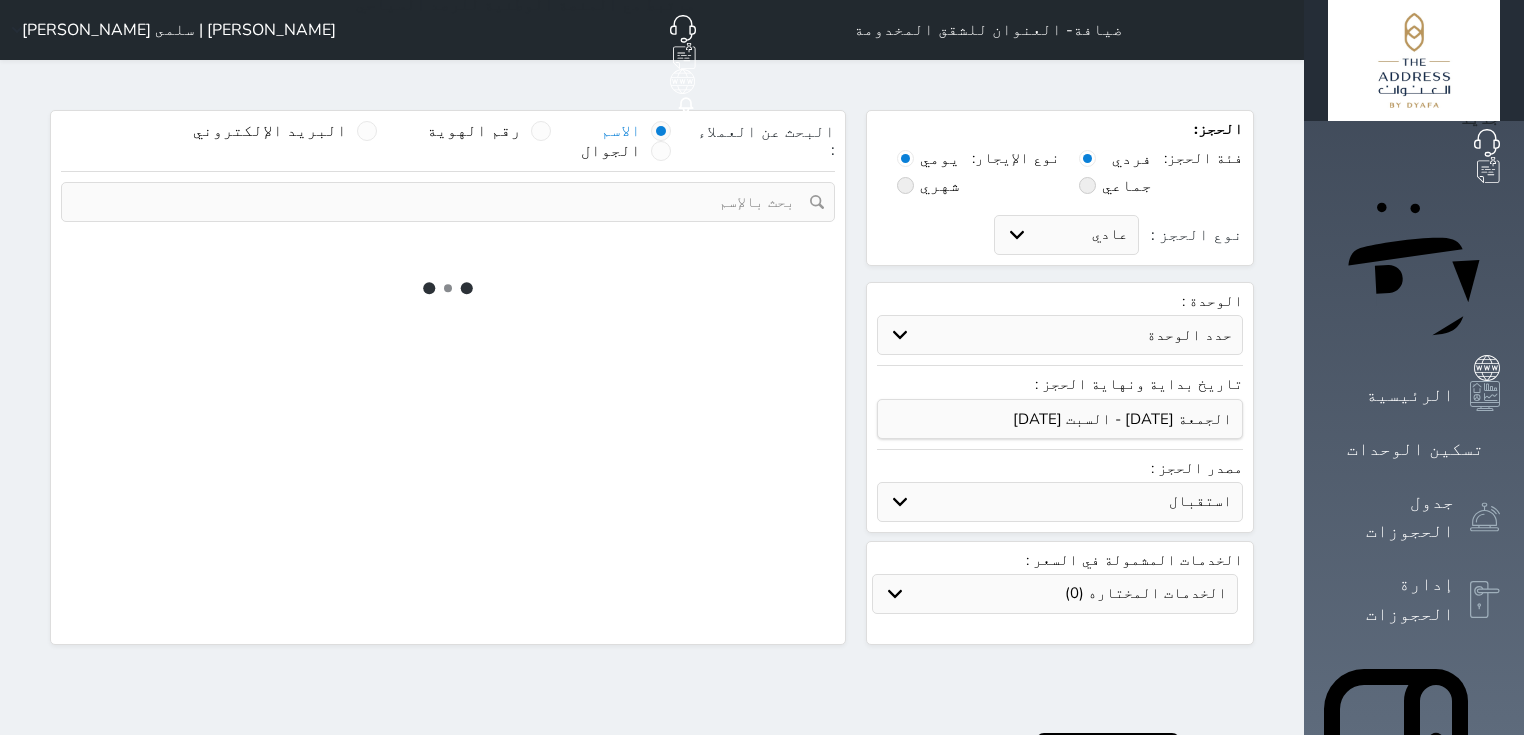 select 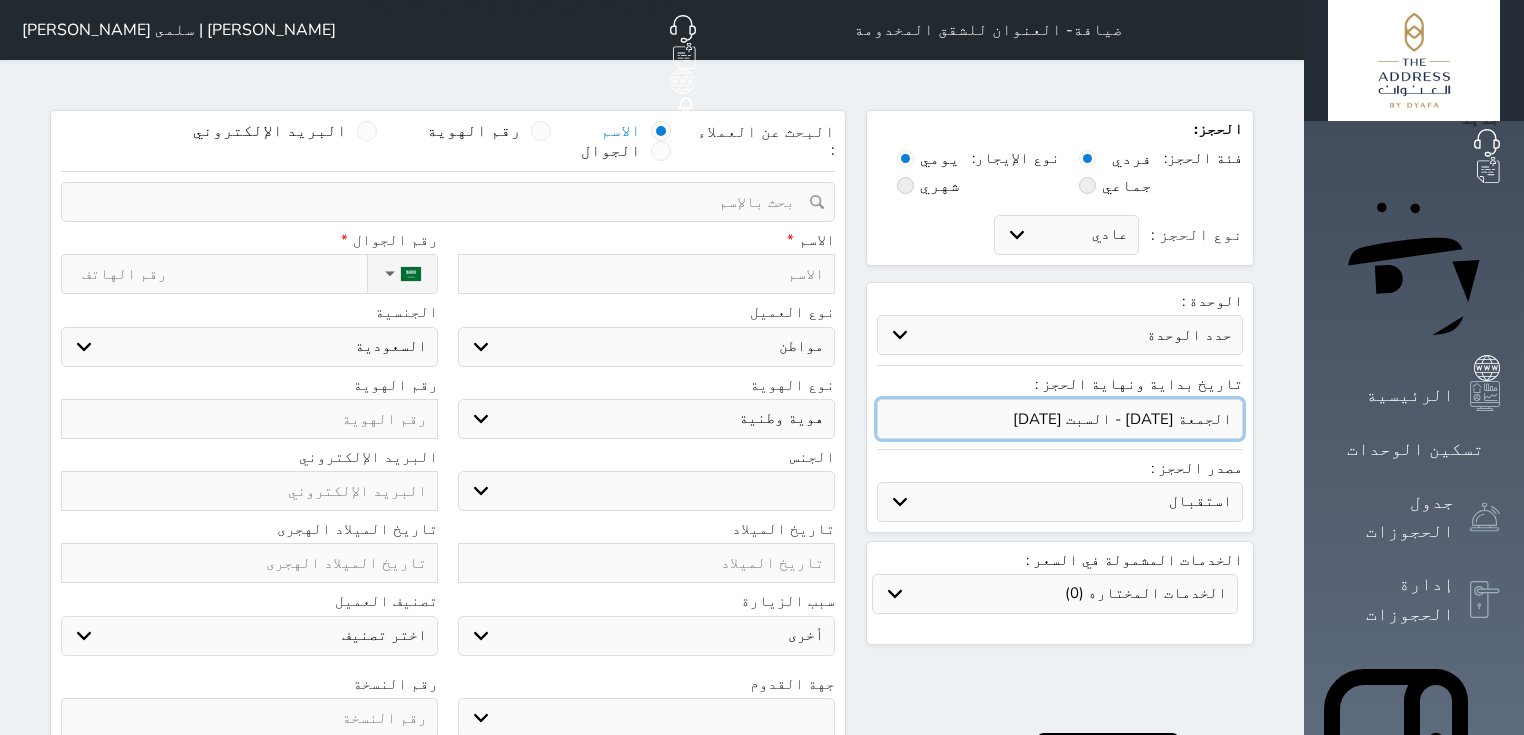 click at bounding box center [1060, 419] 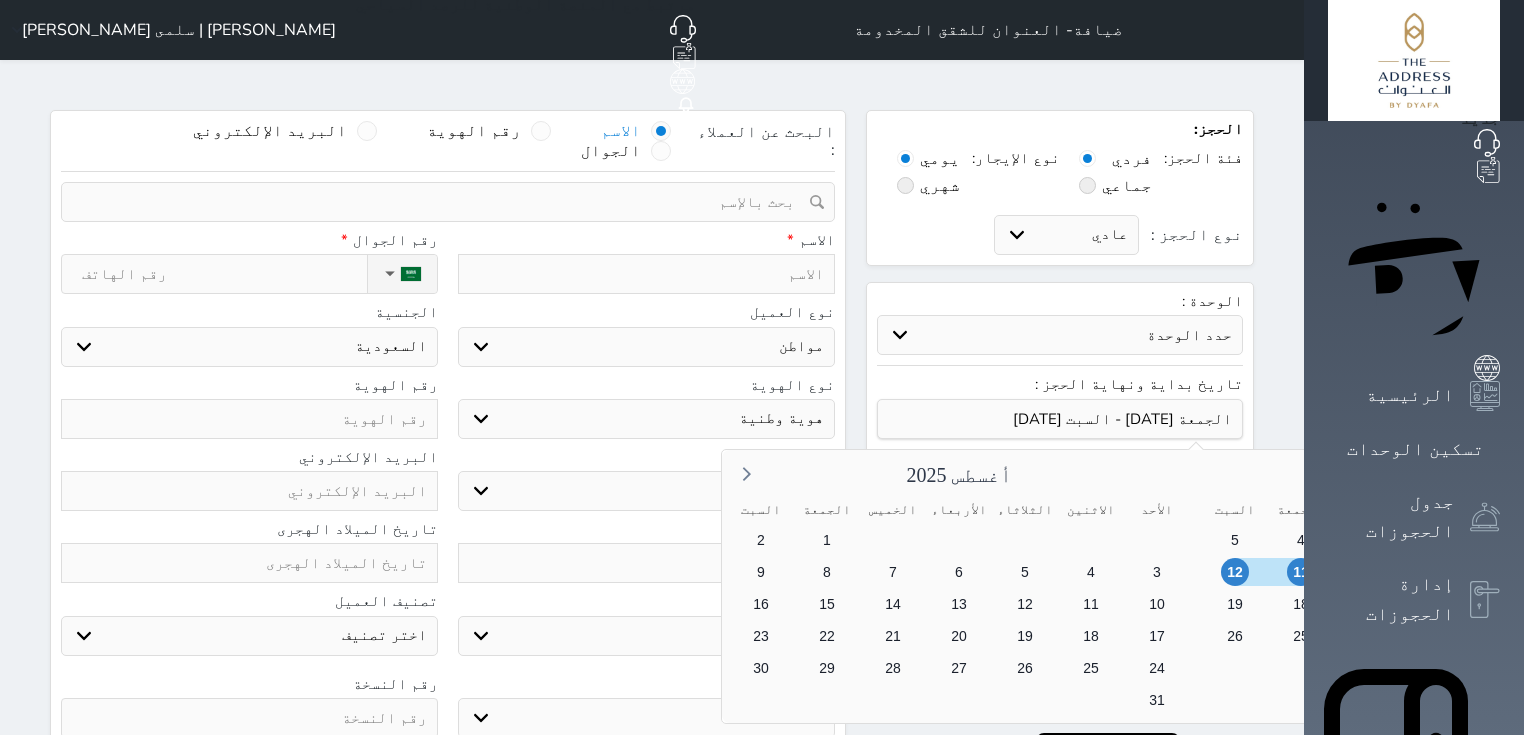 click on "21" at bounding box center (1565, 636) 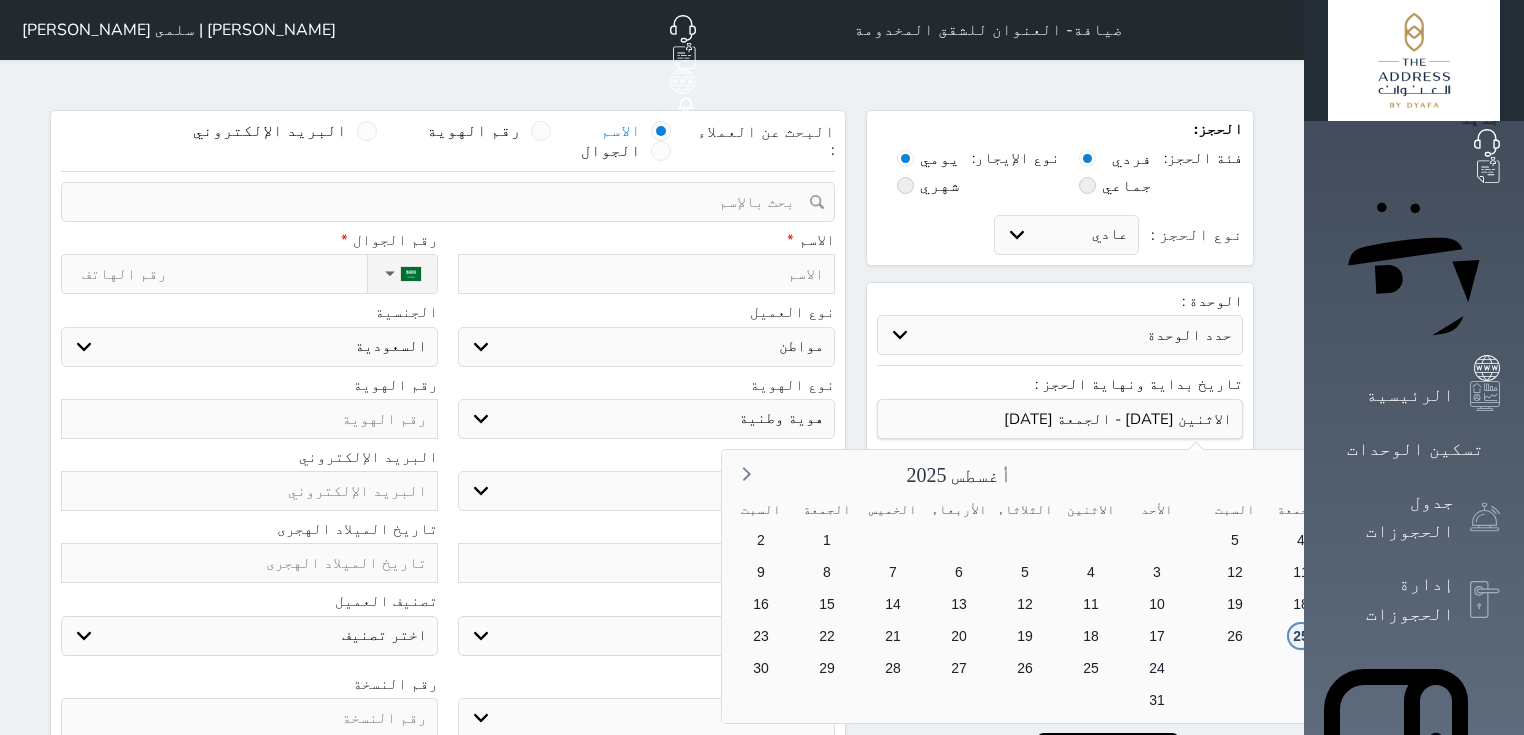 click on "25" at bounding box center (1301, 636) 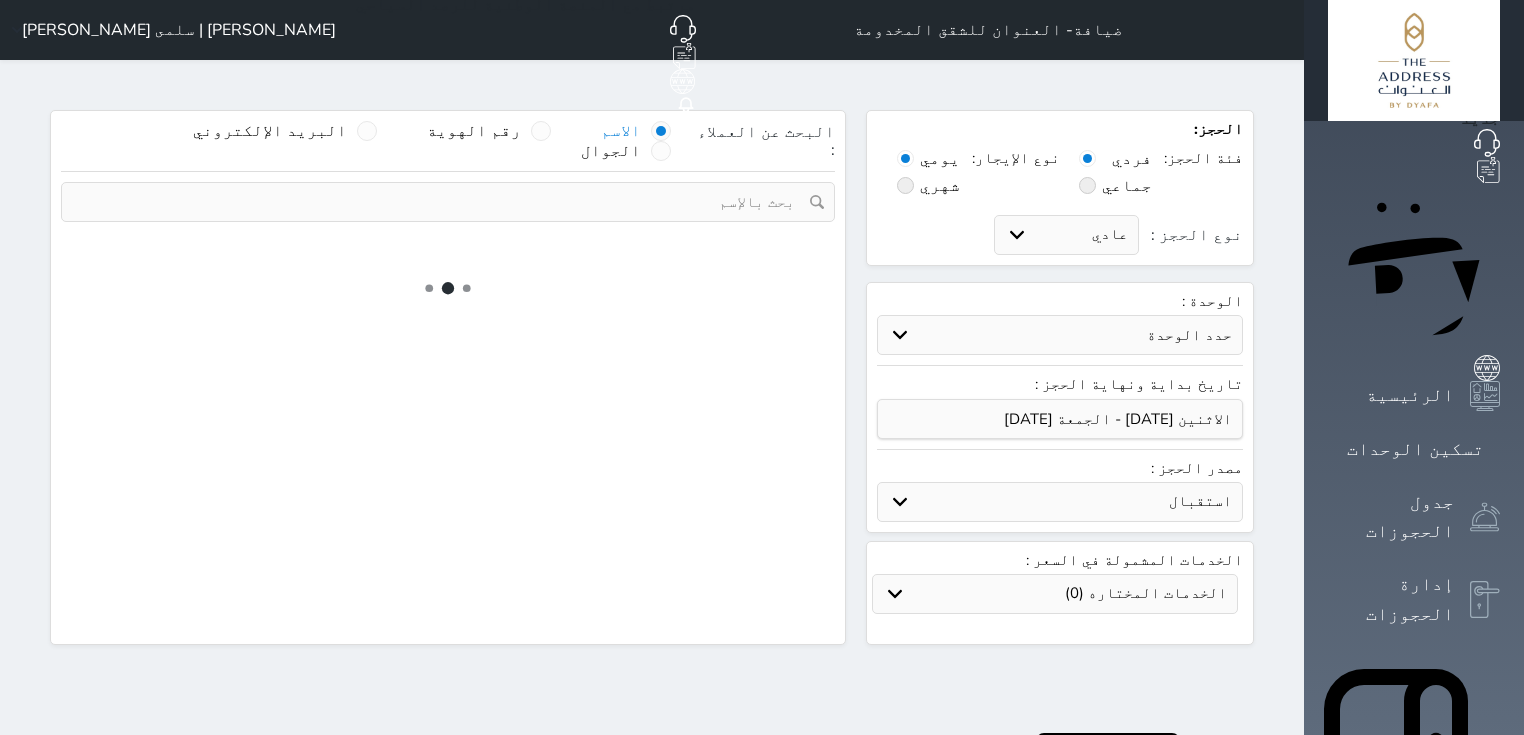 click on "حدد الوحدة
#706 - غرفتي نوم مطلة على المدينة
#403 - استوديو منطقة معيشة مطلة على البحر
#304 - استوديو منطقة معيشة مطلة على البحر
#201 - غرفتي نوم مطلة على المدينة
#103 - ديلوكس استديو" at bounding box center (1060, 335) 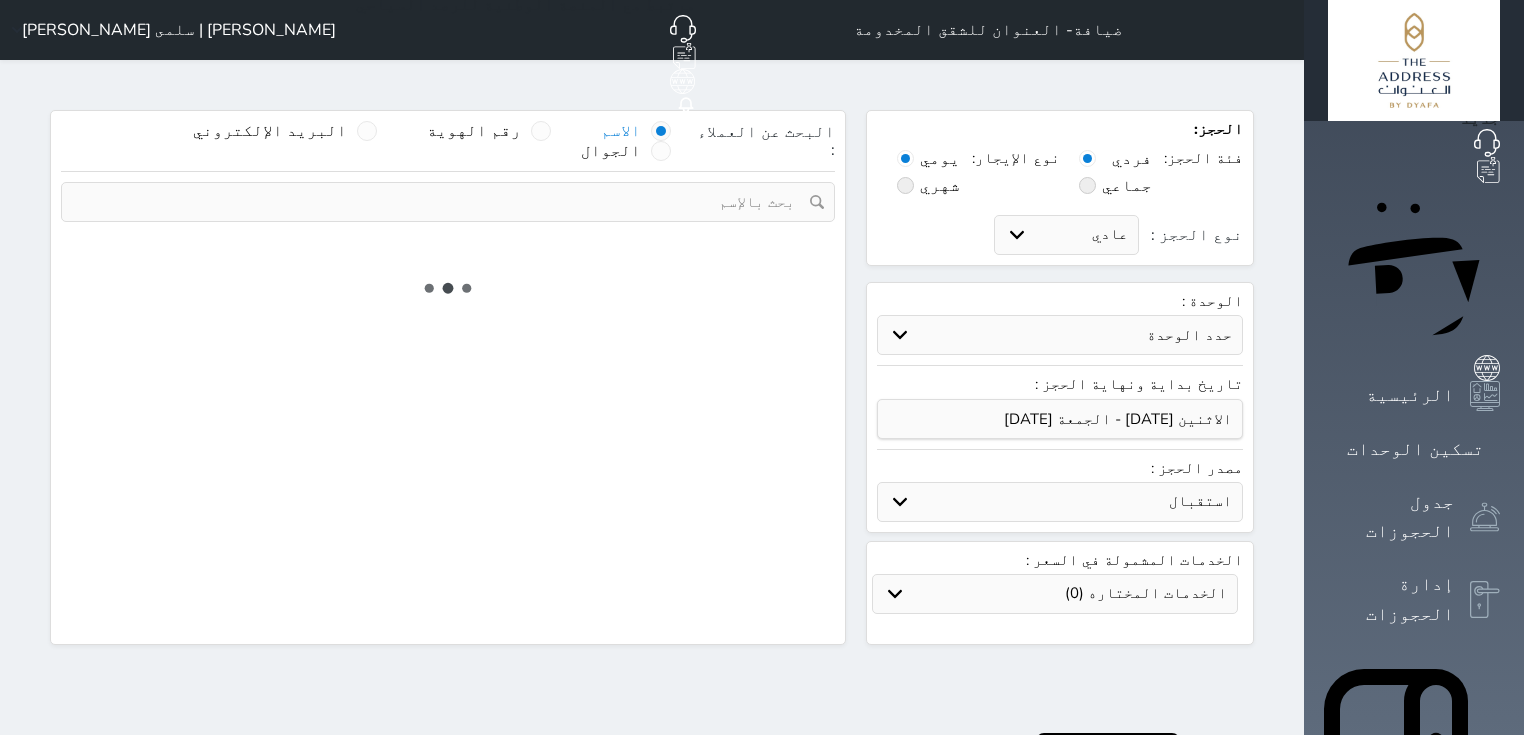 select 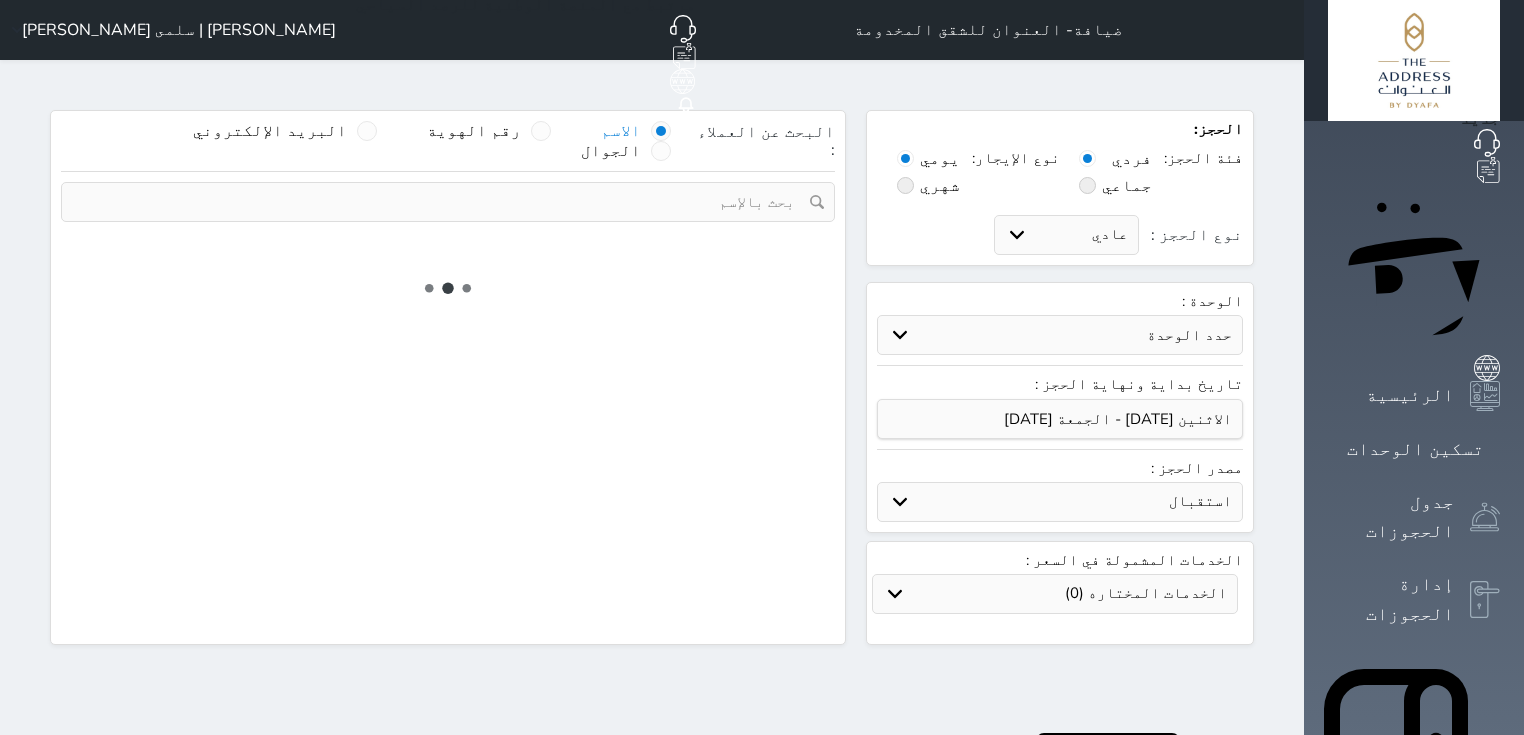 select on "1" 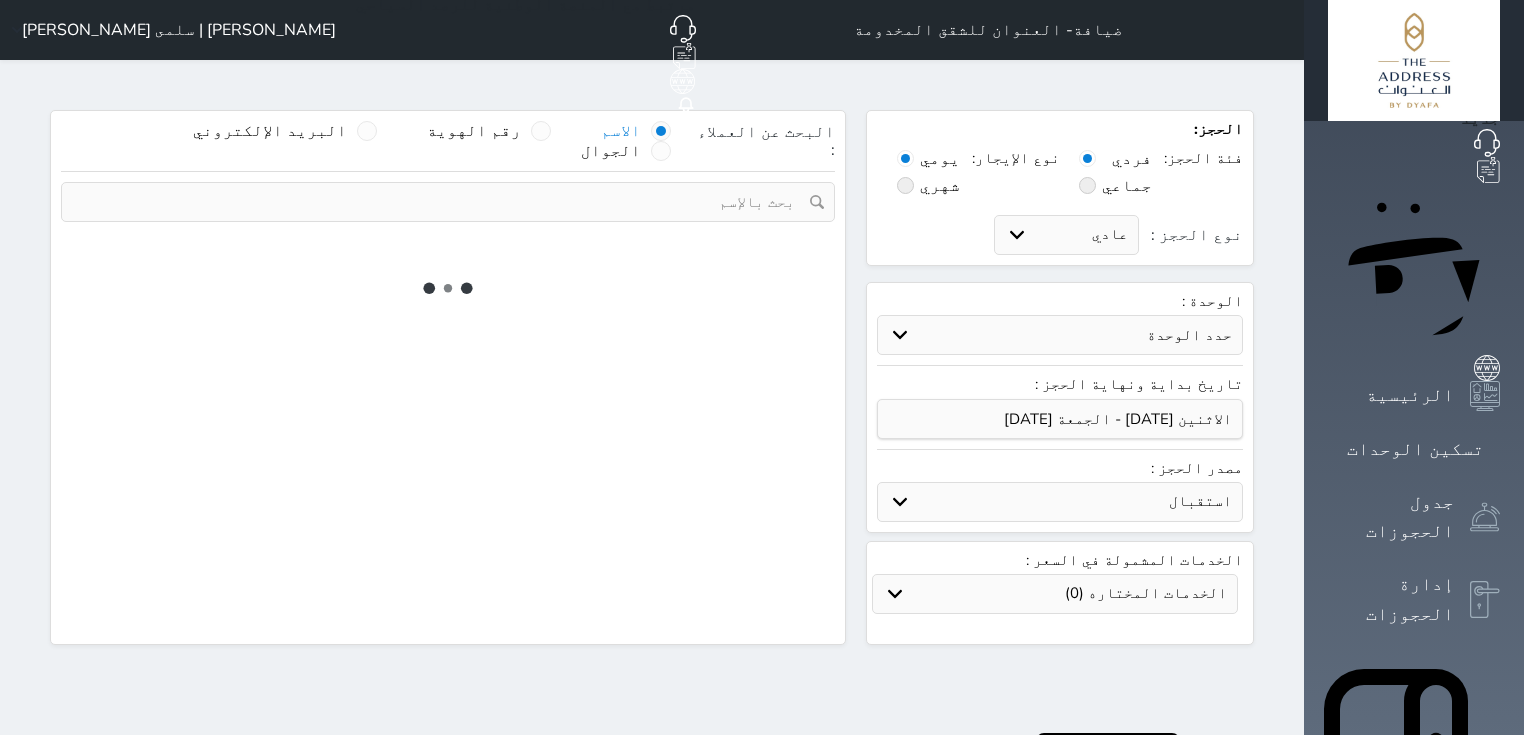select on "113" 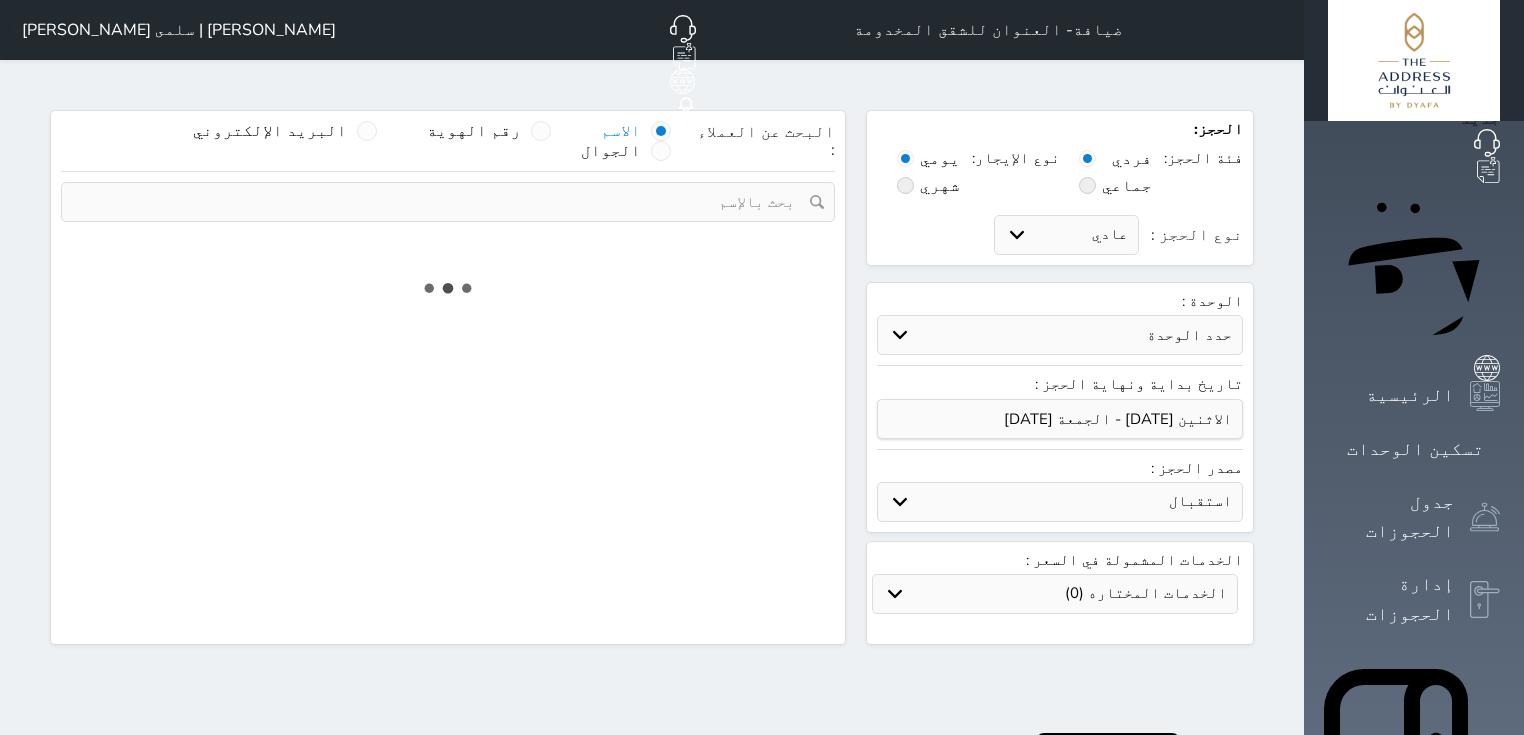 select on "1" 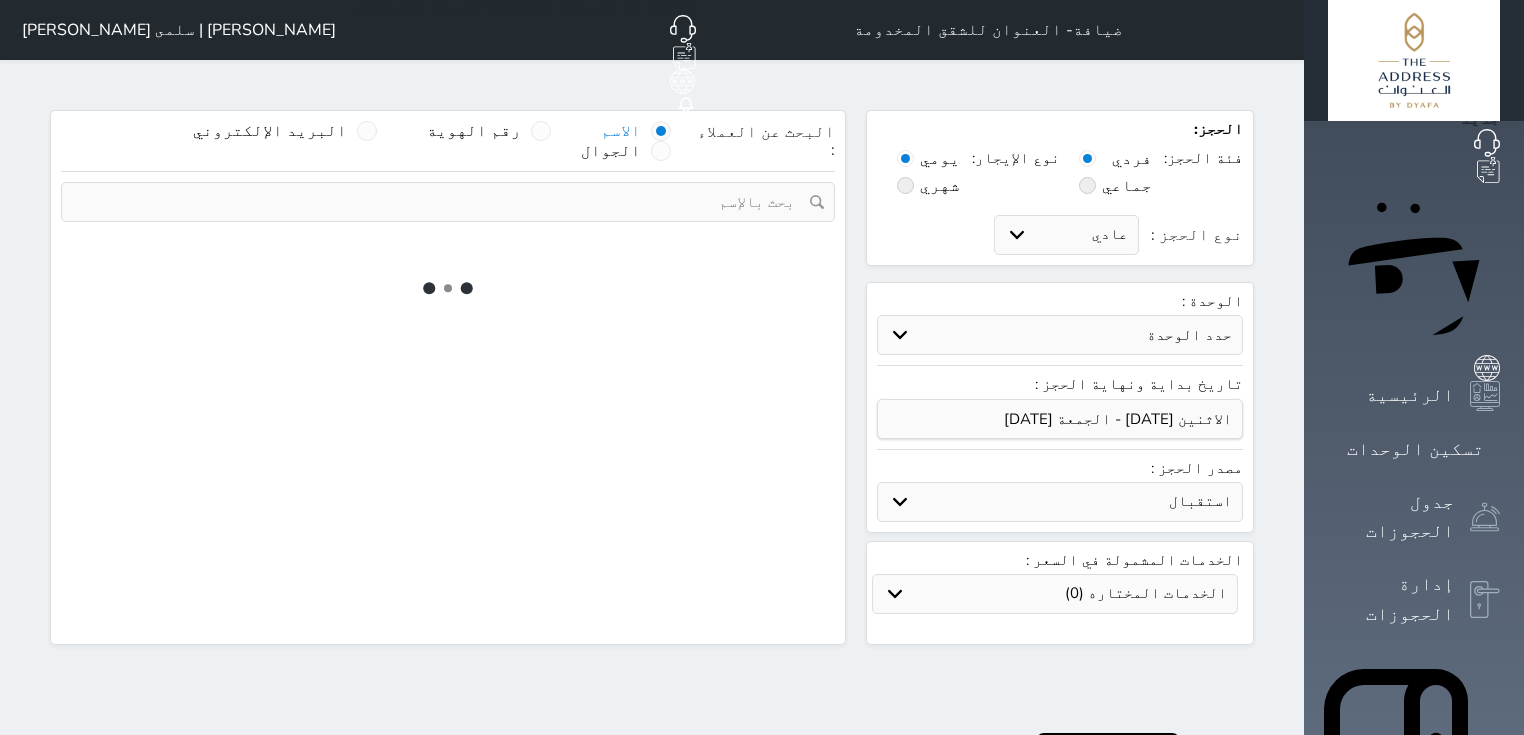 select 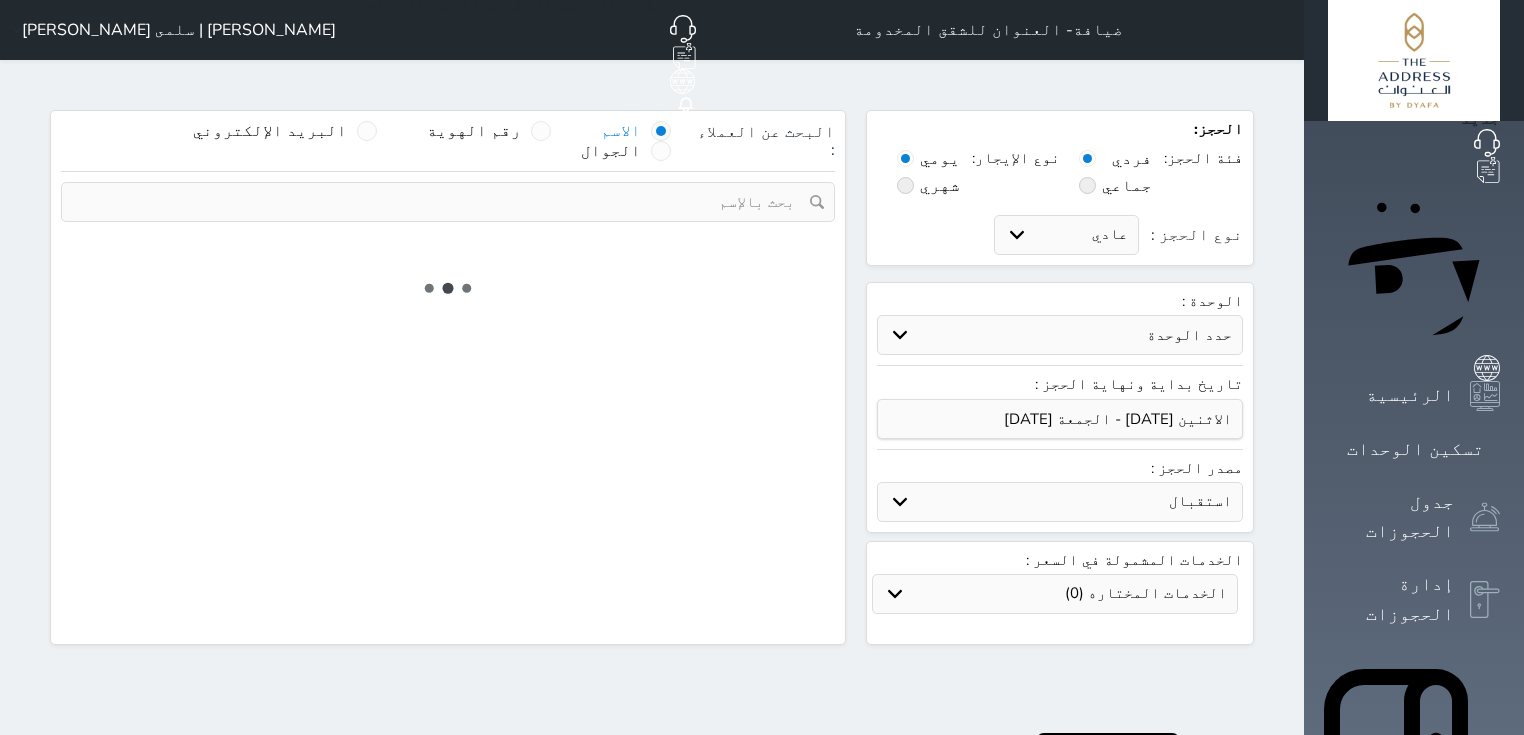 select on "7" 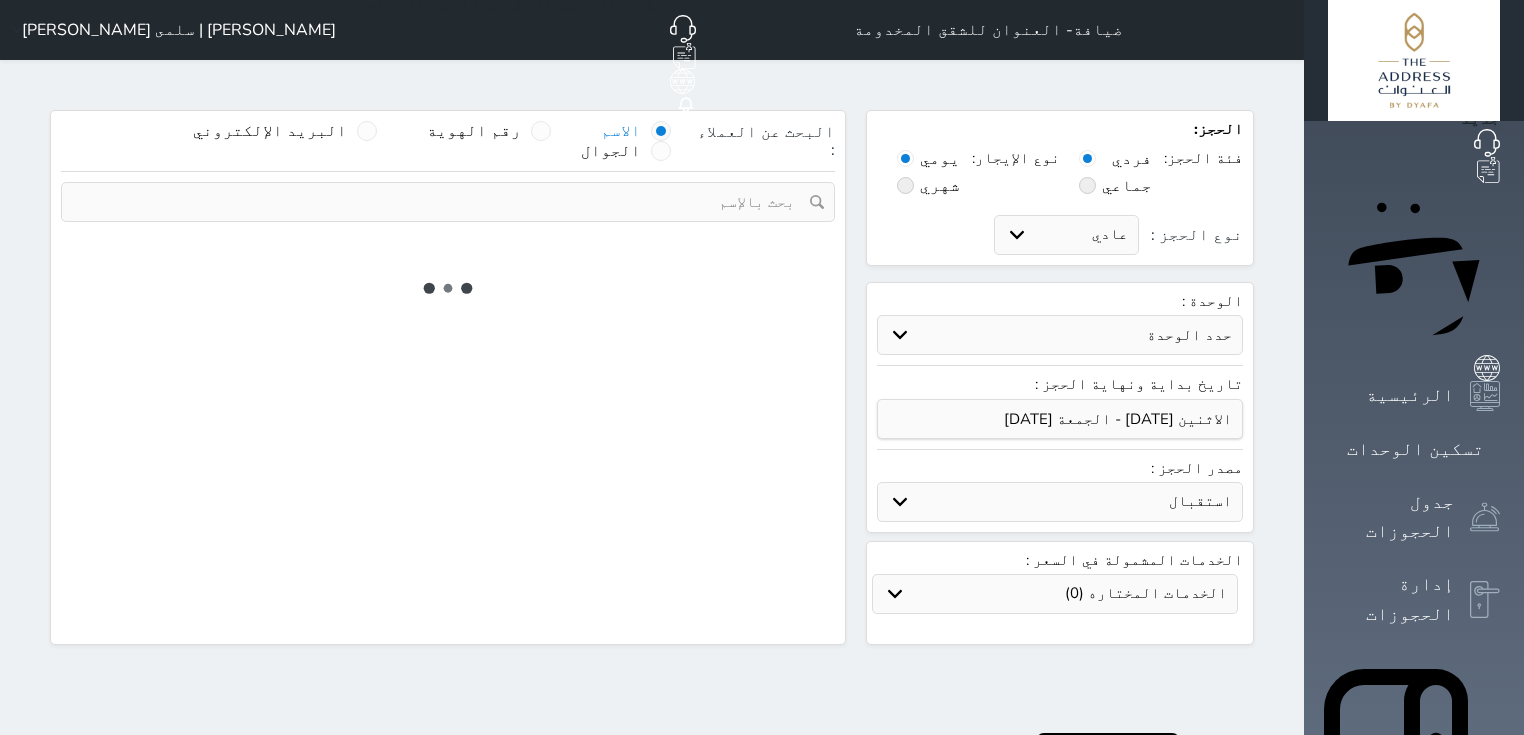 select 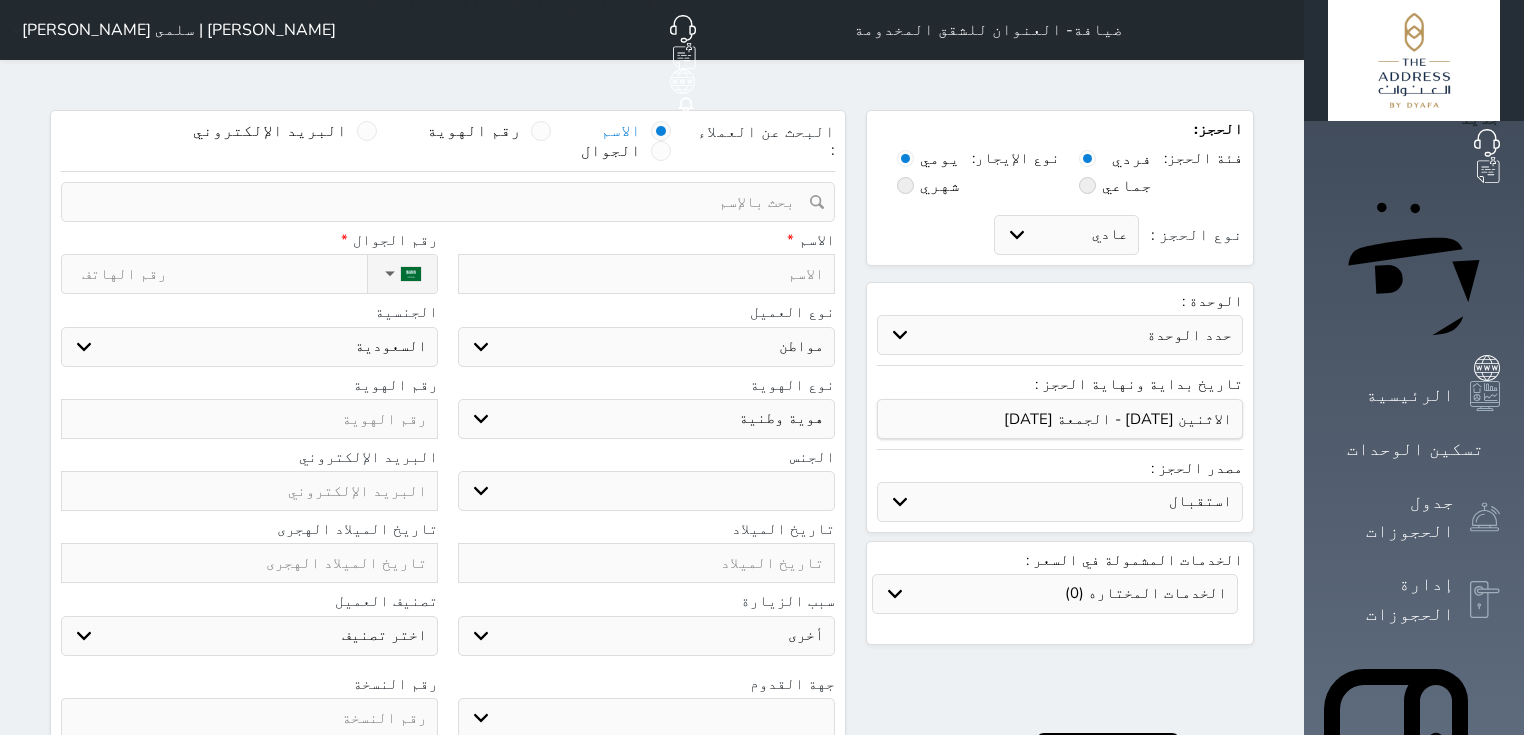 click on "حدد الوحدة
#1106 - بريميير بغرفتي نوم مطلة على المدينة
#1105 - بريميير بغرفتي نوم مطلة على البحر
#1104 - بريميير مع منطقة معيشة مطلة على البحر
#1103 - بريميير مع منطقة معيشة مطلة على البحر
#1102 - بريميير بغرفتي نوم مطلة على البحر
#1101 - بريميير بغرفتي نوم مطلة على المدينة
#1006 - بريميير بغرفتي نوم مطلة على المدينة
#1005 - بريميير بغرفتي نوم مطلة على البحر
#1004 - بريميير مع منطقة معيشة مطلة على البحر
#204 - ديلوكس استديو" at bounding box center (1060, 335) 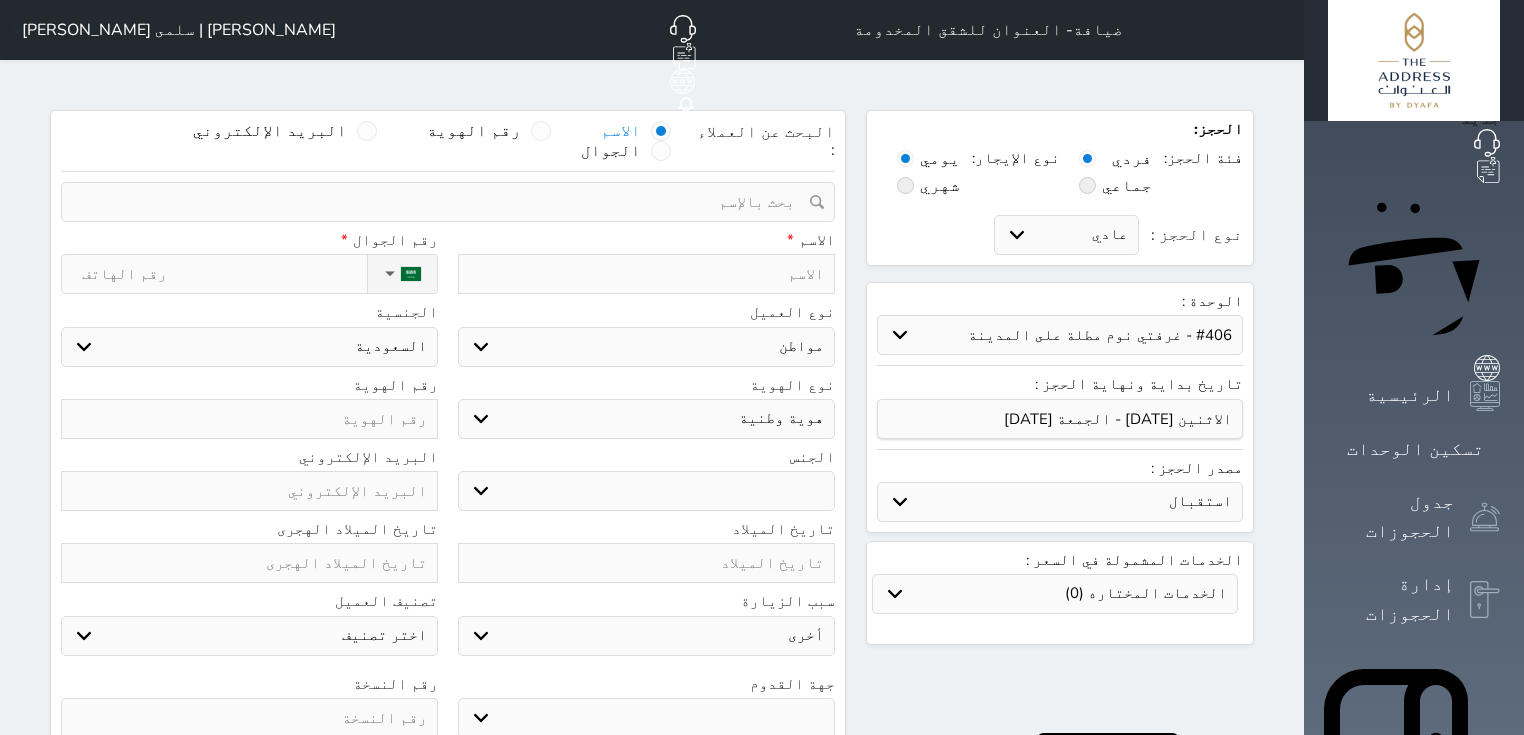 click on "حدد الوحدة
#1106 - بريميير بغرفتي نوم مطلة على المدينة
#1105 - بريميير بغرفتي نوم مطلة على البحر
#1104 - بريميير مع منطقة معيشة مطلة على البحر
#1103 - بريميير مع منطقة معيشة مطلة على البحر
#1102 - بريميير بغرفتي نوم مطلة على البحر
#1101 - بريميير بغرفتي نوم مطلة على المدينة
#1006 - بريميير بغرفتي نوم مطلة على المدينة
#1005 - بريميير بغرفتي نوم مطلة على البحر
#1004 - بريميير مع منطقة معيشة مطلة على البحر
#204 - ديلوكس استديو" at bounding box center [1060, 335] 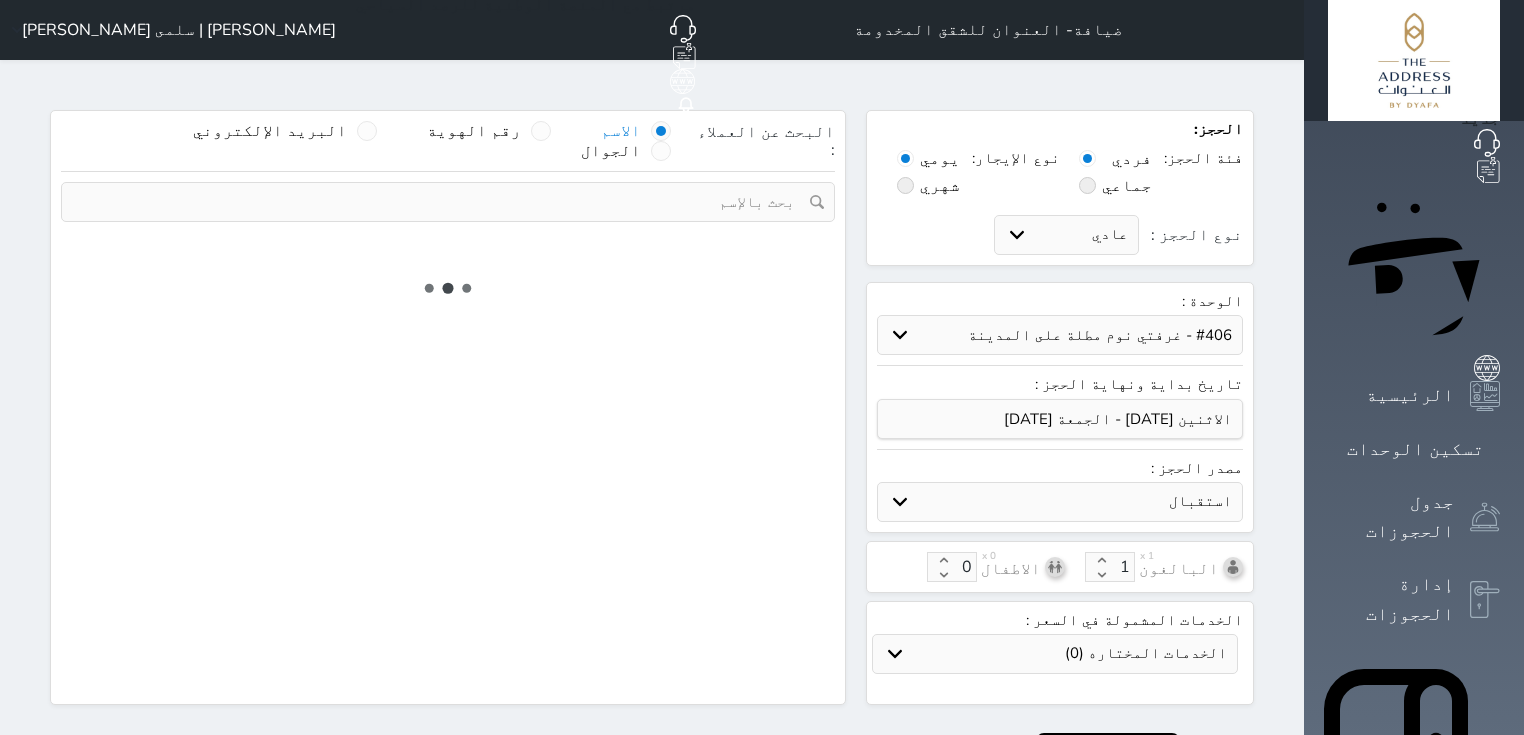 select on "1" 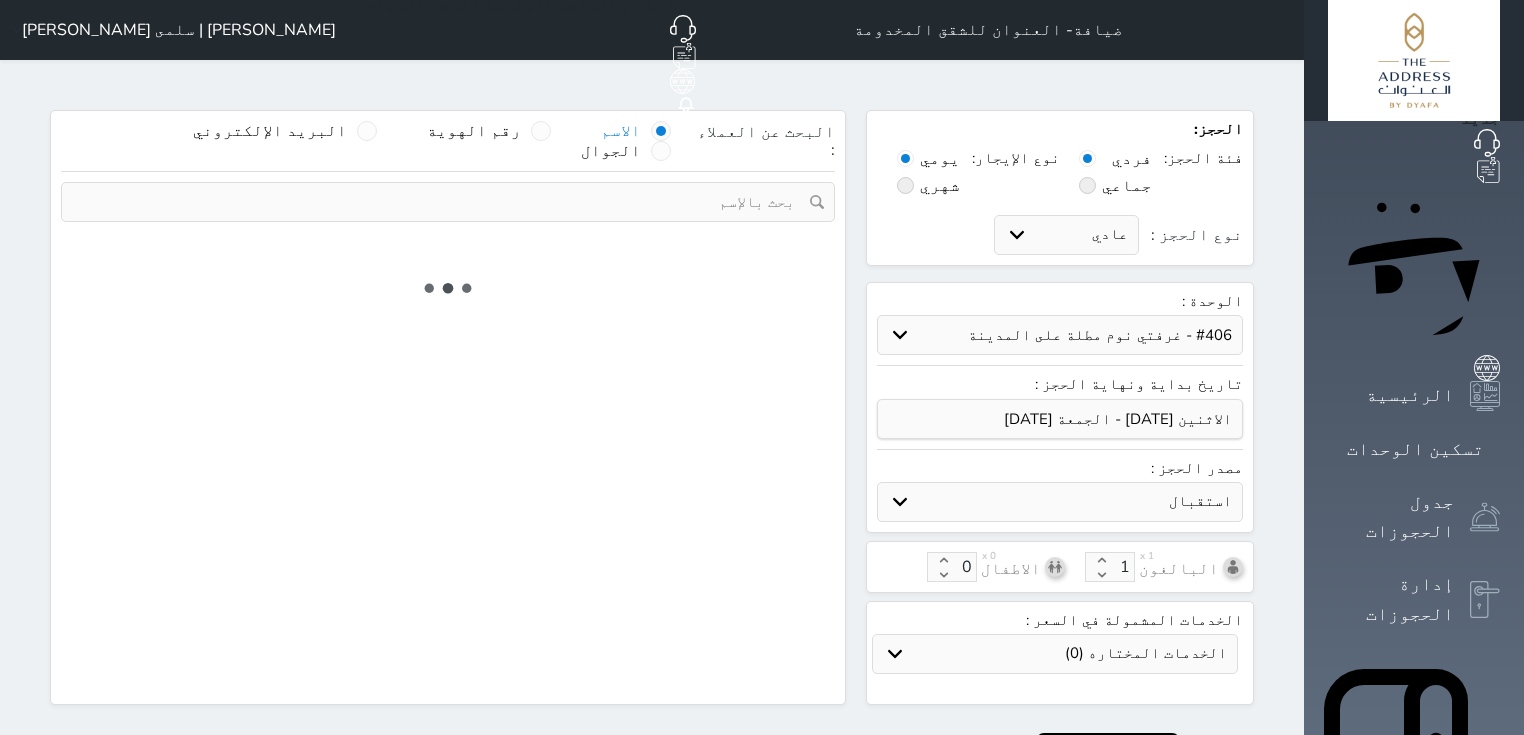 select on "113" 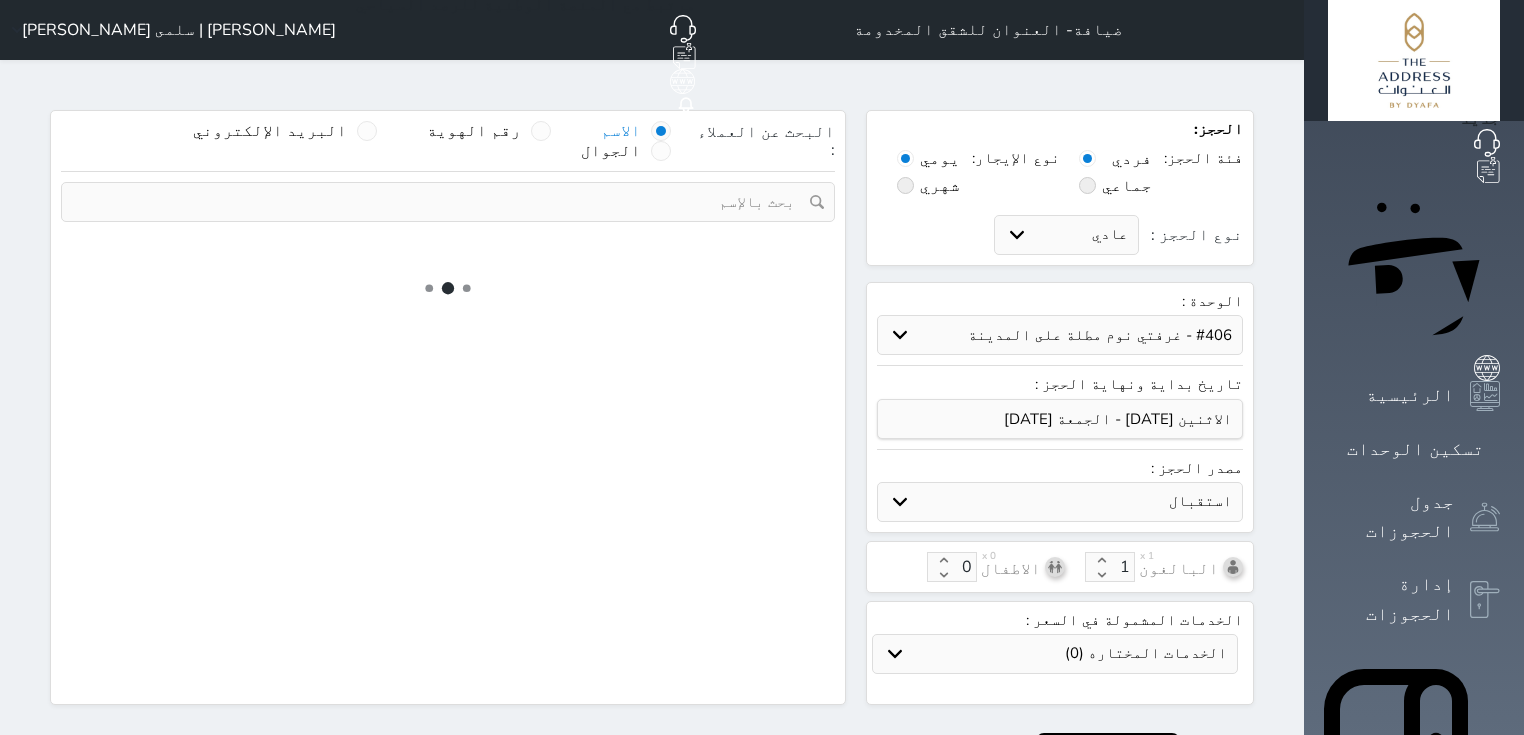 select on "1" 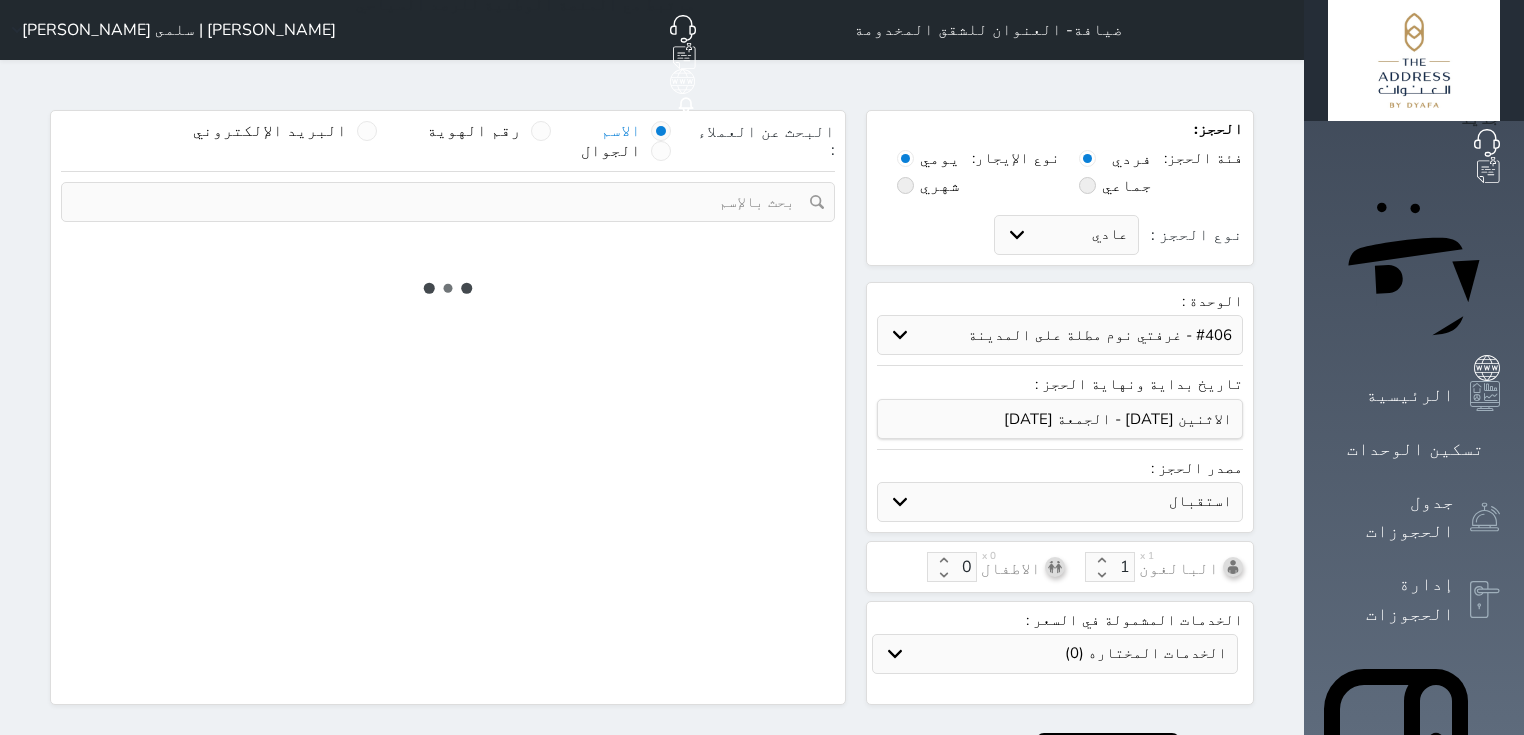 select 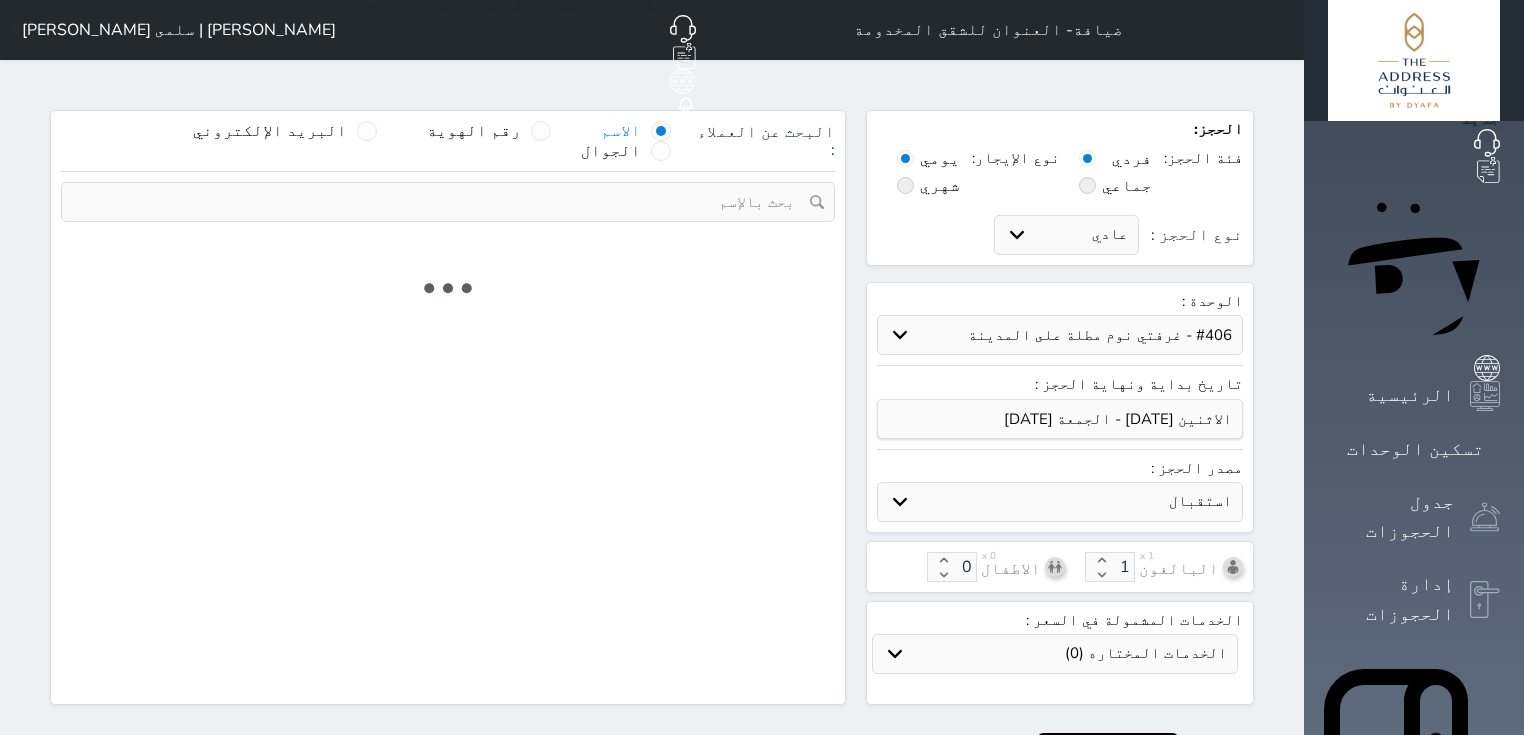 select on "7" 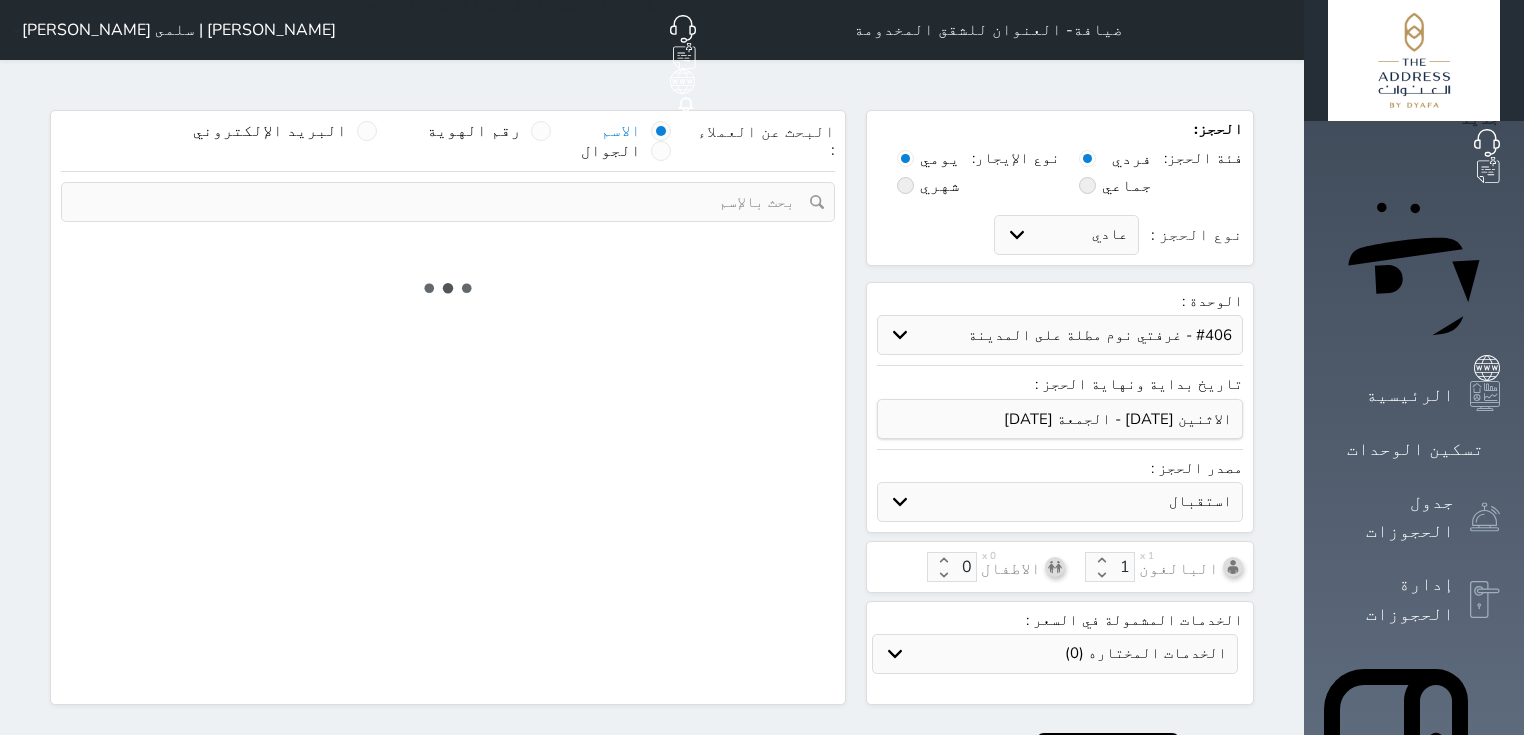 select 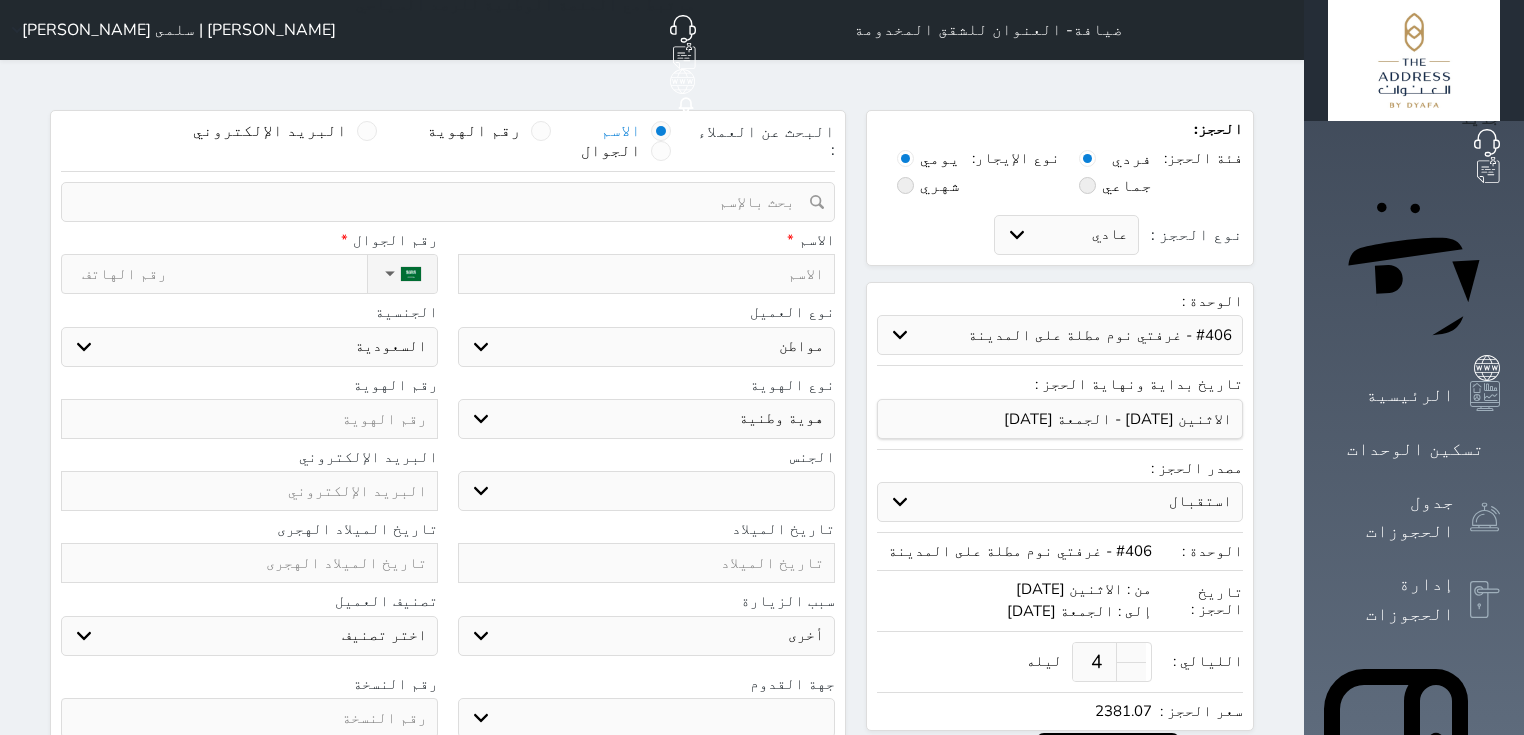 select 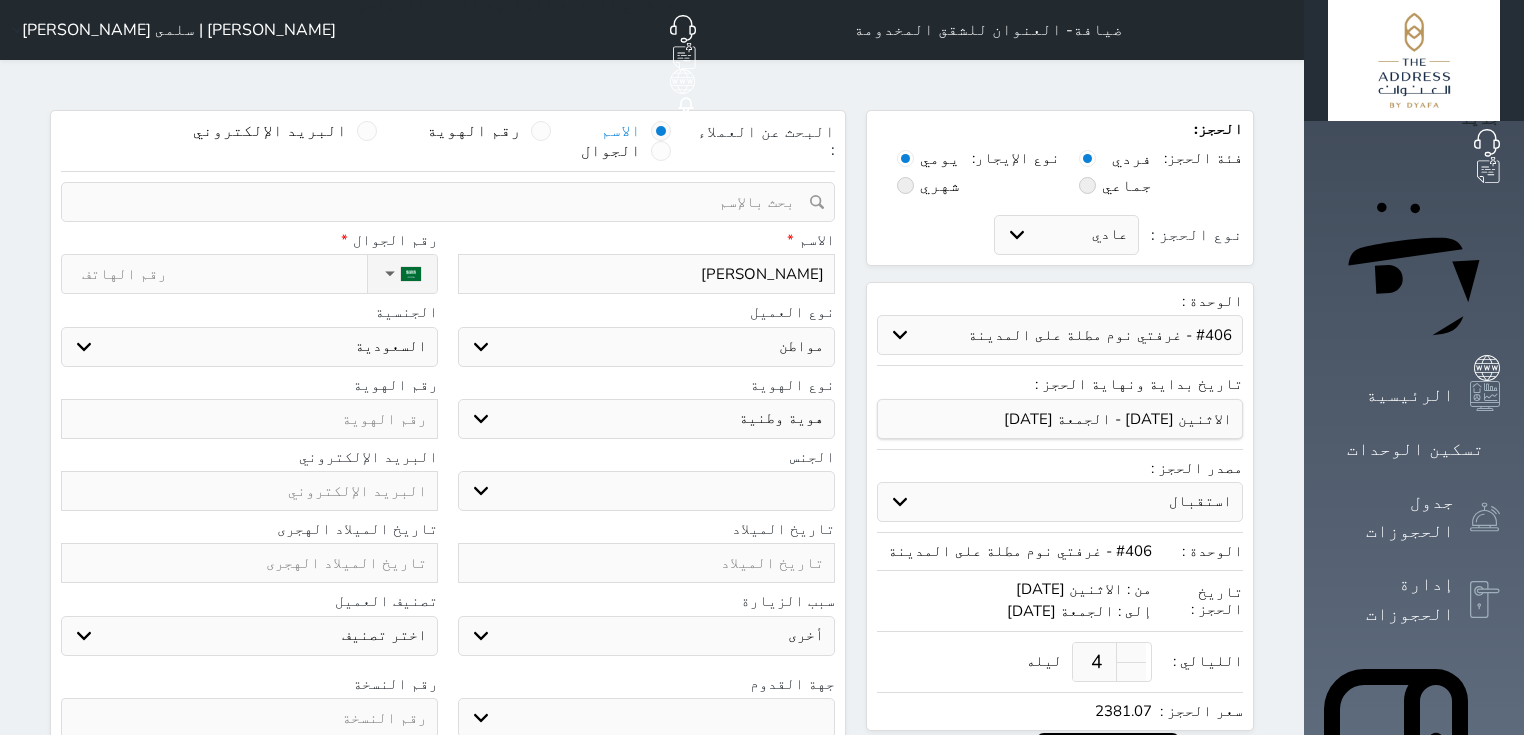 type on "خالد سعود السماعيل" 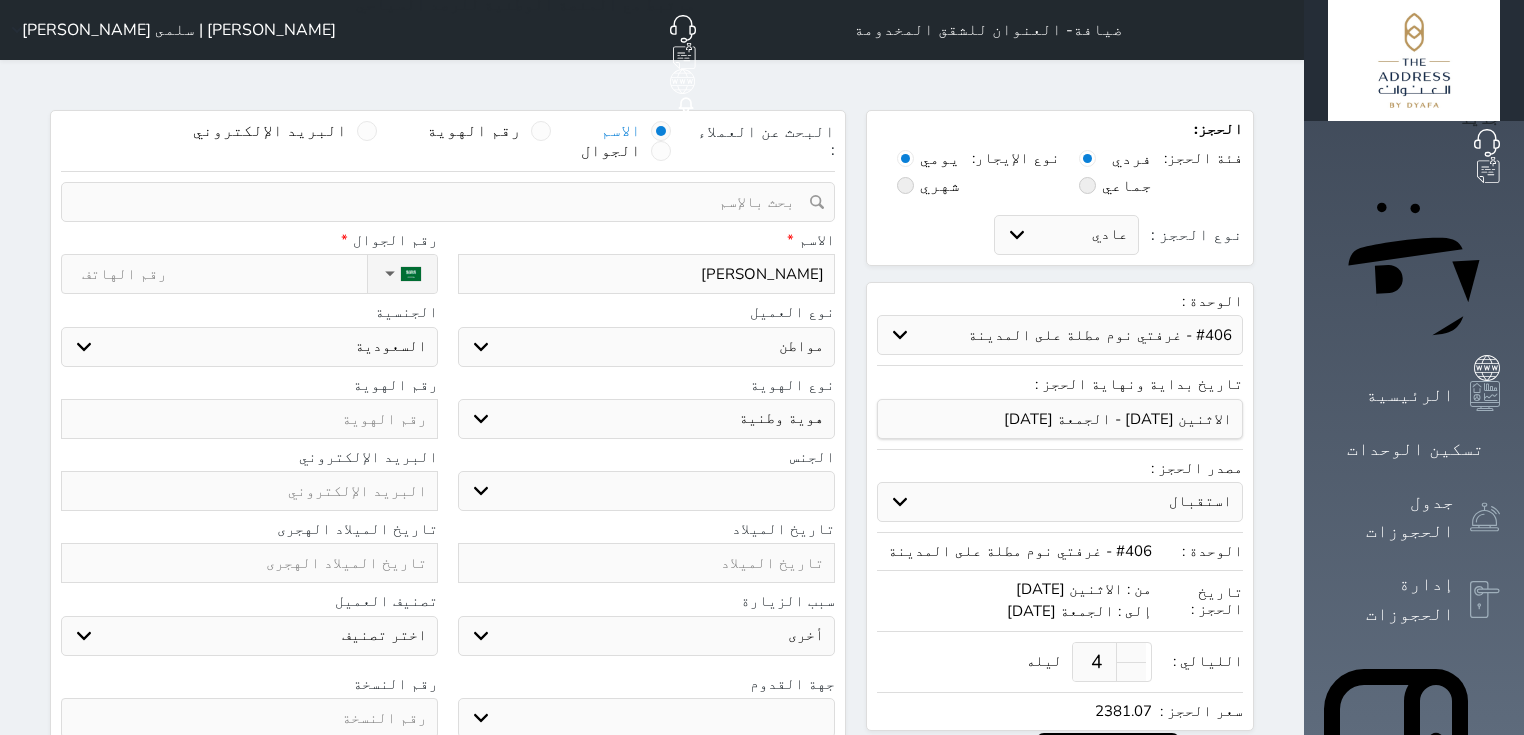 type on "+966 53 287 4158" 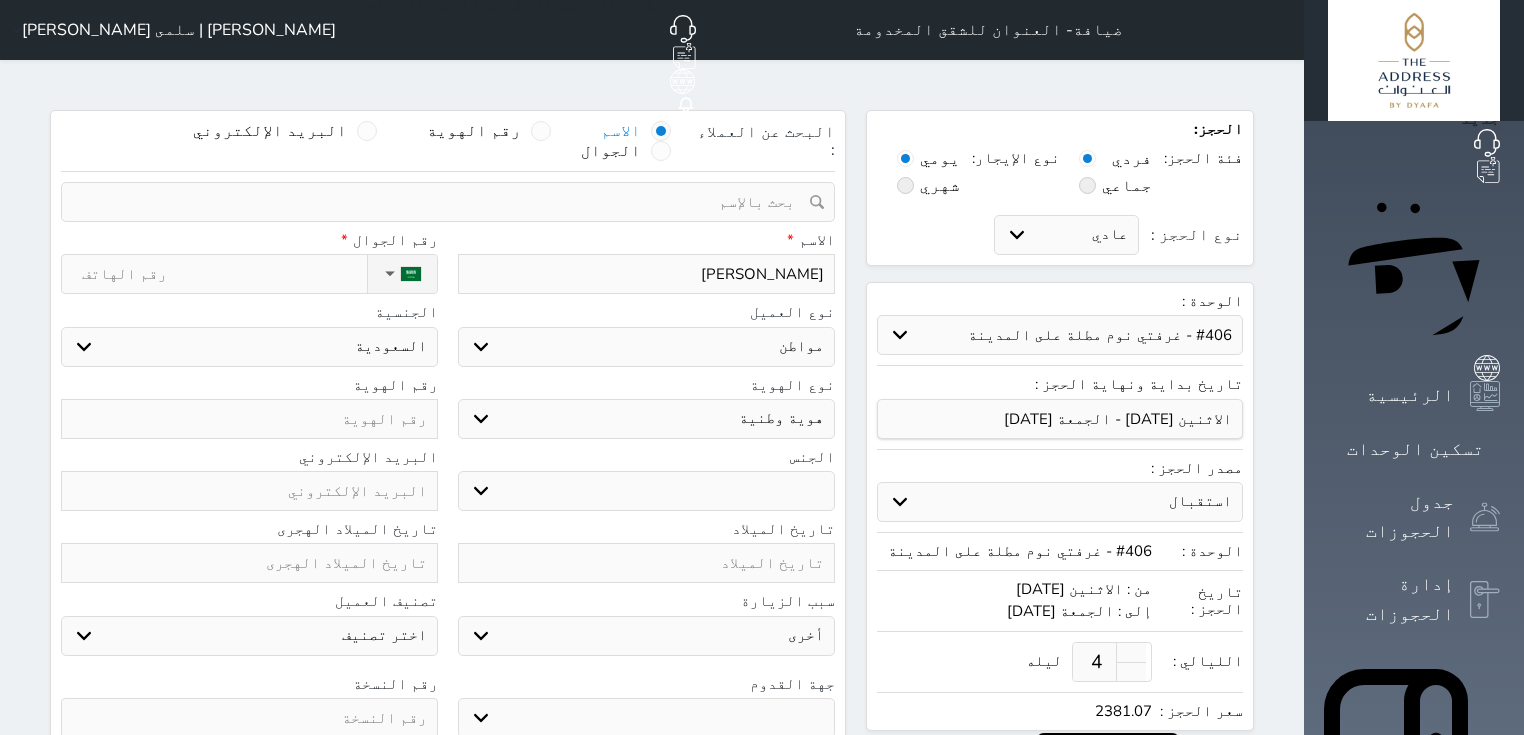 select 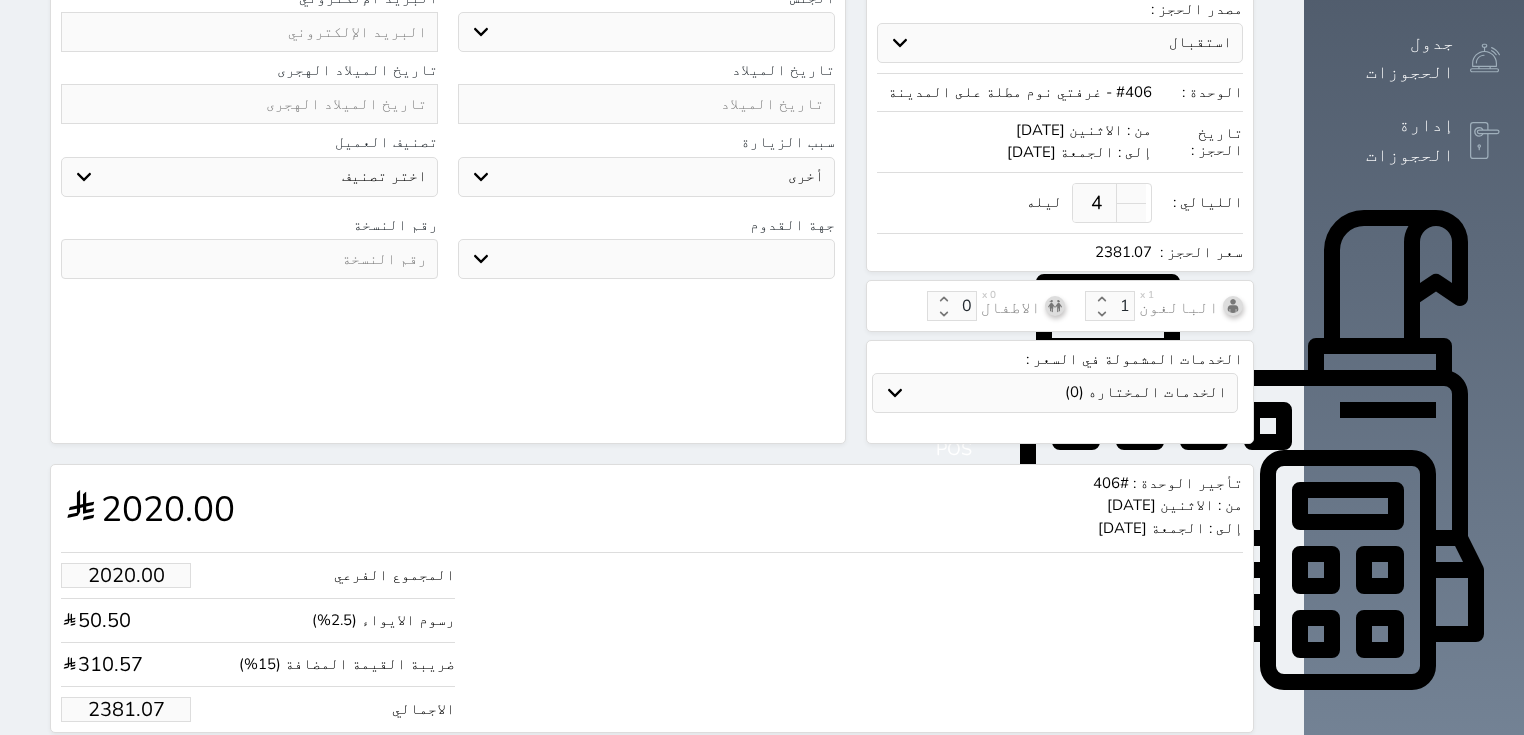 scroll, scrollTop: 492, scrollLeft: 0, axis: vertical 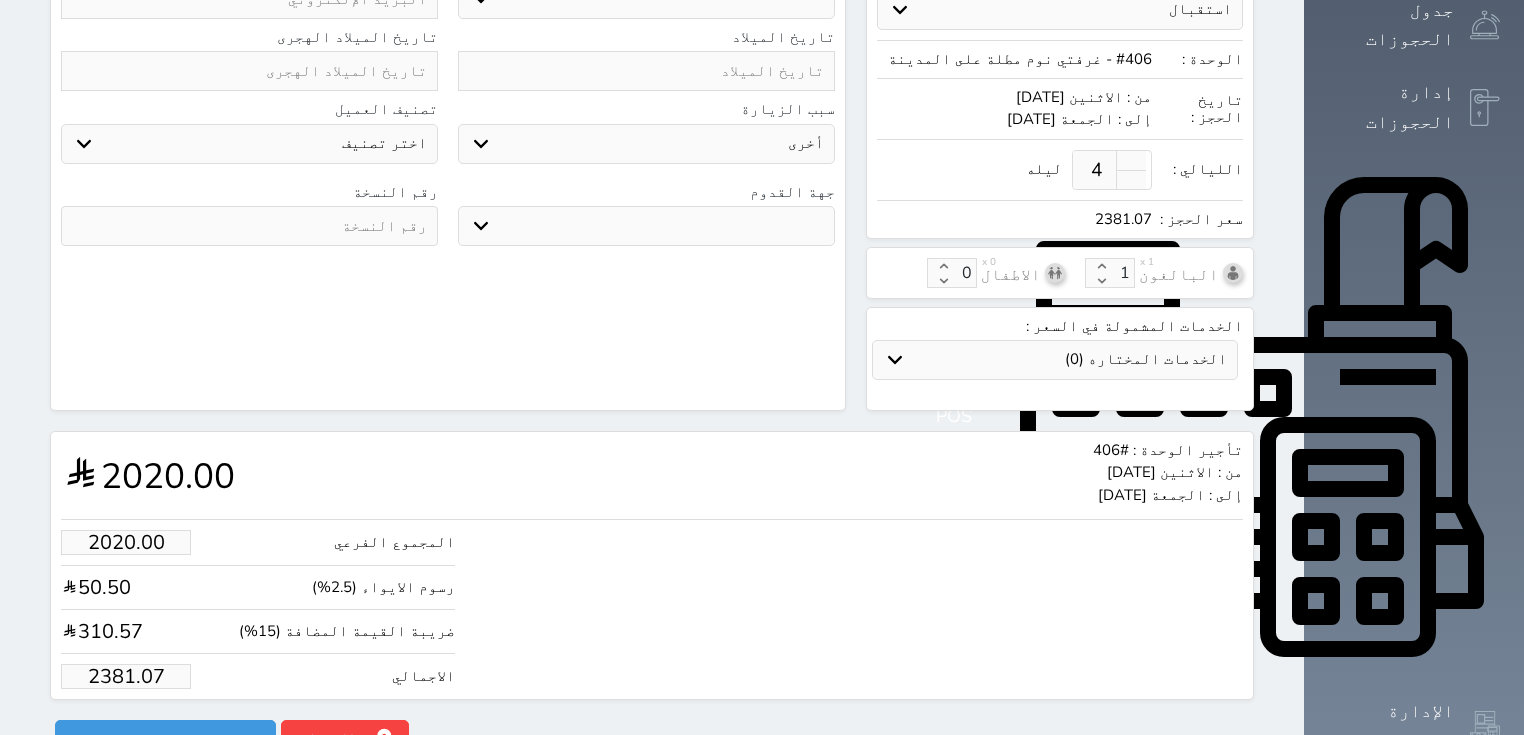 type on "+966 53 287 4158" 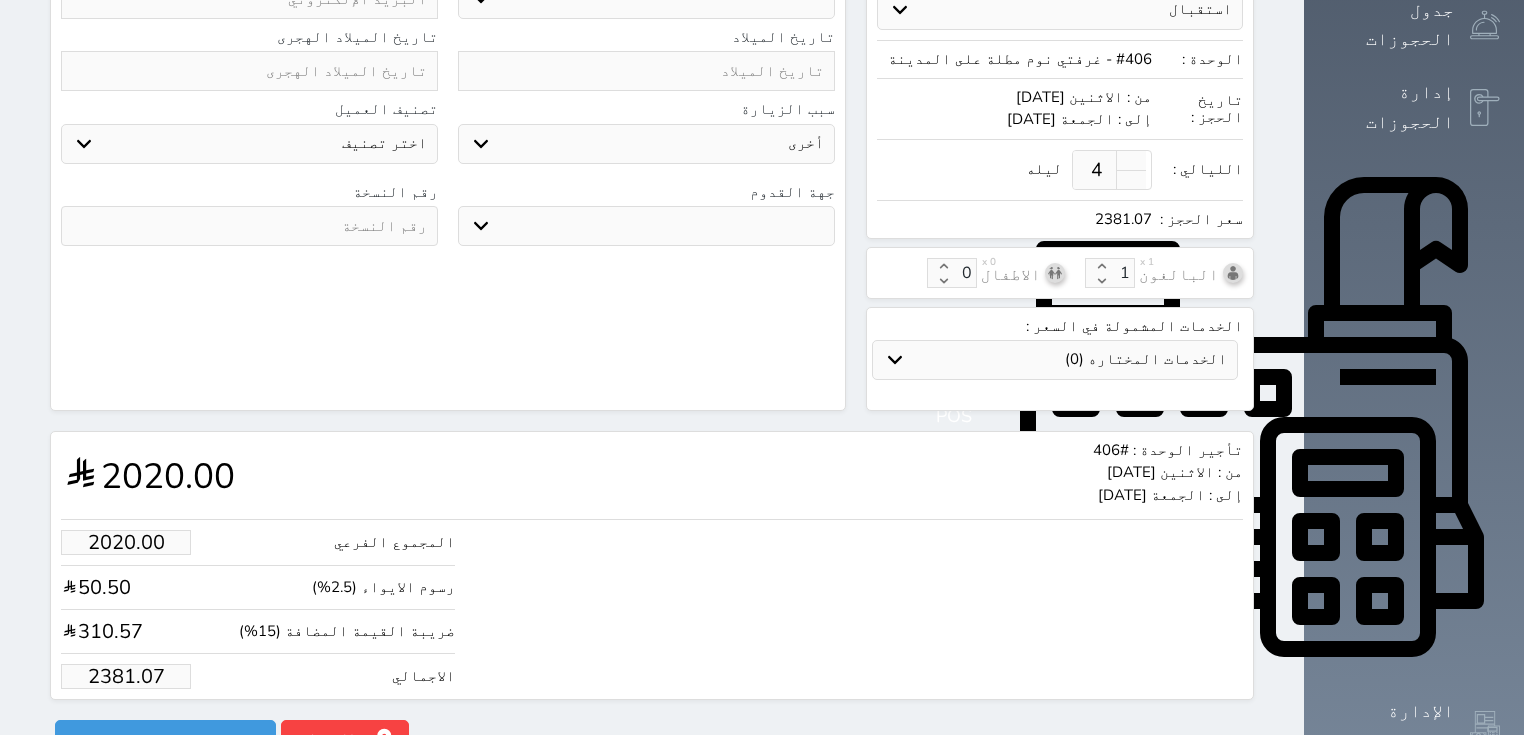 click on "2381.07" at bounding box center [126, 676] 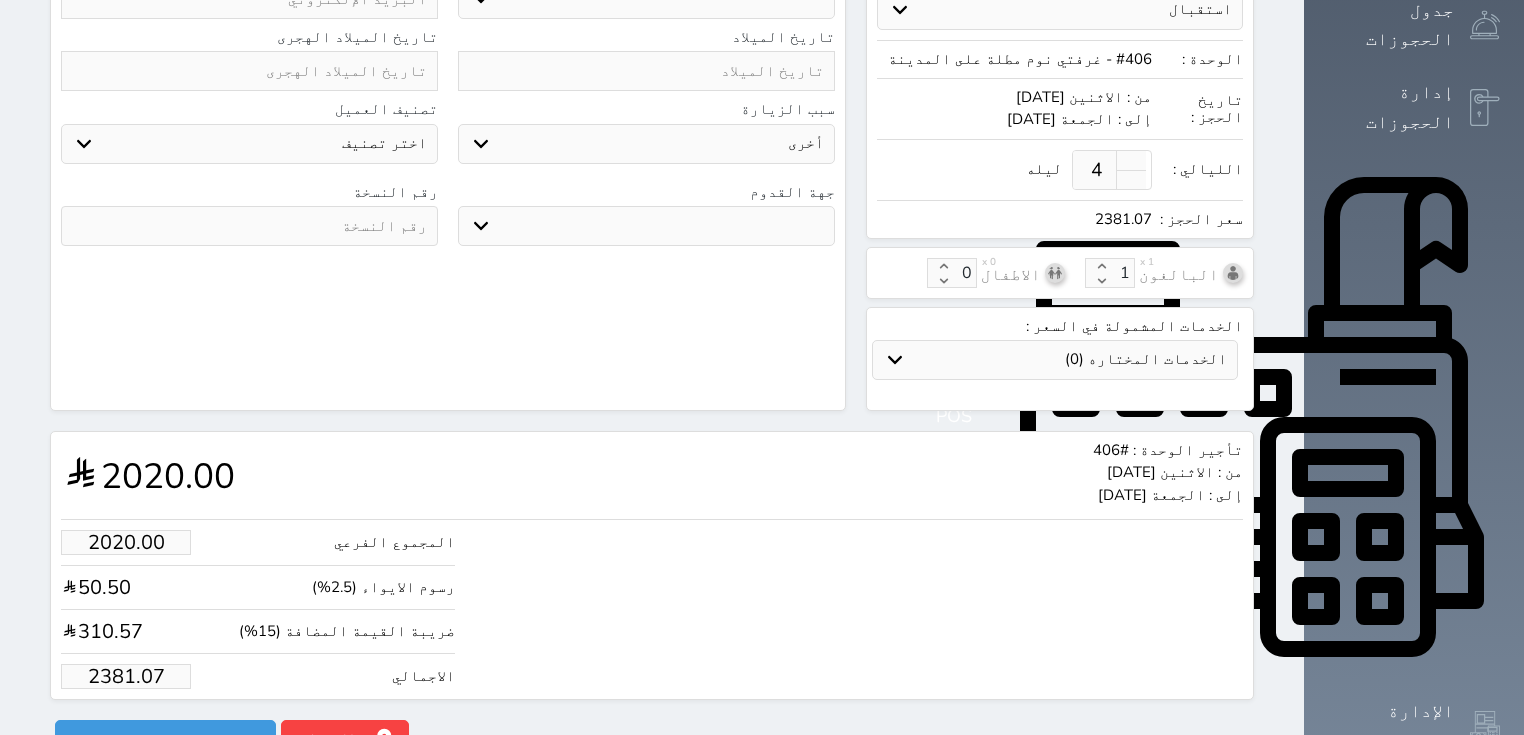 click on "2381.07" at bounding box center (126, 676) 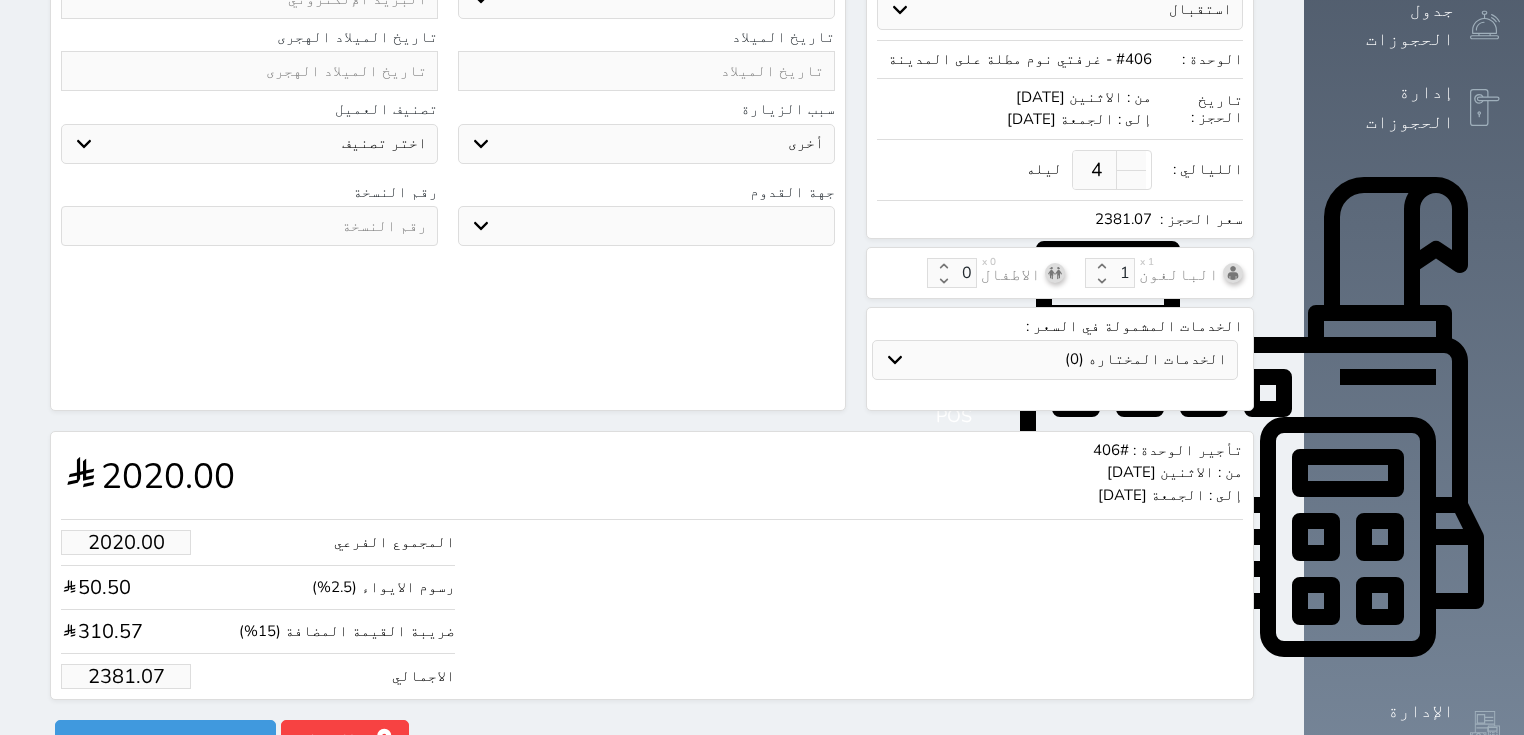 type on "2" 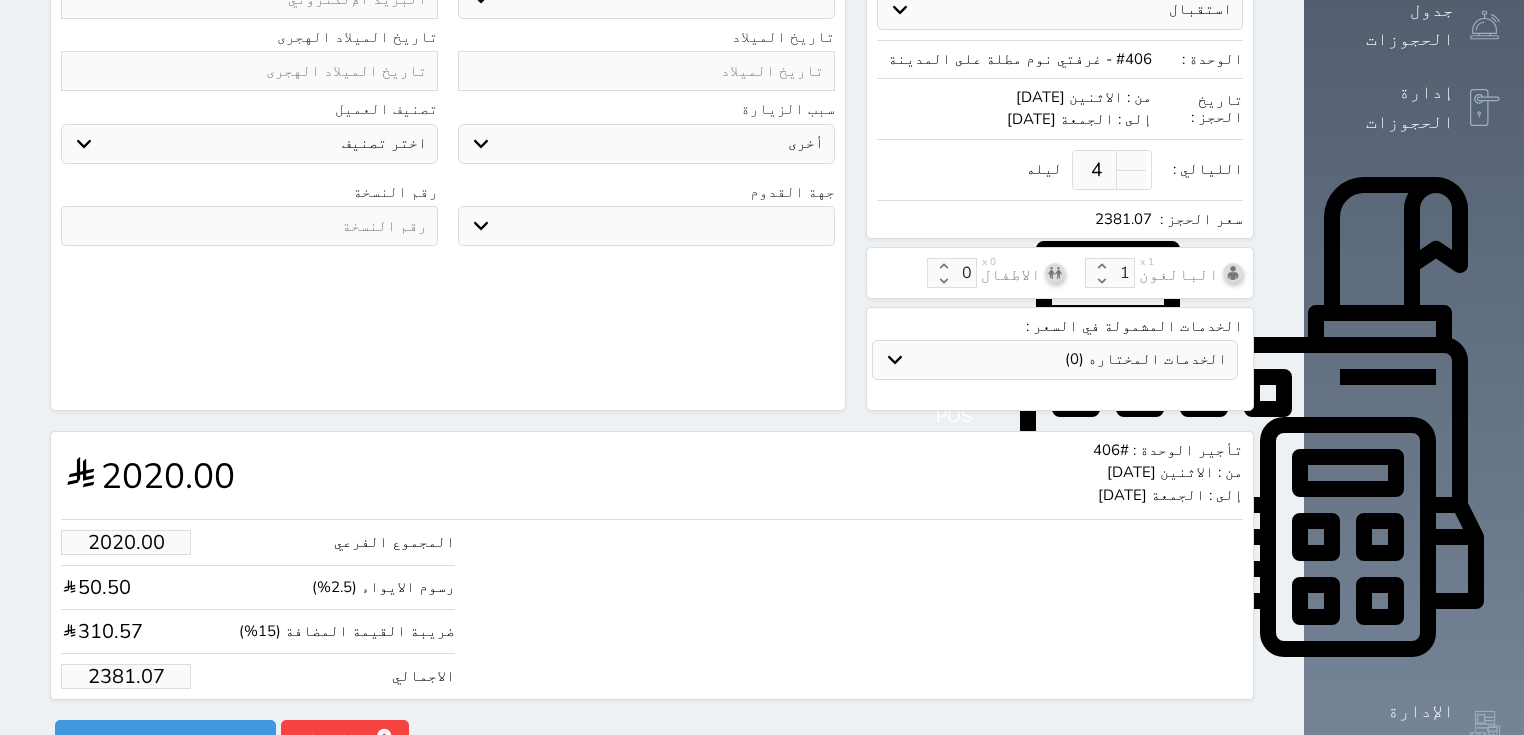select 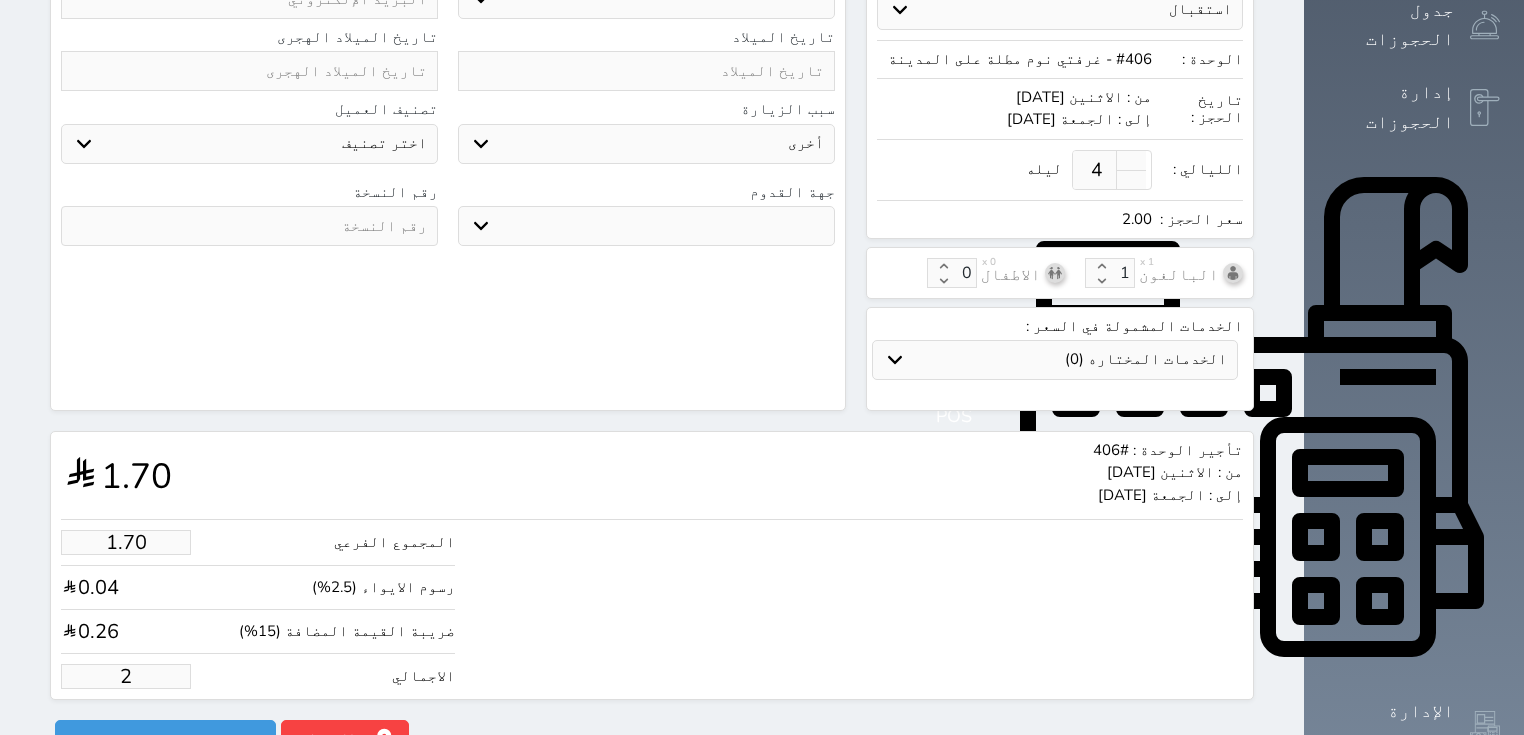 type on "16.97" 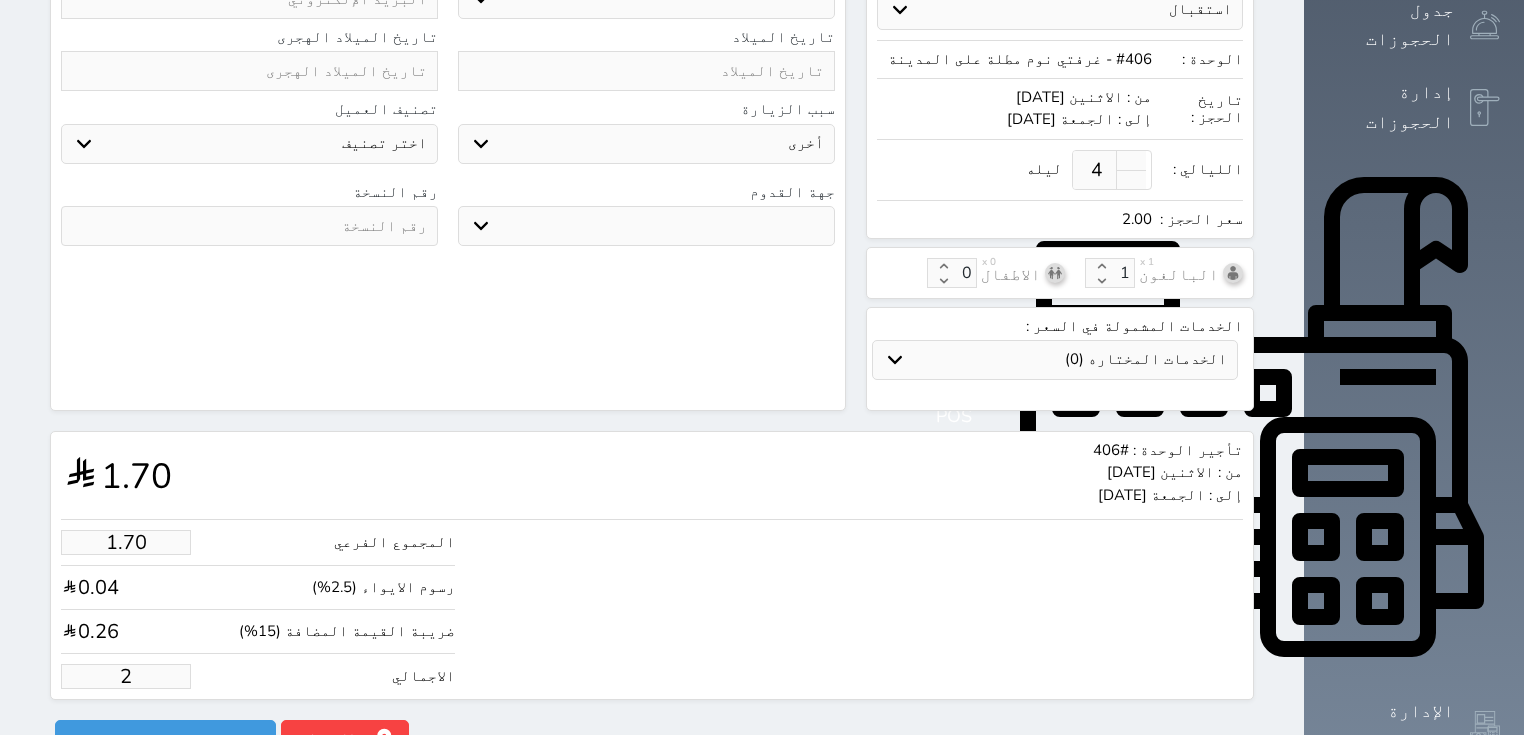 type on "20" 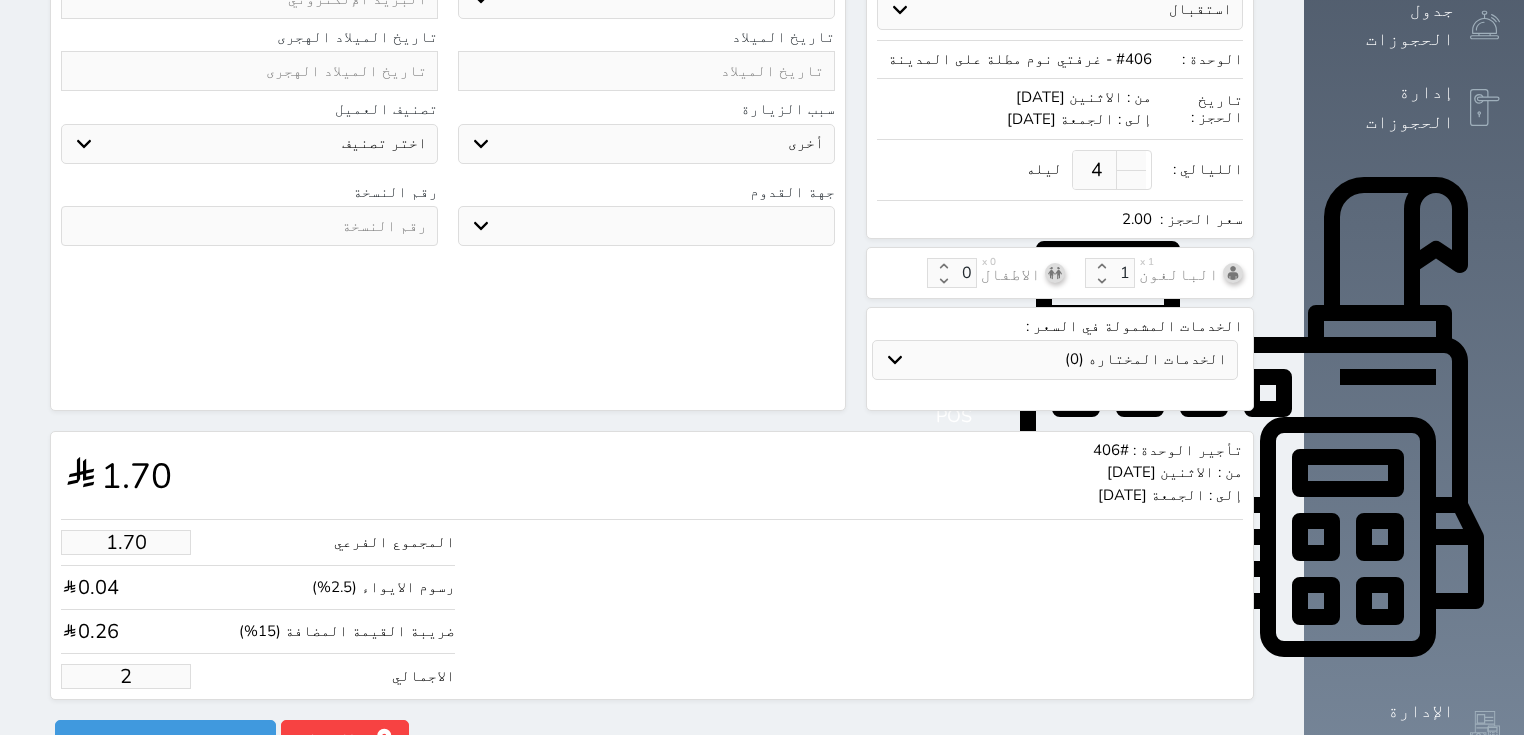 select 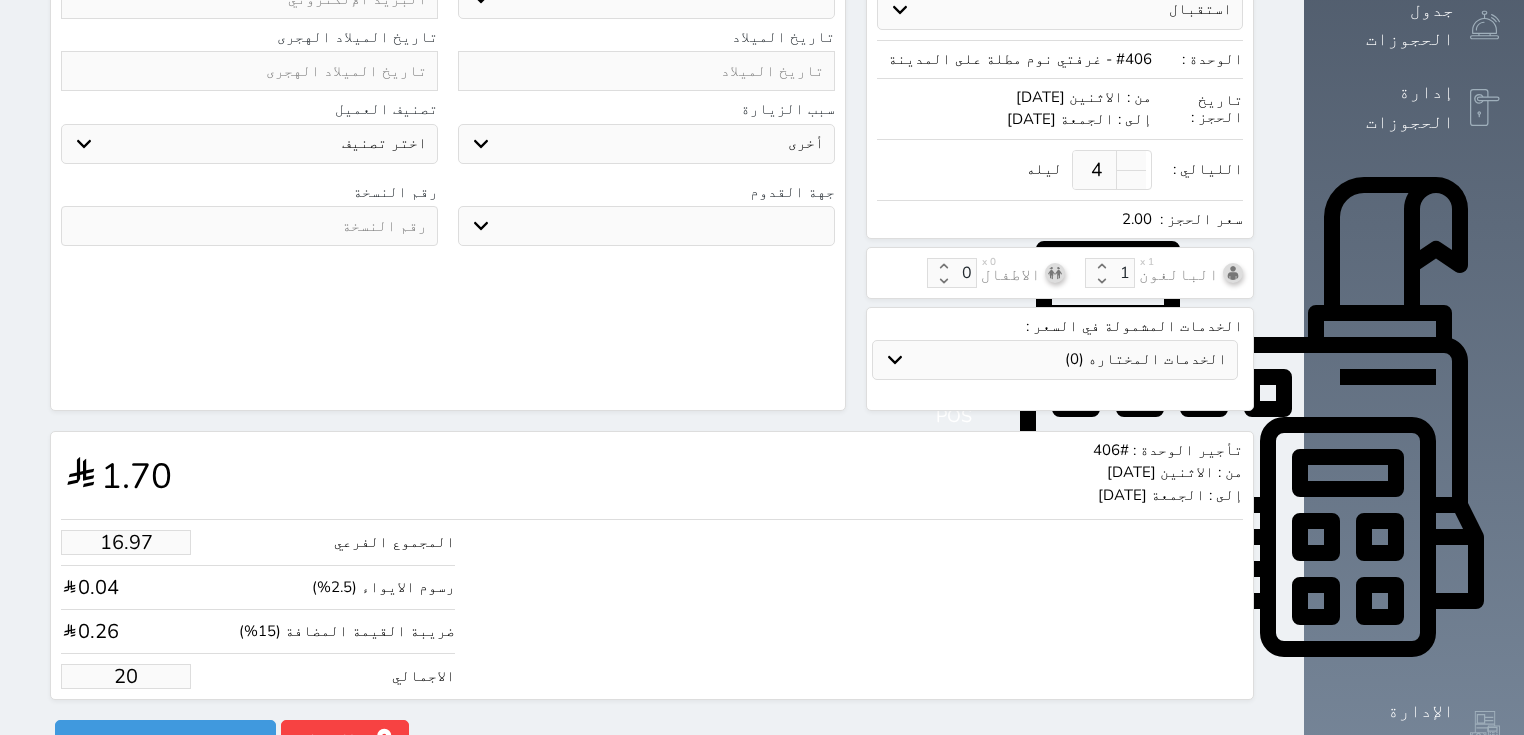type on "169.67" 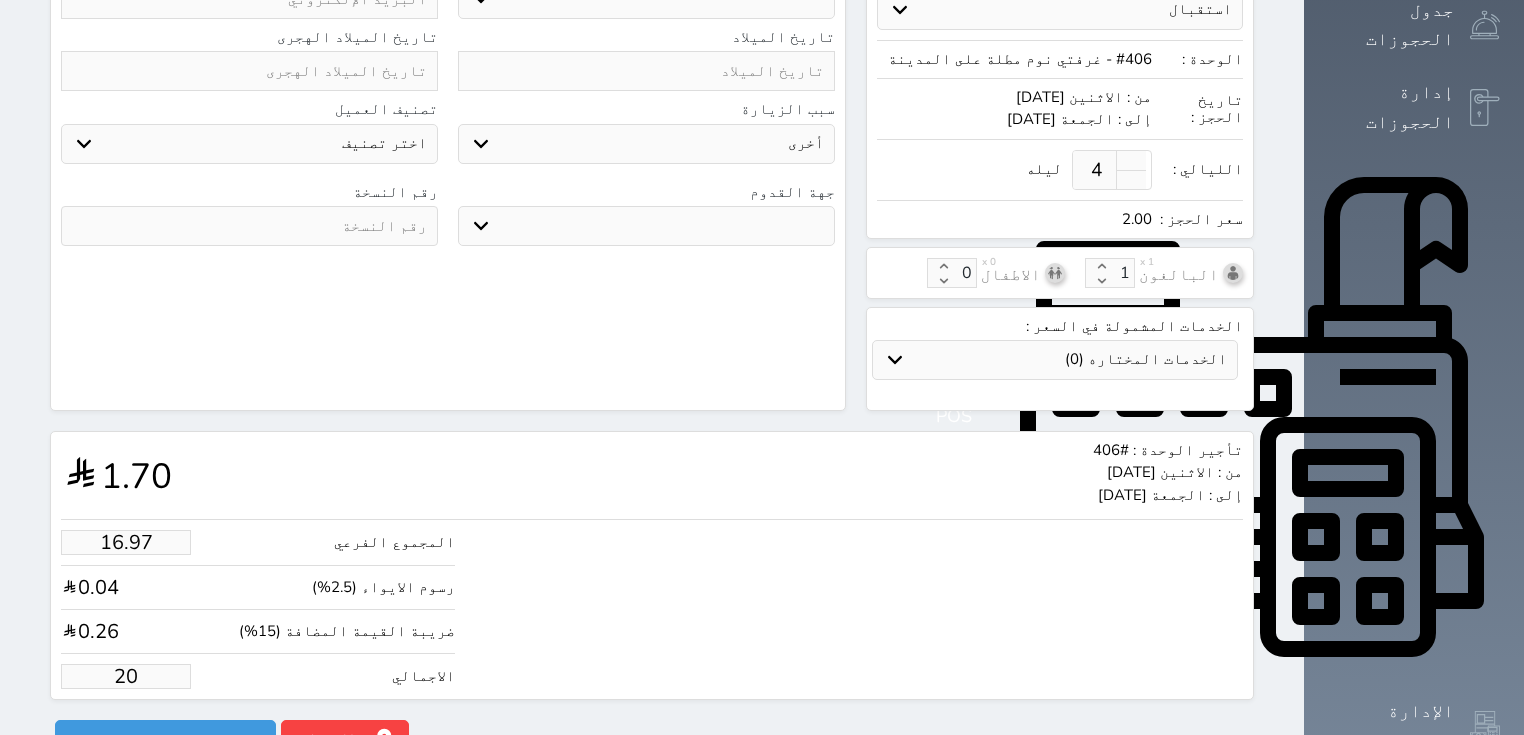 type on "200" 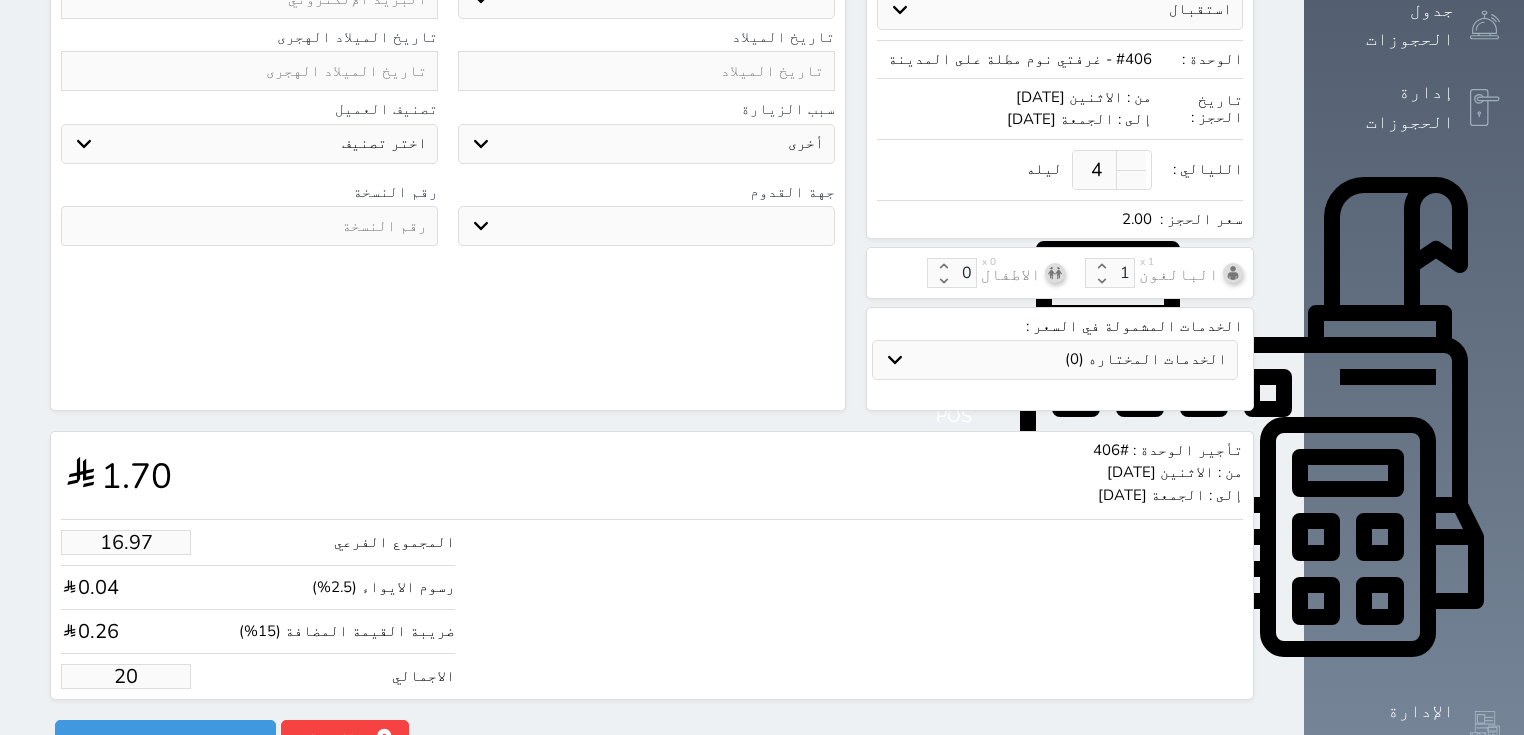 select 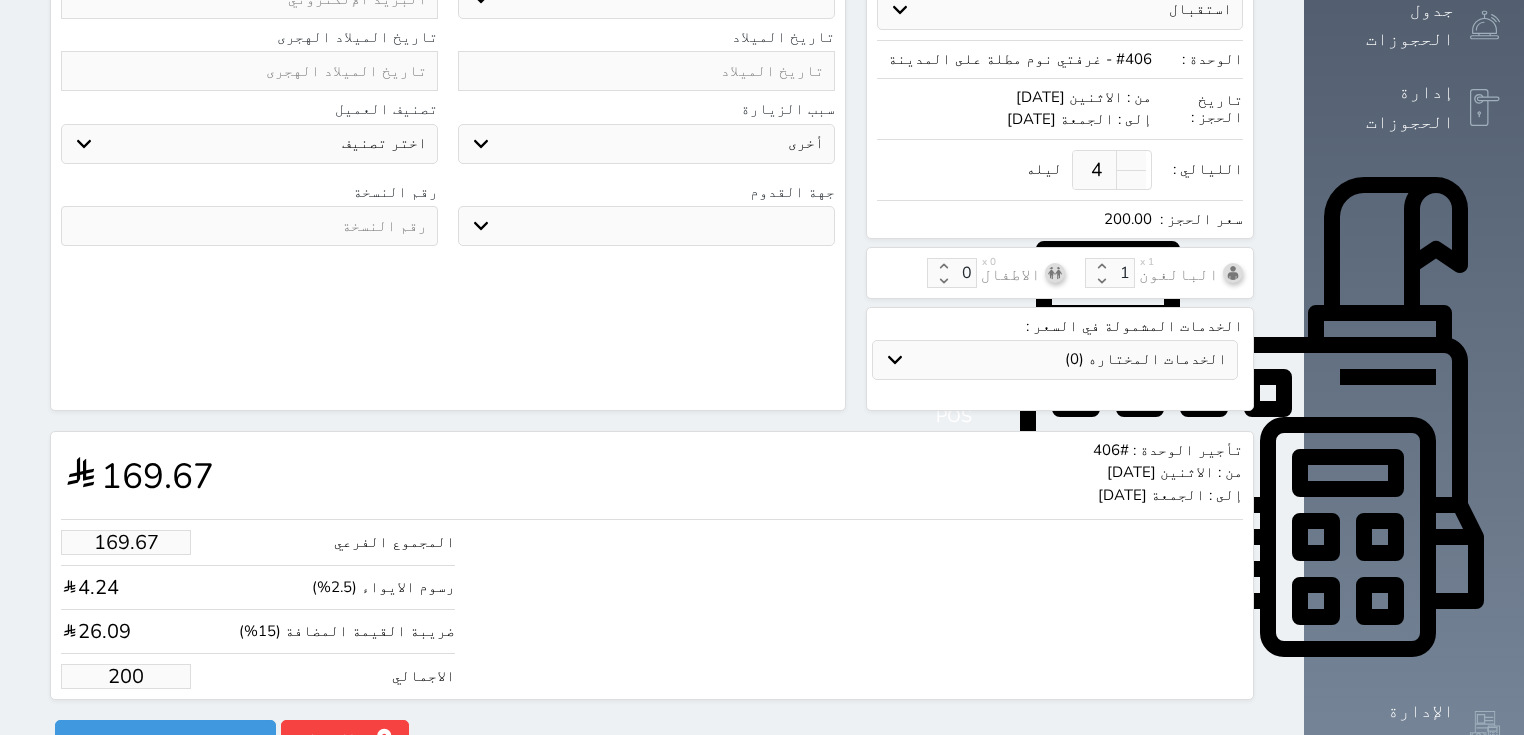 type on "1696.71" 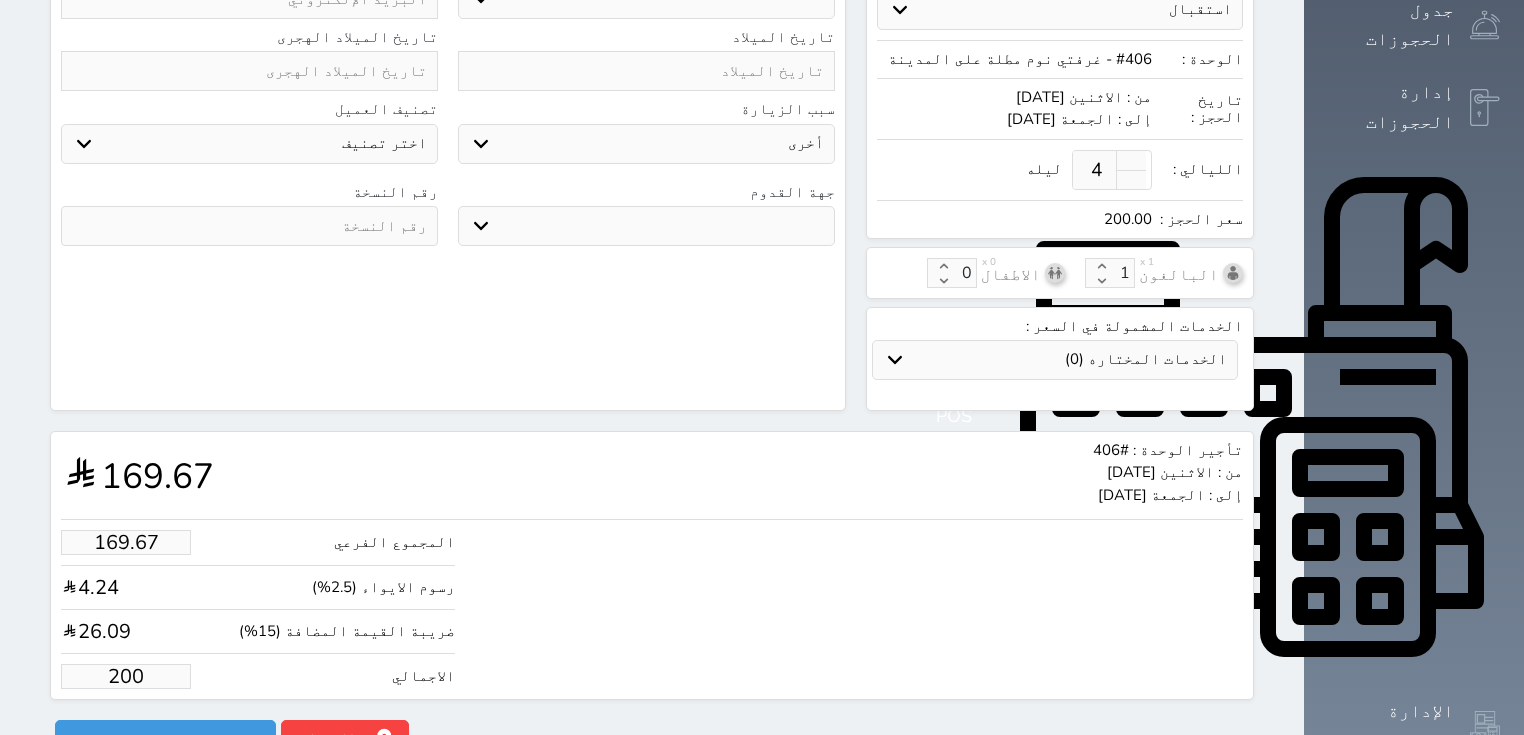 type on "2000" 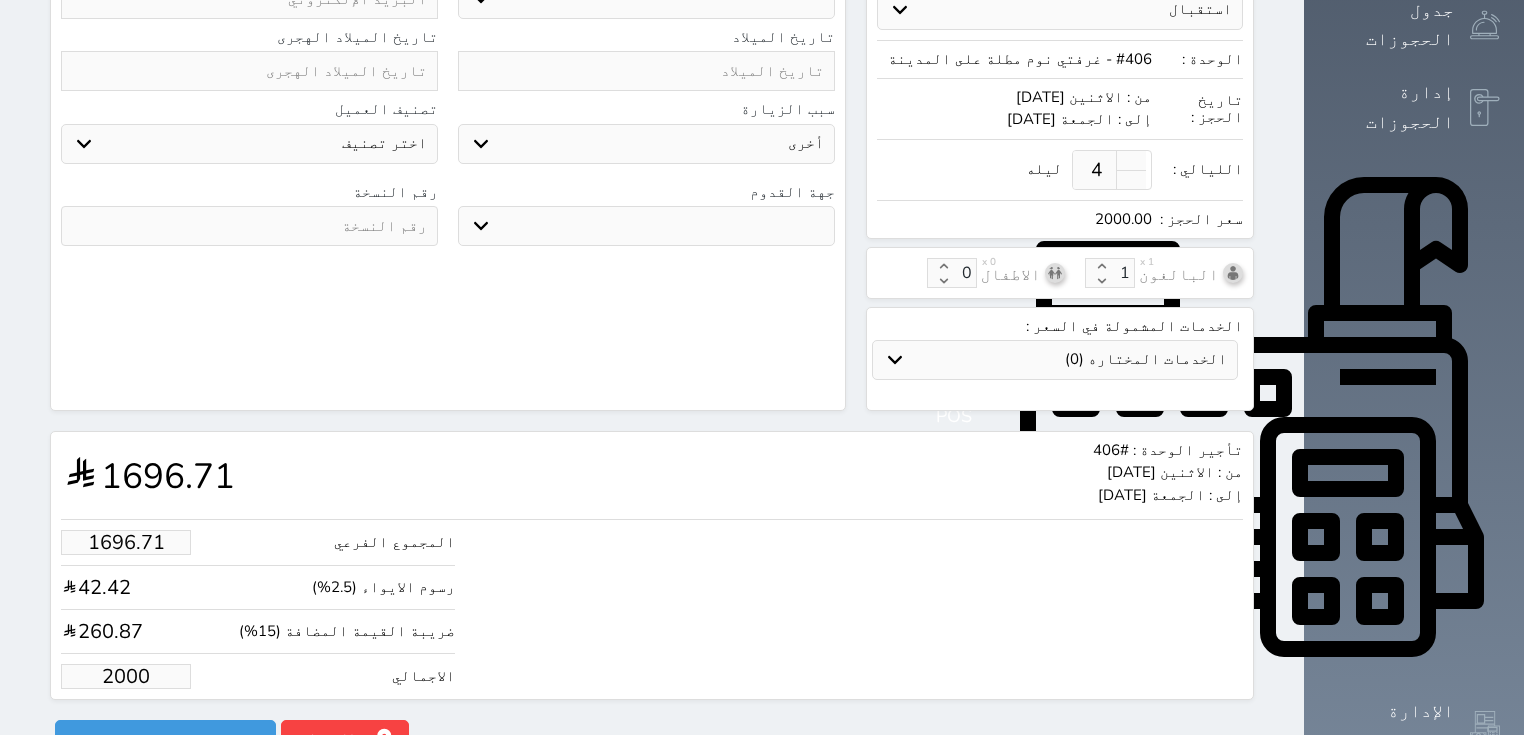 type on "16967.13" 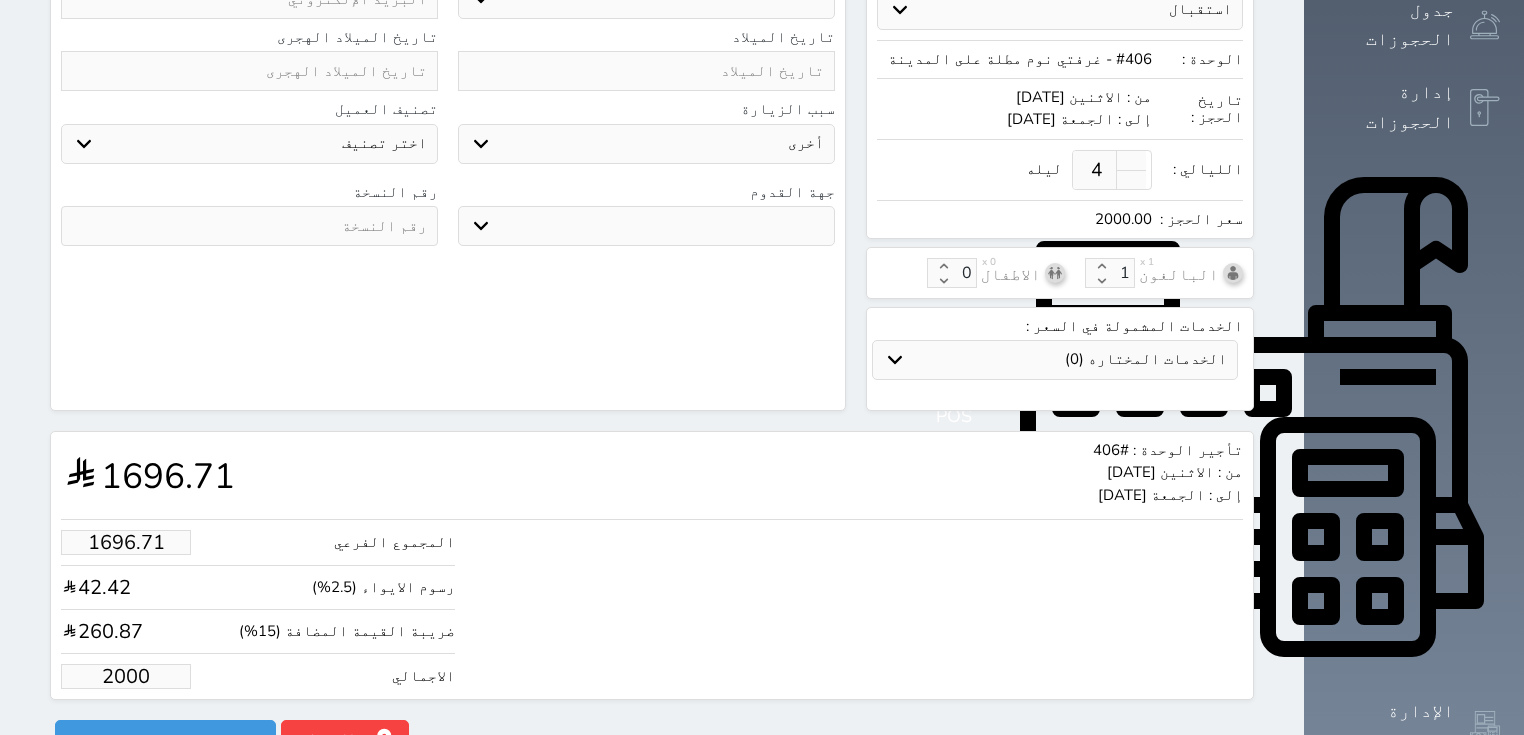 type on "20000" 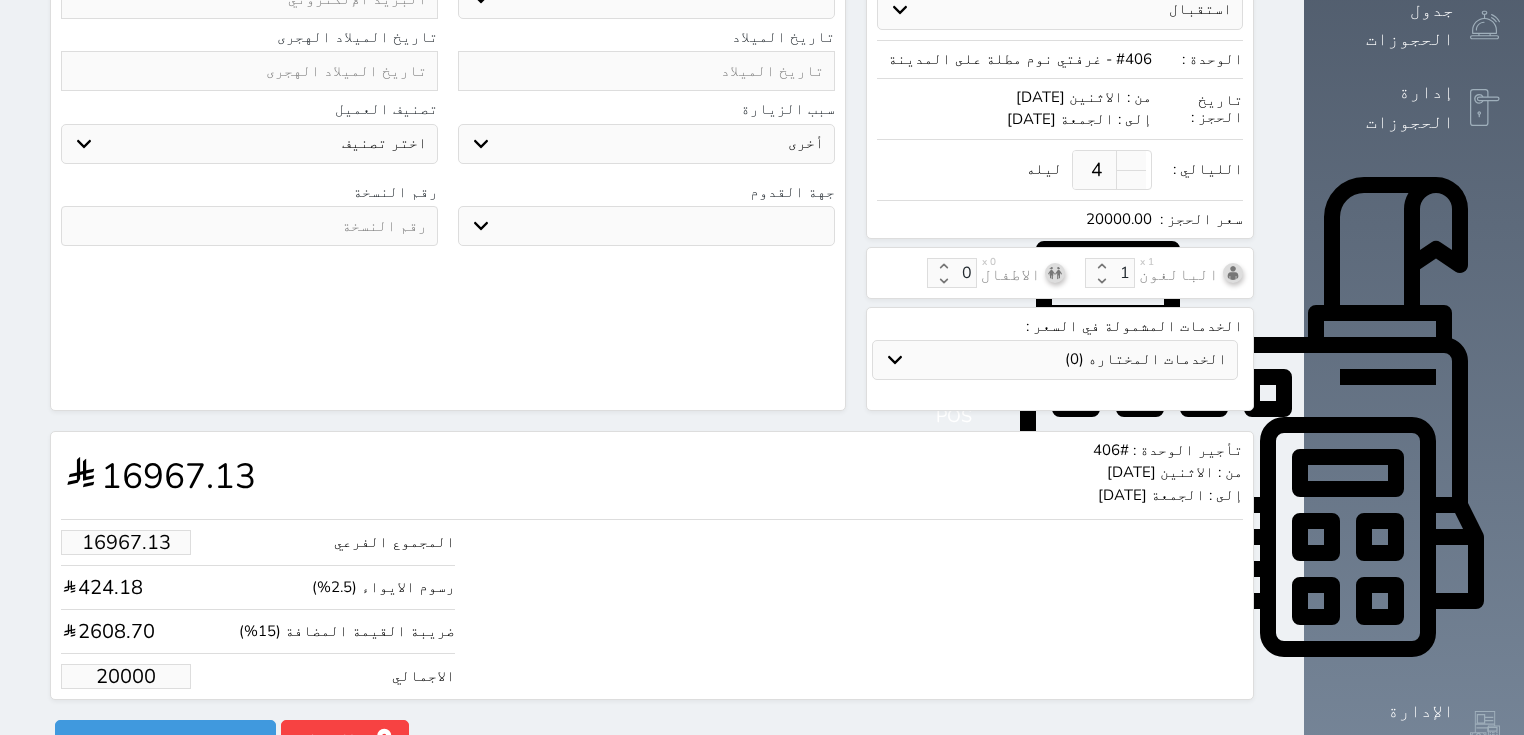 type on "1696.71" 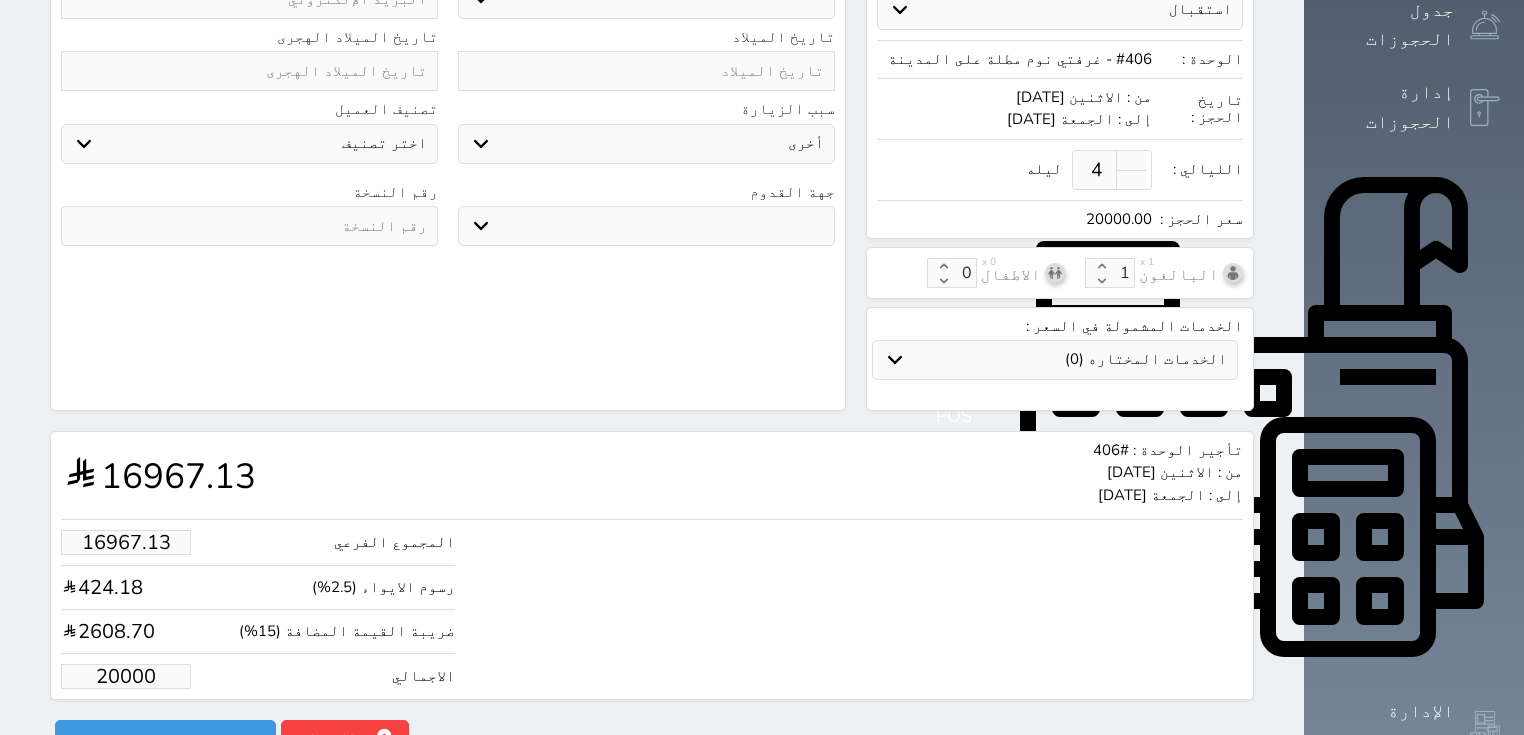 type on "2000" 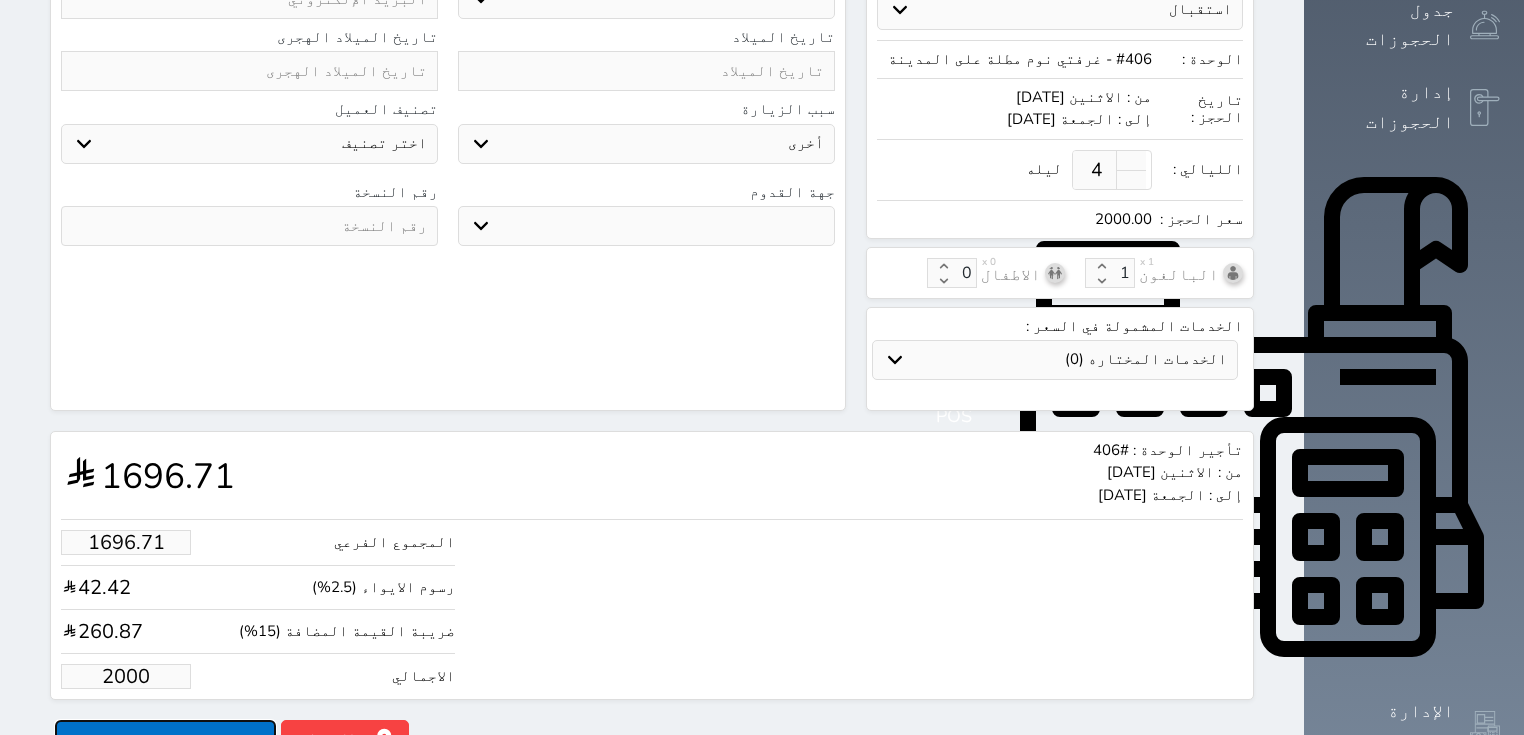 type on "2000.00" 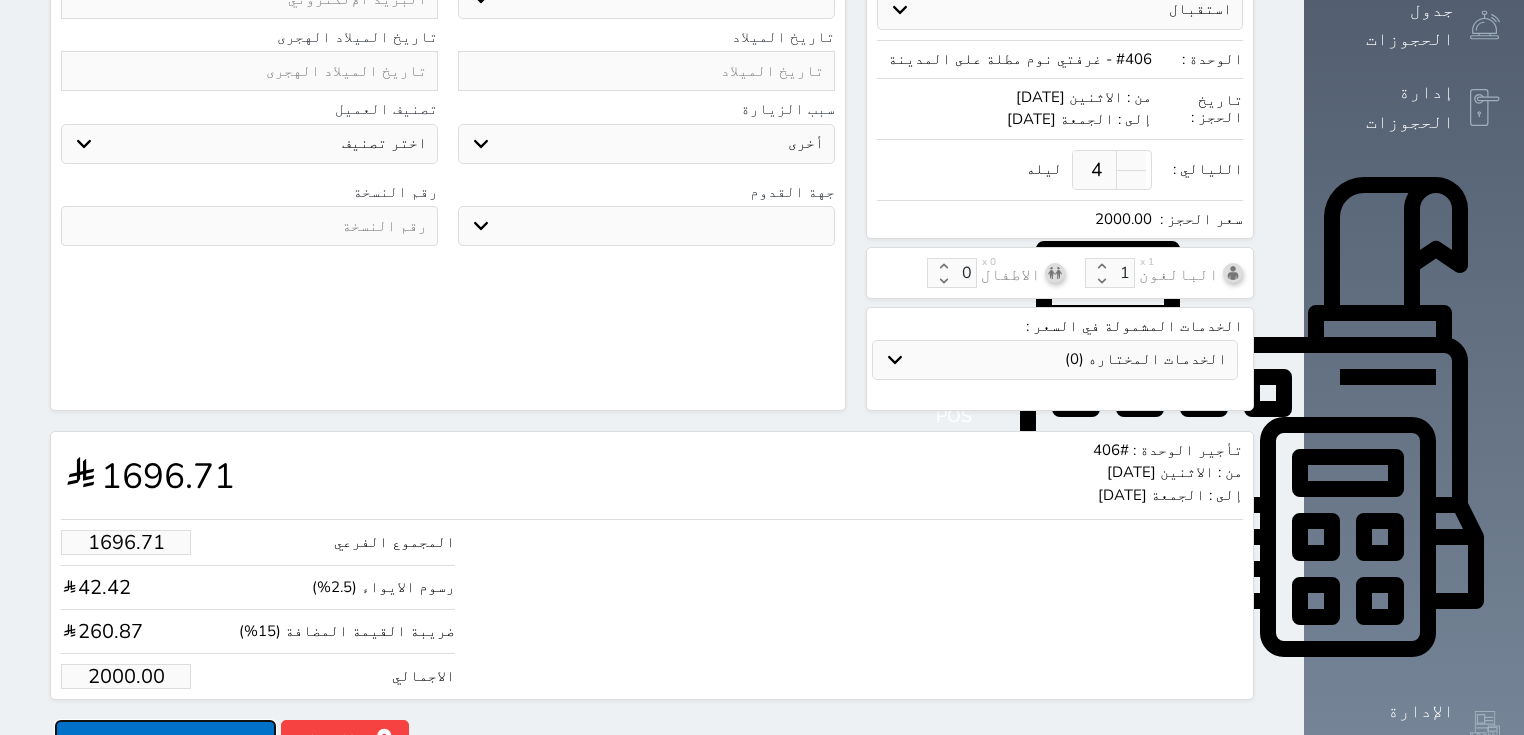 click on "حجز" at bounding box center [165, 737] 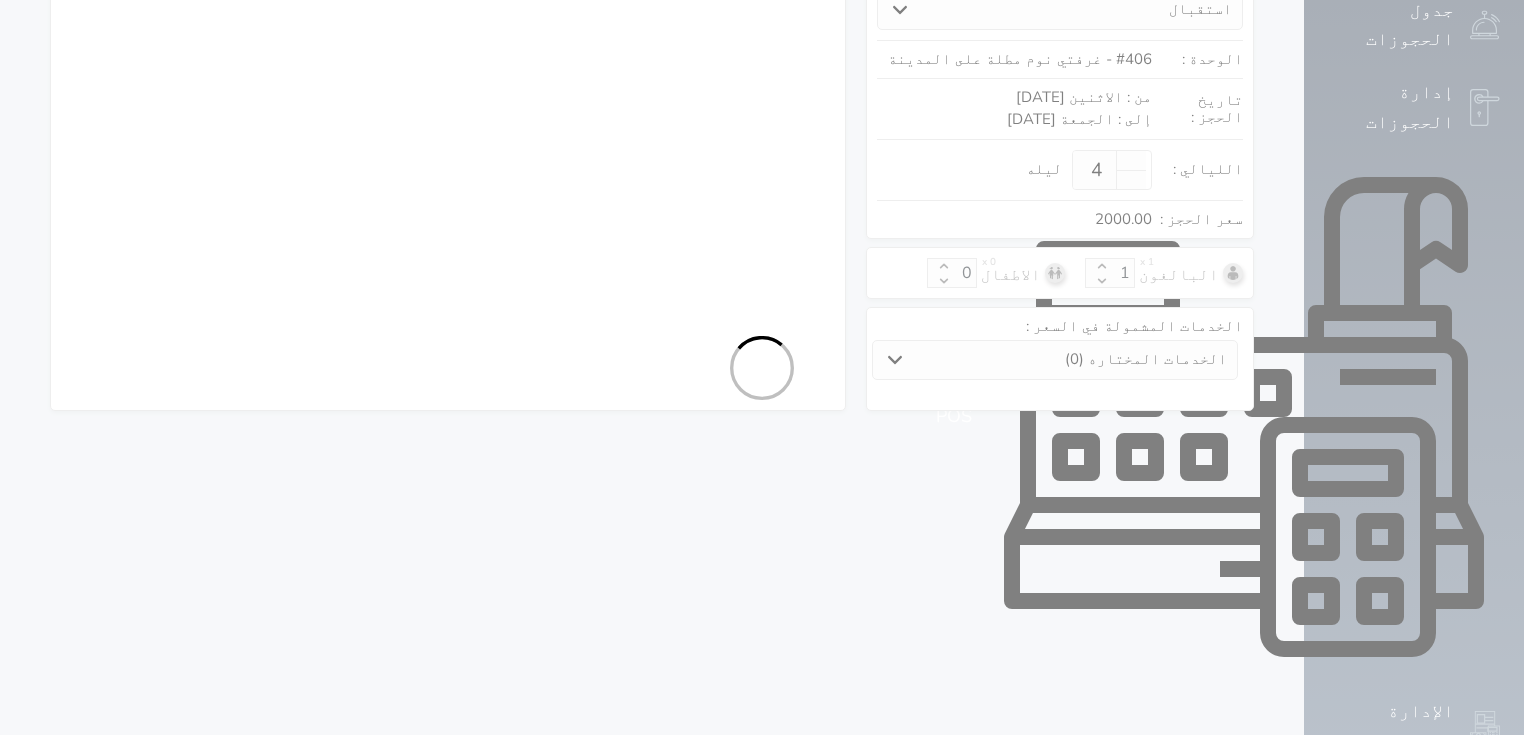 scroll, scrollTop: 171, scrollLeft: 0, axis: vertical 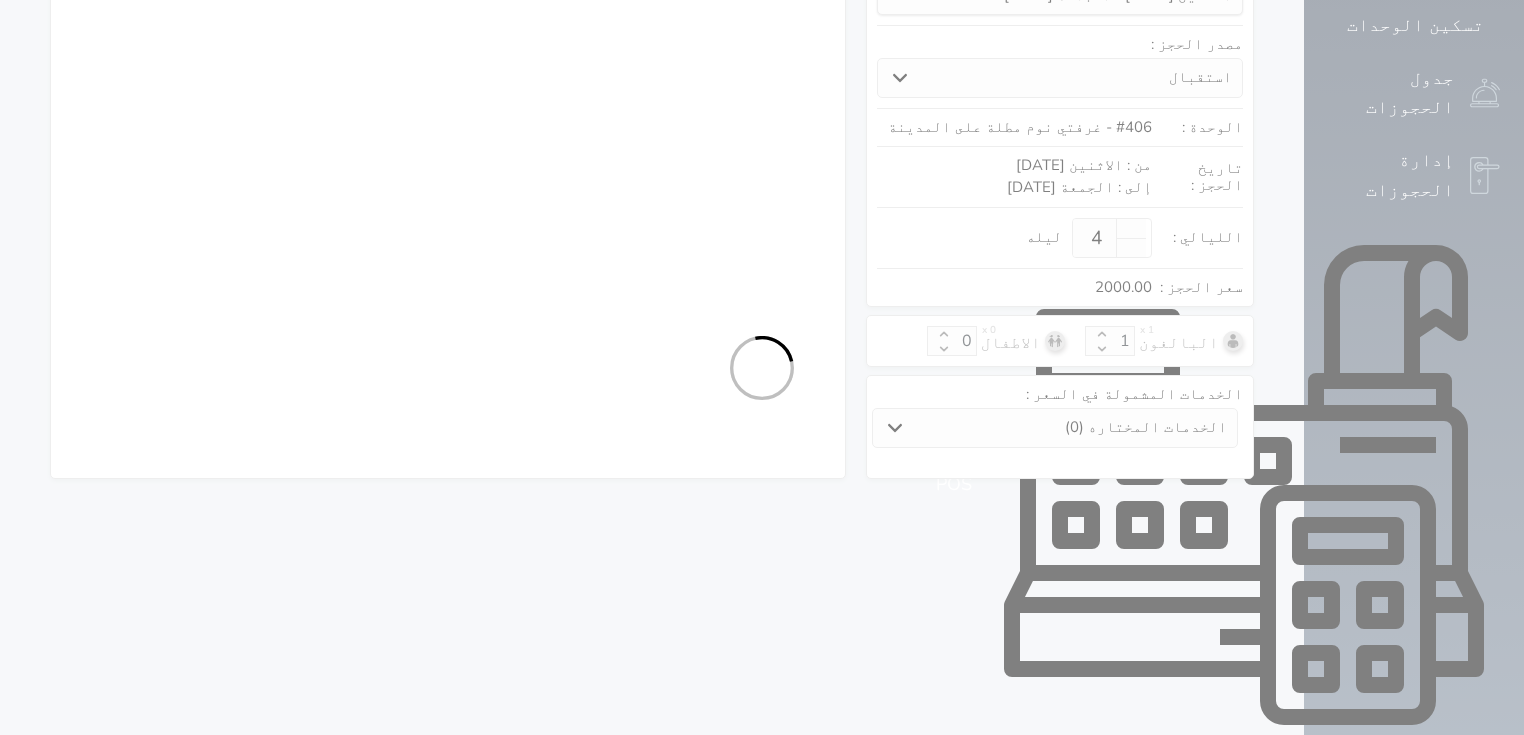 select on "1" 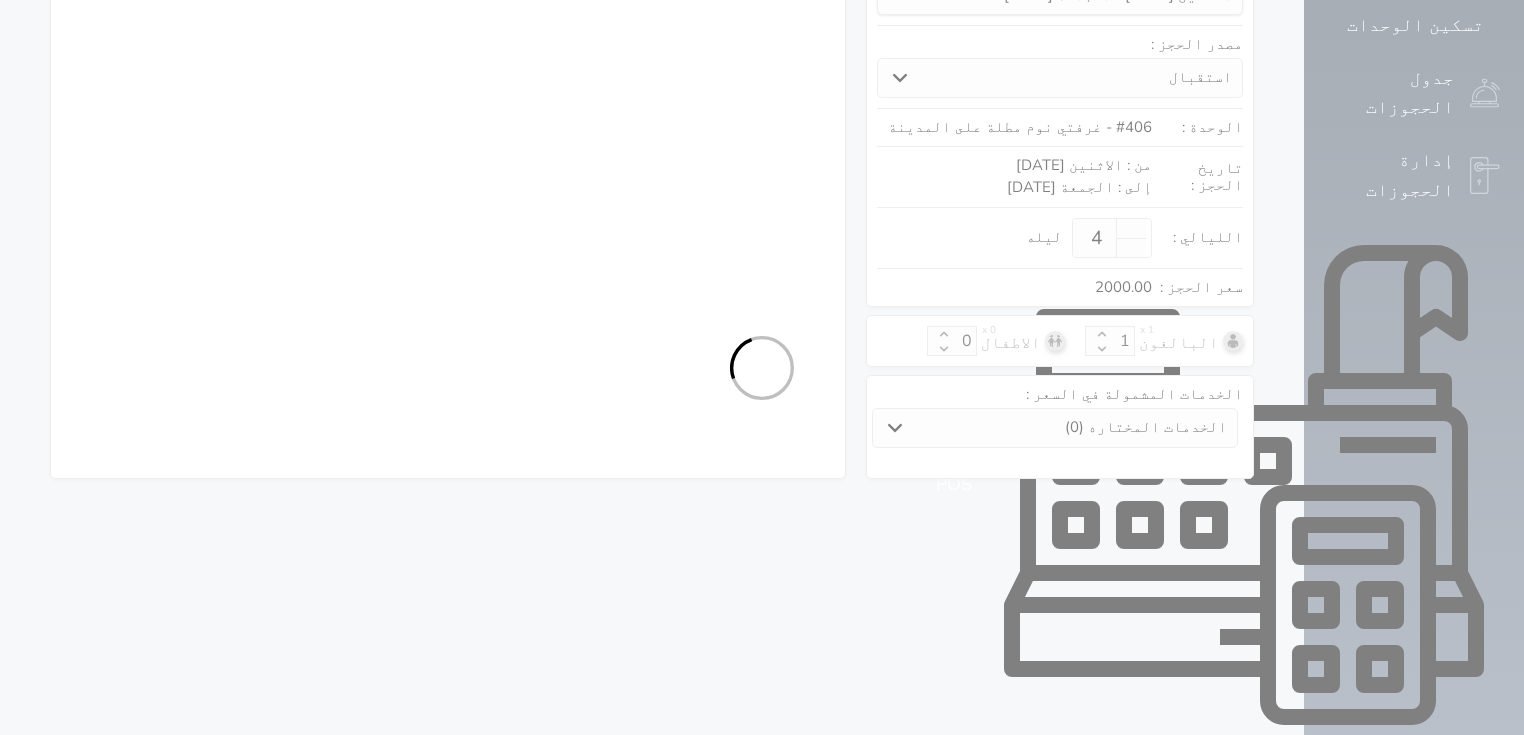 select on "113" 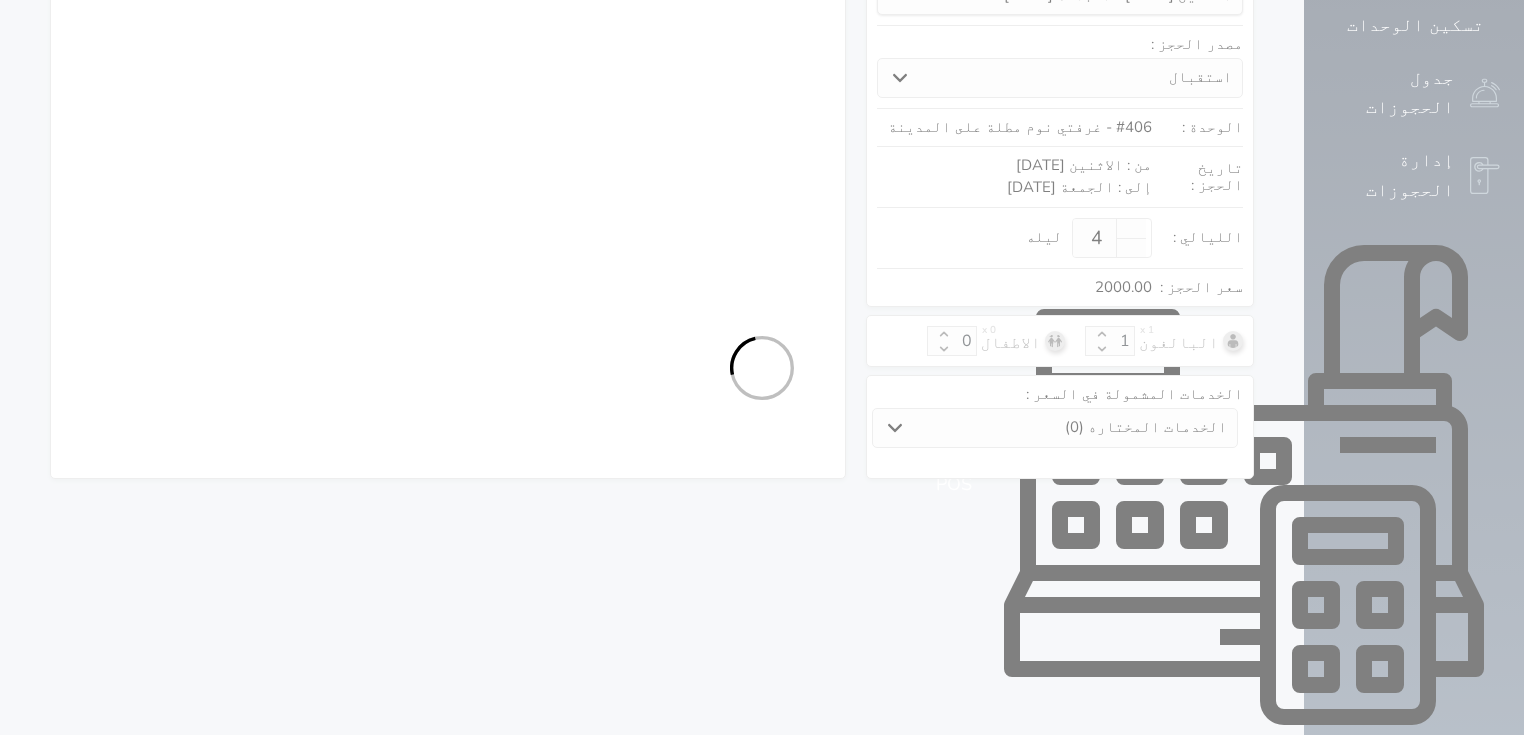 select on "1" 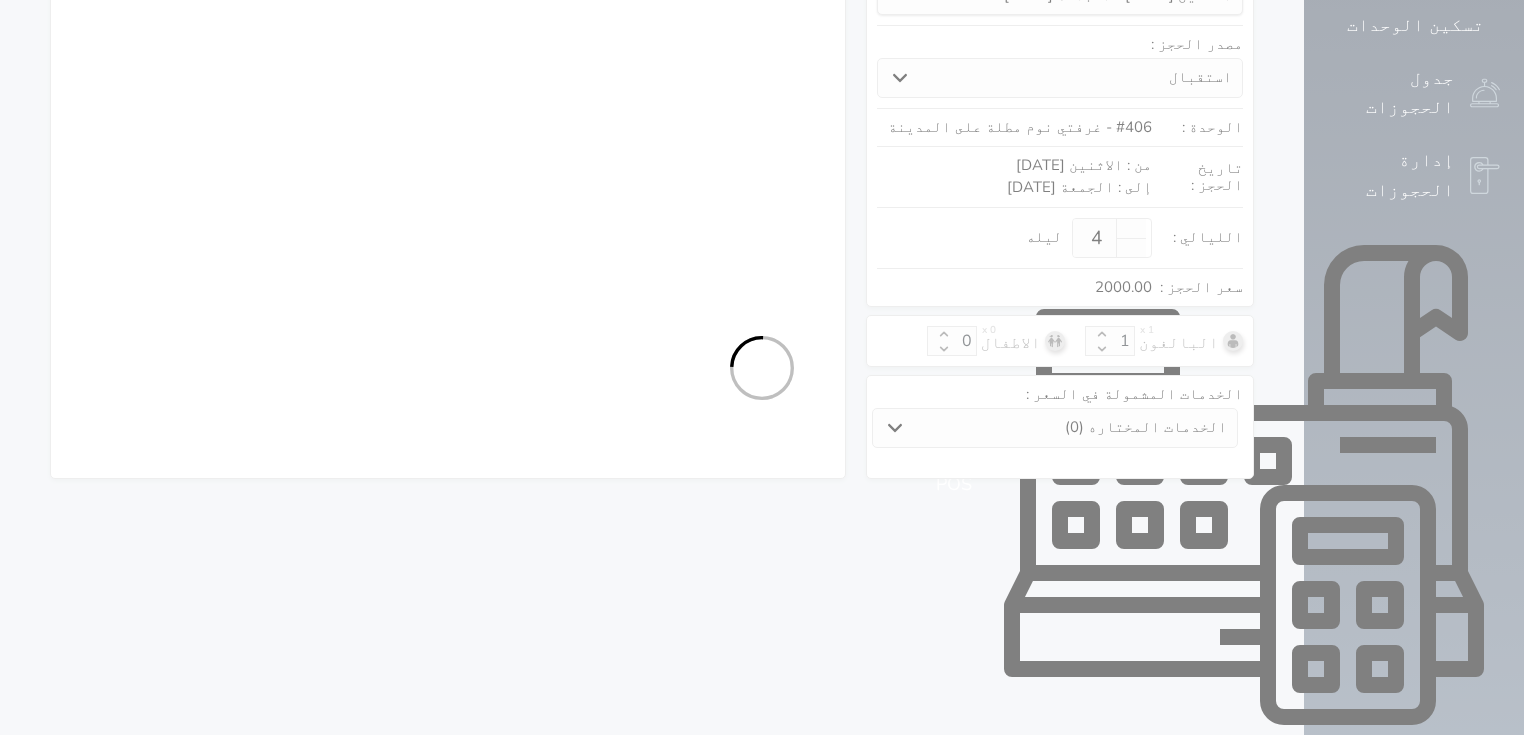 select 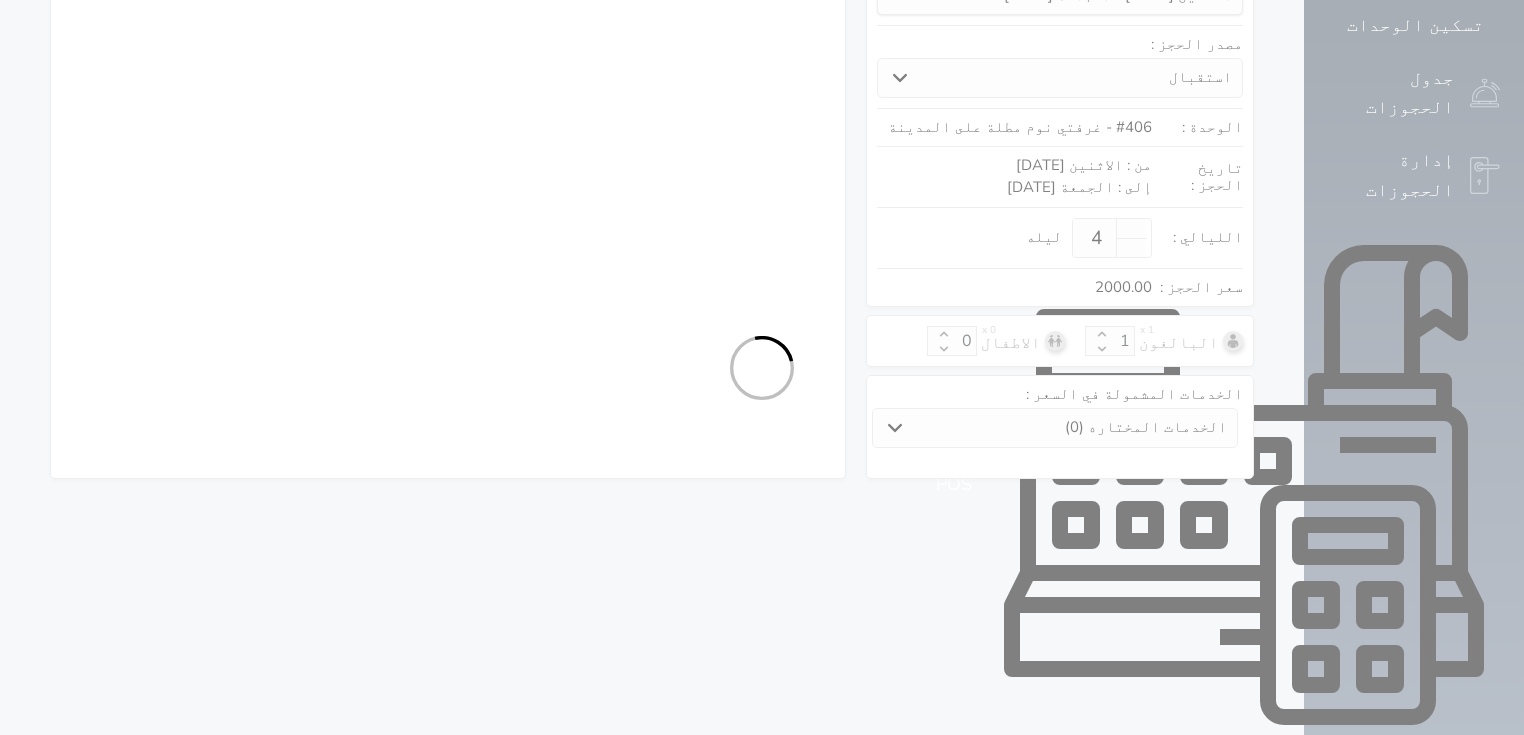 select on "7" 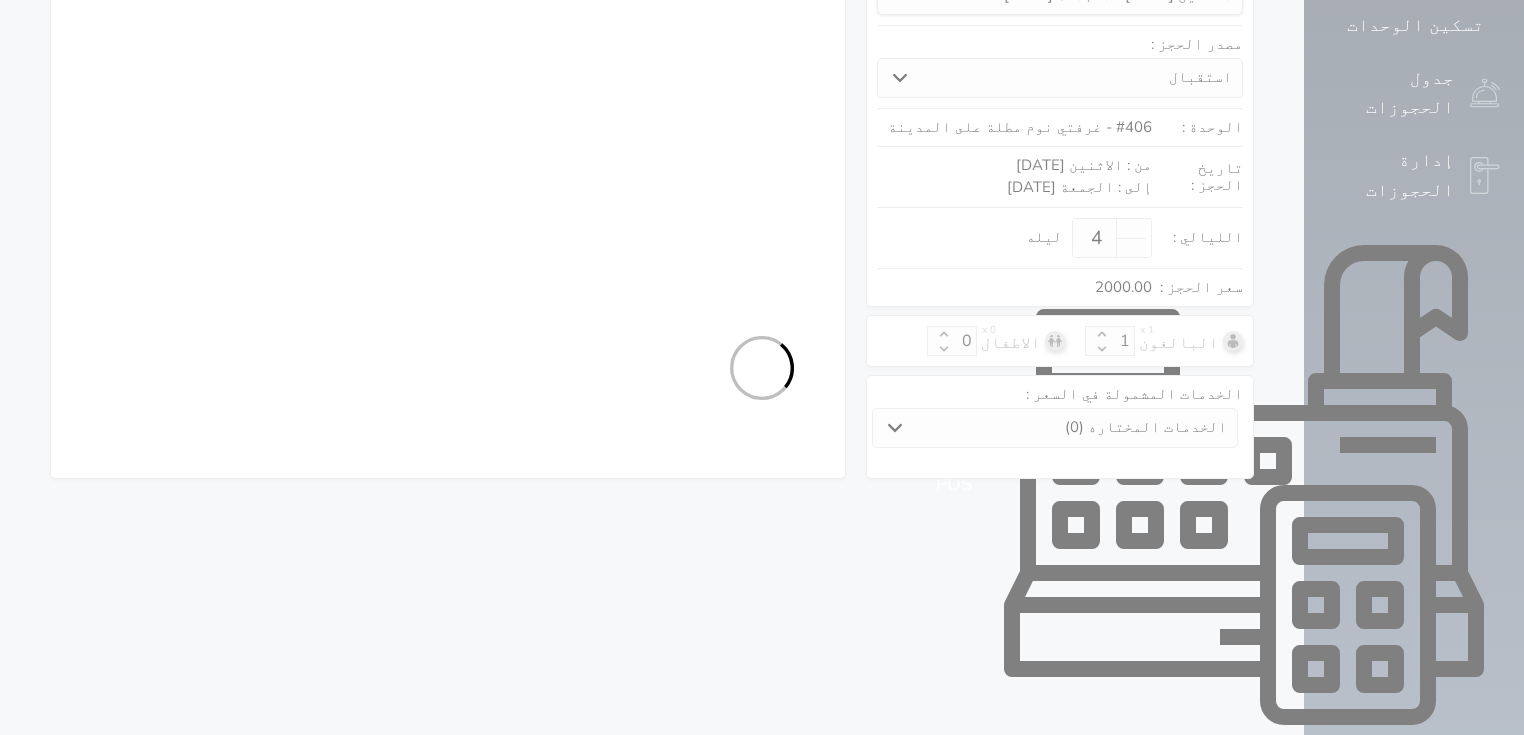 select 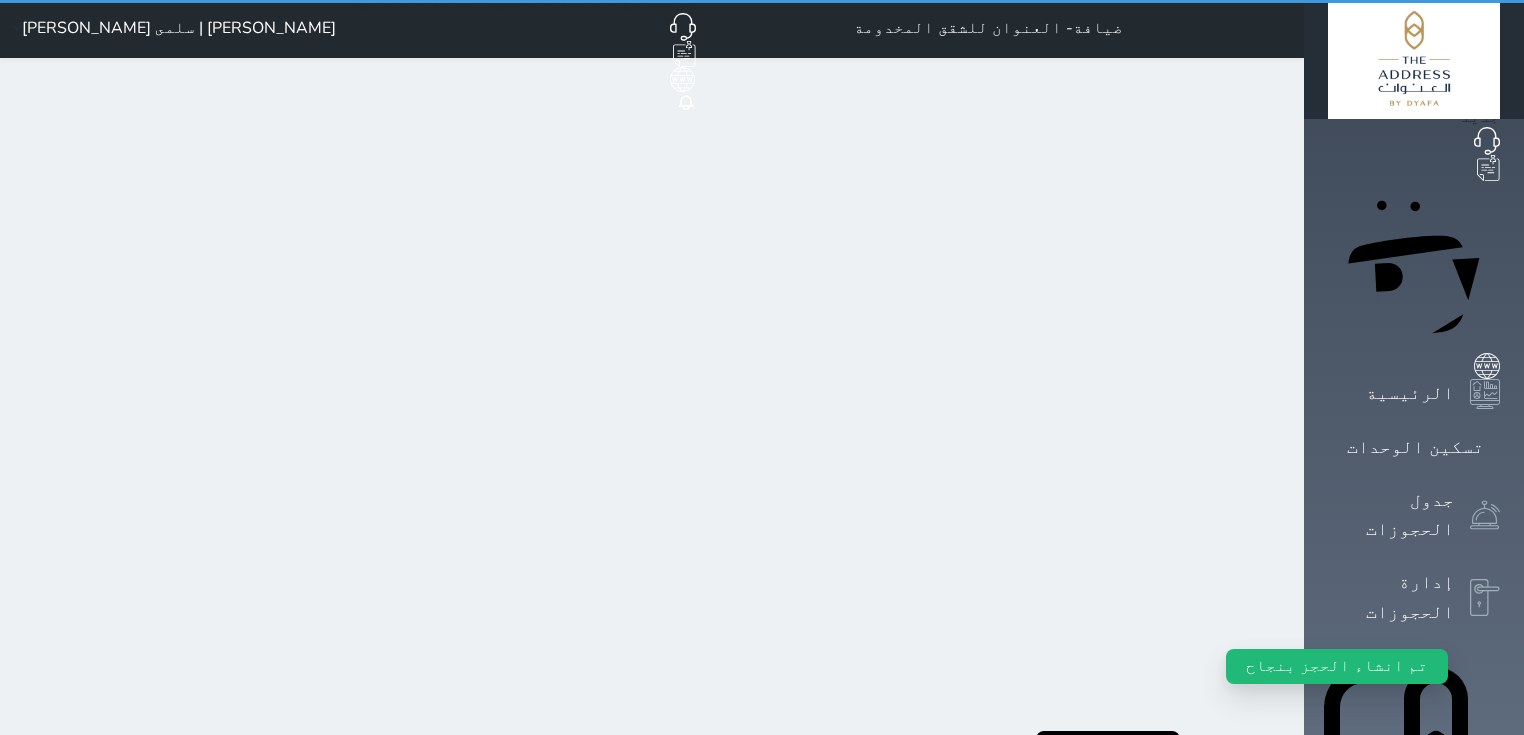 scroll, scrollTop: 0, scrollLeft: 0, axis: both 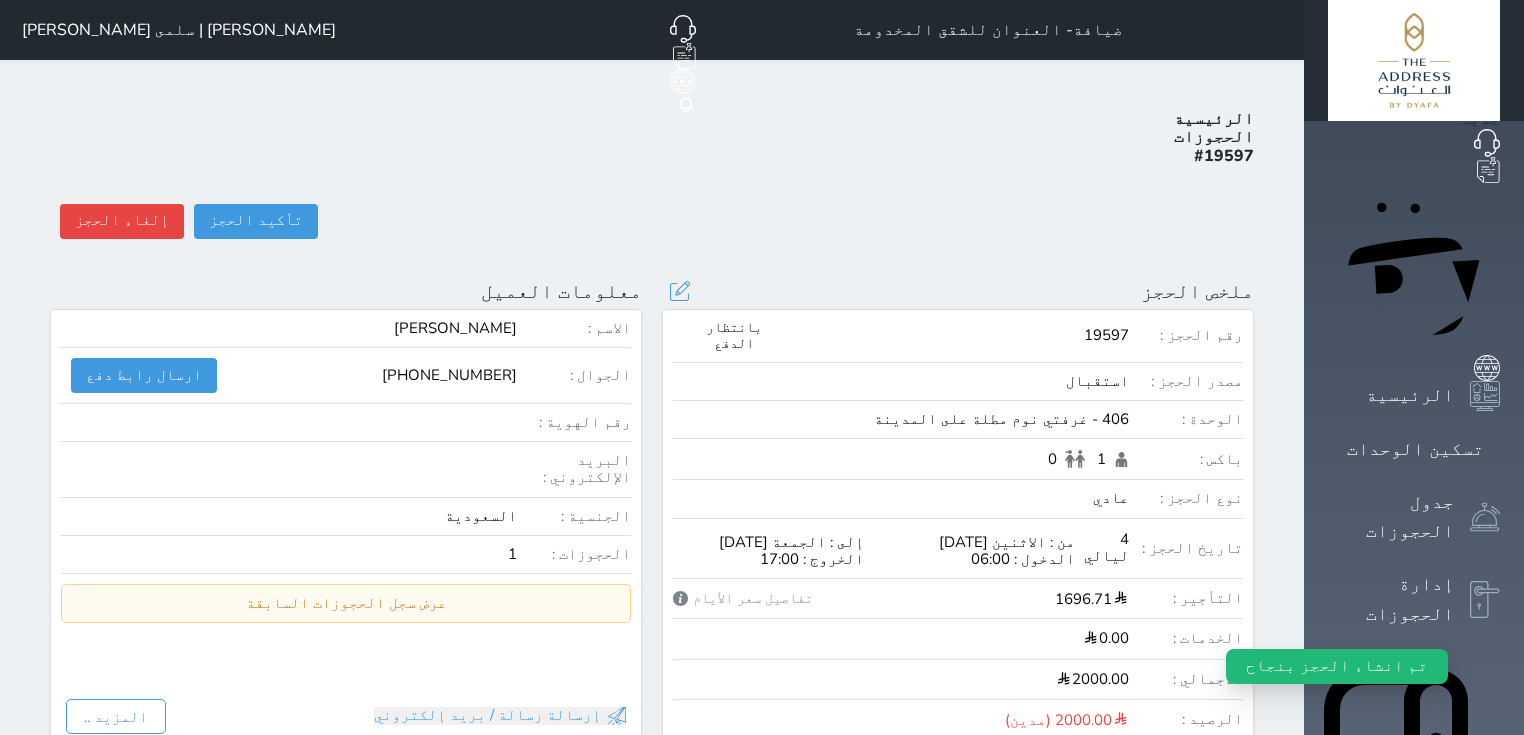 drag, startPoint x: 1341, startPoint y: 260, endPoint x: 1175, endPoint y: 260, distance: 166 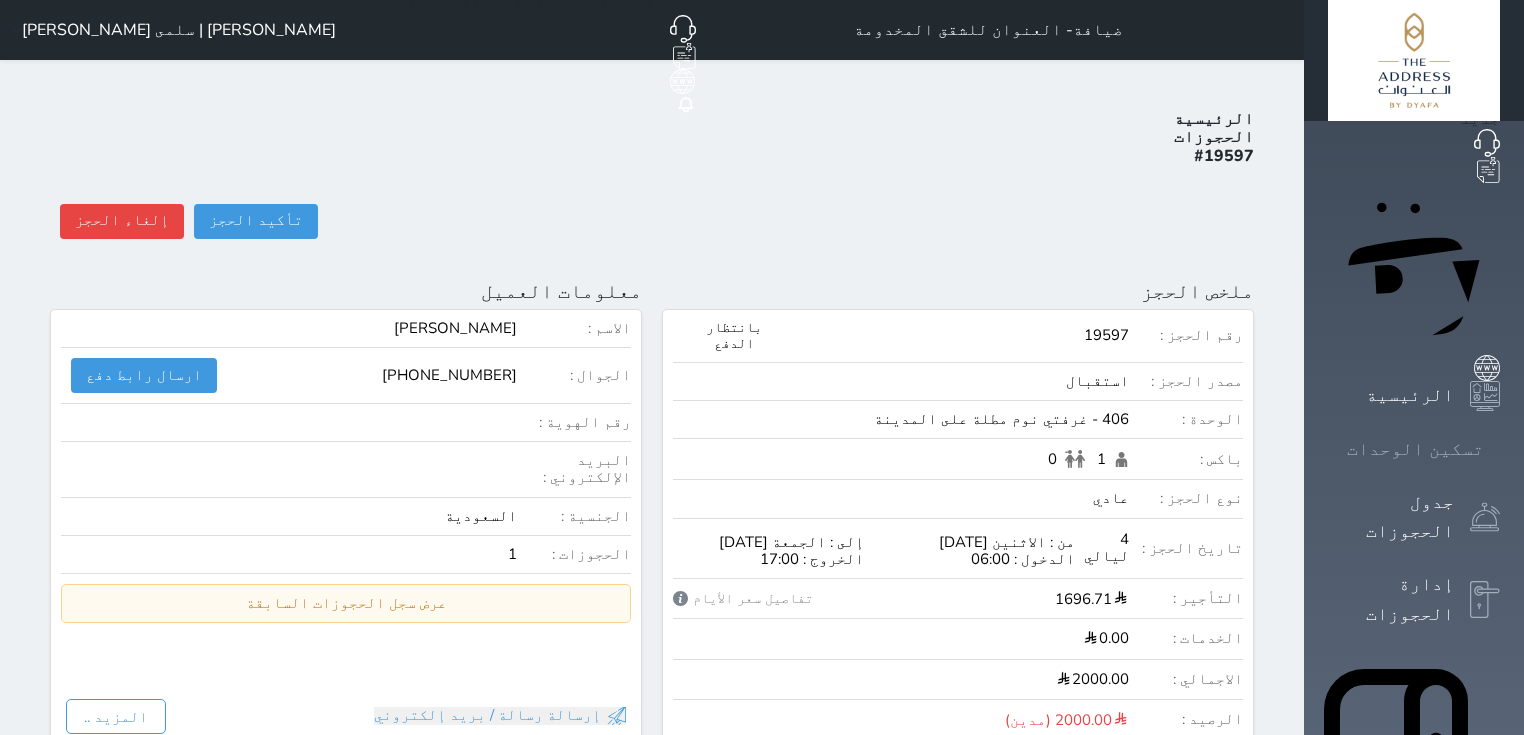 click at bounding box center (1500, 449) 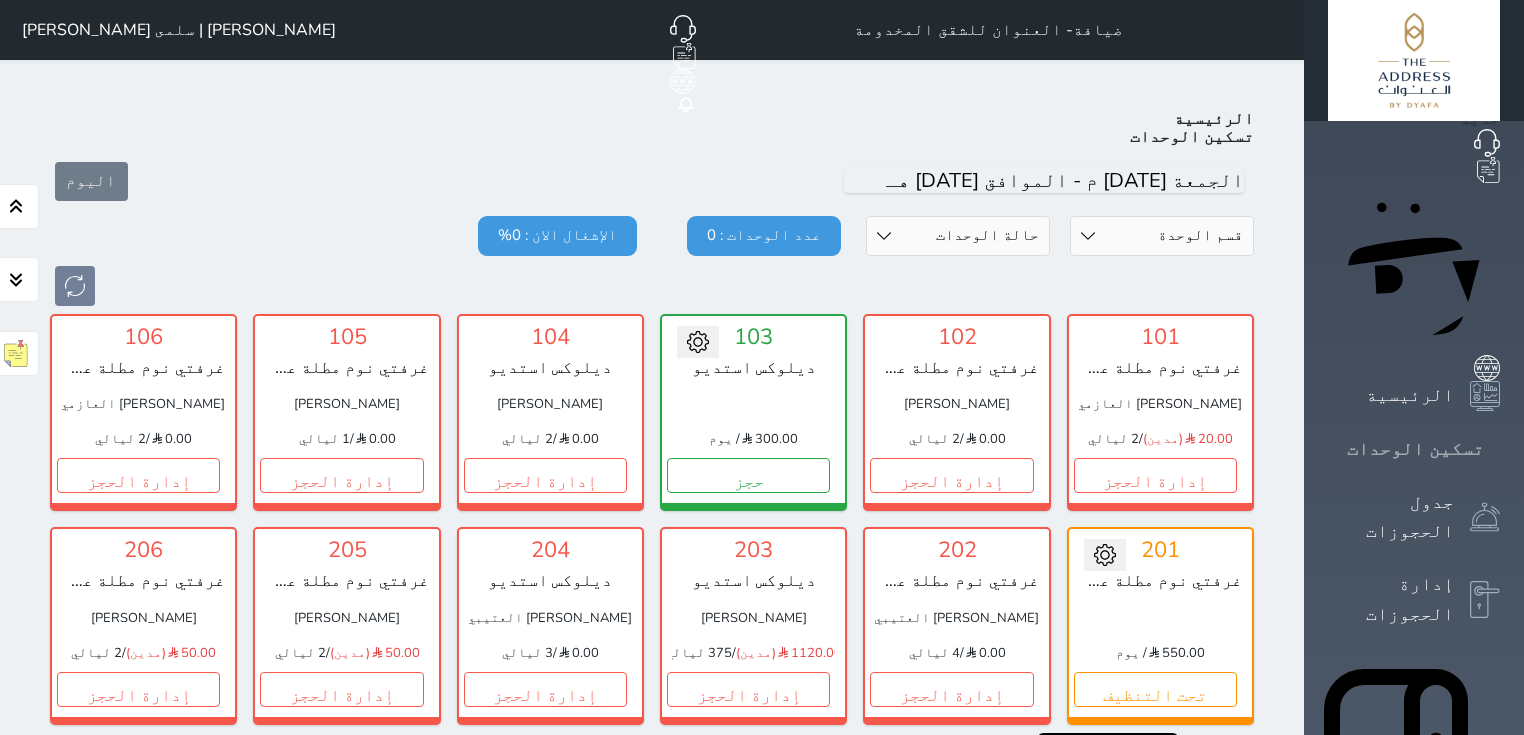 scroll, scrollTop: 78, scrollLeft: 0, axis: vertical 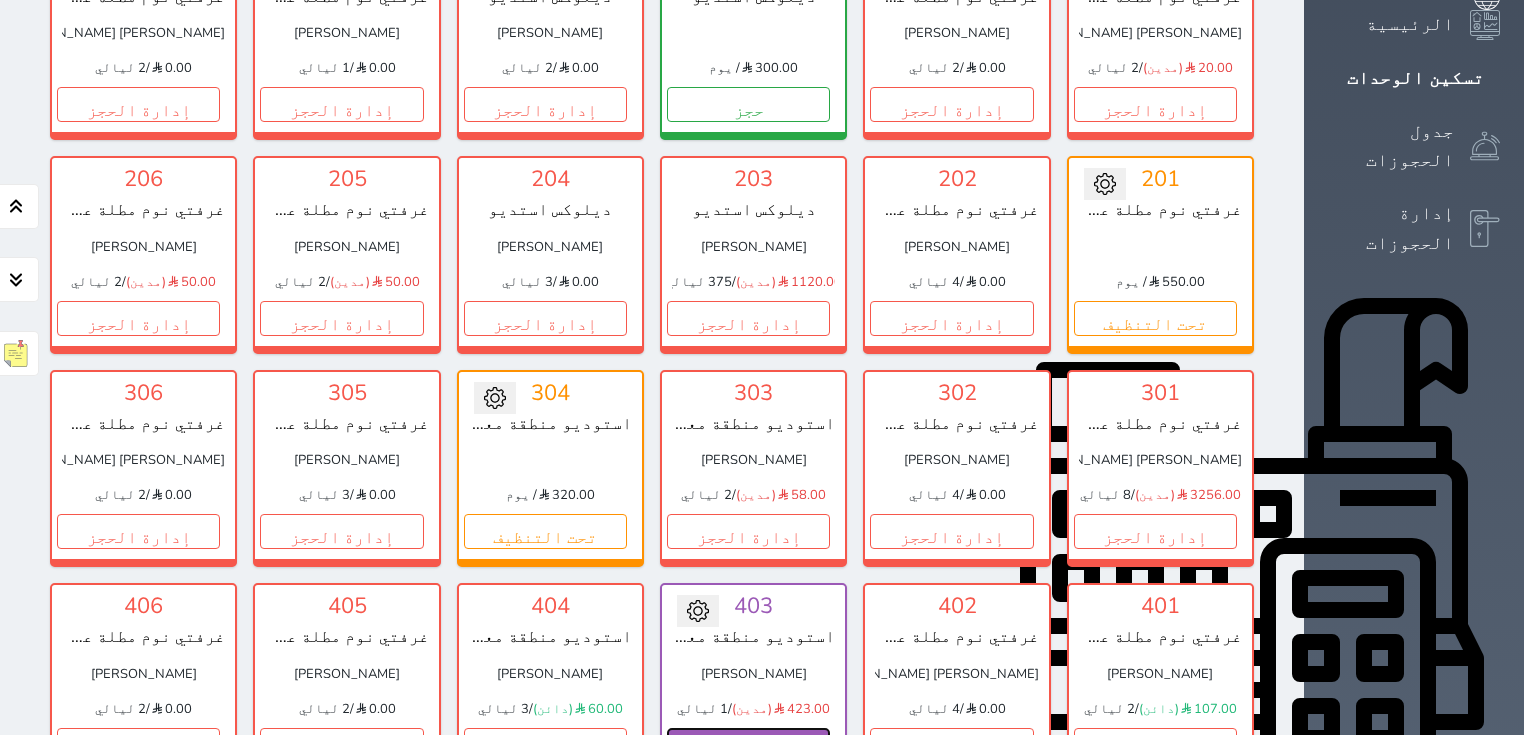 click on "إدارة الحجز" at bounding box center (748, 745) 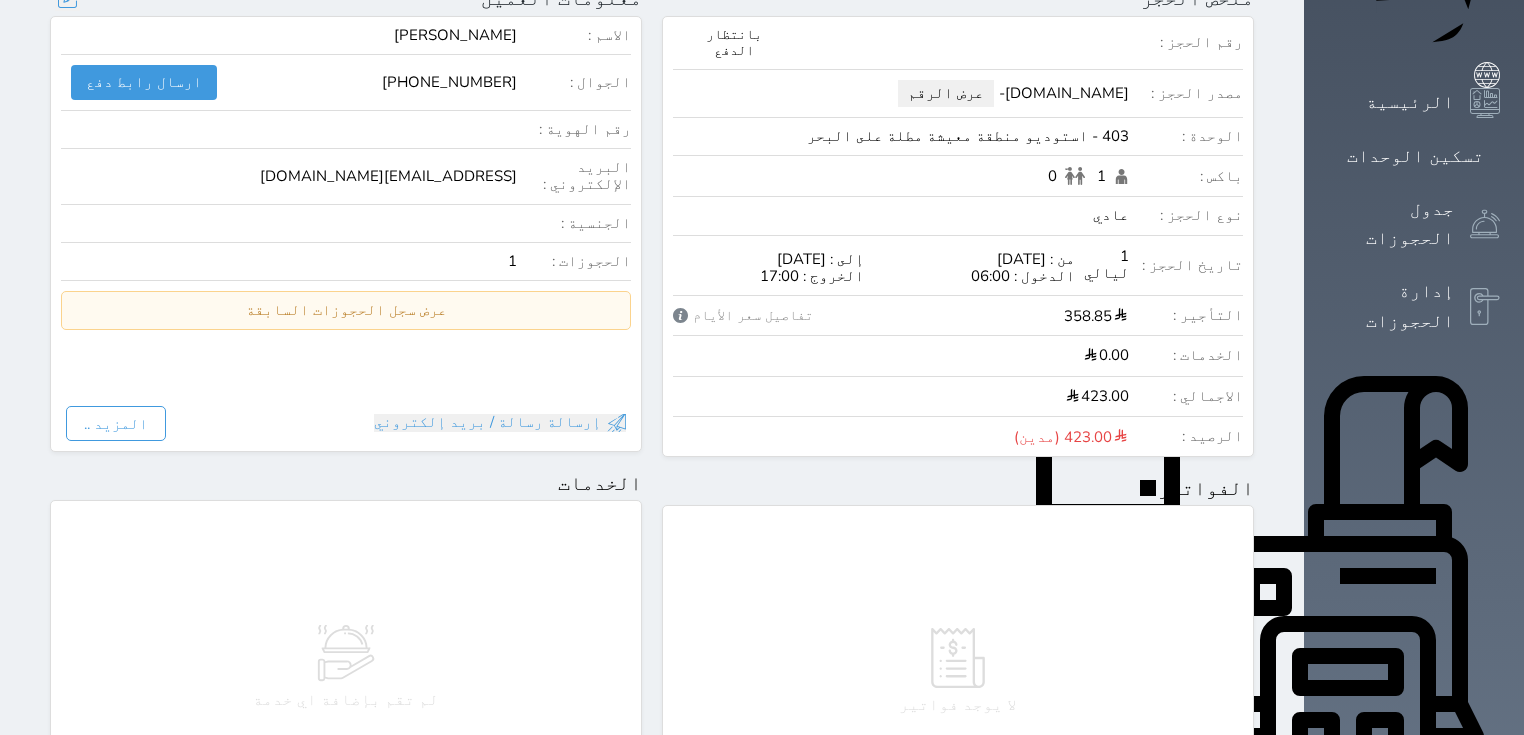 scroll, scrollTop: 0, scrollLeft: 0, axis: both 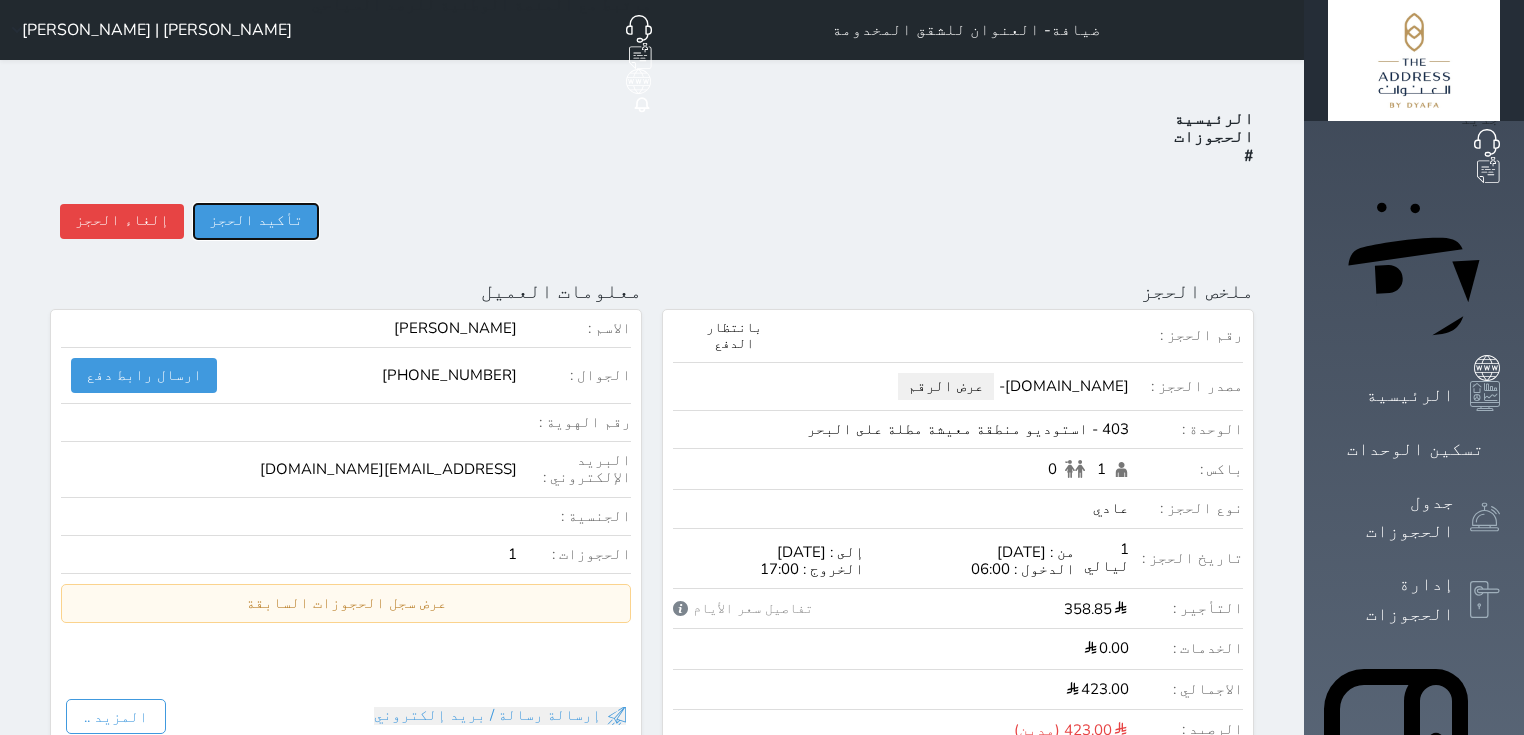 click on "تأكيد الحجز" at bounding box center [256, 221] 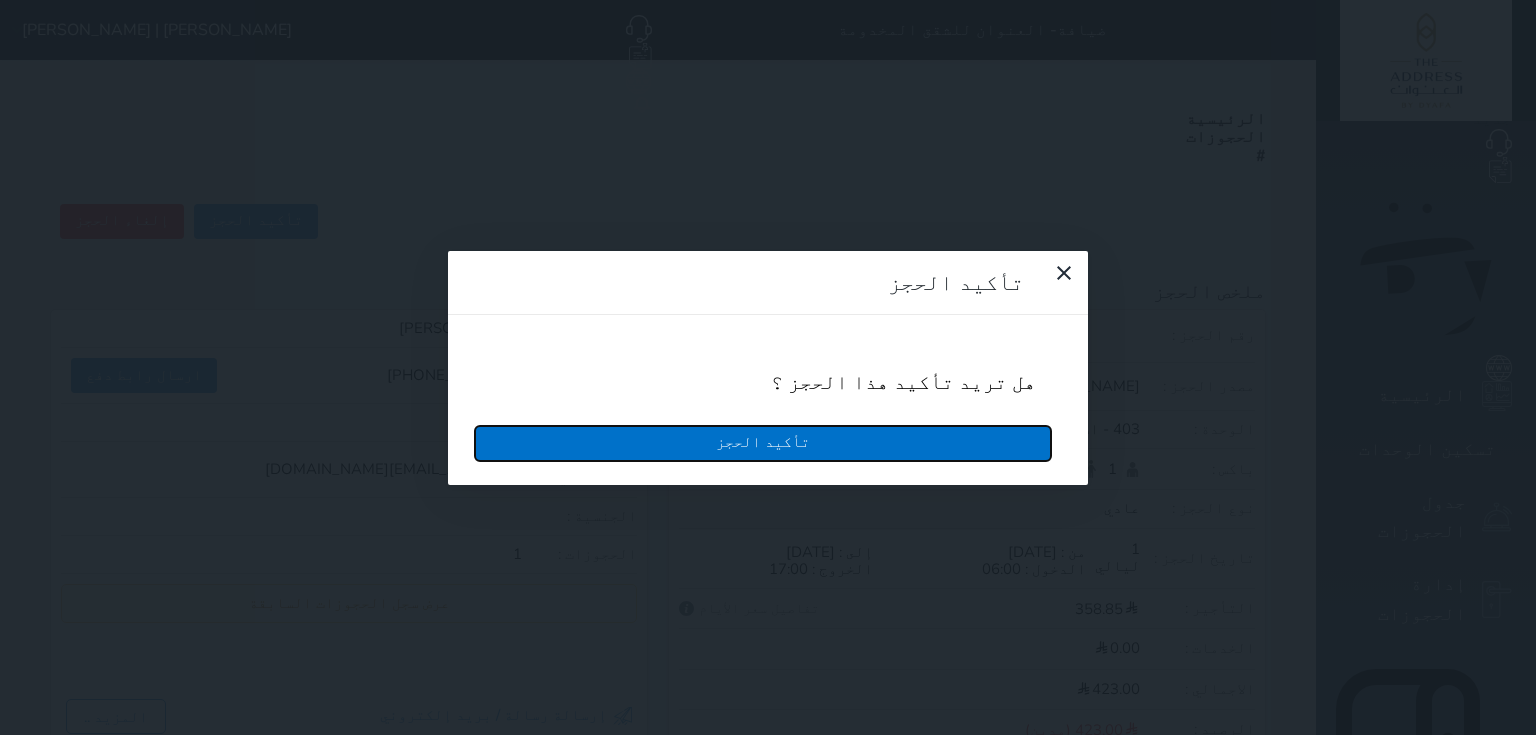 click on "تأكيد الحجز" at bounding box center [763, 443] 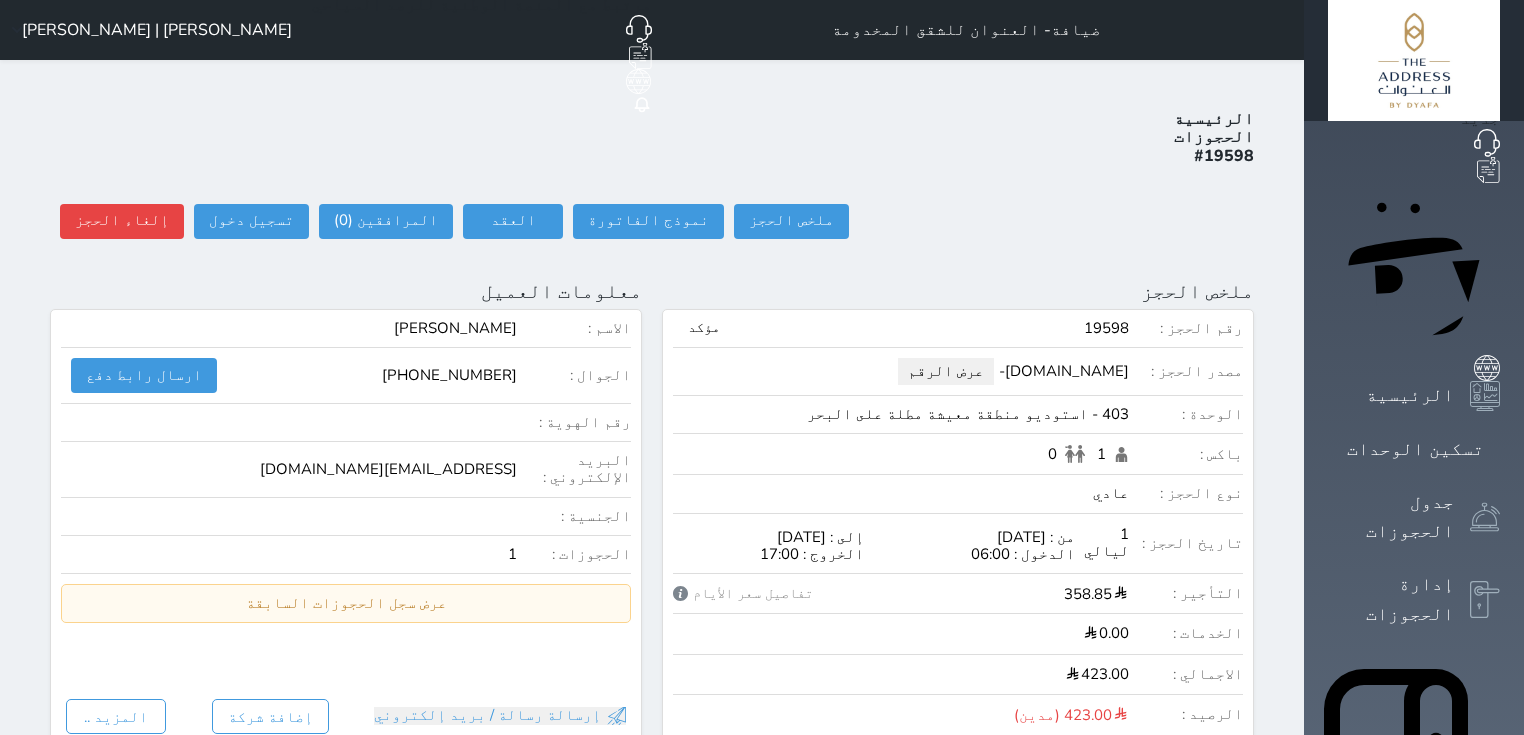click on "حجز جماعي جديد   حجز جديد               الرئيسية     تسكين الوحدات     جدول الحجوزات     إدارة الحجوزات     POS       الإدارة المالية     العملاء           التقارير       الدعم الفني" at bounding box center [1414, 901] 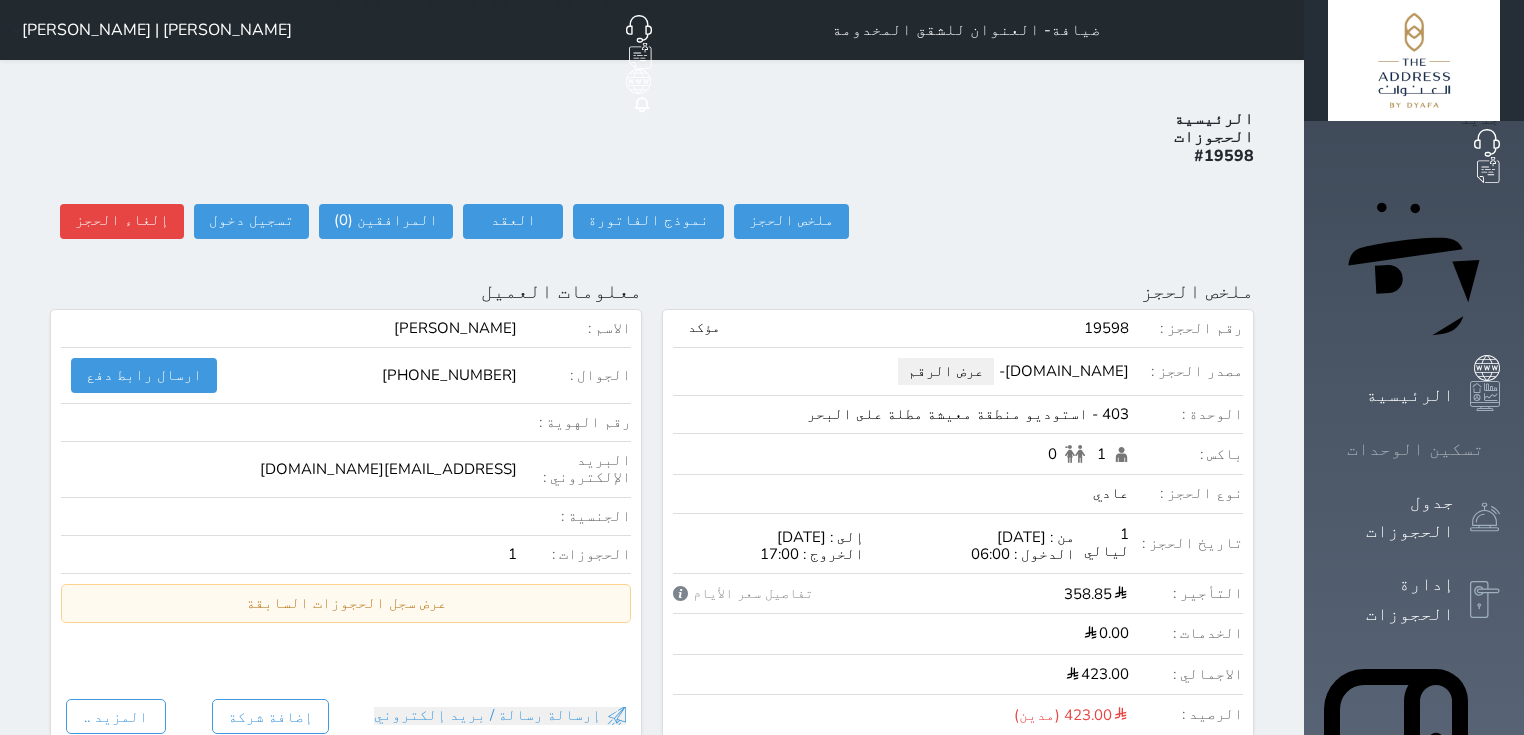 click on "تسكين الوحدات" at bounding box center (1415, 449) 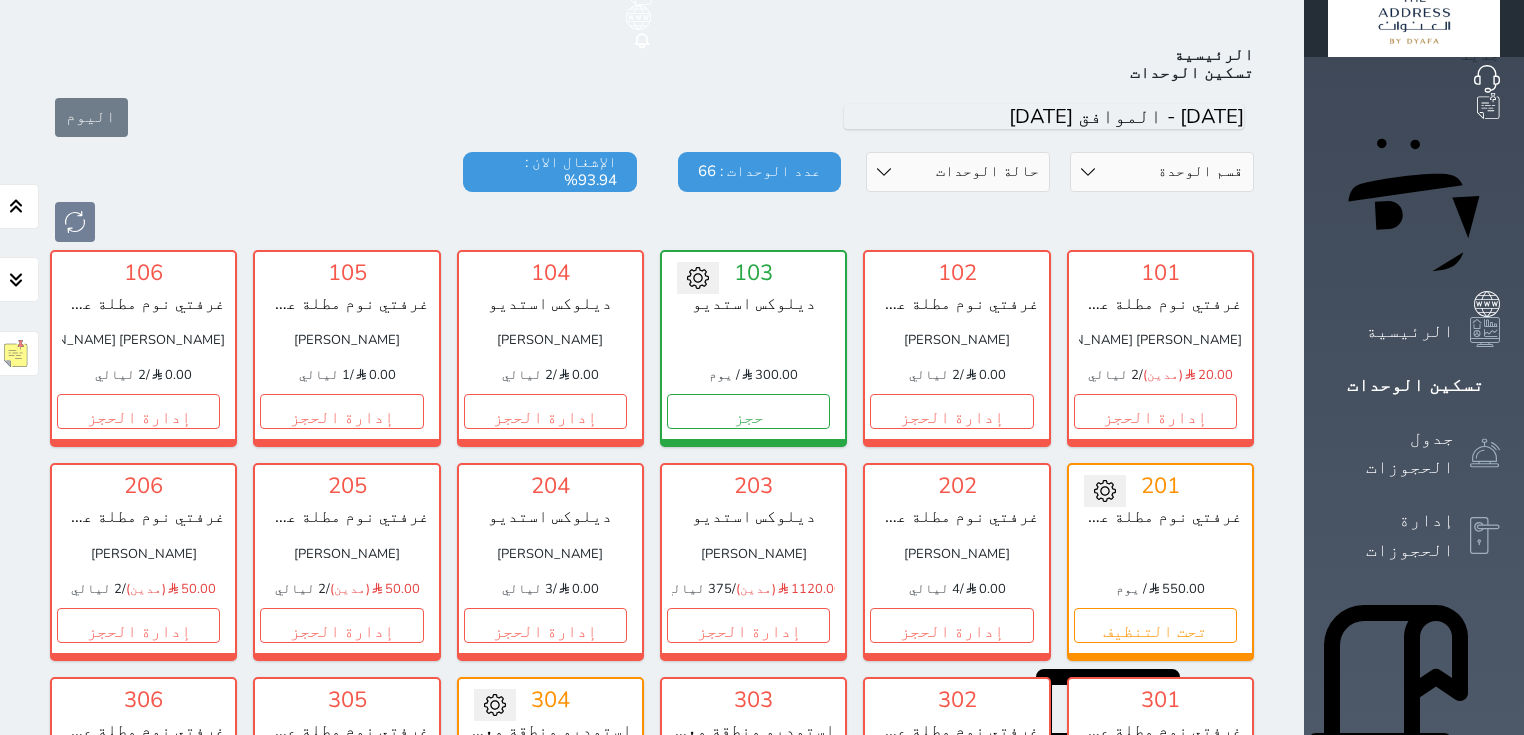 scroll, scrollTop: 78, scrollLeft: 0, axis: vertical 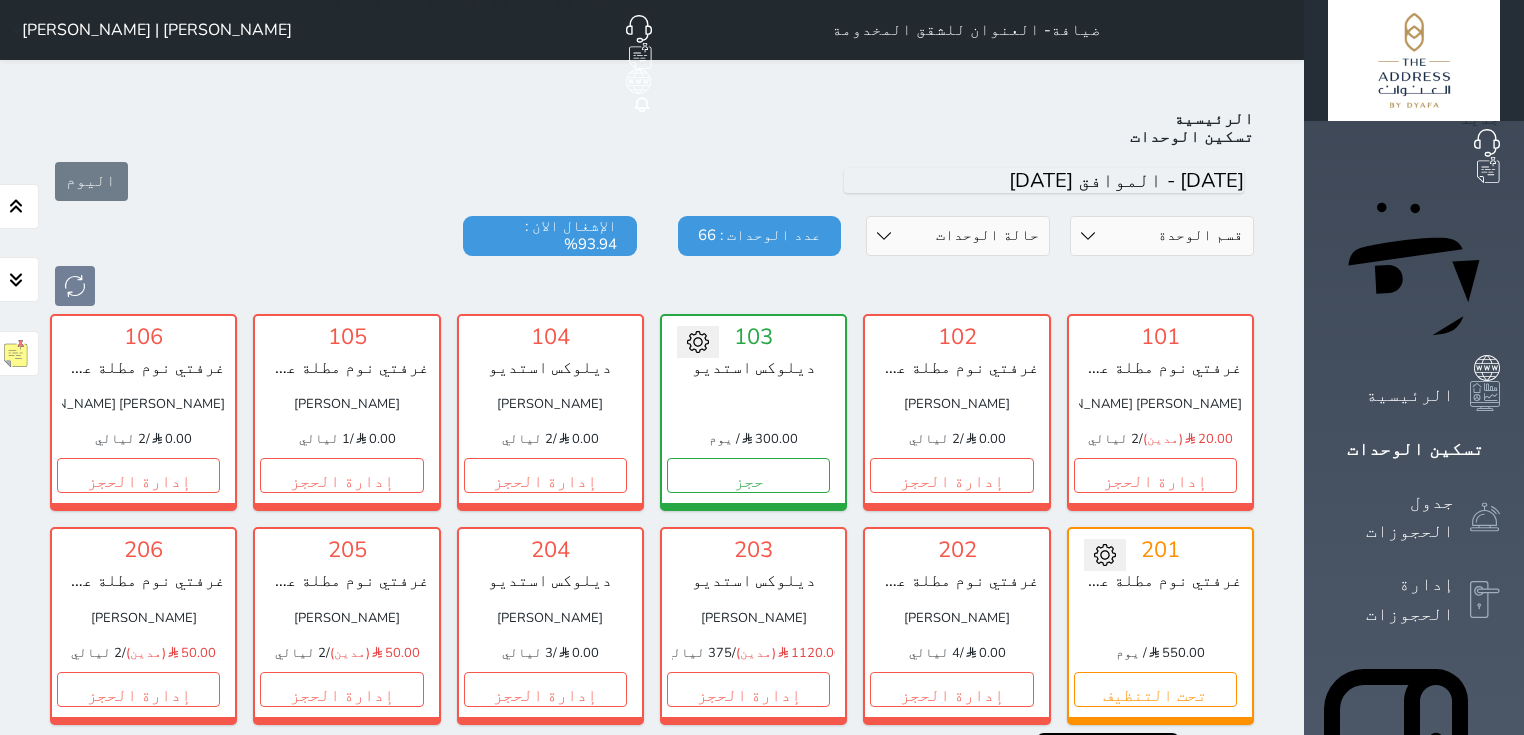click on "حالة الوحدات متاح تحت التنظيف تحت الصيانة سجل دخول  لم يتم تسجيل الدخول" at bounding box center (958, 236) 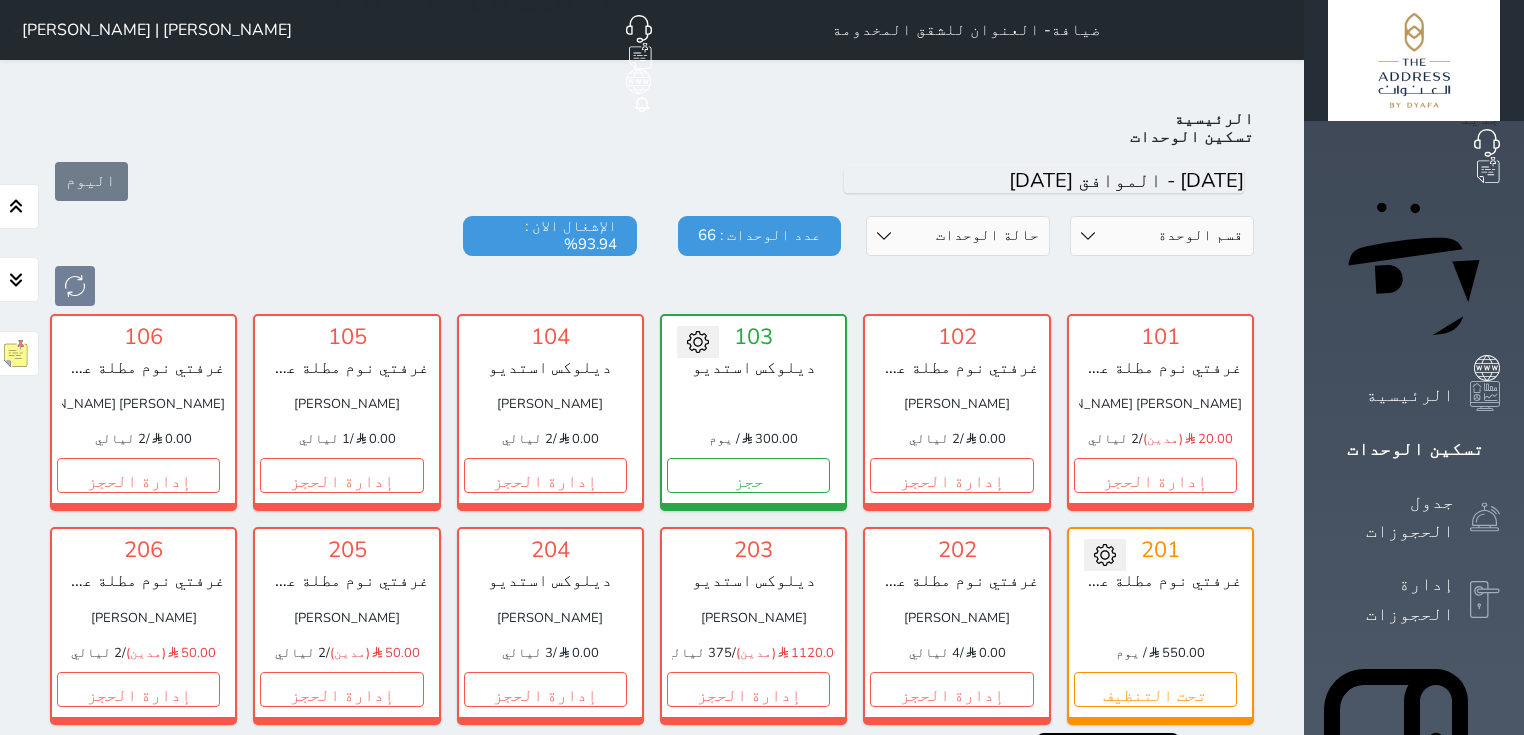 select on "2" 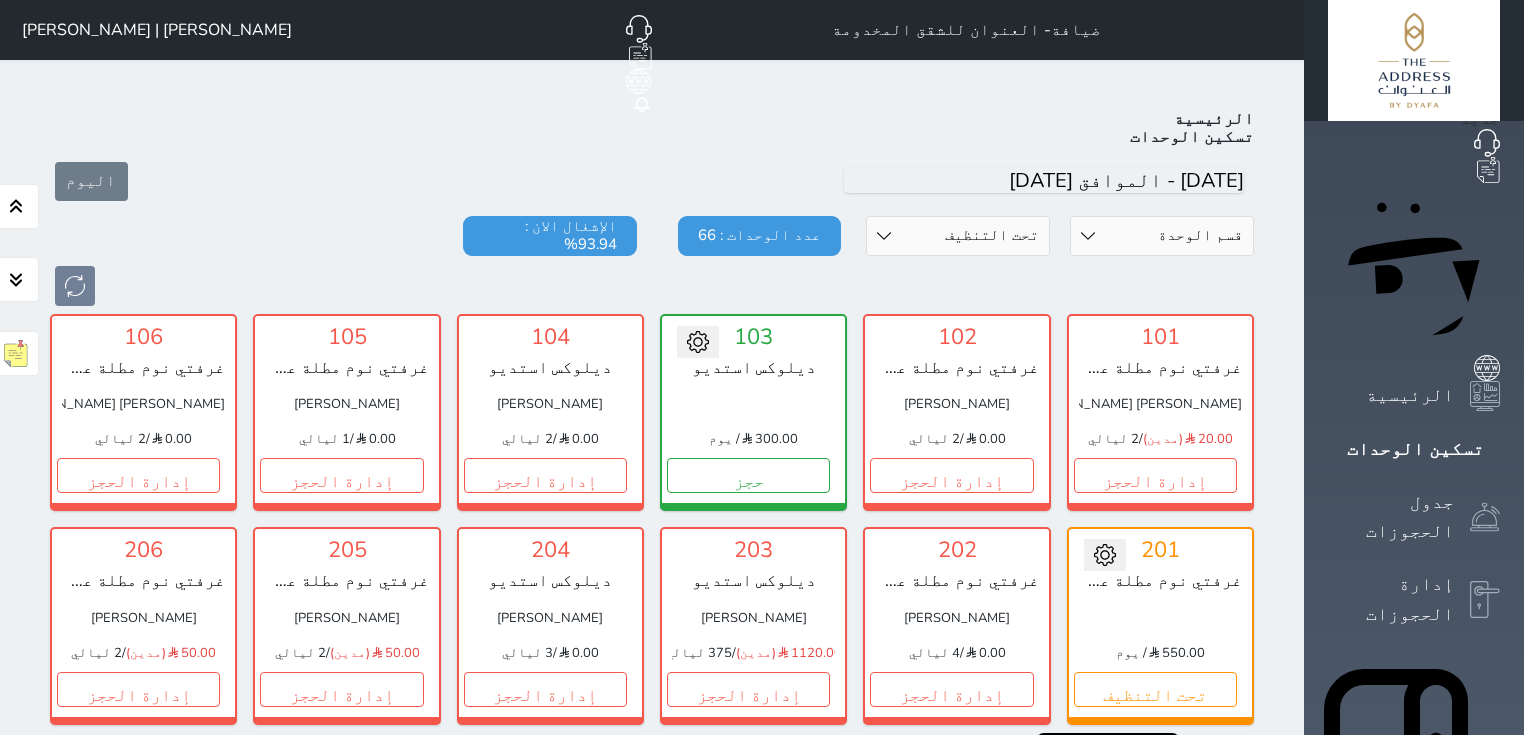 click on "حالة الوحدات متاح تحت التنظيف تحت الصيانة سجل دخول  لم يتم تسجيل الدخول" at bounding box center [958, 236] 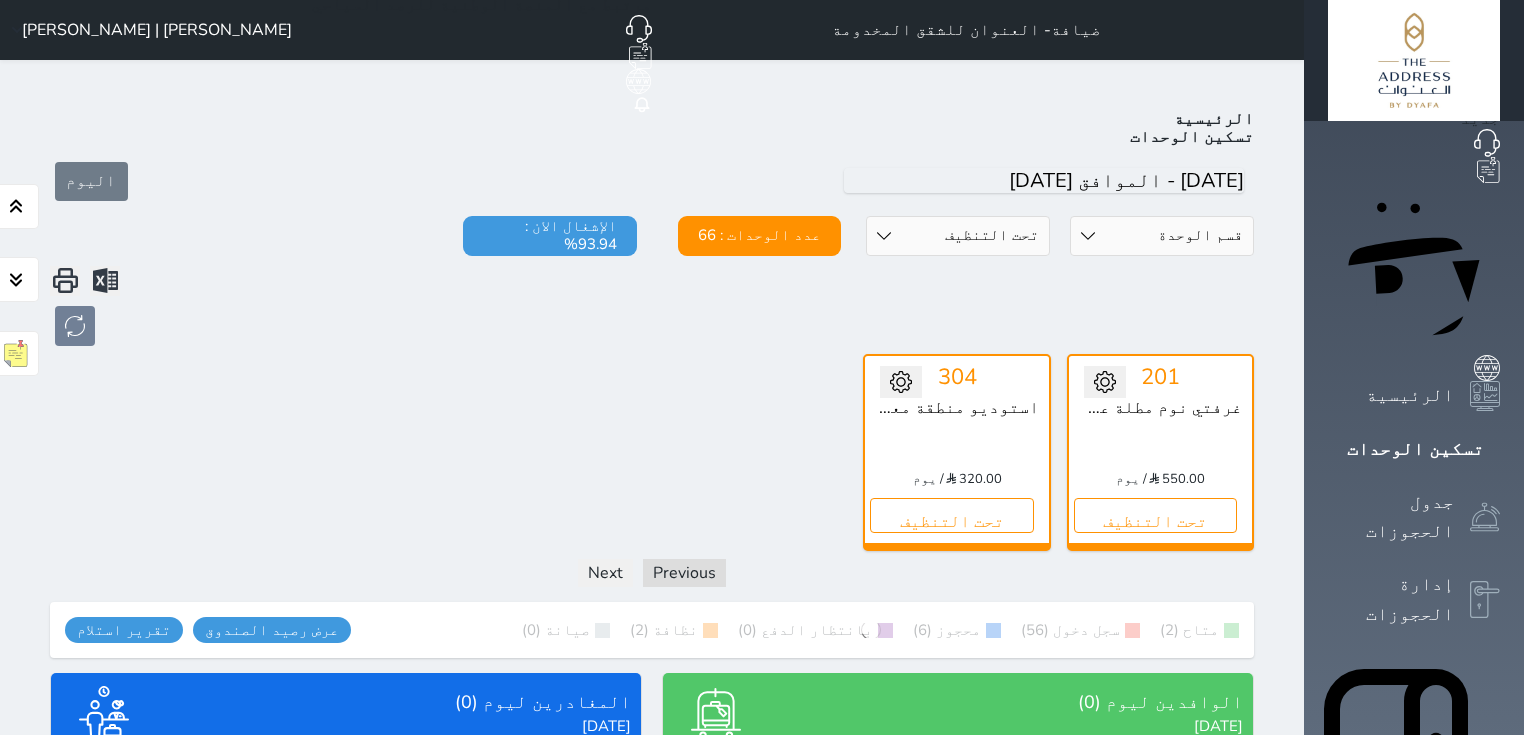 scroll, scrollTop: 78, scrollLeft: 0, axis: vertical 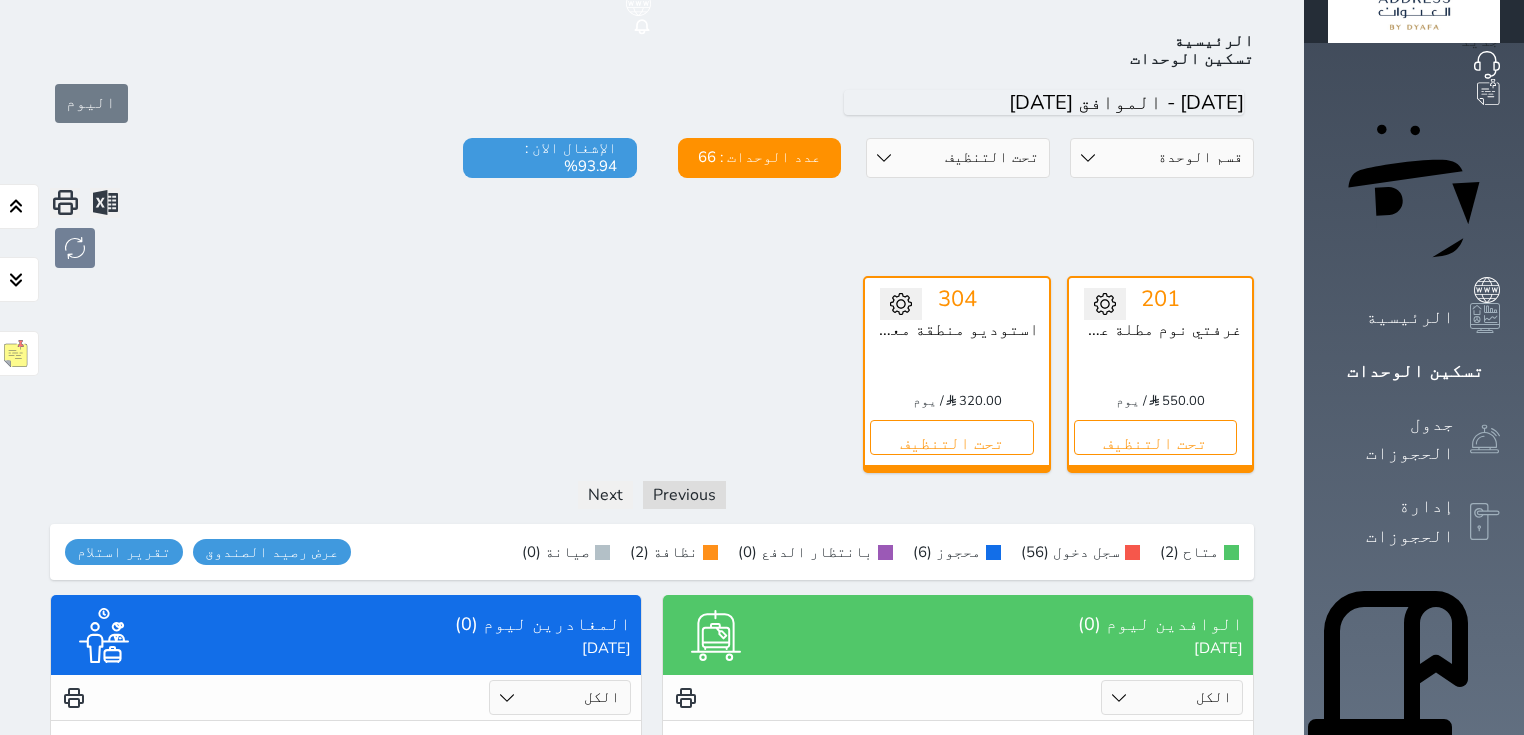 click on "حالة الوحدات متاح تحت التنظيف تحت الصيانة سجل دخول  لم يتم تسجيل الدخول" at bounding box center (958, 158) 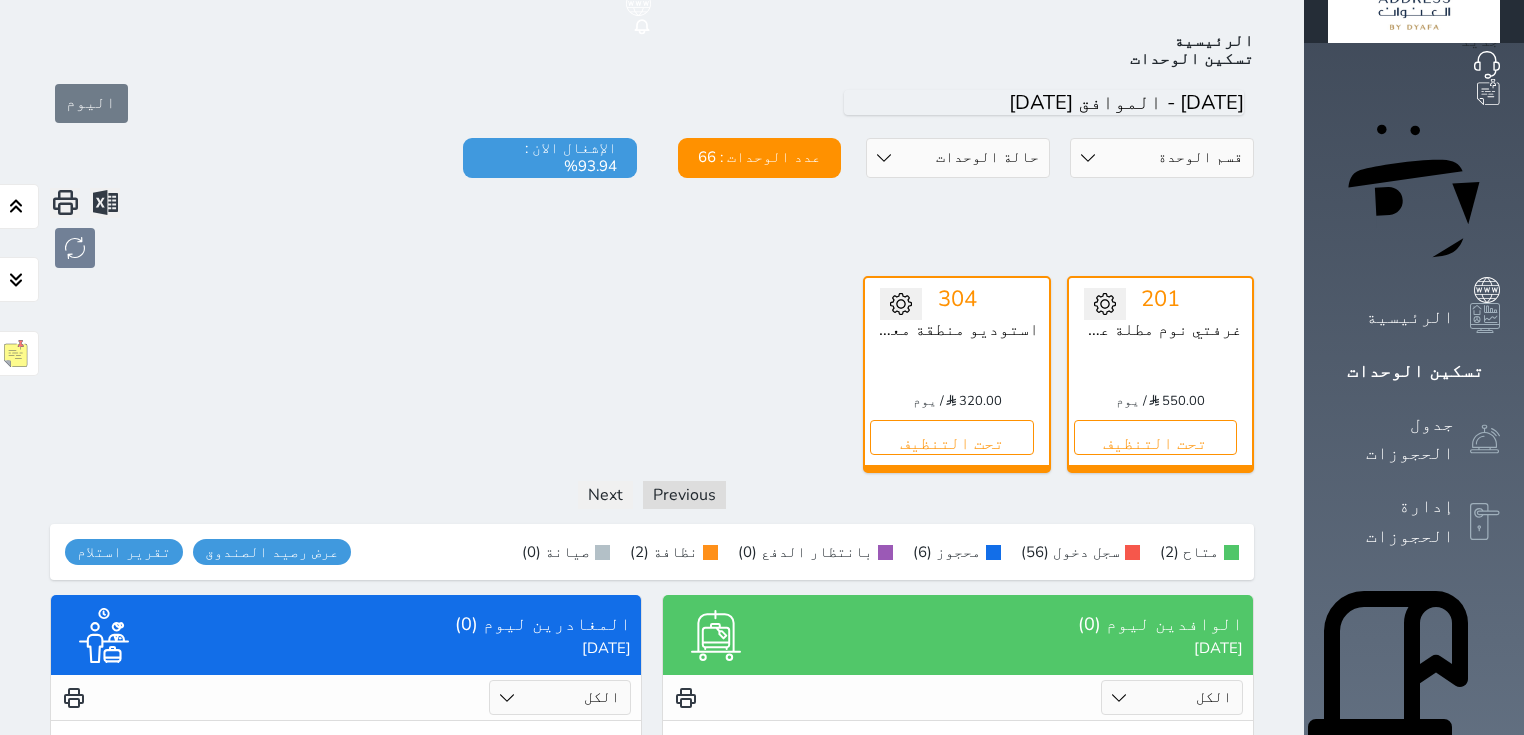 click on "حالة الوحدات متاح تحت التنظيف تحت الصيانة سجل دخول  لم يتم تسجيل الدخول" at bounding box center (958, 158) 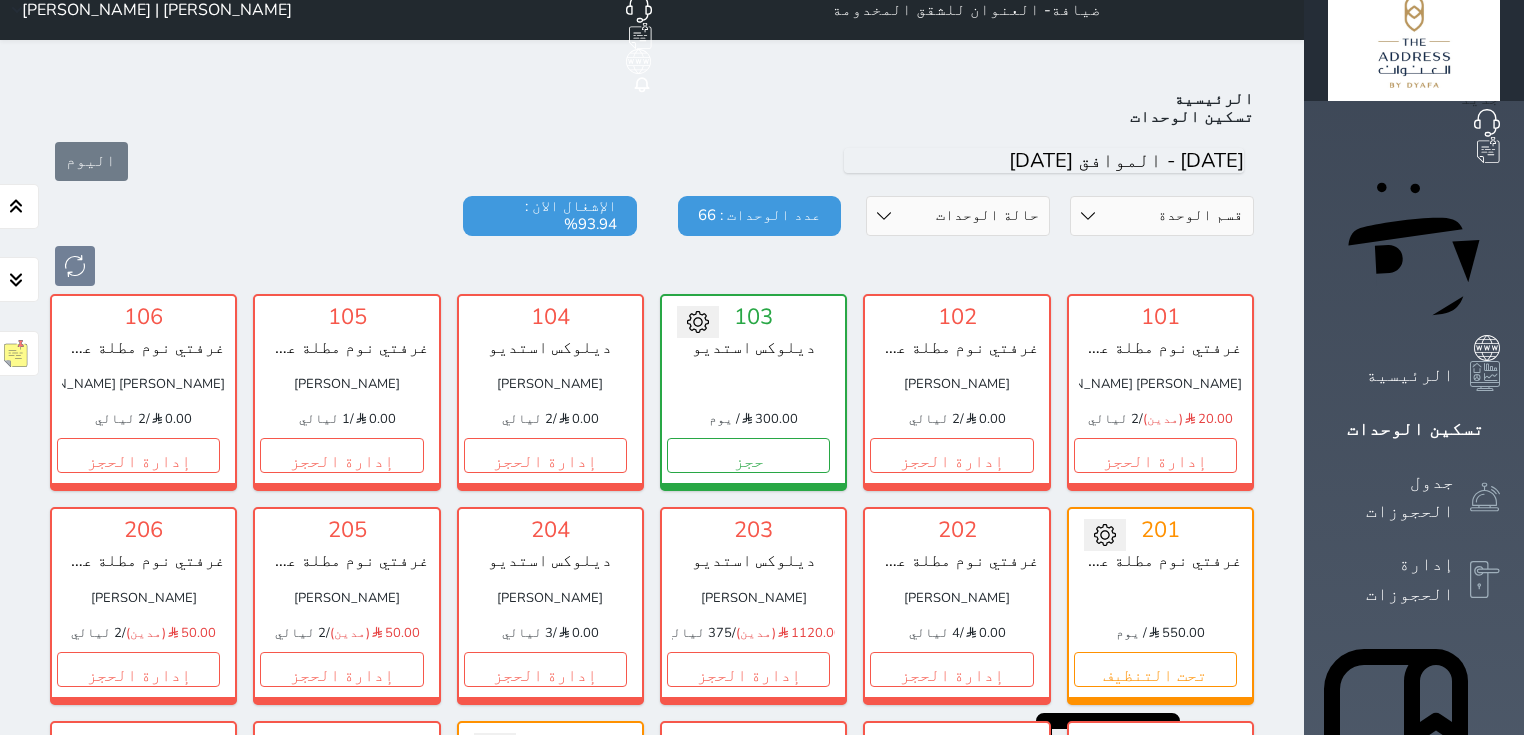 scroll, scrollTop: 0, scrollLeft: 0, axis: both 